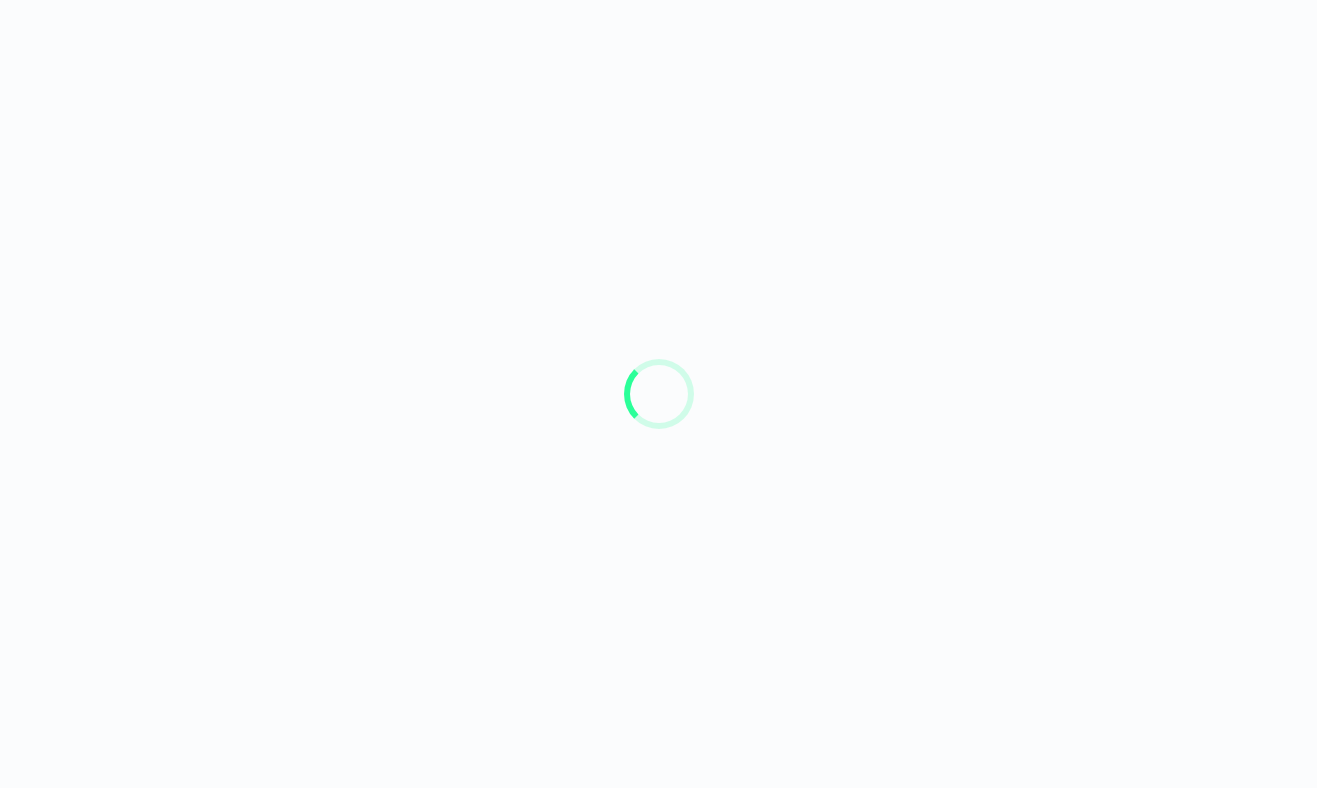 scroll, scrollTop: 0, scrollLeft: 0, axis: both 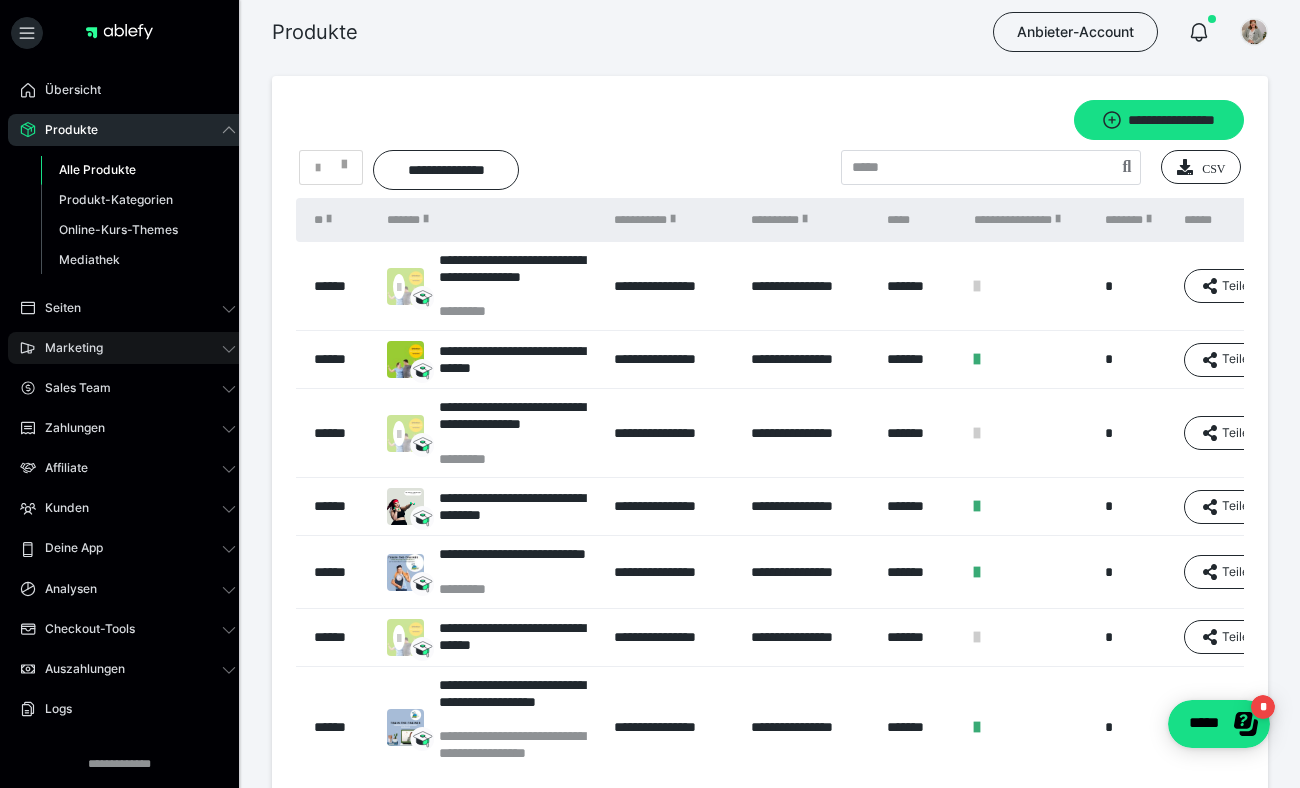 click on "Marketing" at bounding box center (67, 348) 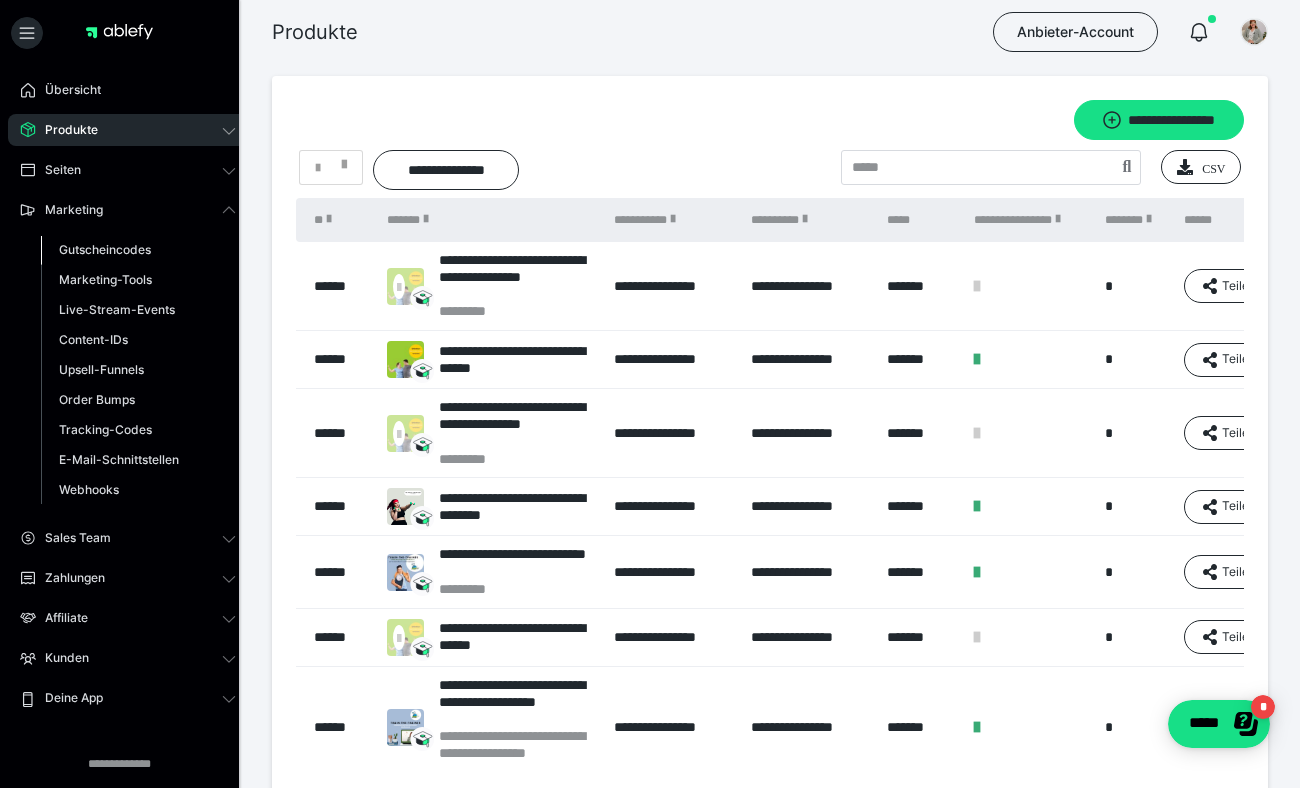 click on "Gutscheincodes" at bounding box center (105, 249) 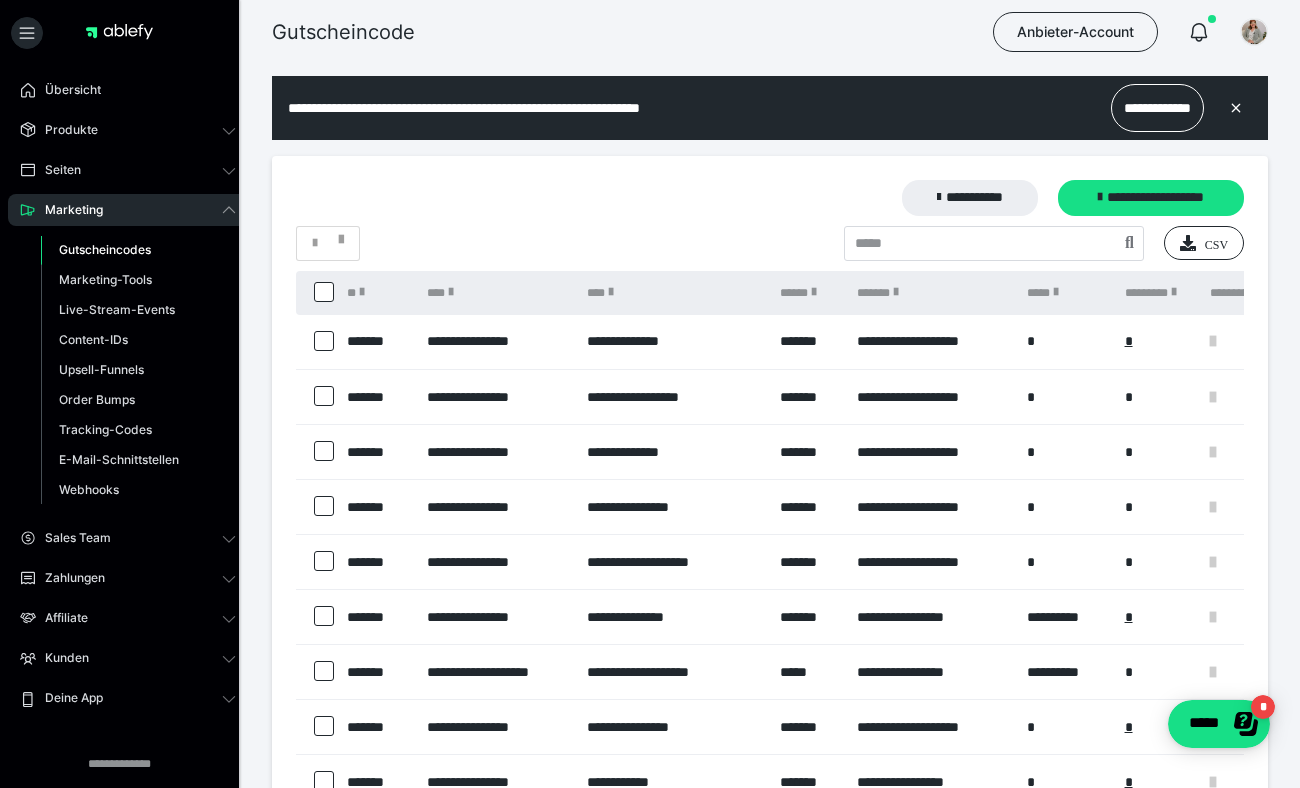 scroll, scrollTop: 0, scrollLeft: 0, axis: both 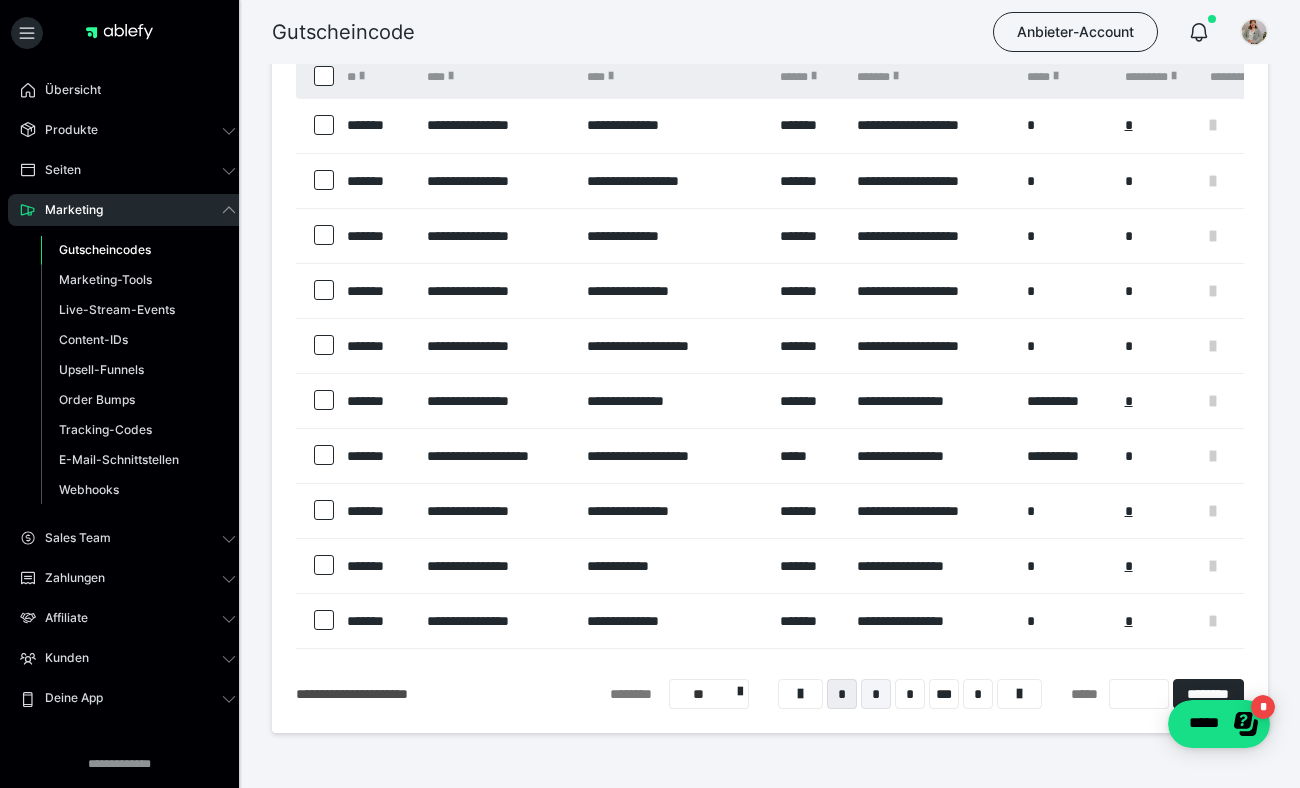 click on "*" at bounding box center (876, 694) 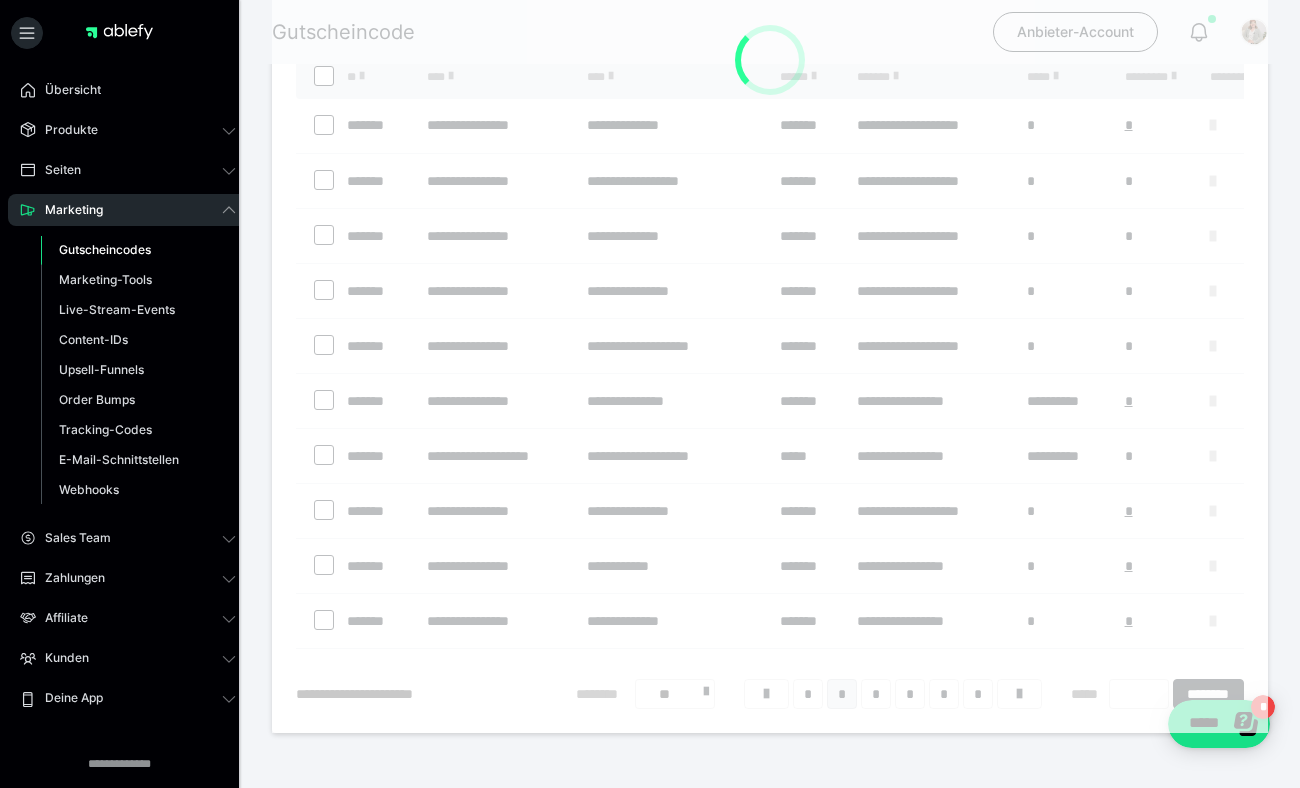 scroll, scrollTop: 96, scrollLeft: 0, axis: vertical 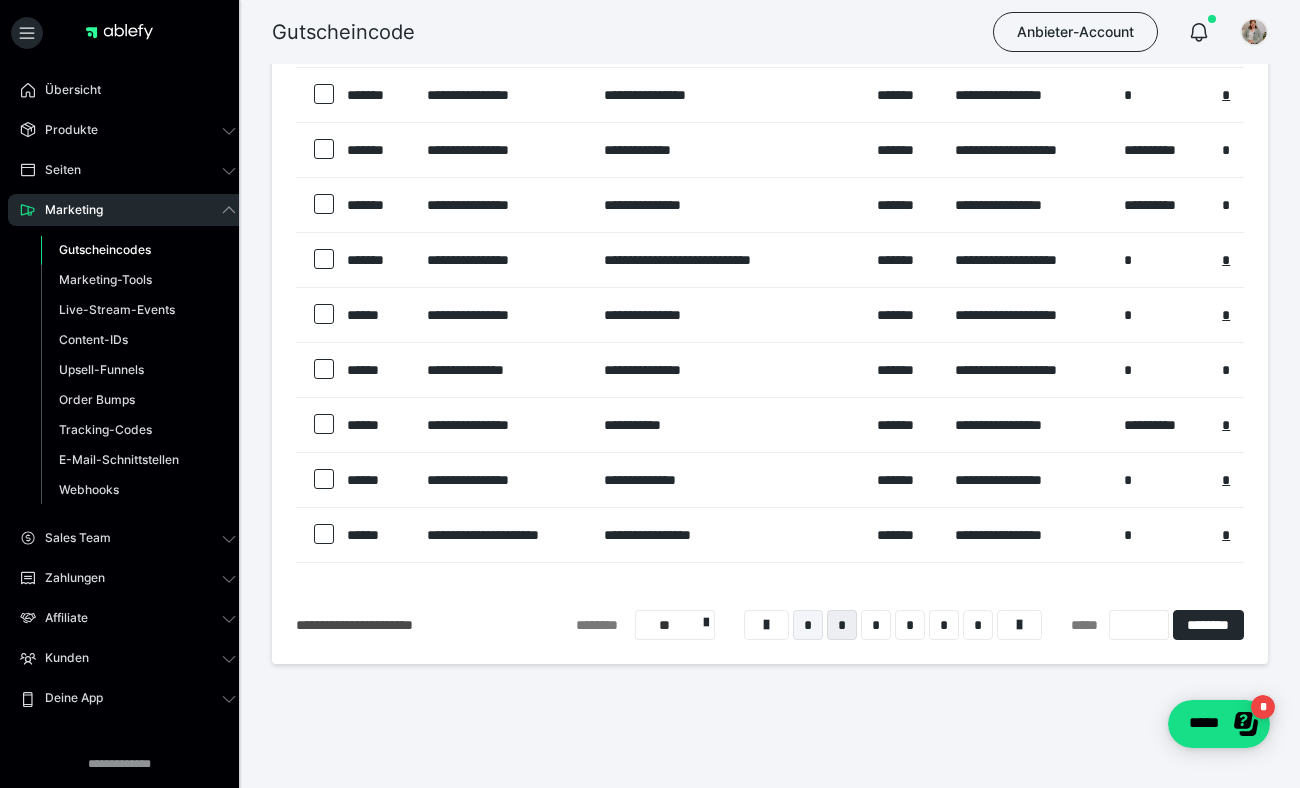 click on "*" at bounding box center [808, 625] 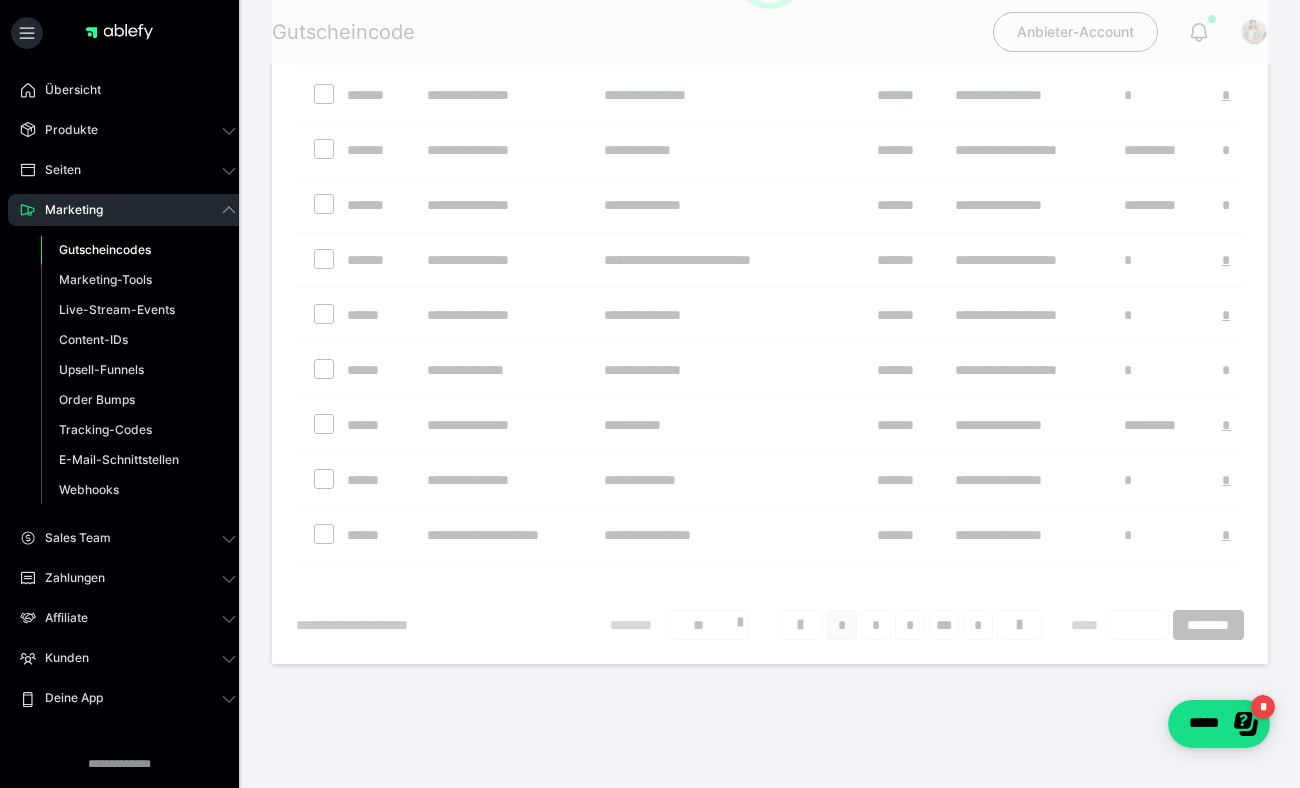 scroll, scrollTop: 96, scrollLeft: 0, axis: vertical 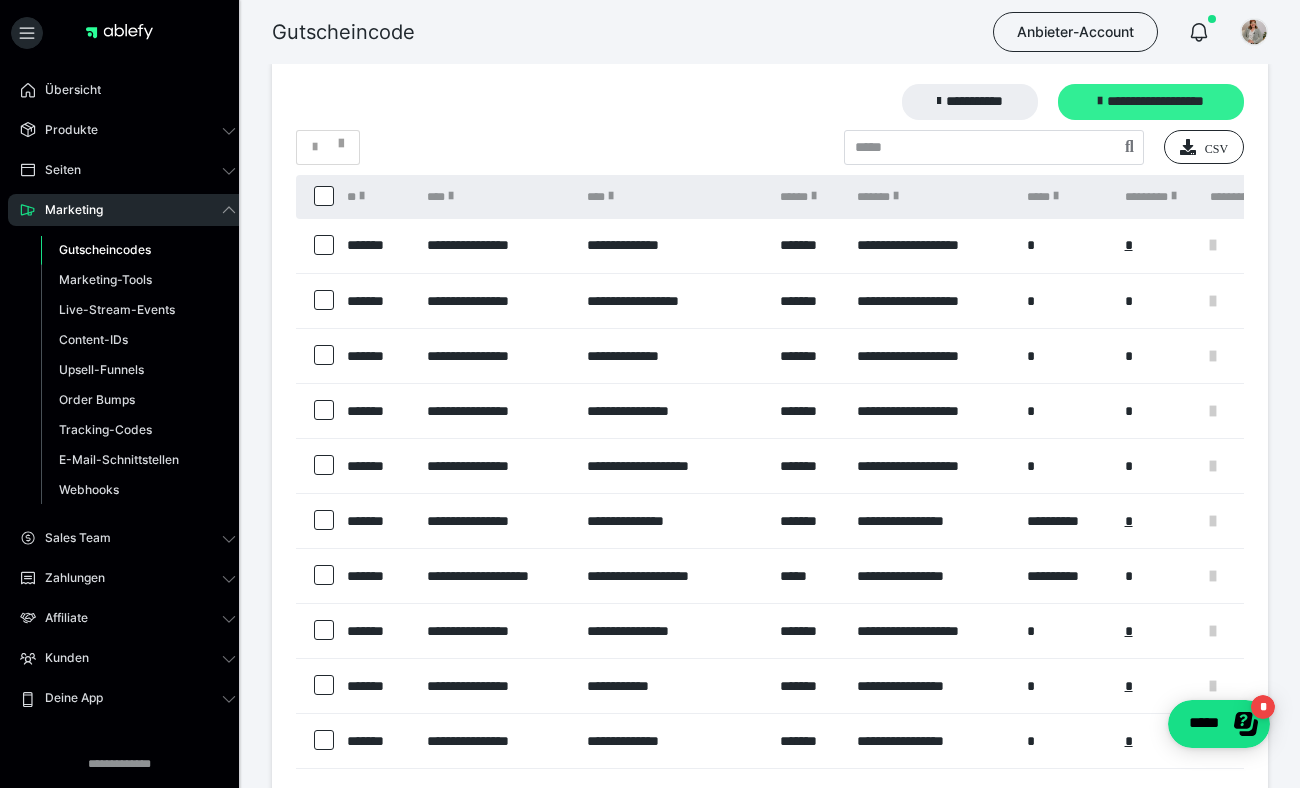 click on "**********" at bounding box center (1151, 102) 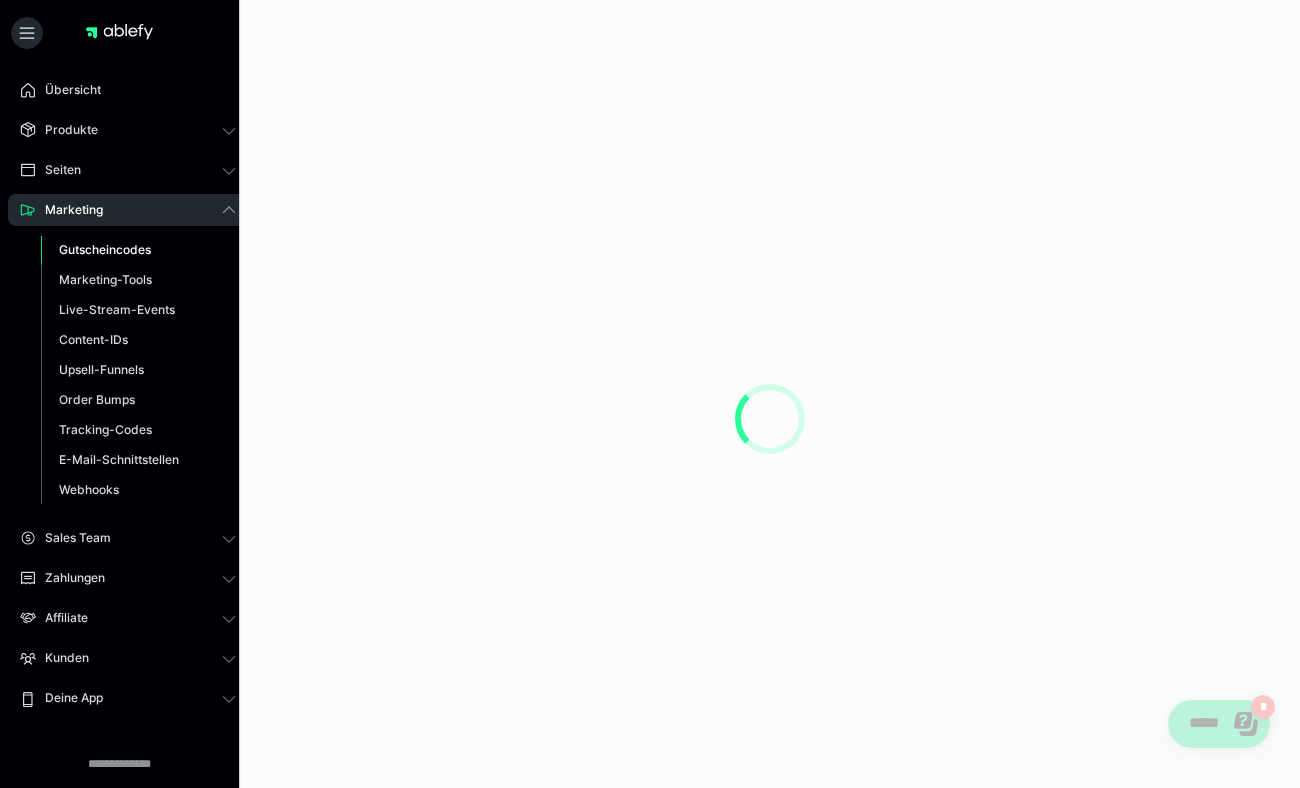 scroll, scrollTop: 0, scrollLeft: 0, axis: both 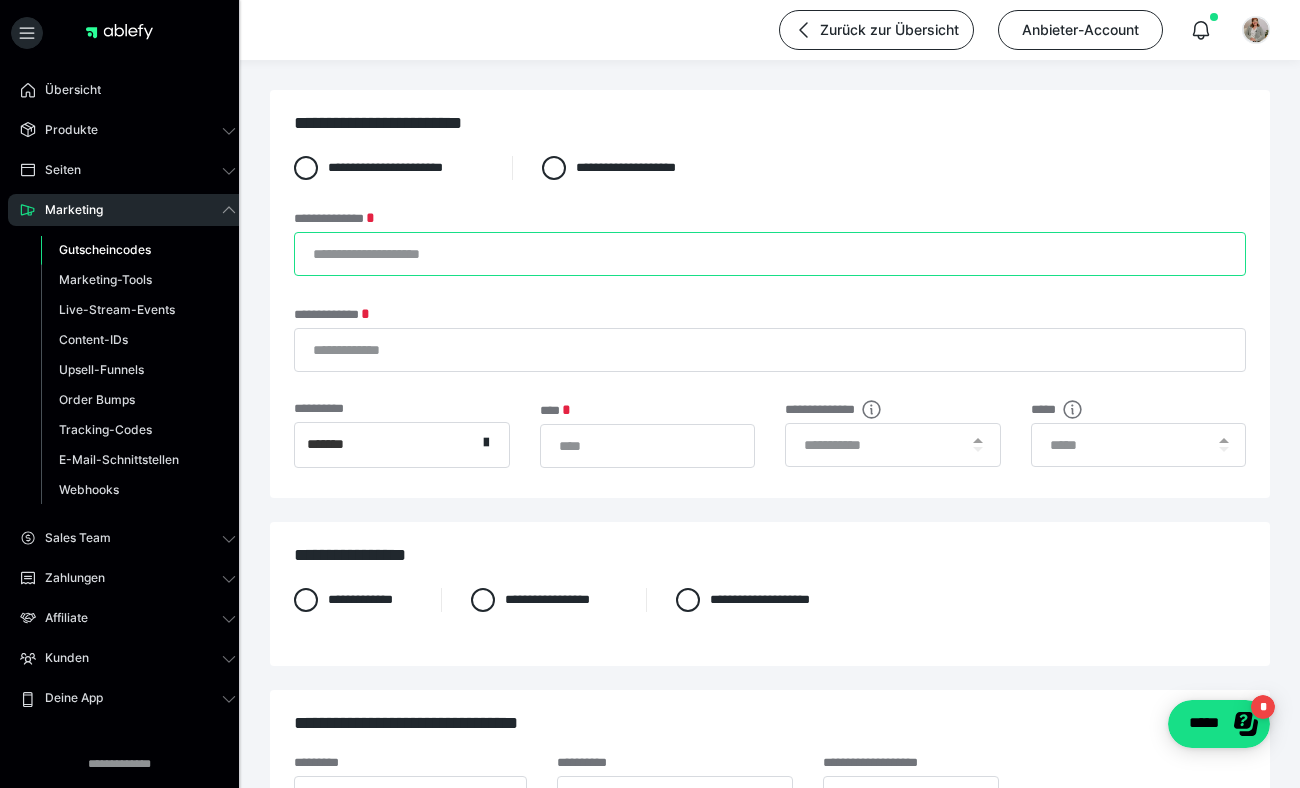 click on "**********" at bounding box center (770, 254) 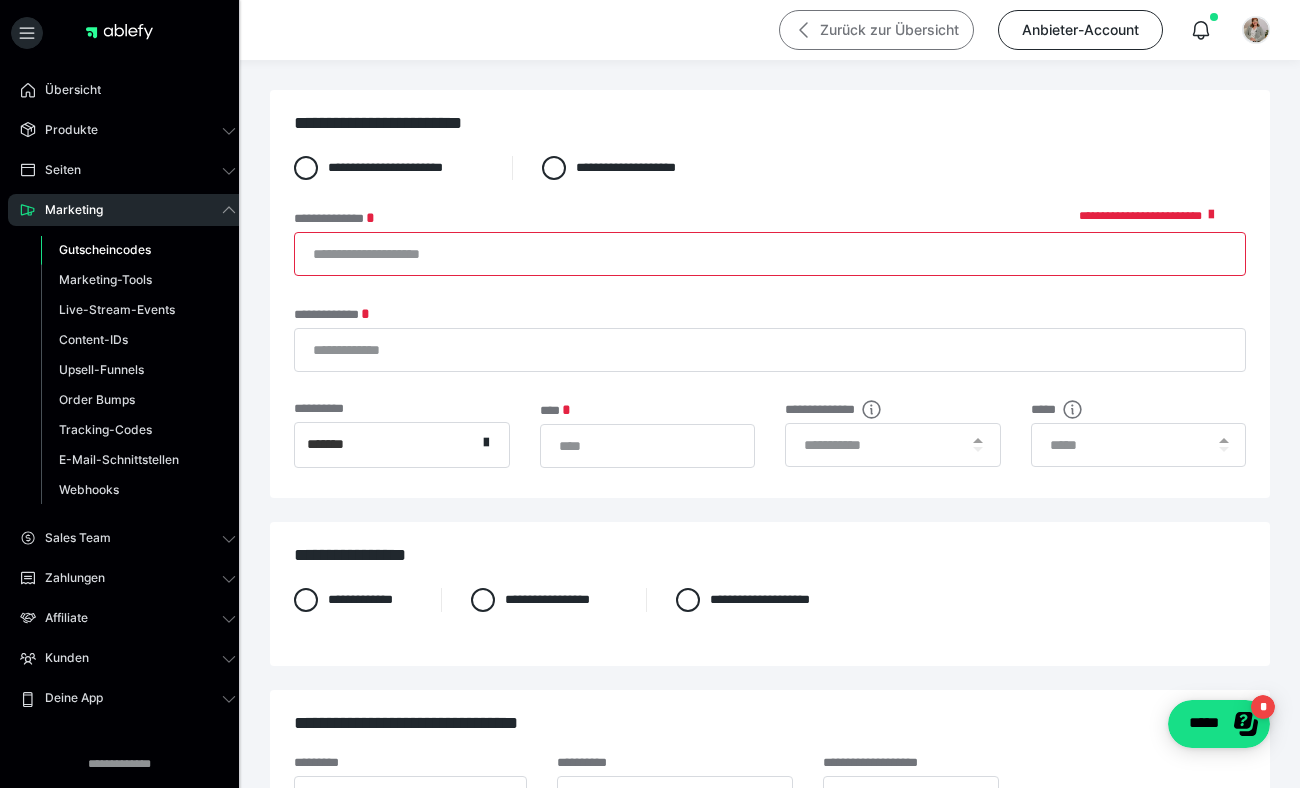 click 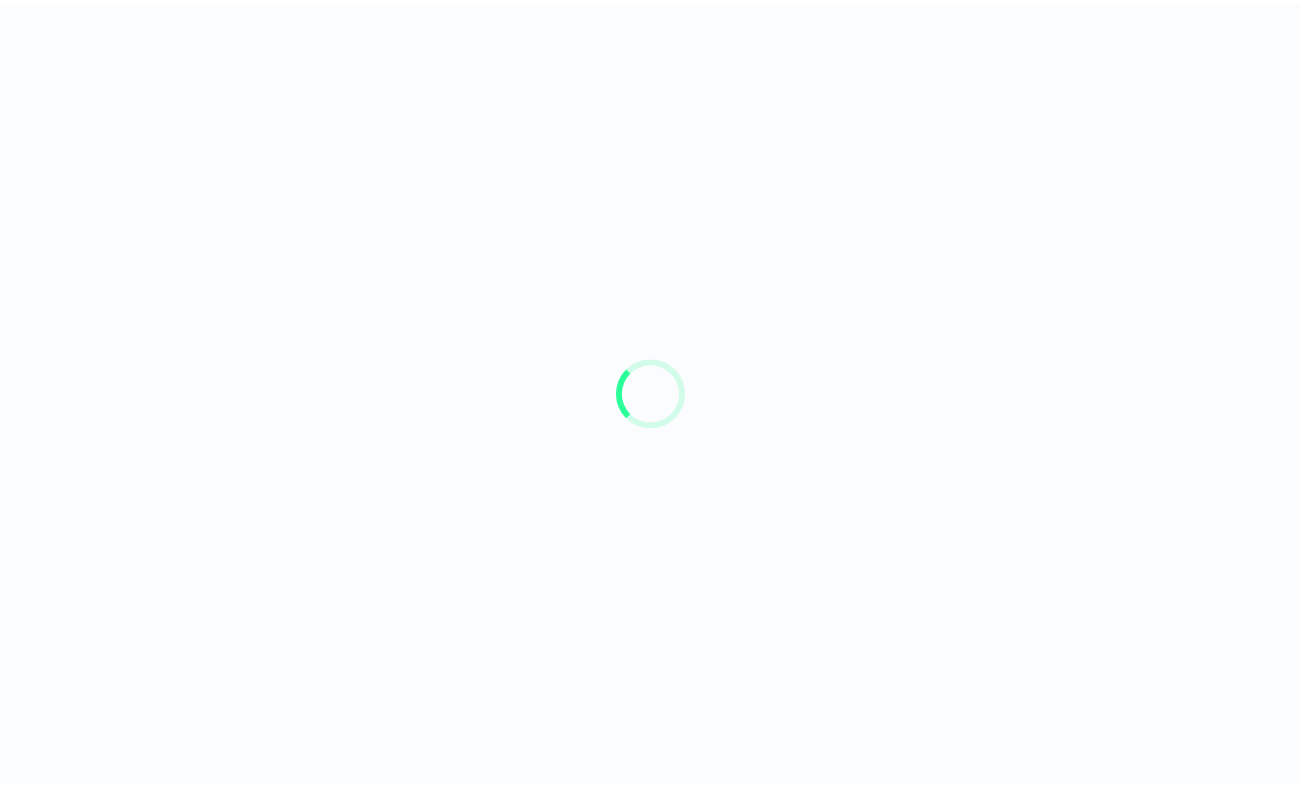 scroll, scrollTop: 0, scrollLeft: 0, axis: both 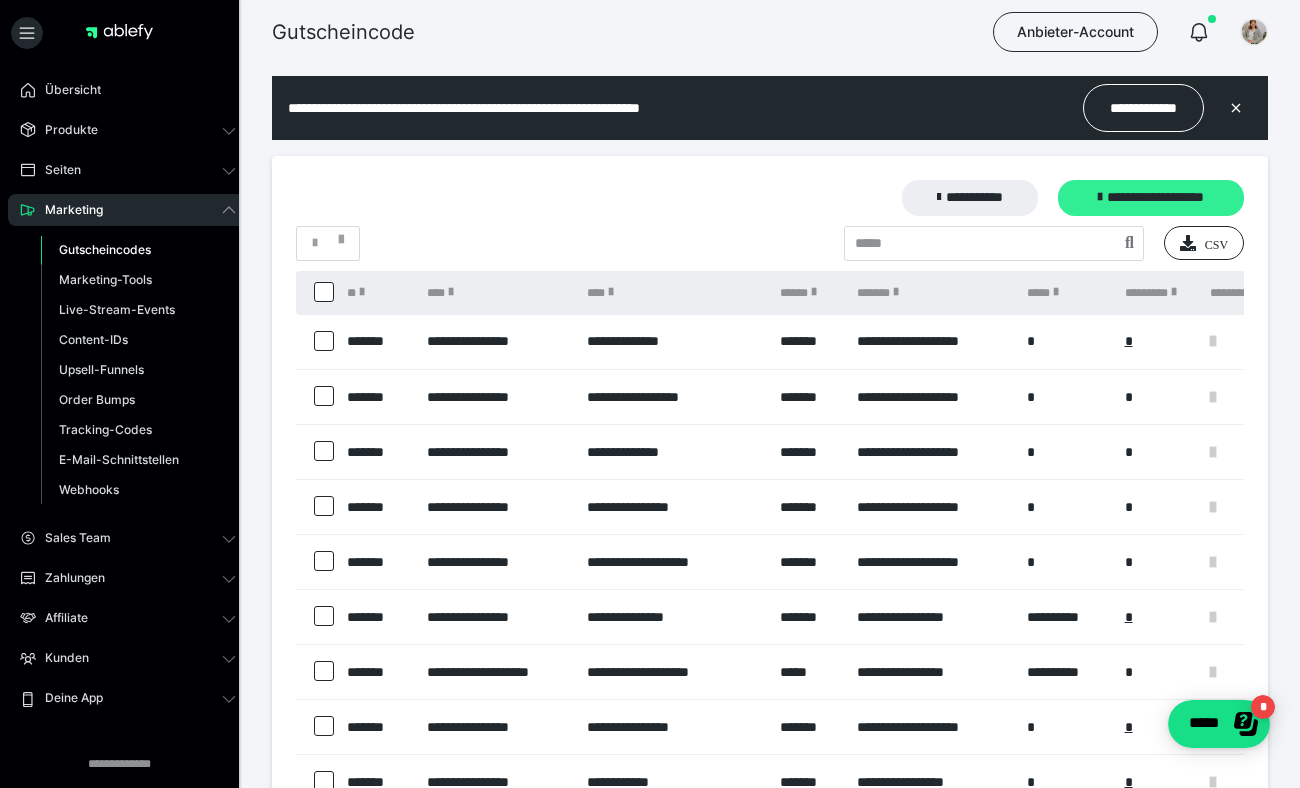 click on "**********" at bounding box center (1151, 198) 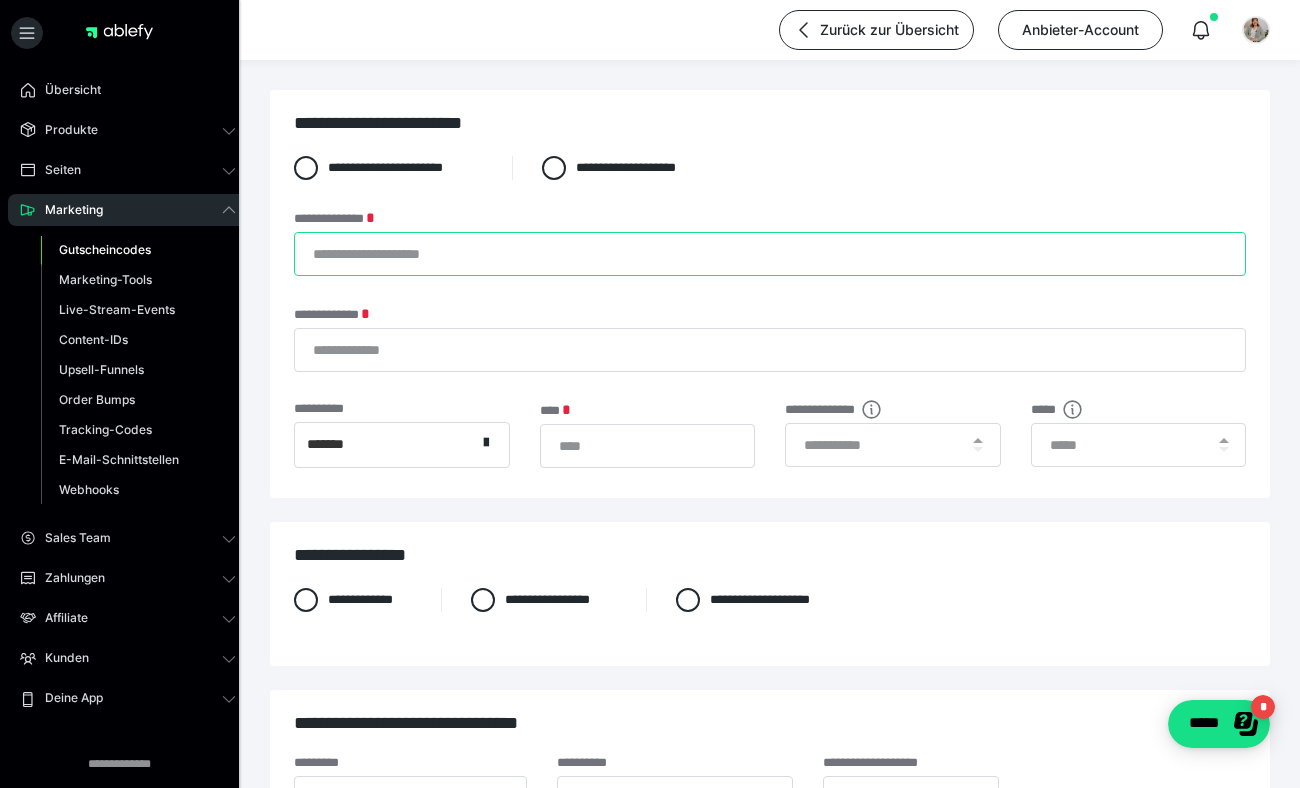 click on "**********" at bounding box center [770, 254] 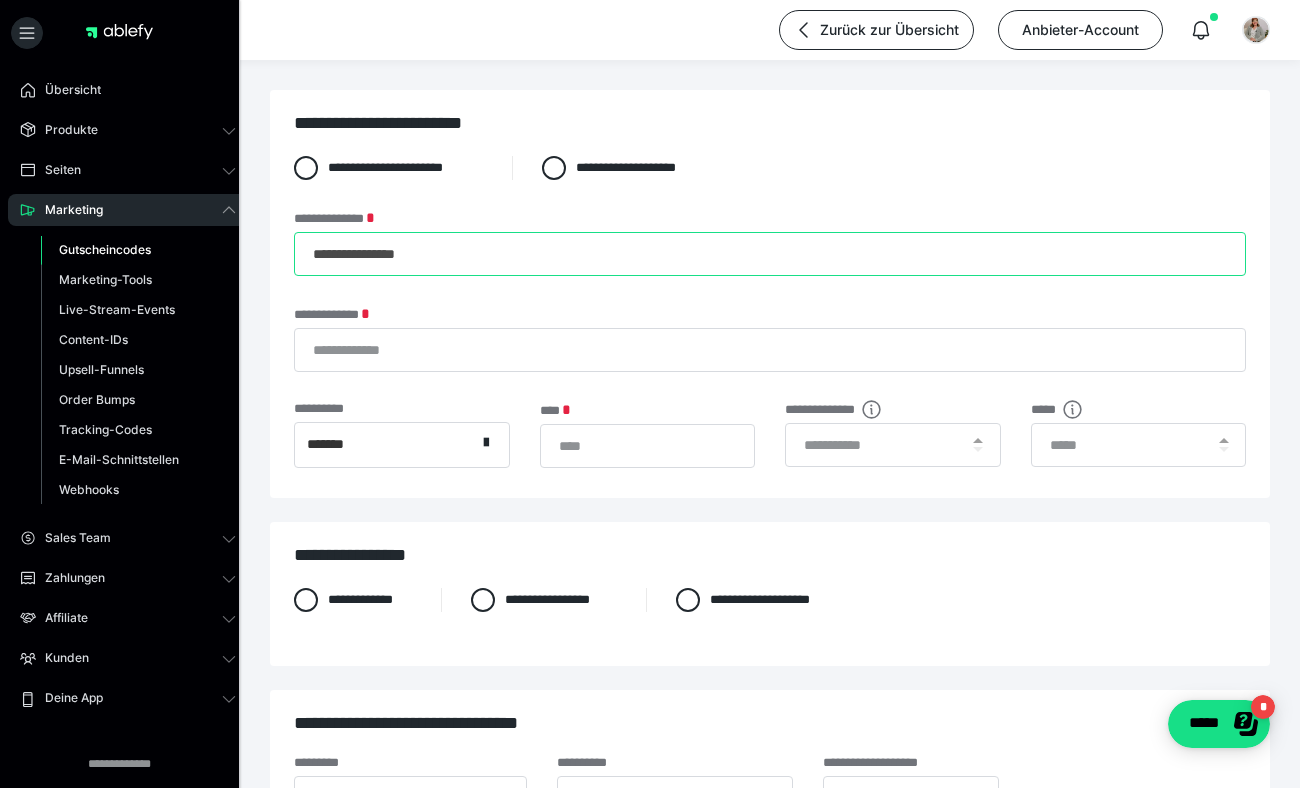 type on "**********" 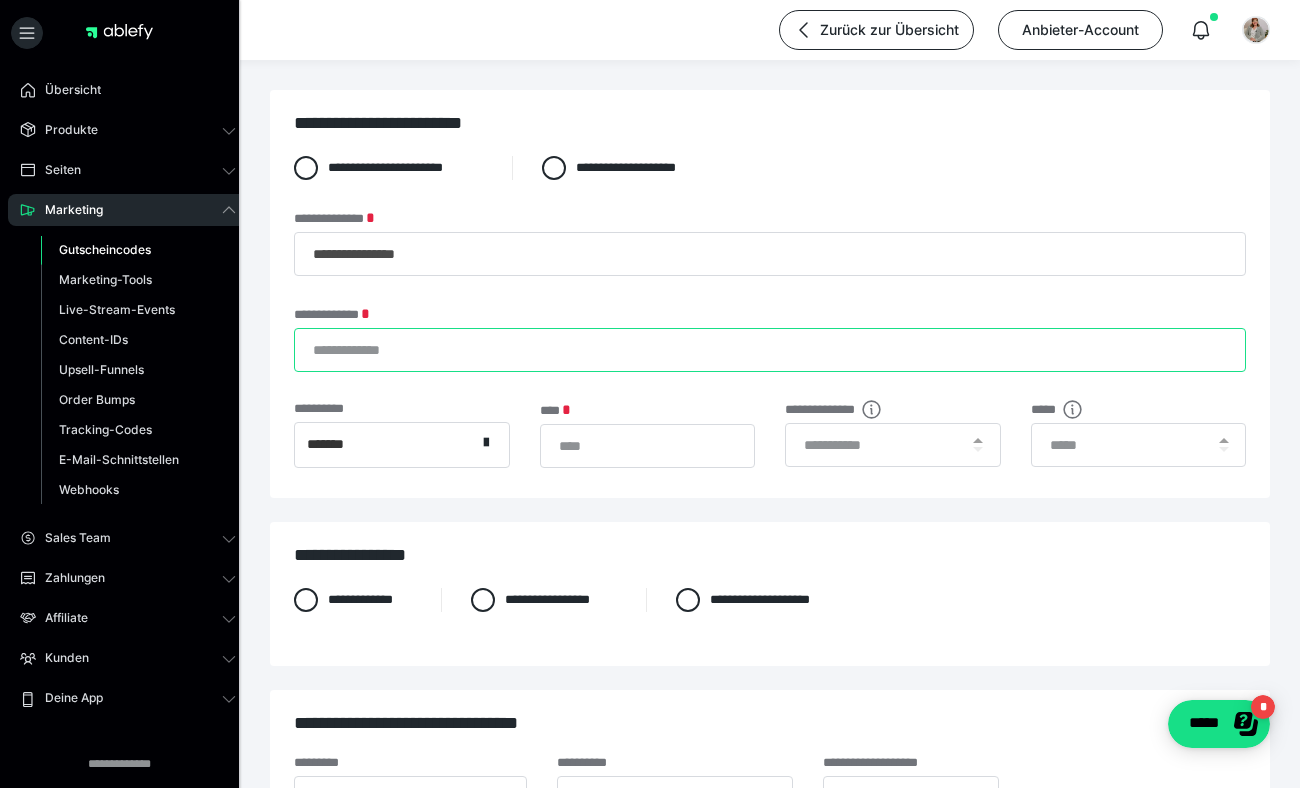 click on "**********" at bounding box center [770, 350] 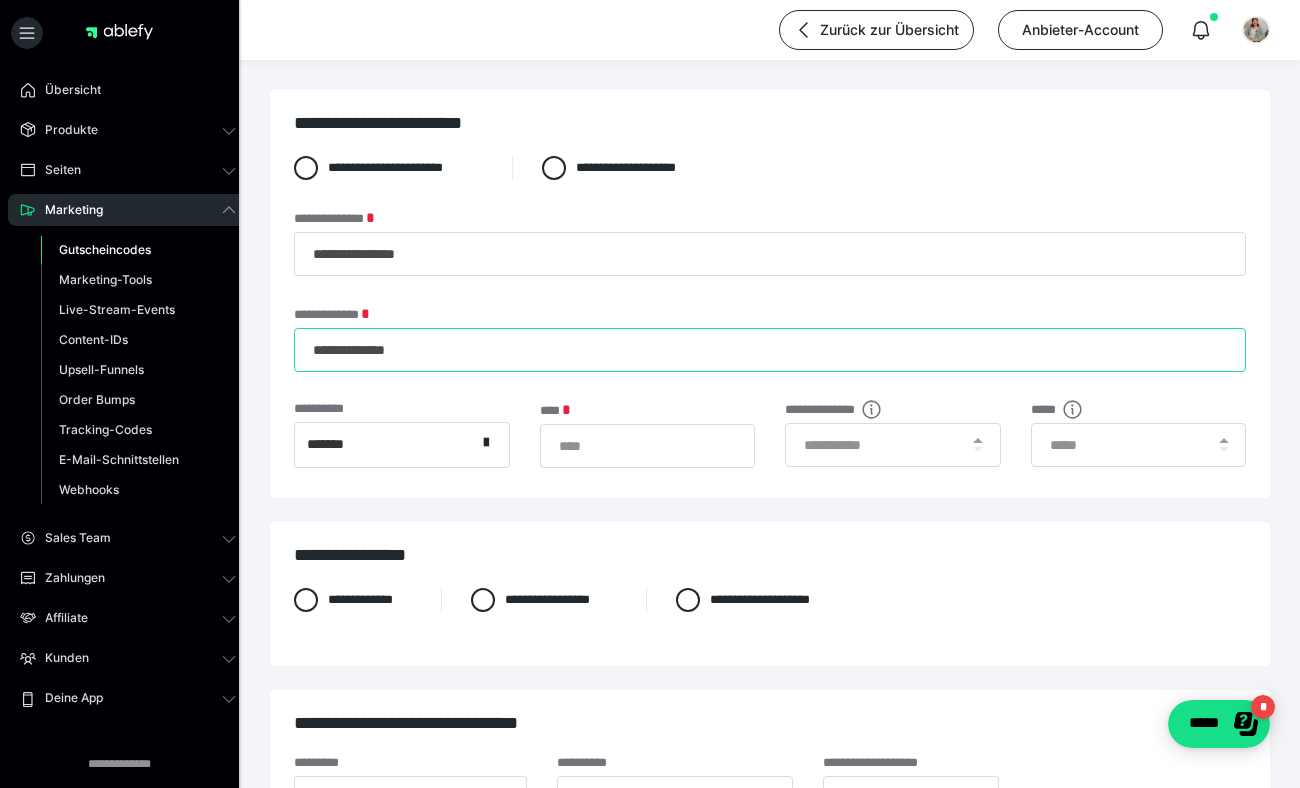 type on "**********" 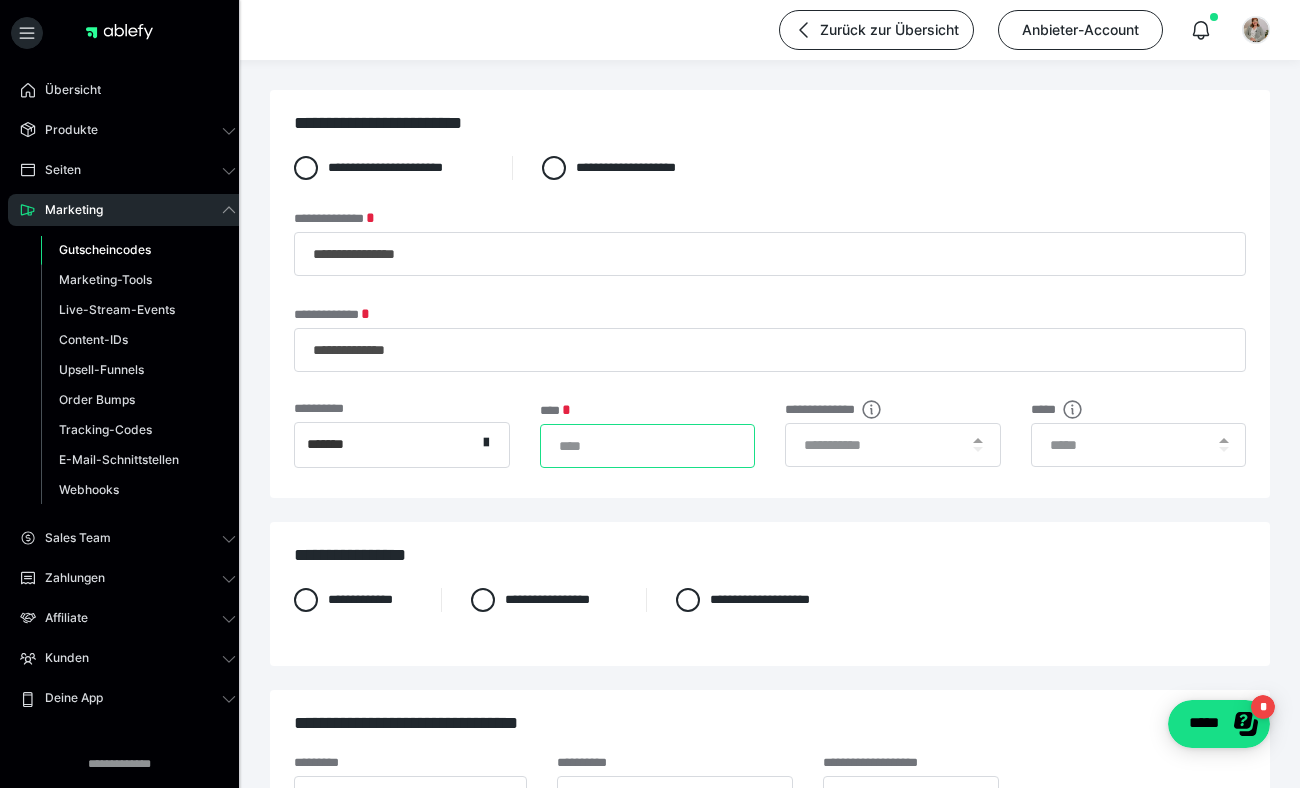 click on "*" at bounding box center (648, 446) 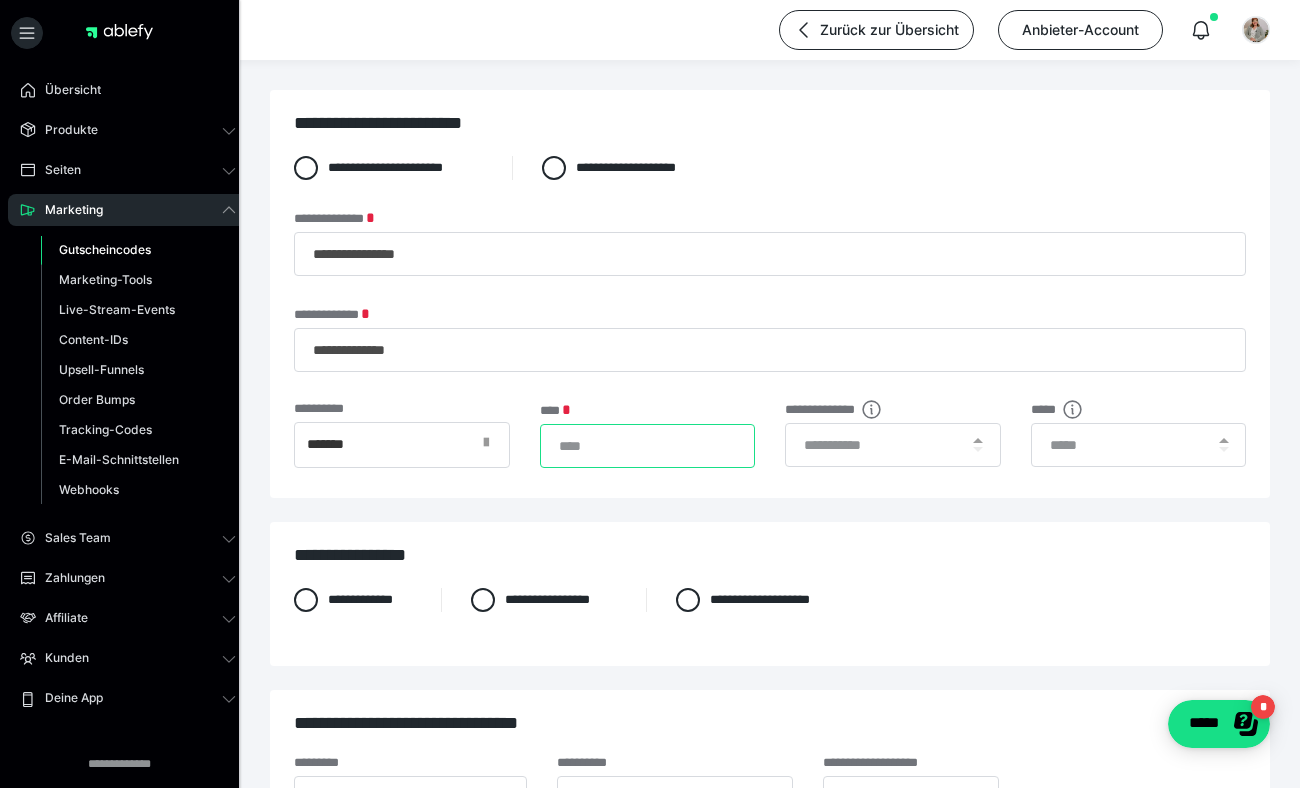 type on "***" 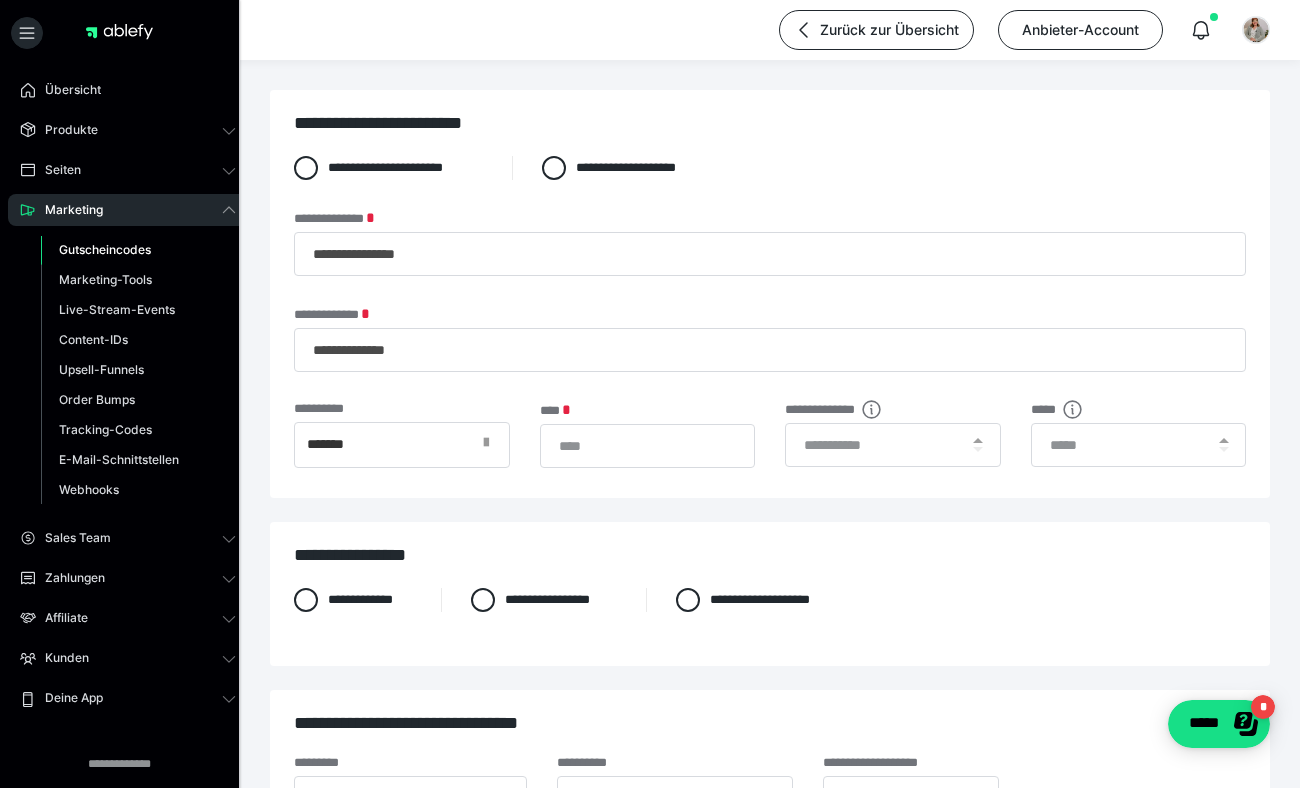 click at bounding box center (486, 443) 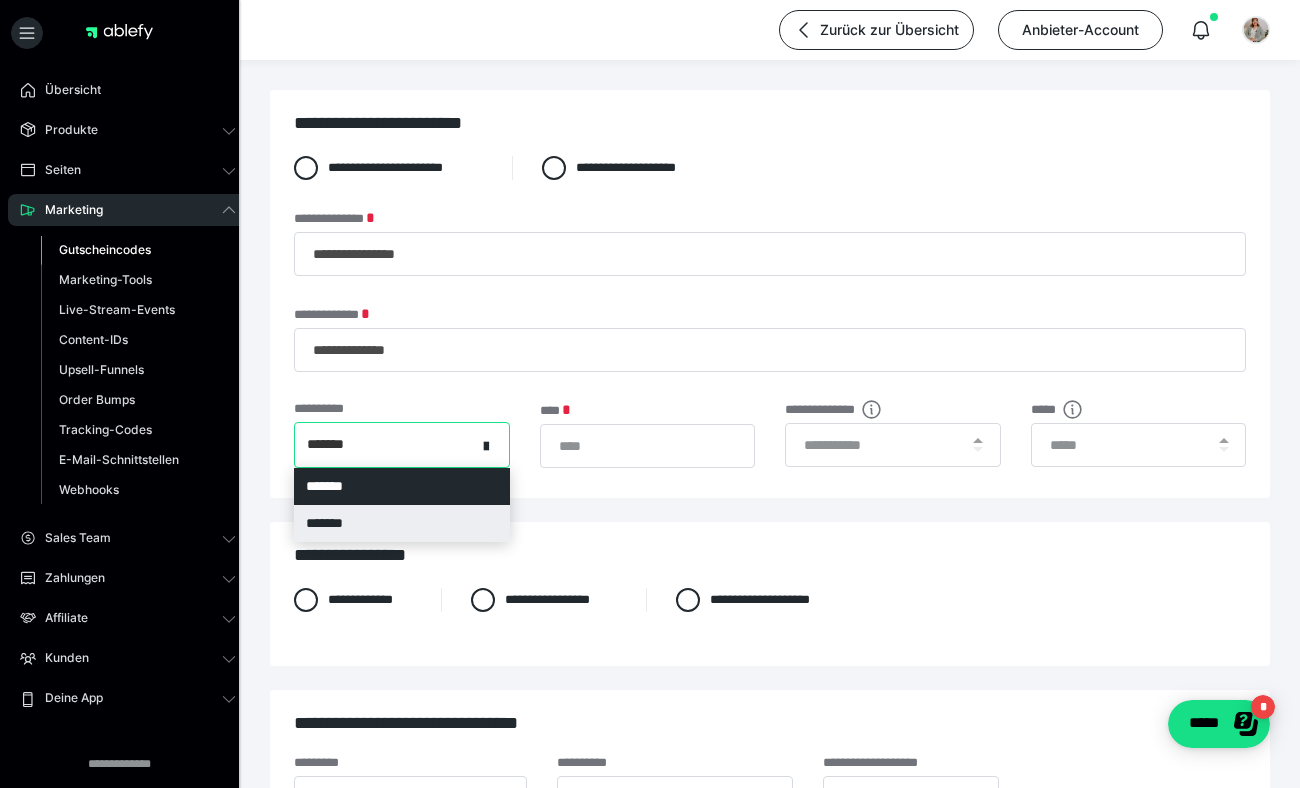 click on "*******" at bounding box center [402, 523] 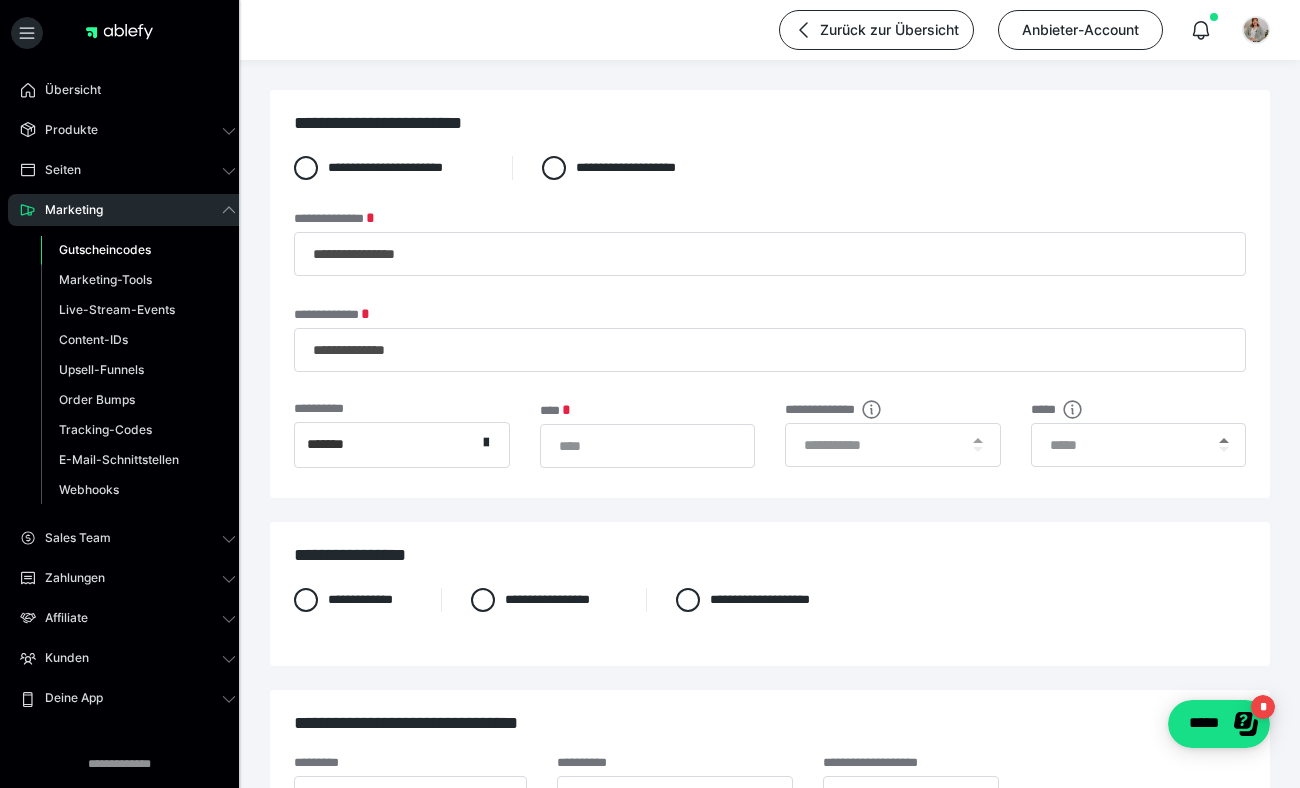 click at bounding box center (1224, 440) 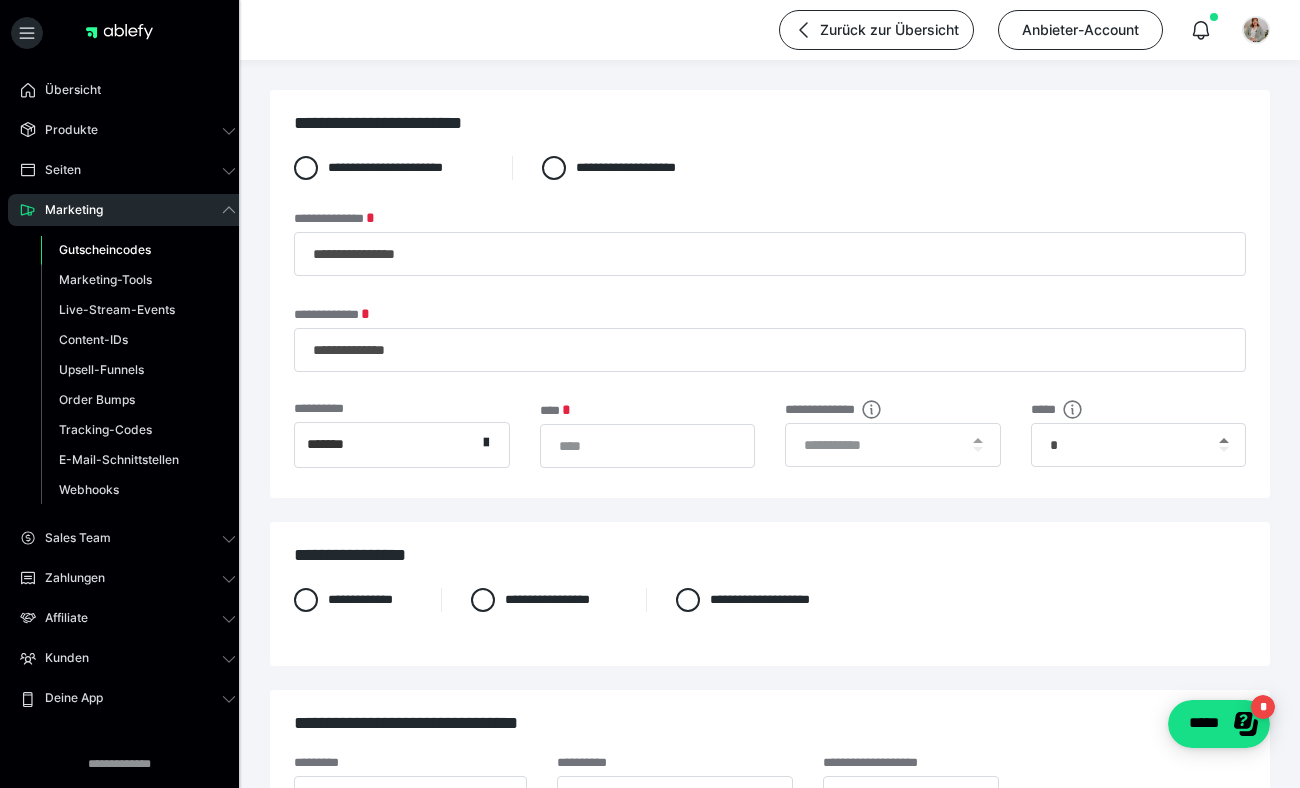 click at bounding box center (1224, 440) 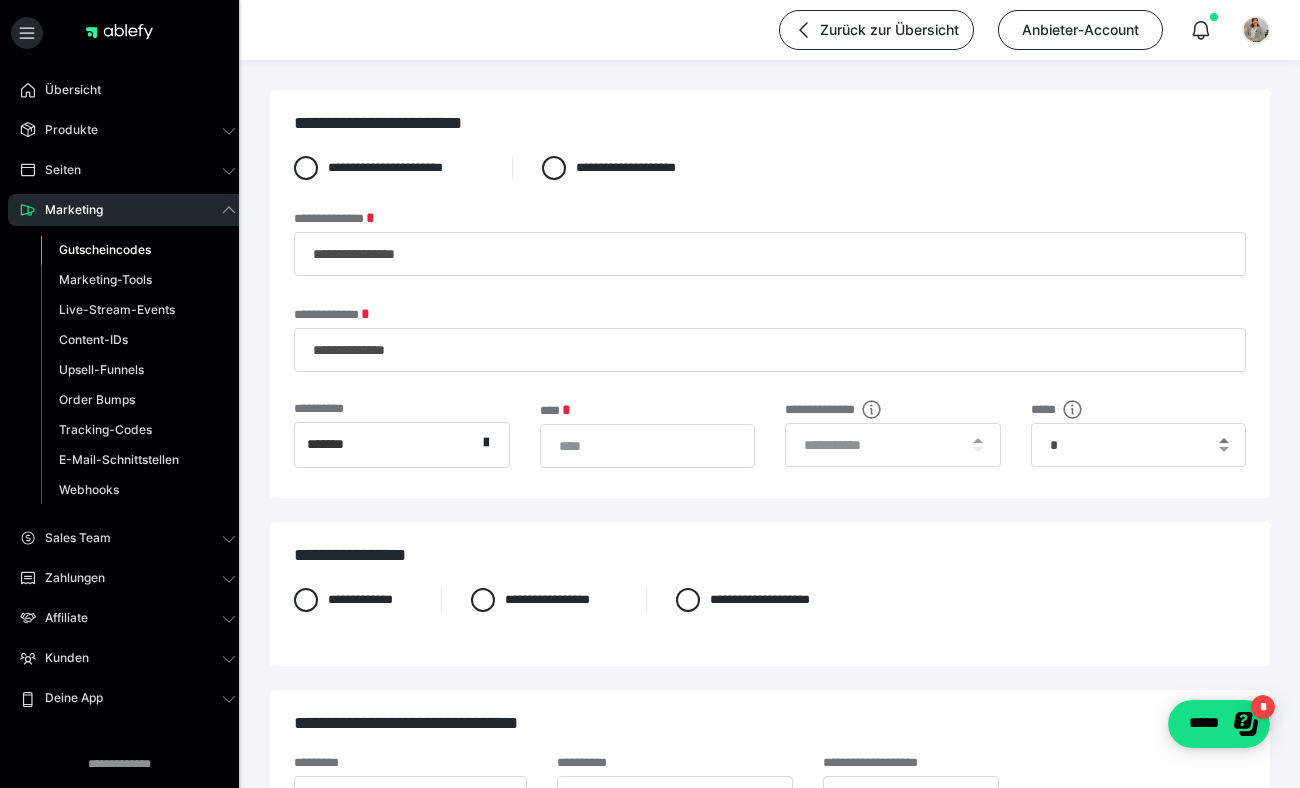 click at bounding box center (1224, 440) 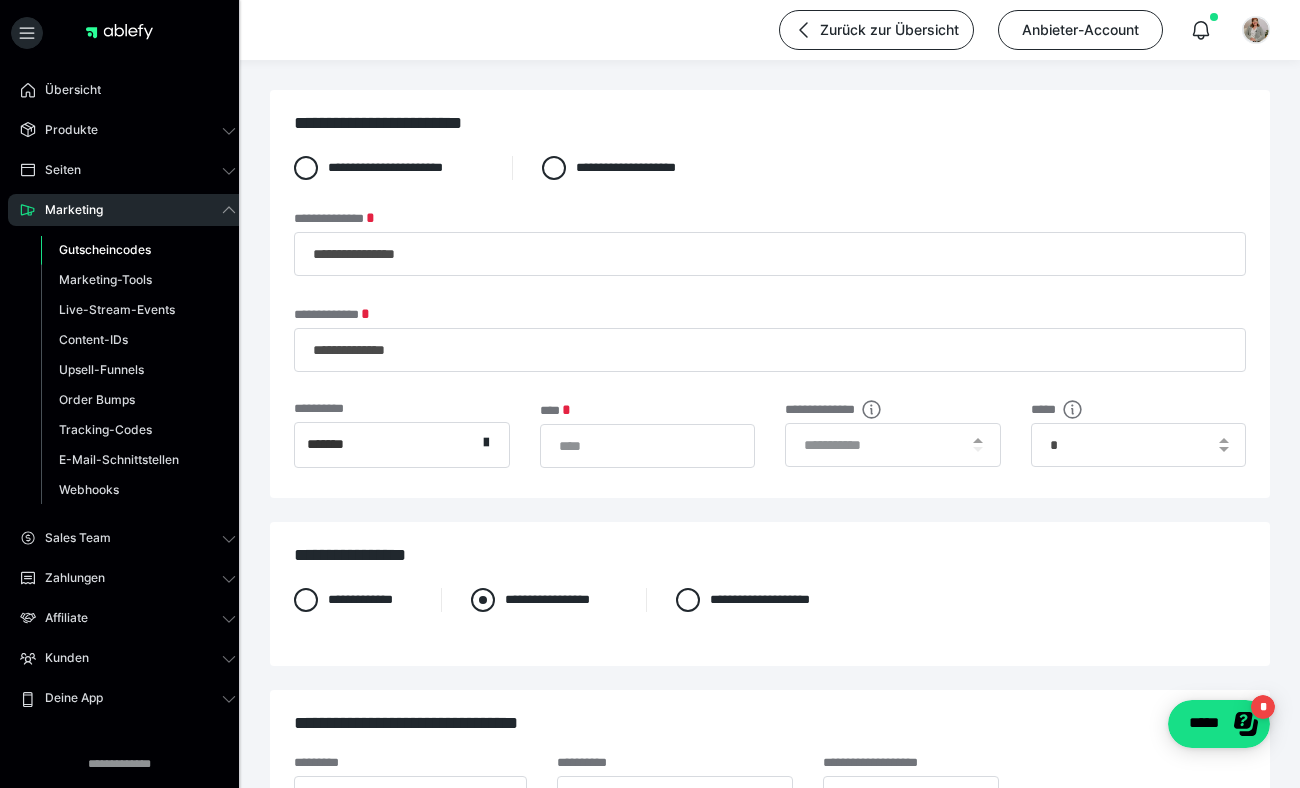 click at bounding box center [483, 600] 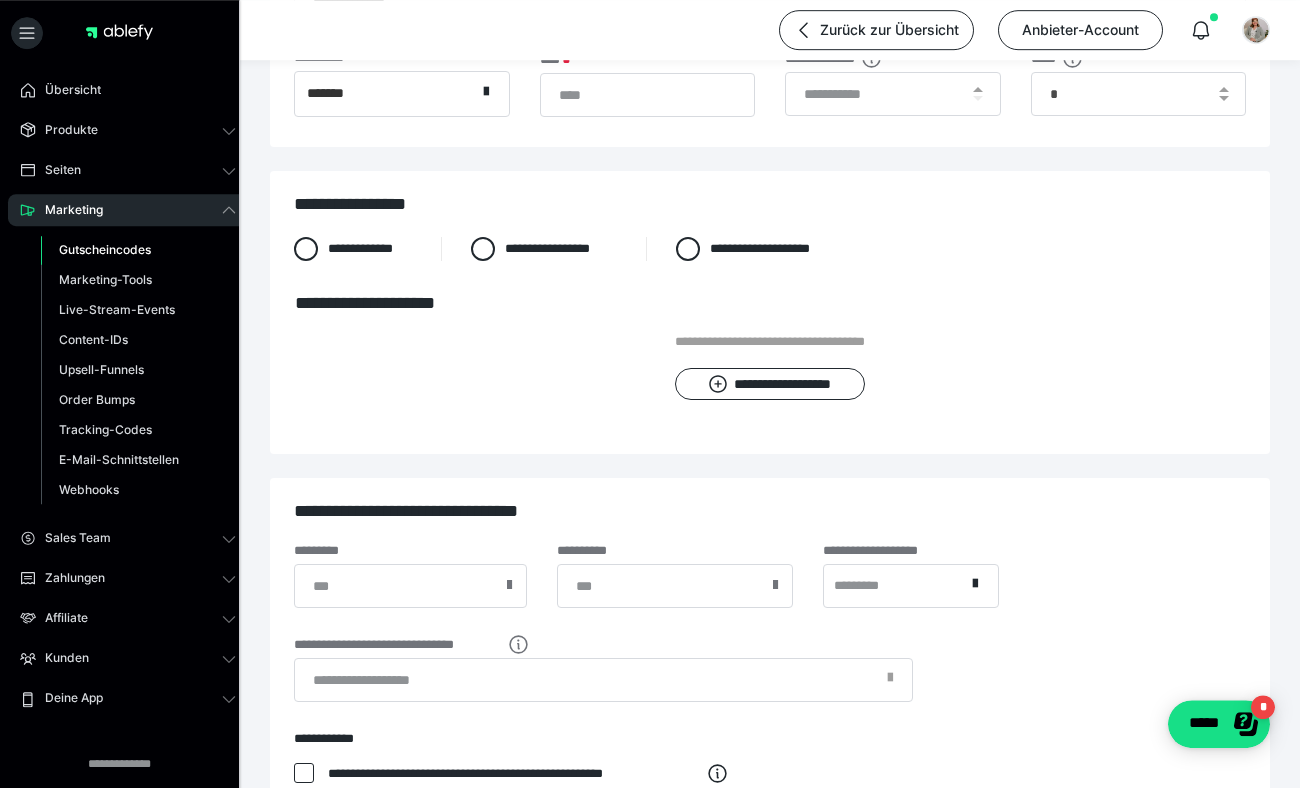 scroll, scrollTop: 432, scrollLeft: 0, axis: vertical 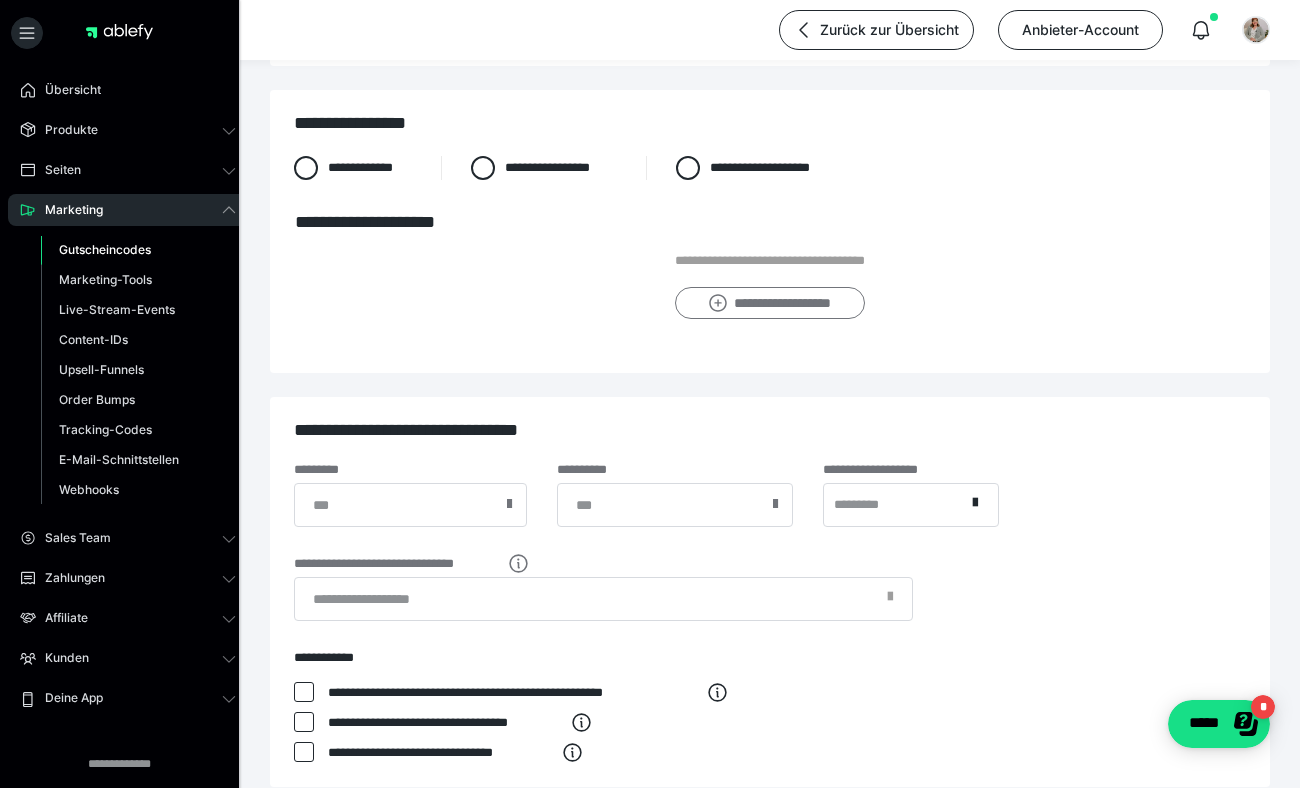 click on "**********" at bounding box center [769, 303] 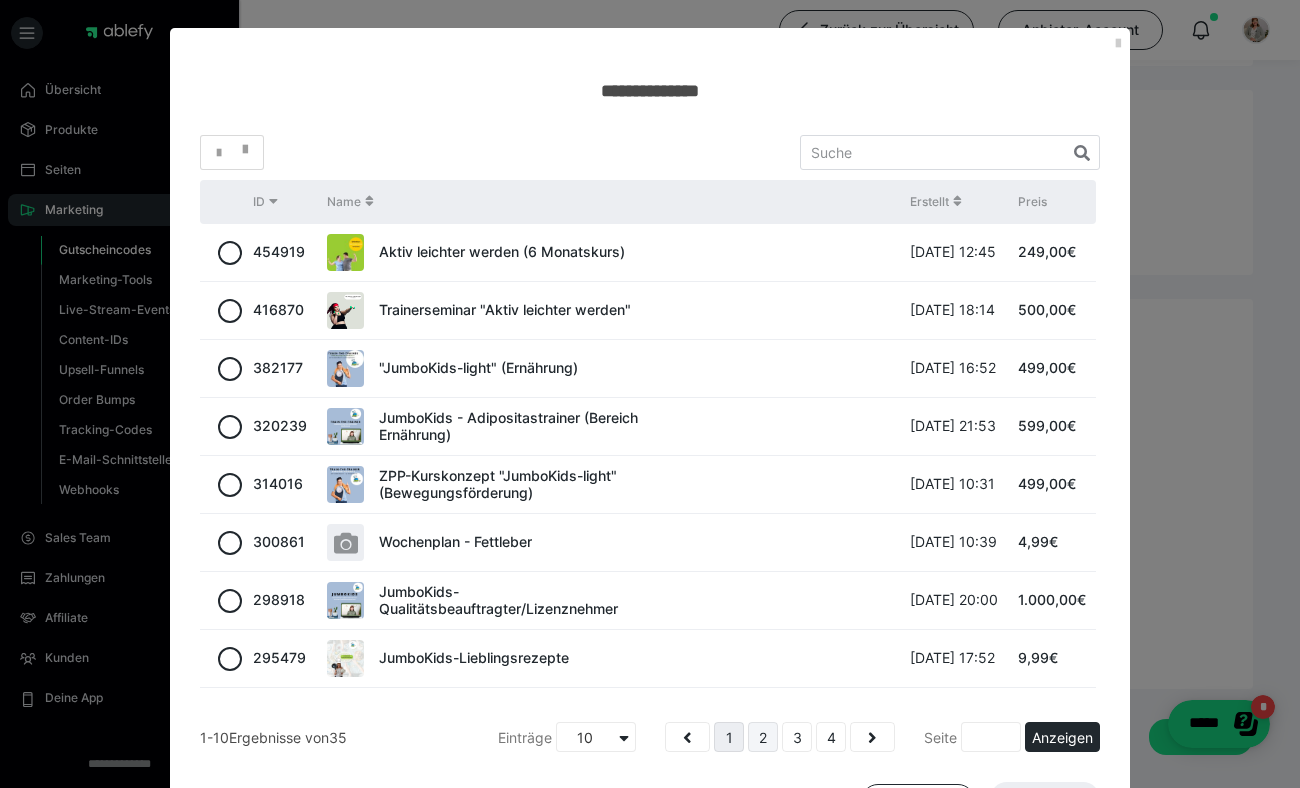 click on "2" at bounding box center (763, 737) 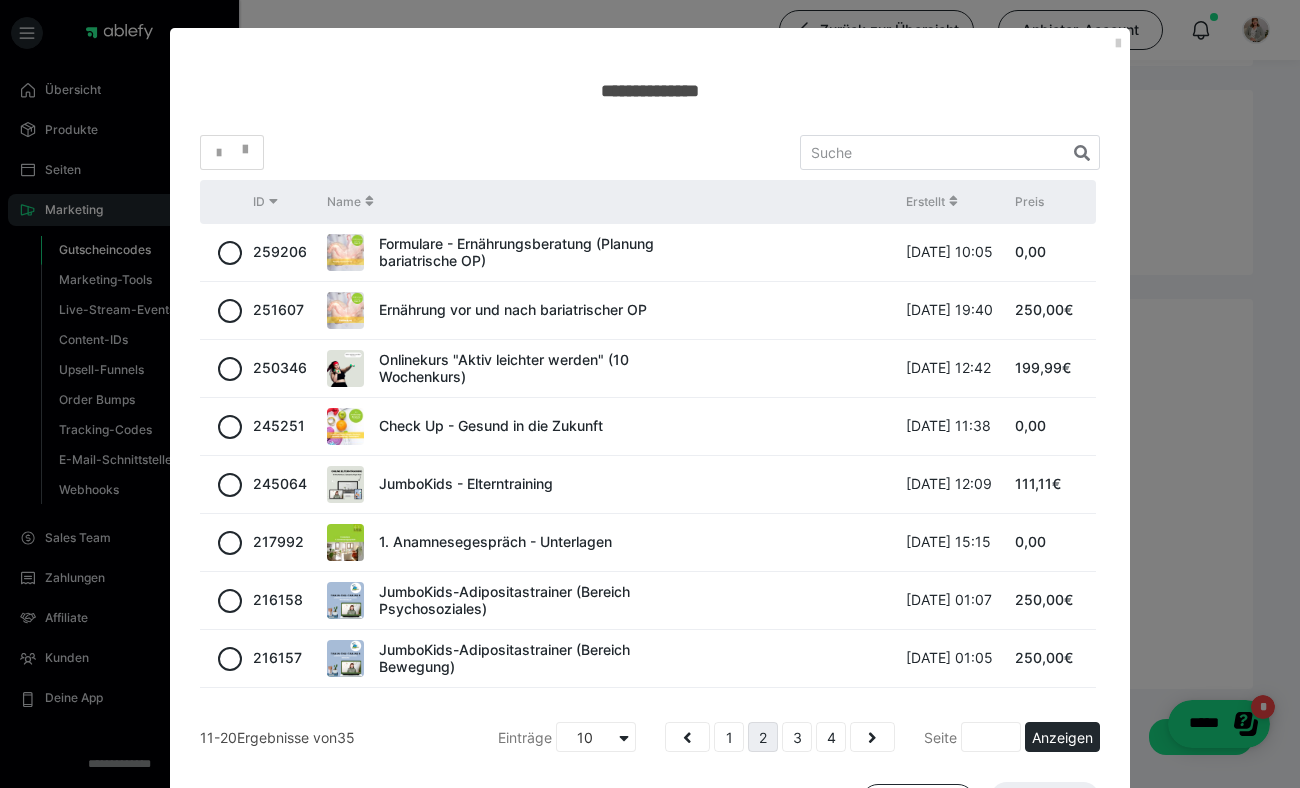 scroll, scrollTop: 112, scrollLeft: 0, axis: vertical 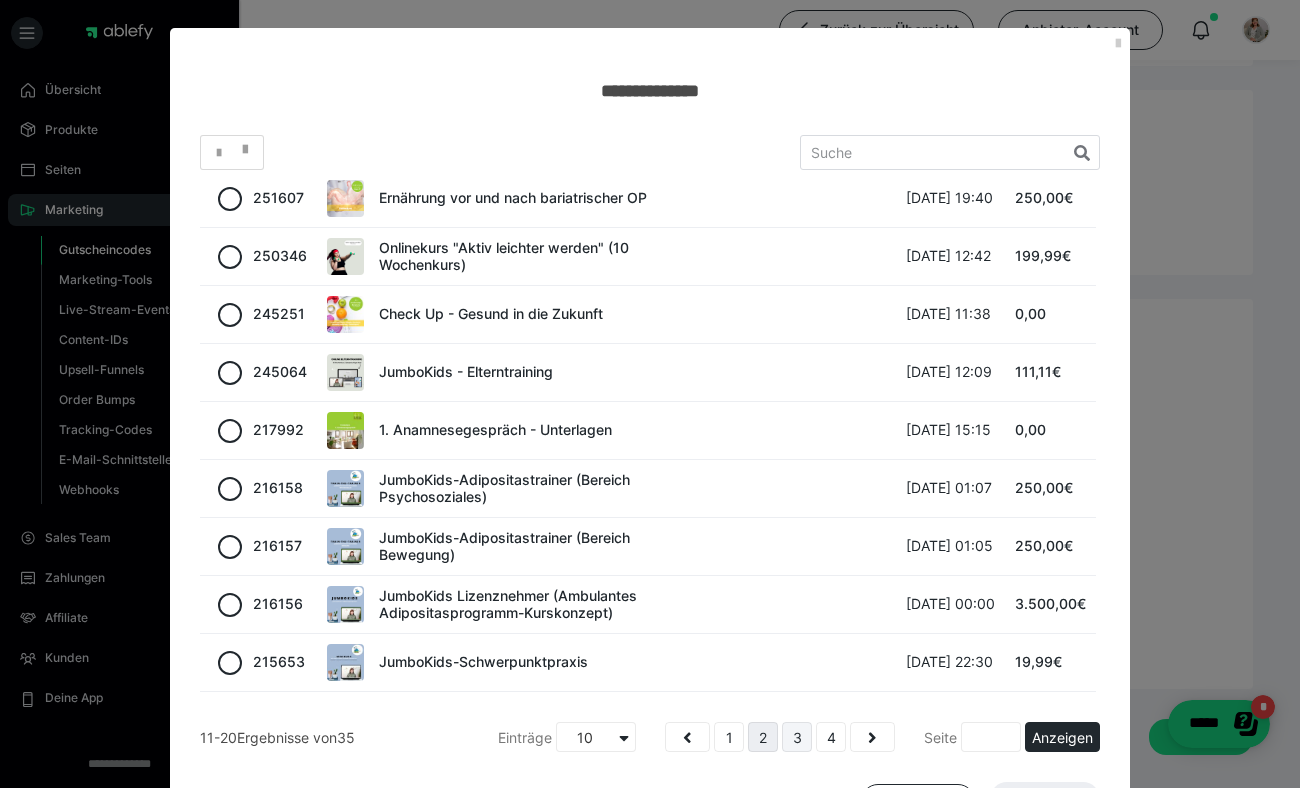 click on "3" at bounding box center [797, 737] 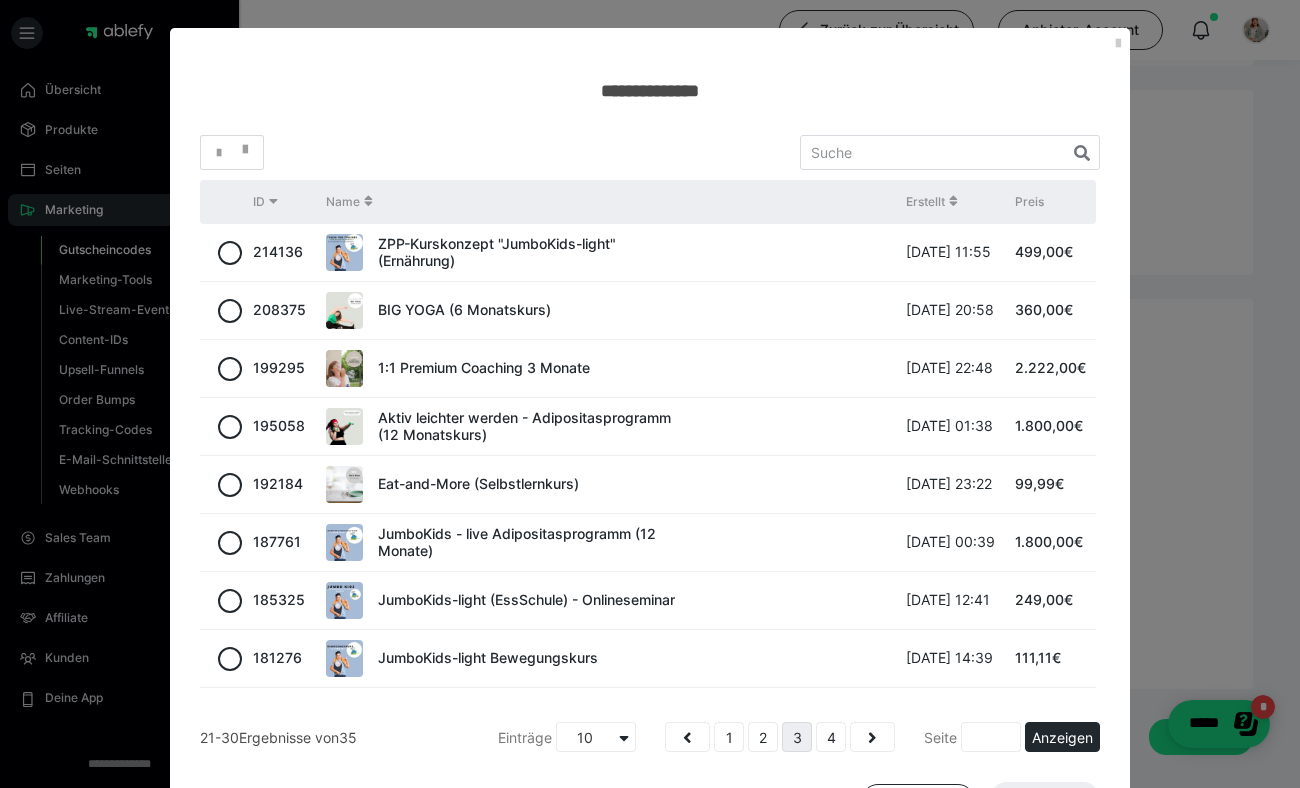 scroll, scrollTop: 112, scrollLeft: 0, axis: vertical 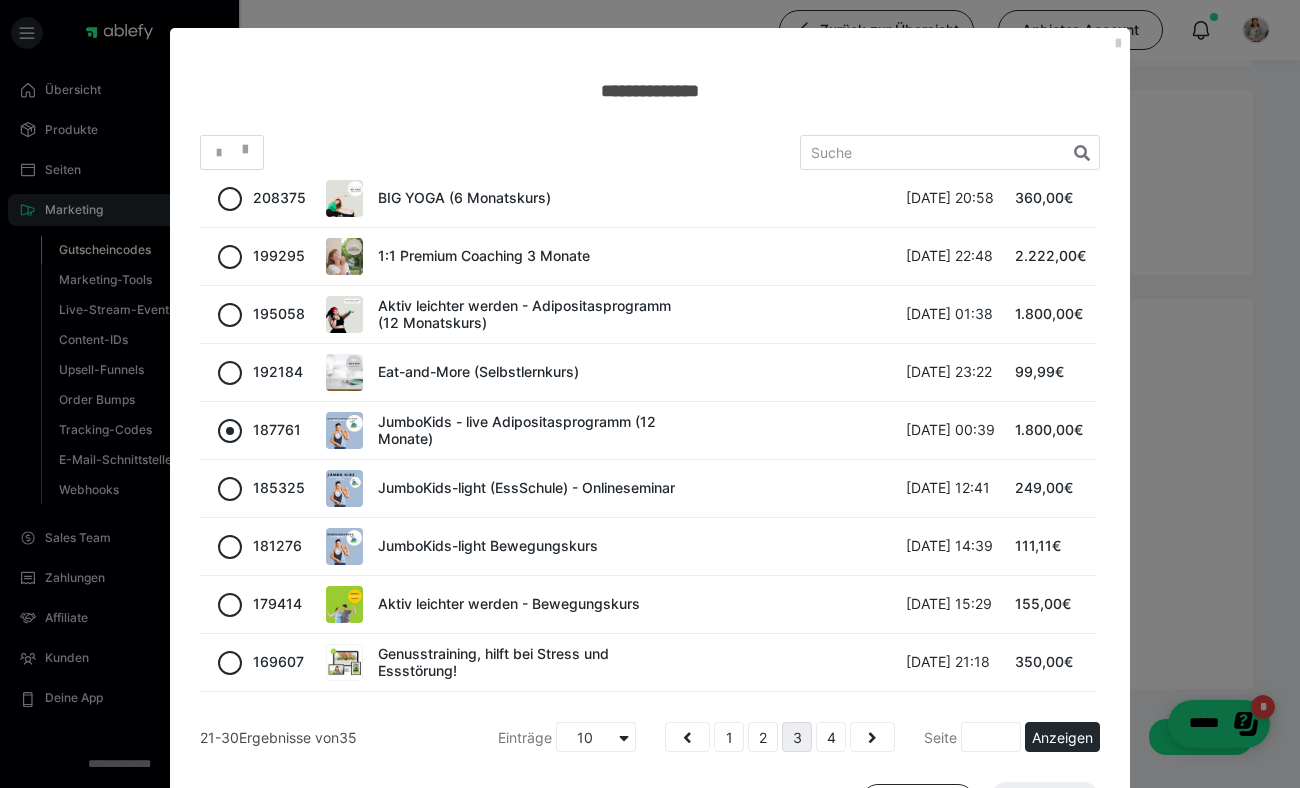 click at bounding box center [230, 431] 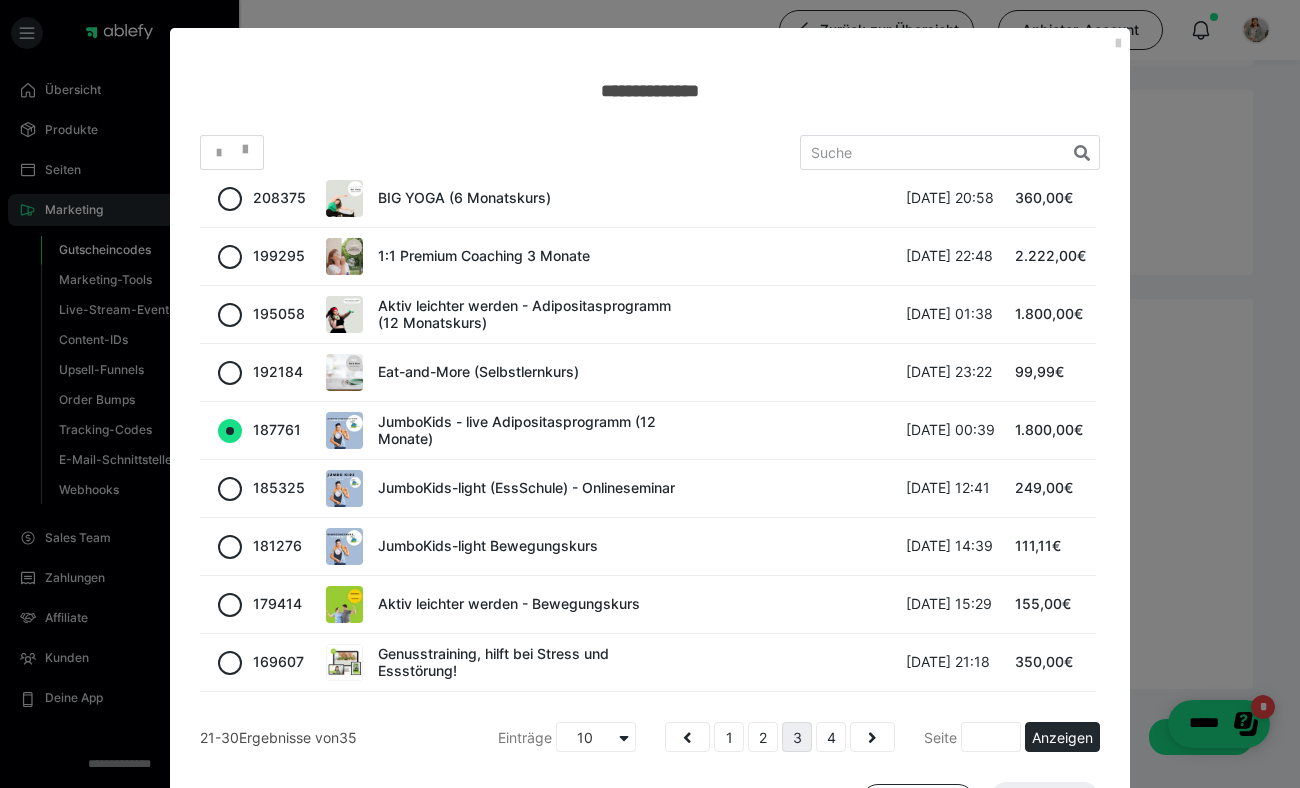 radio on "true" 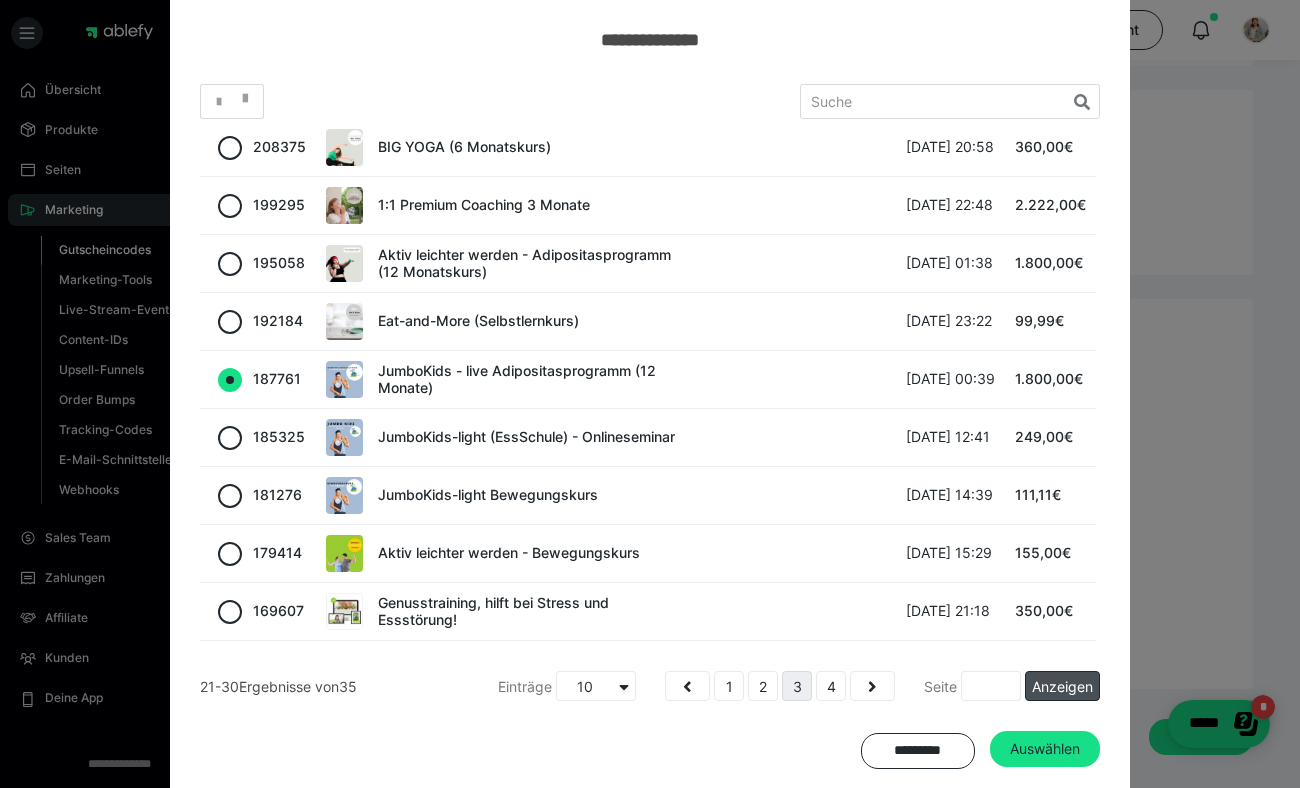 scroll, scrollTop: 88, scrollLeft: 0, axis: vertical 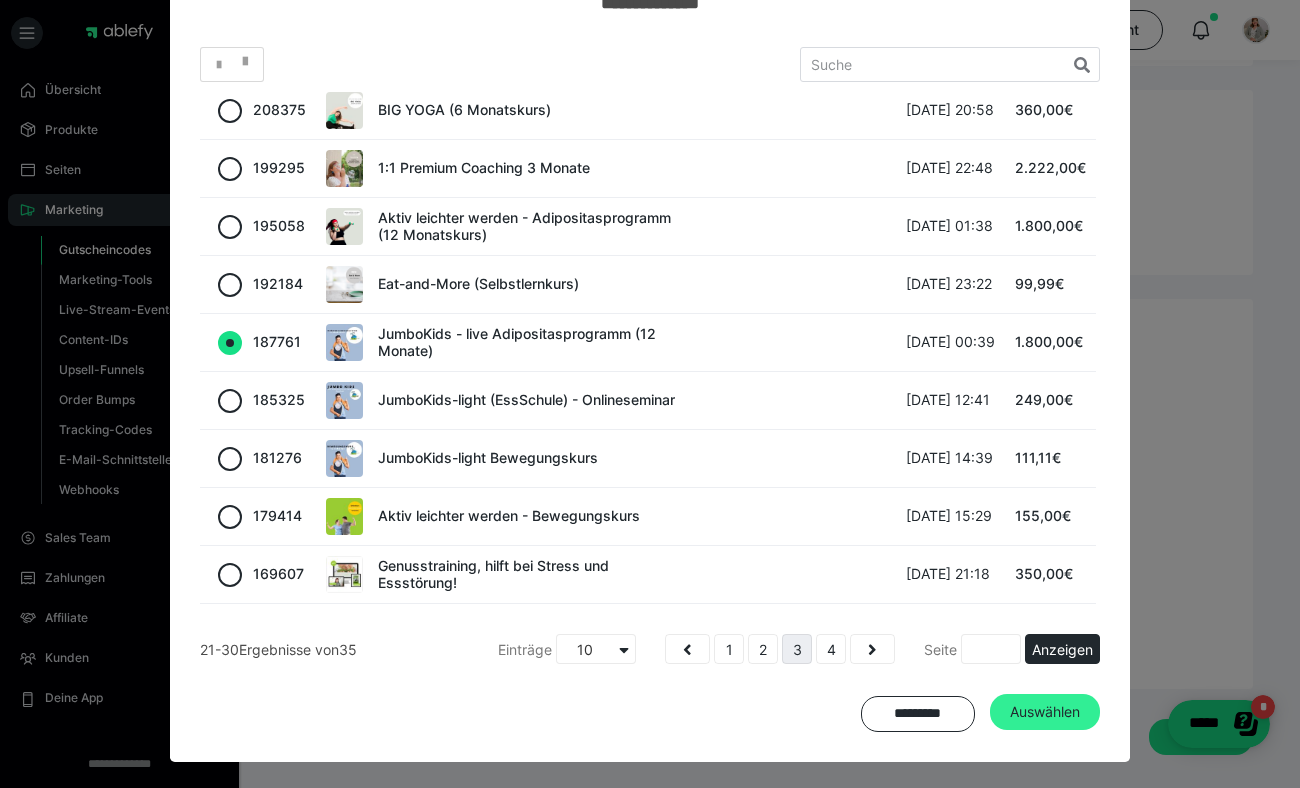 click on "Auswählen" at bounding box center (1045, 712) 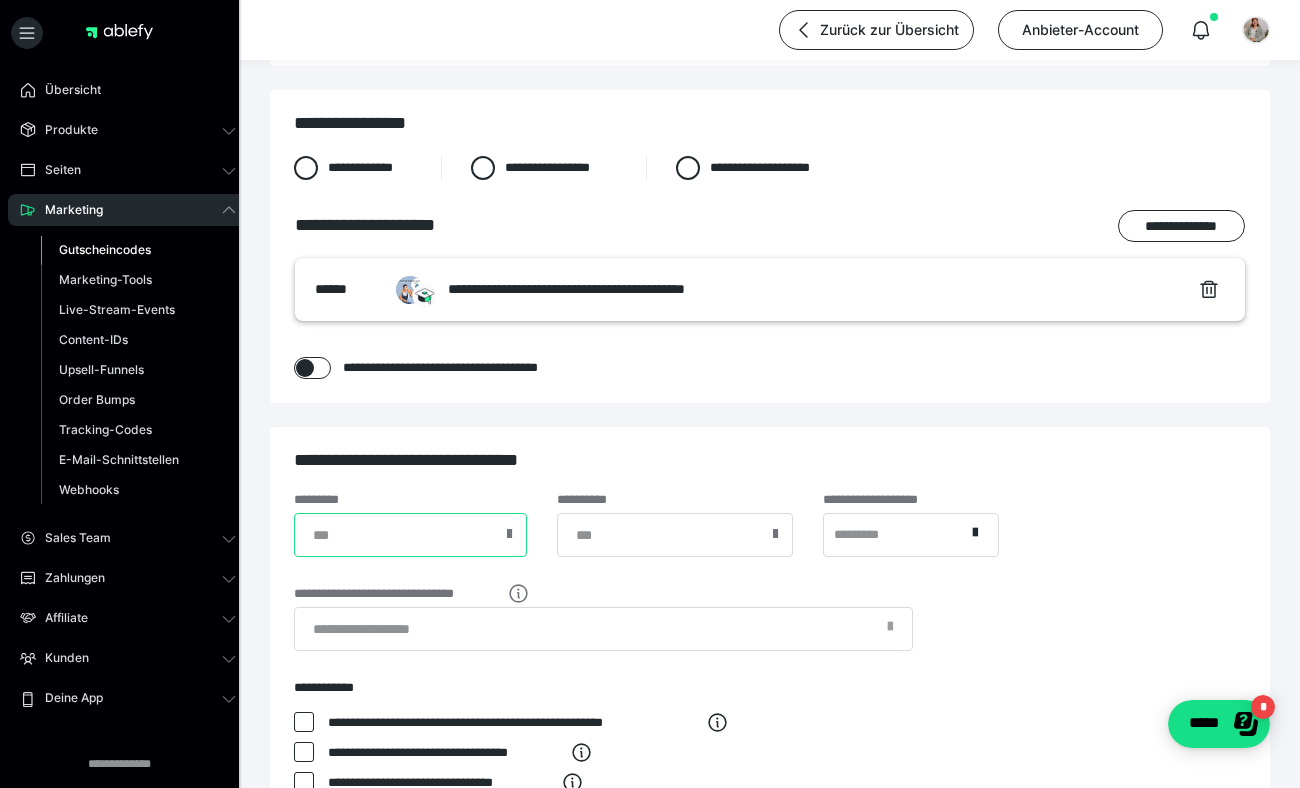 click at bounding box center (410, 535) 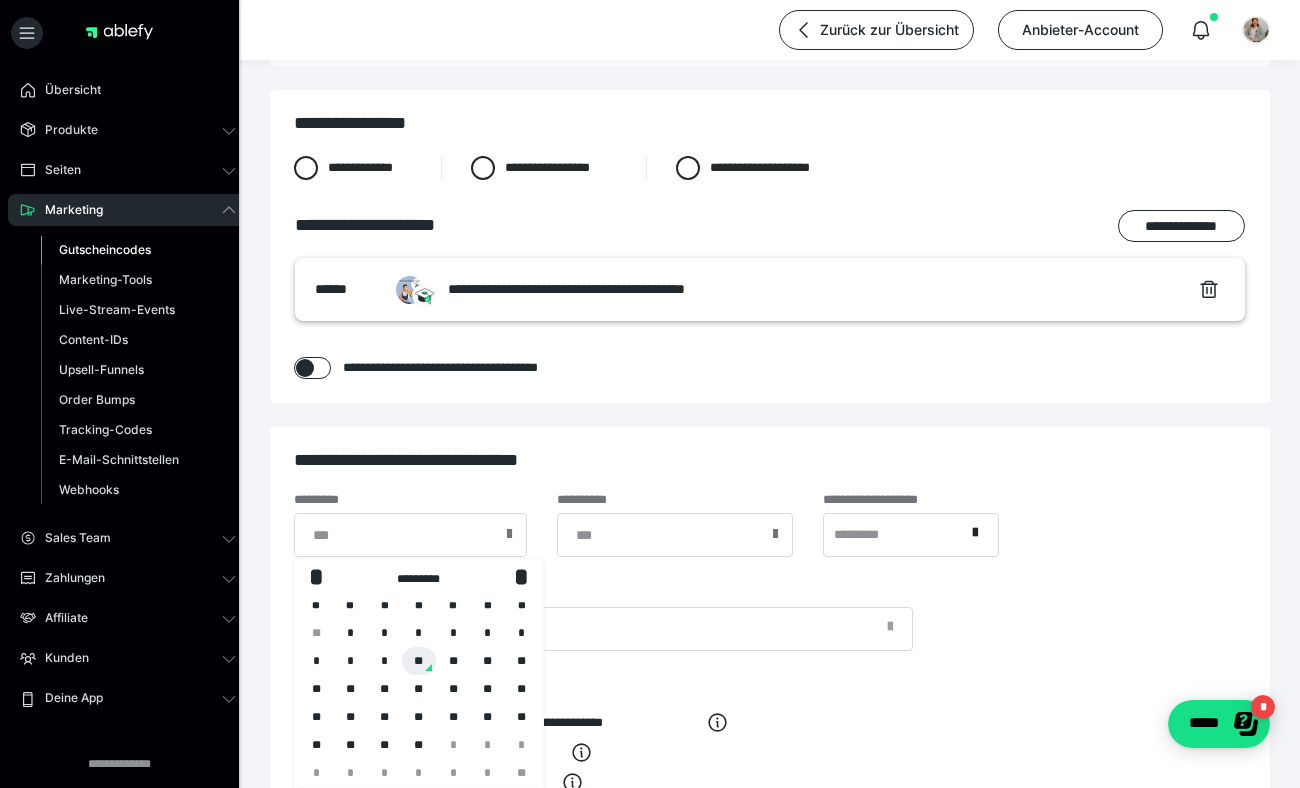 click on "**" at bounding box center (419, 661) 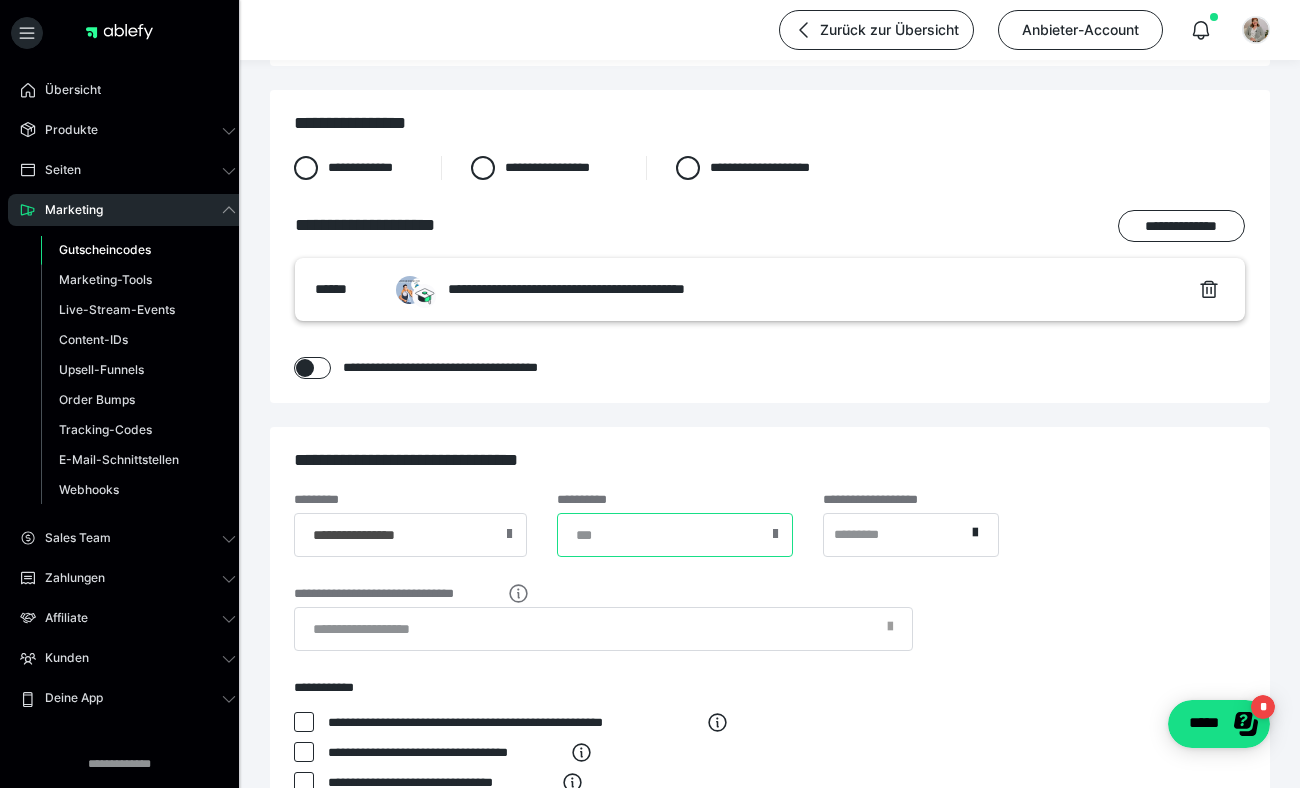 click at bounding box center (675, 535) 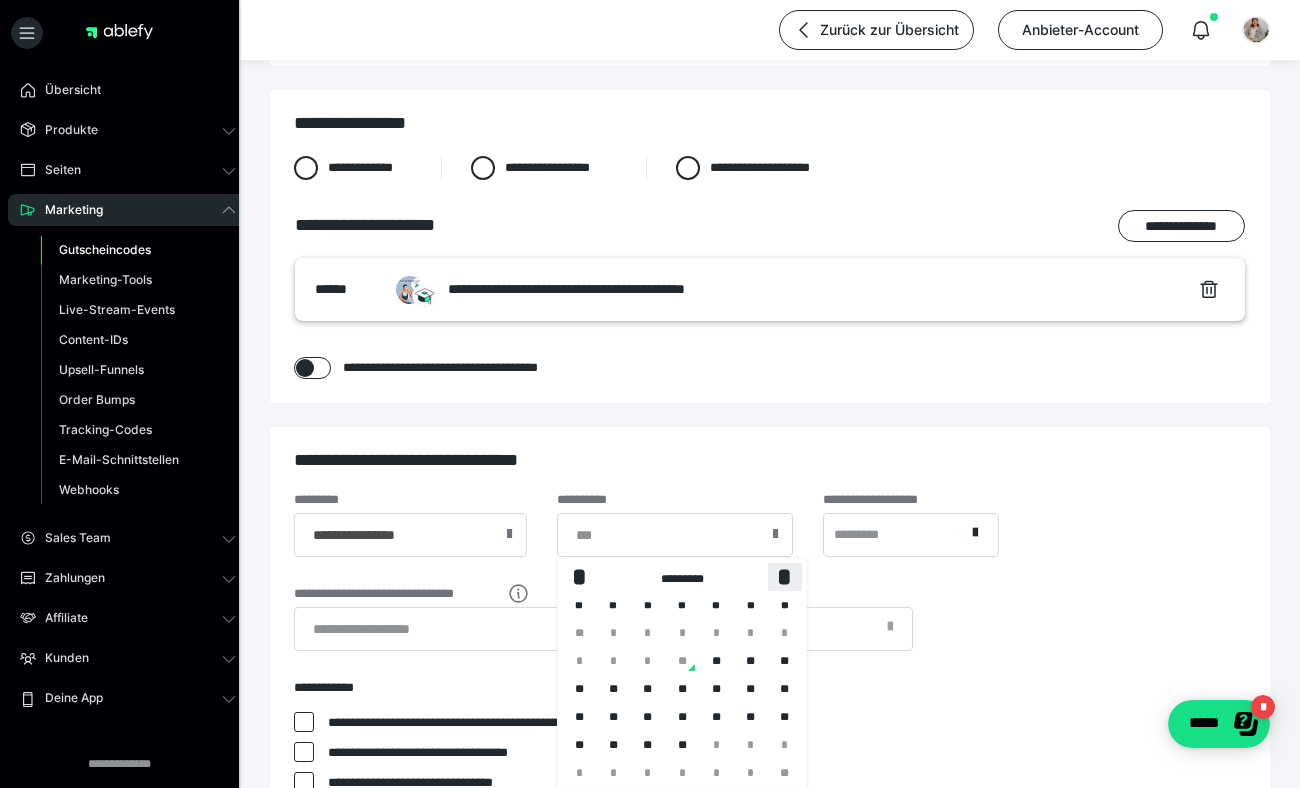 click on "*" at bounding box center [785, 576] 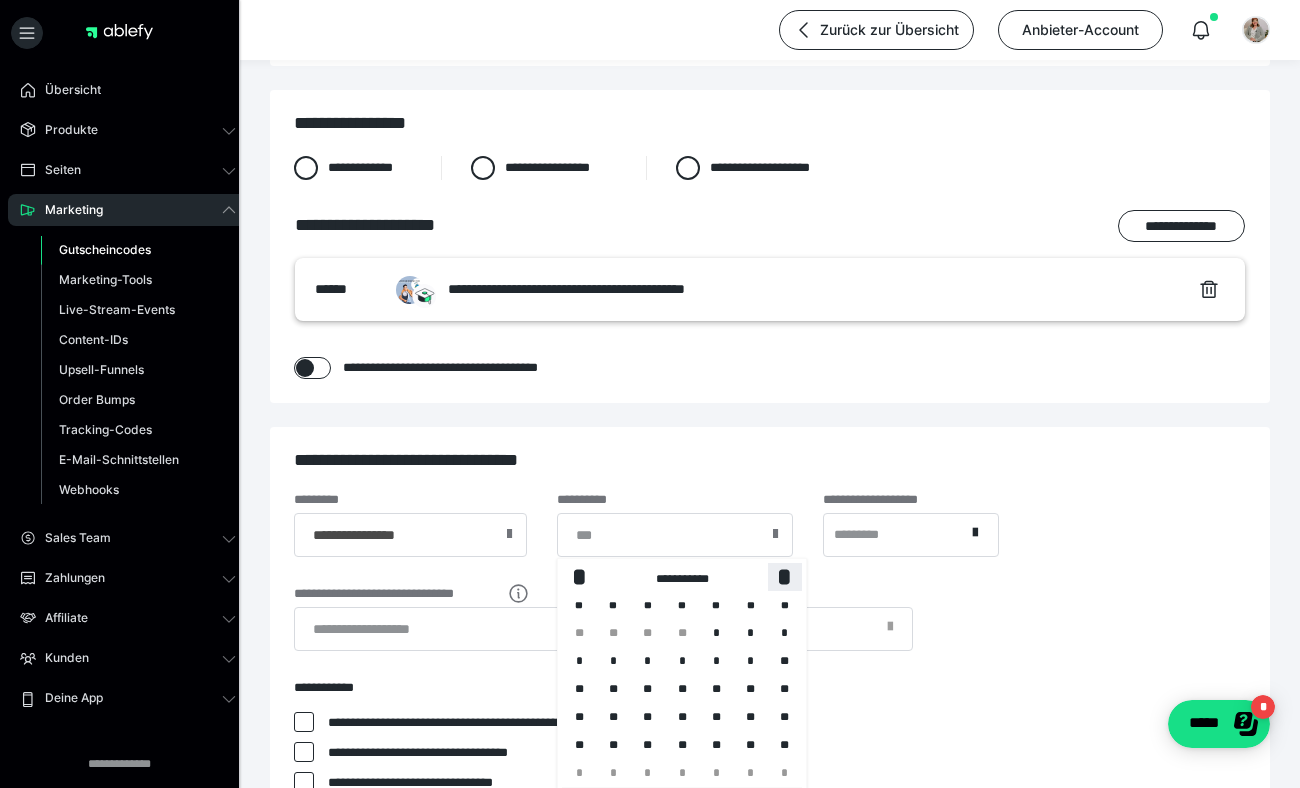 click on "*" at bounding box center (785, 576) 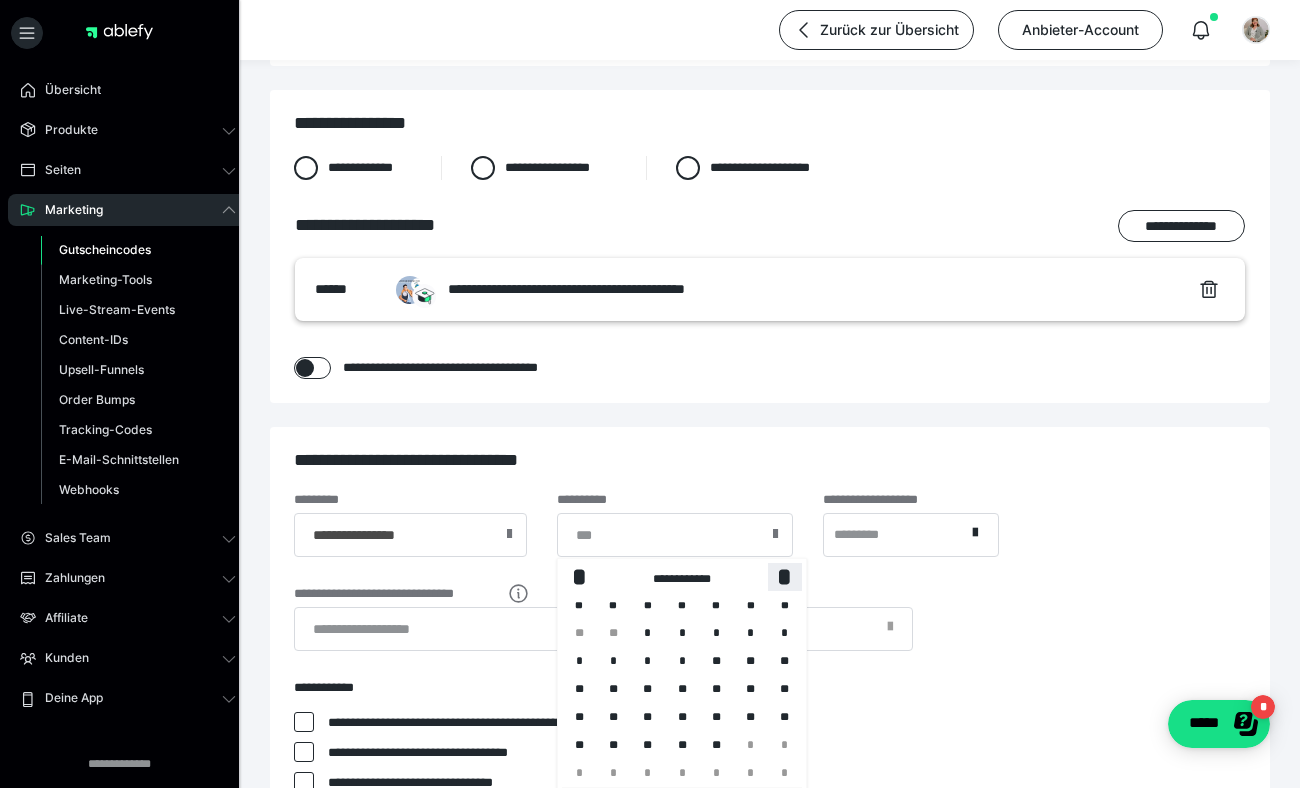 click on "*" at bounding box center [785, 576] 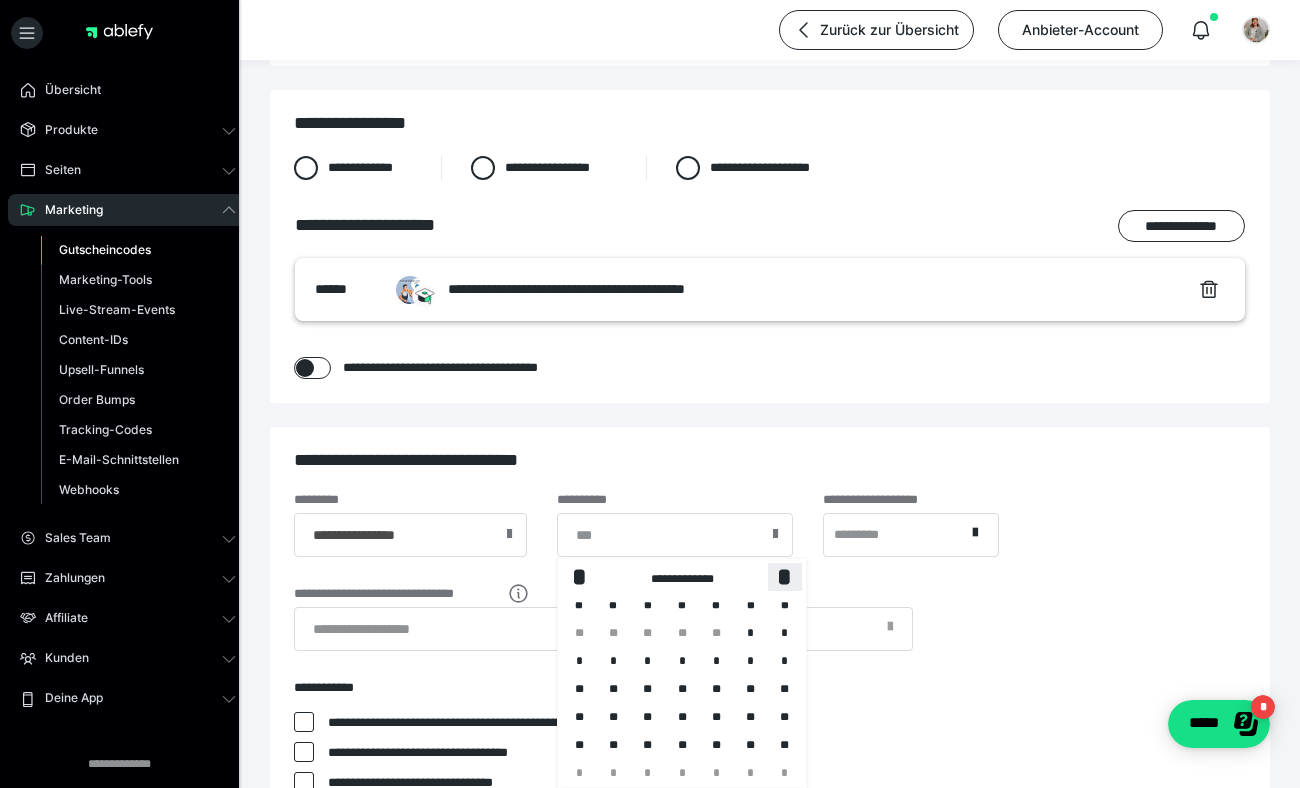 click on "*" at bounding box center [785, 576] 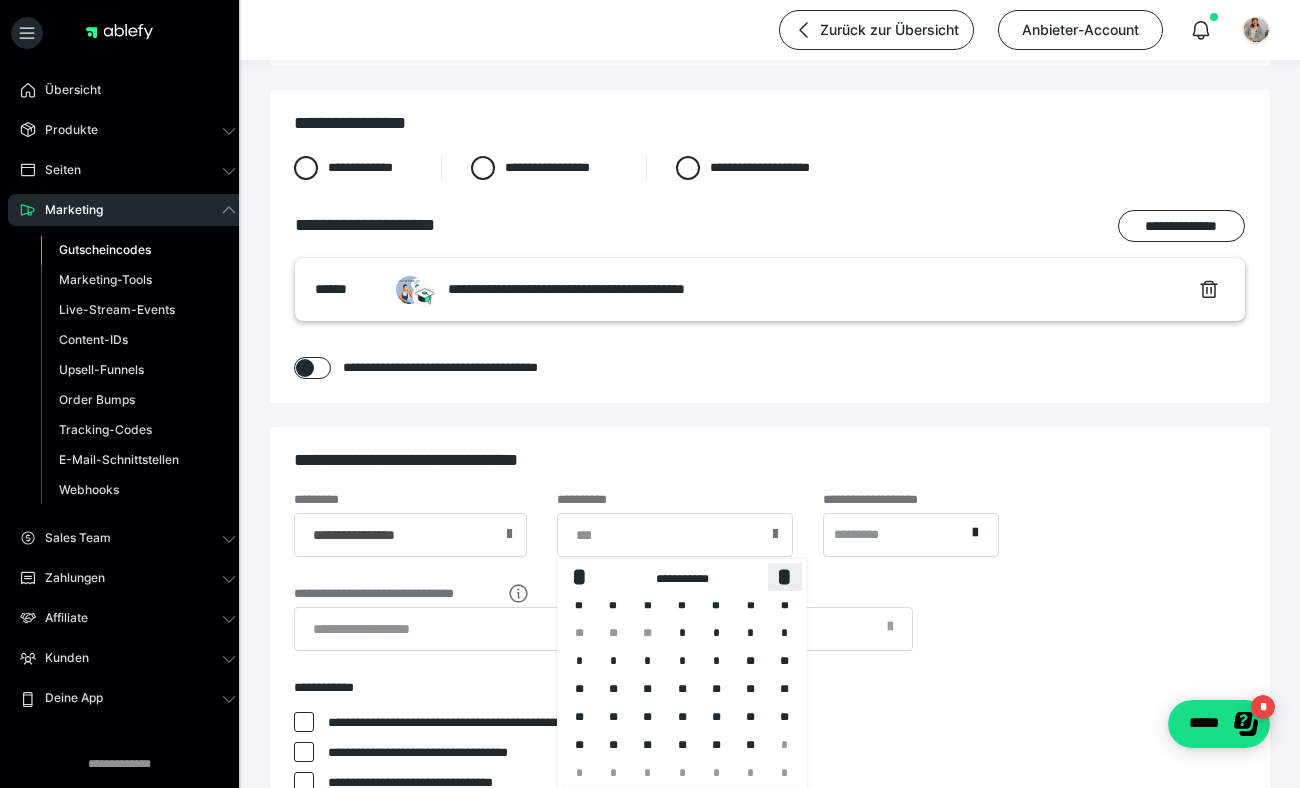 click on "*" at bounding box center [785, 576] 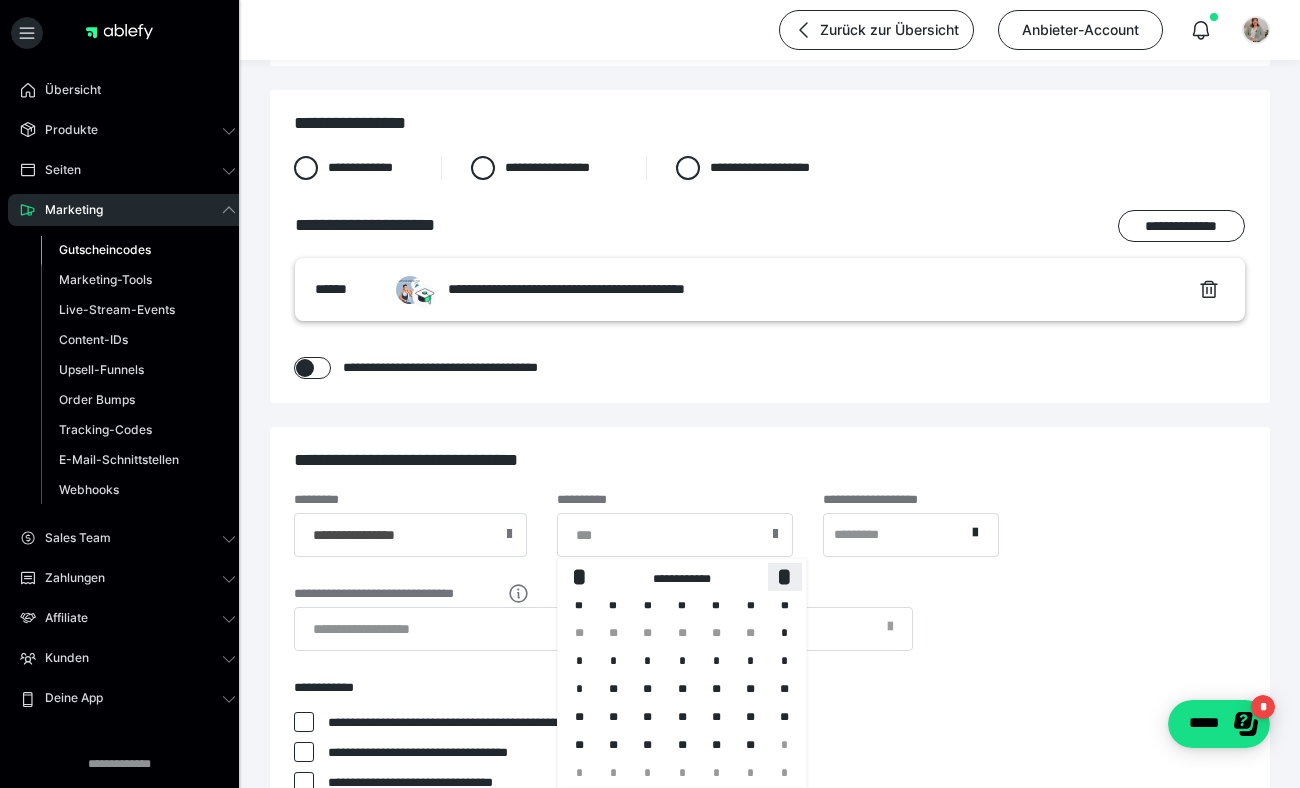click on "*" at bounding box center (785, 576) 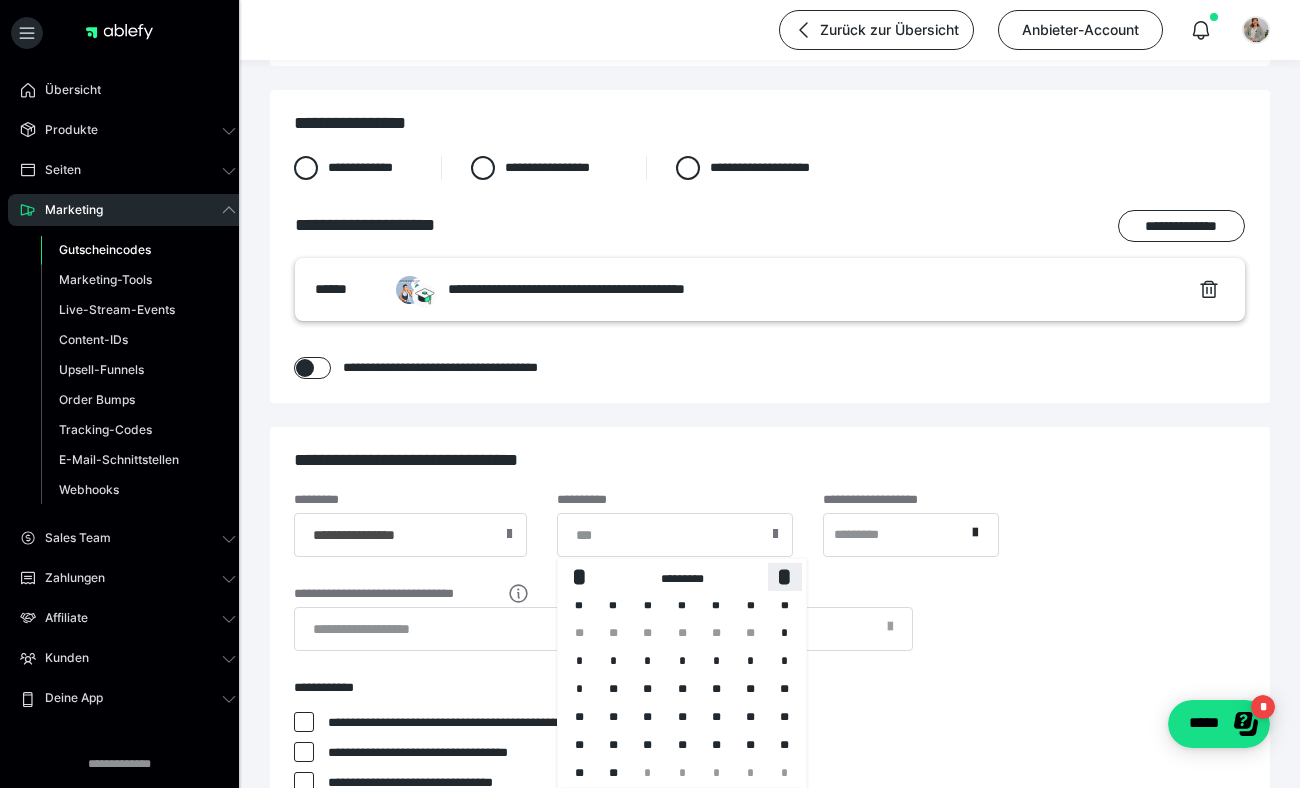 click on "*" at bounding box center [785, 576] 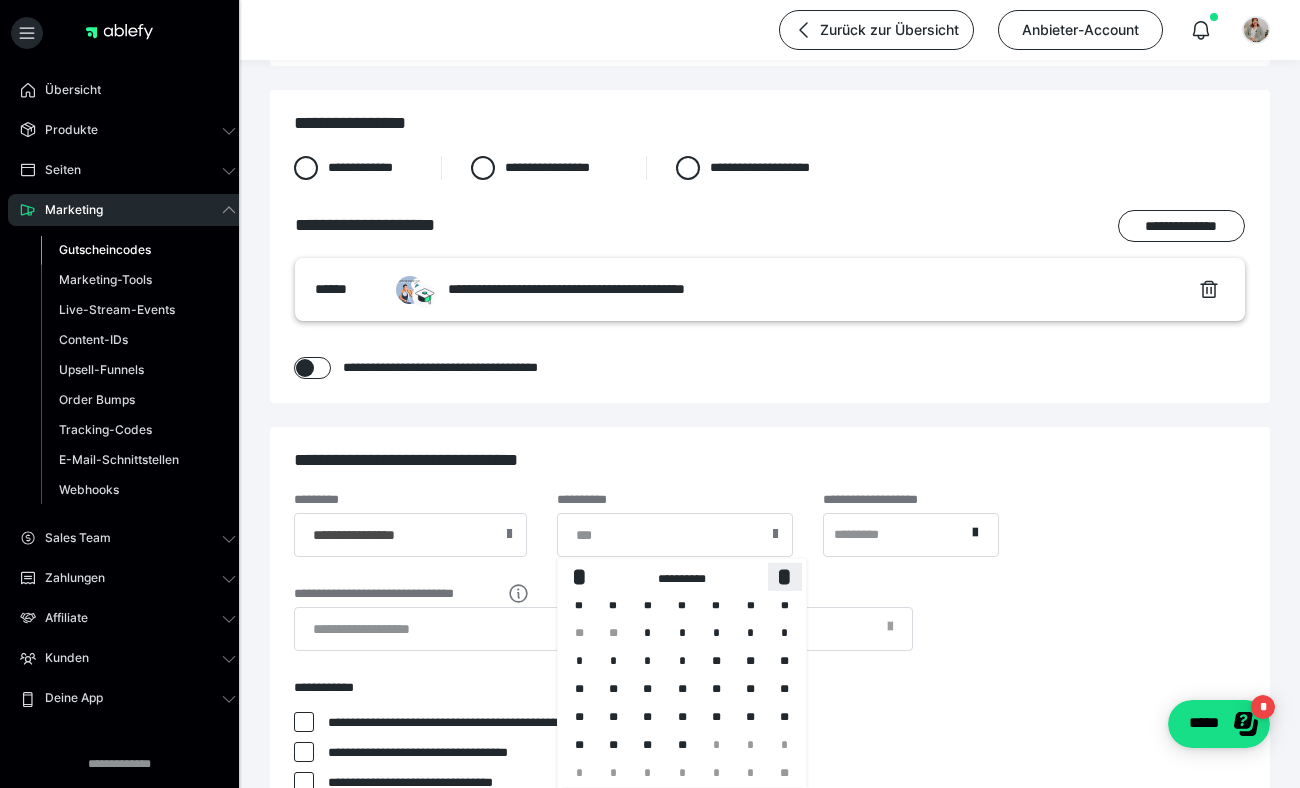click on "*" at bounding box center [785, 576] 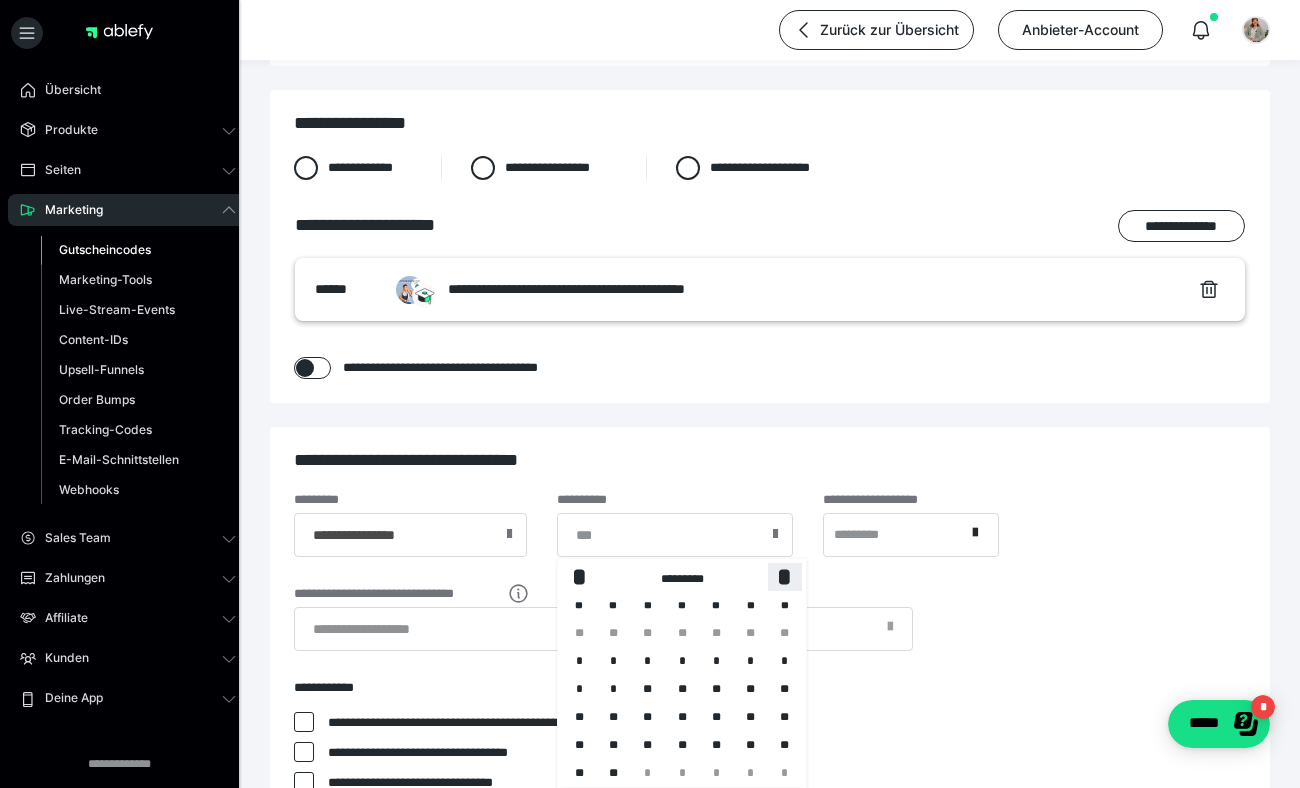 click on "*" at bounding box center (785, 576) 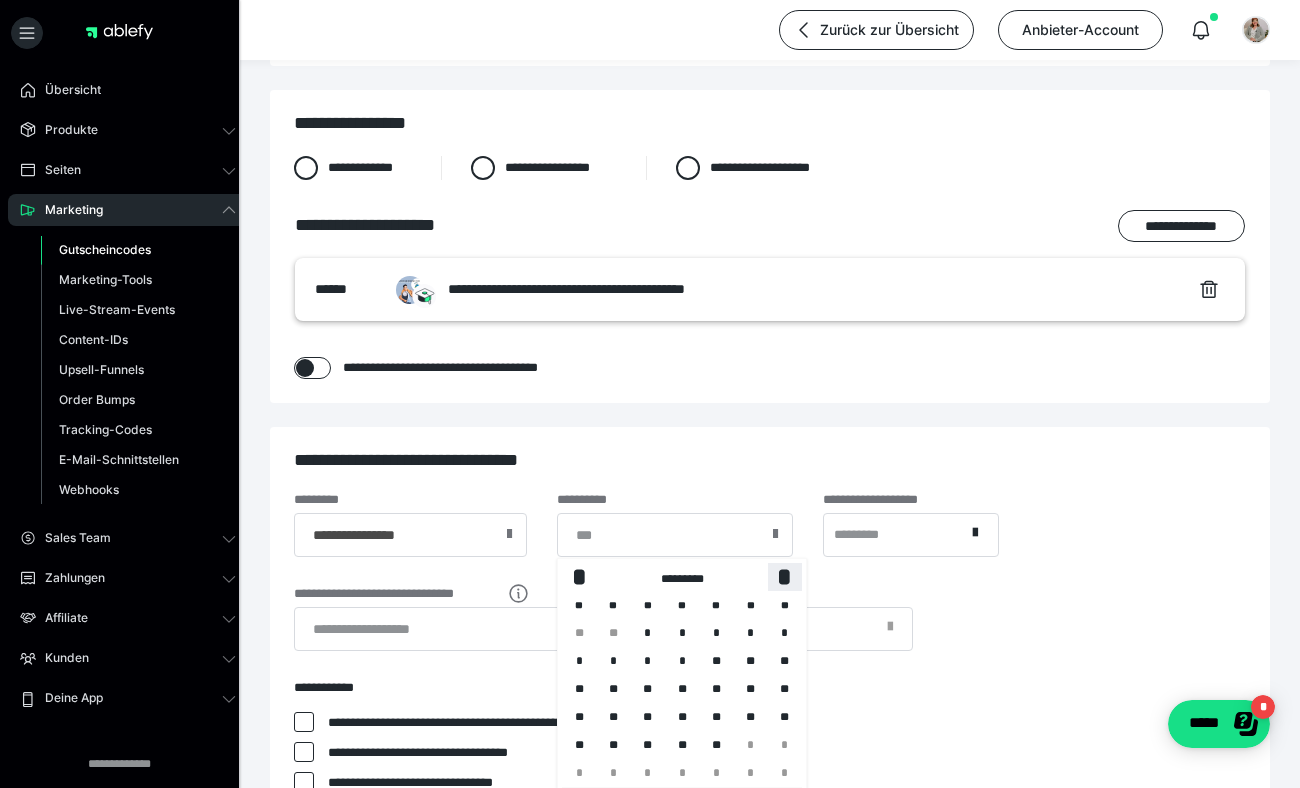 click on "*" at bounding box center [785, 576] 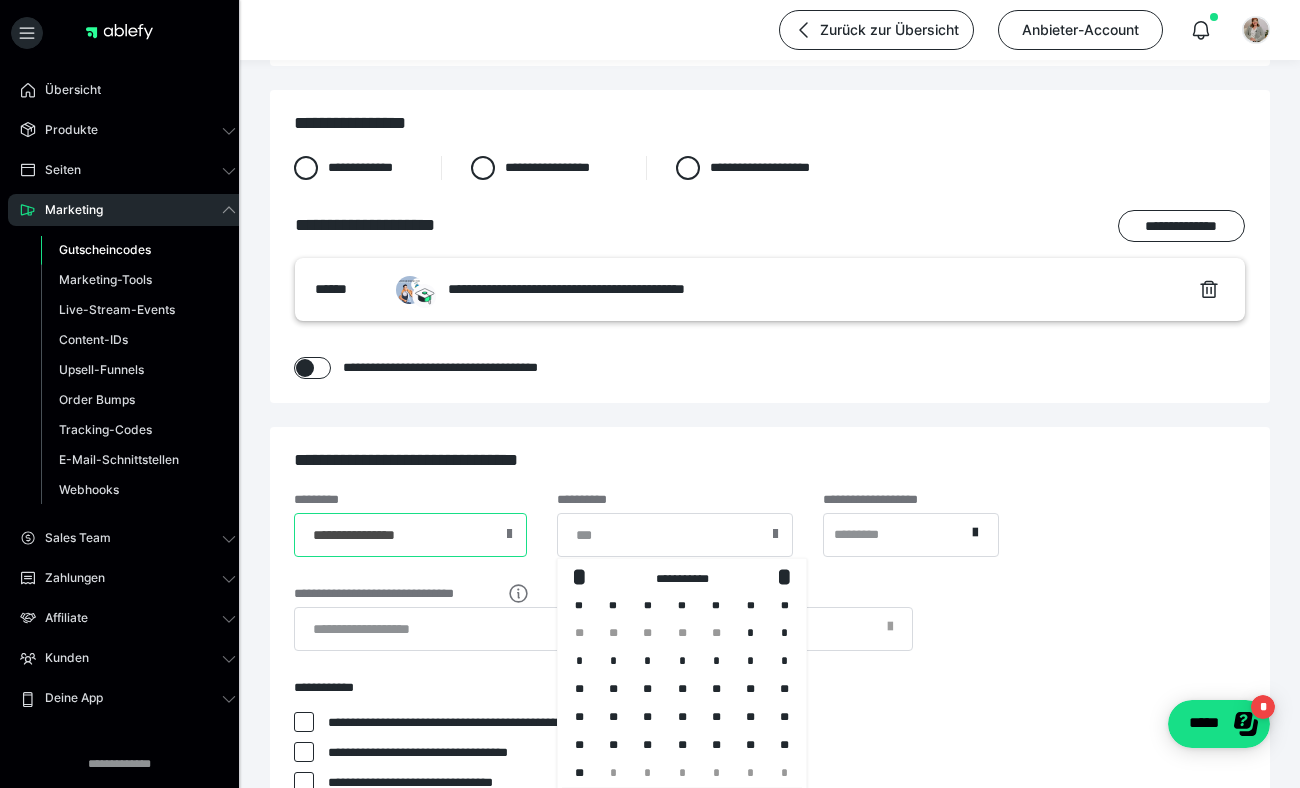 click on "**********" at bounding box center (410, 535) 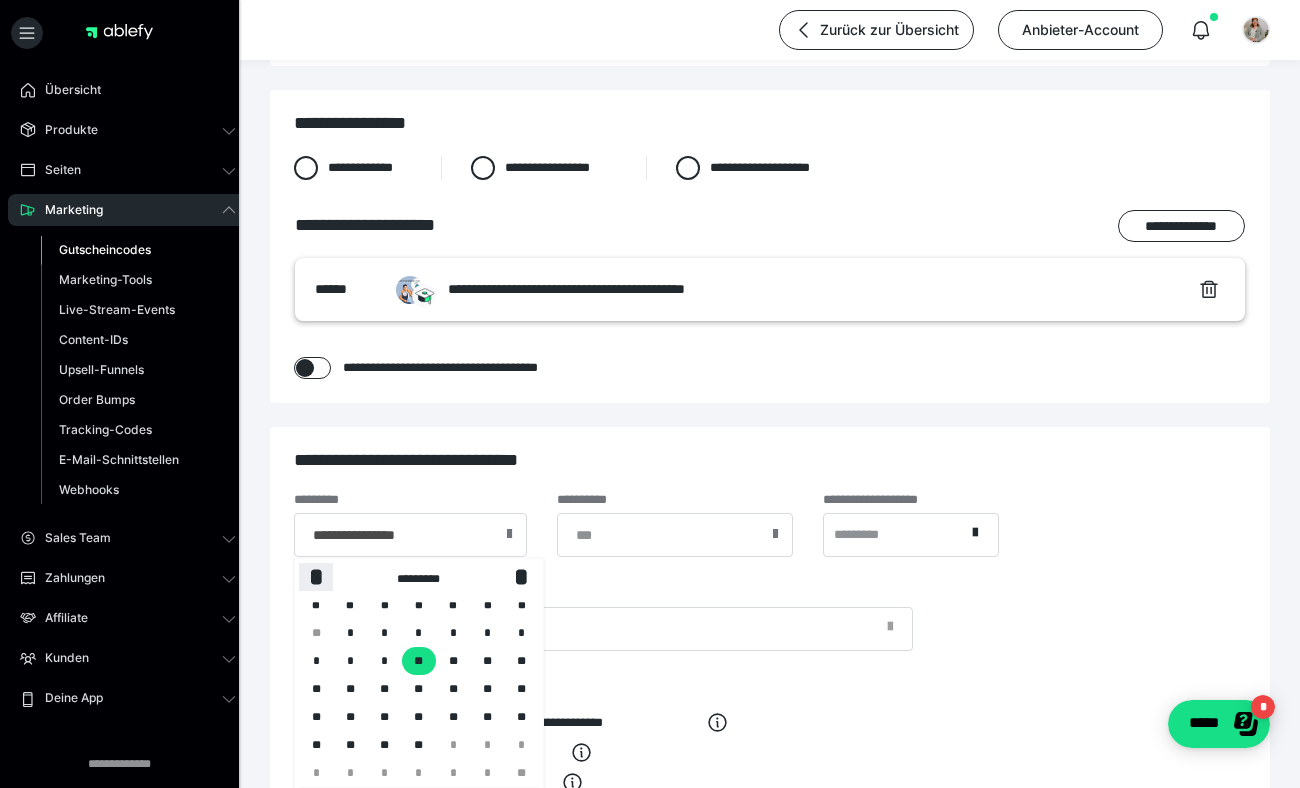 click on "*" at bounding box center (316, 576) 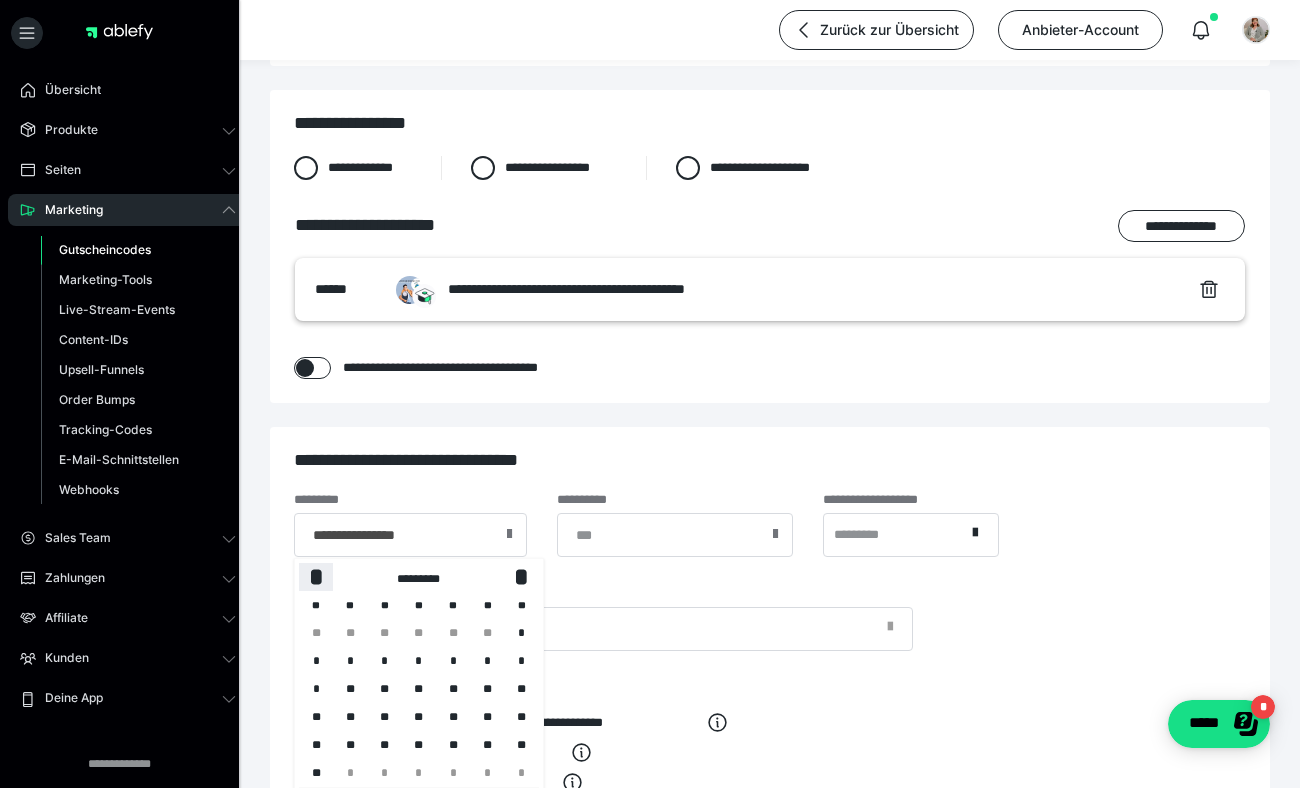 click on "*" at bounding box center (316, 576) 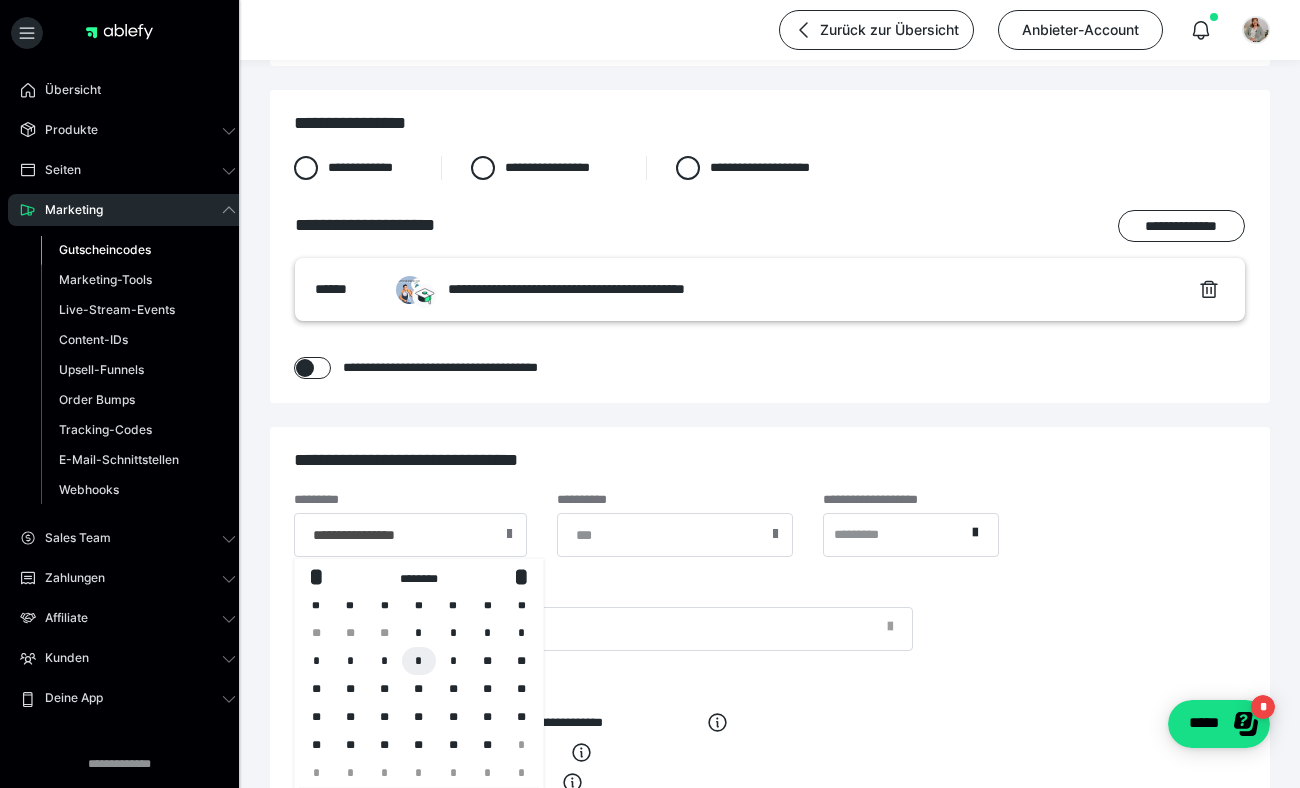 click on "*" at bounding box center (419, 661) 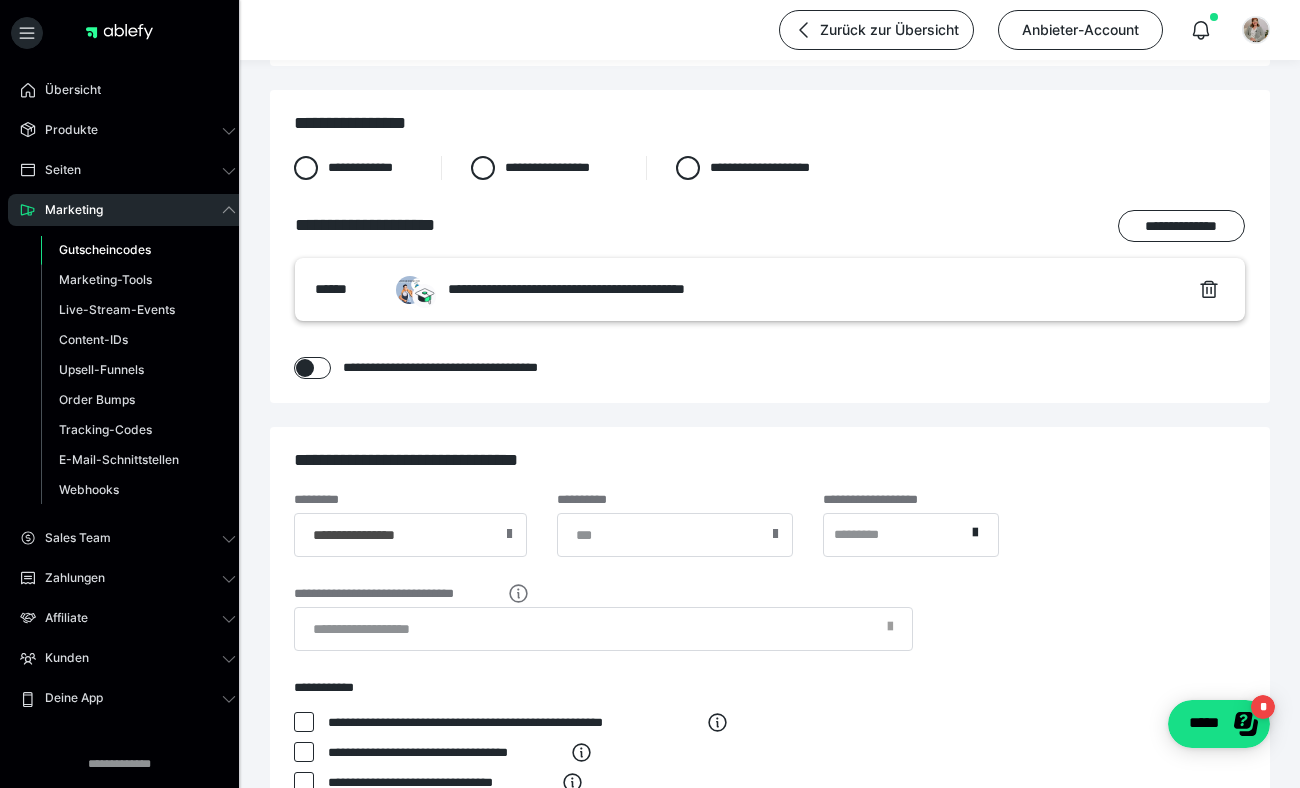 click at bounding box center [775, 534] 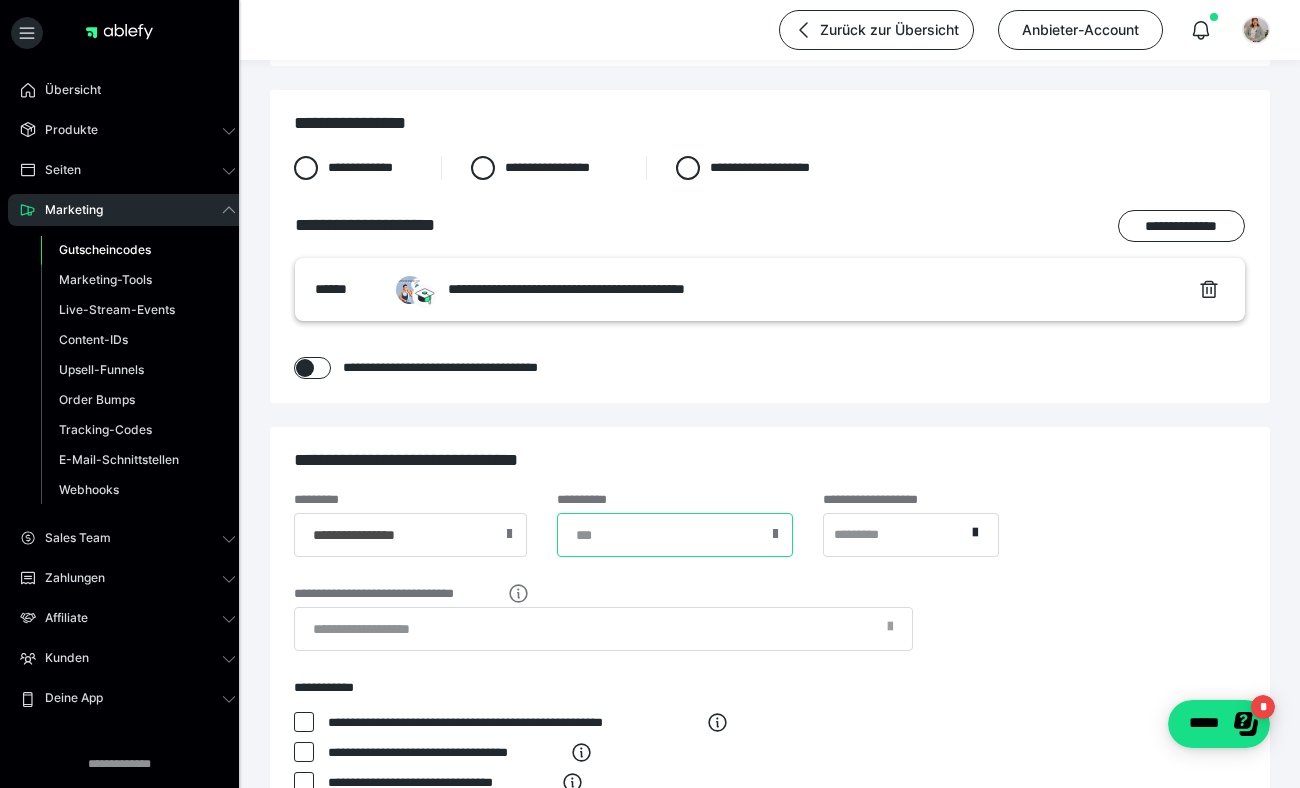 click at bounding box center (675, 535) 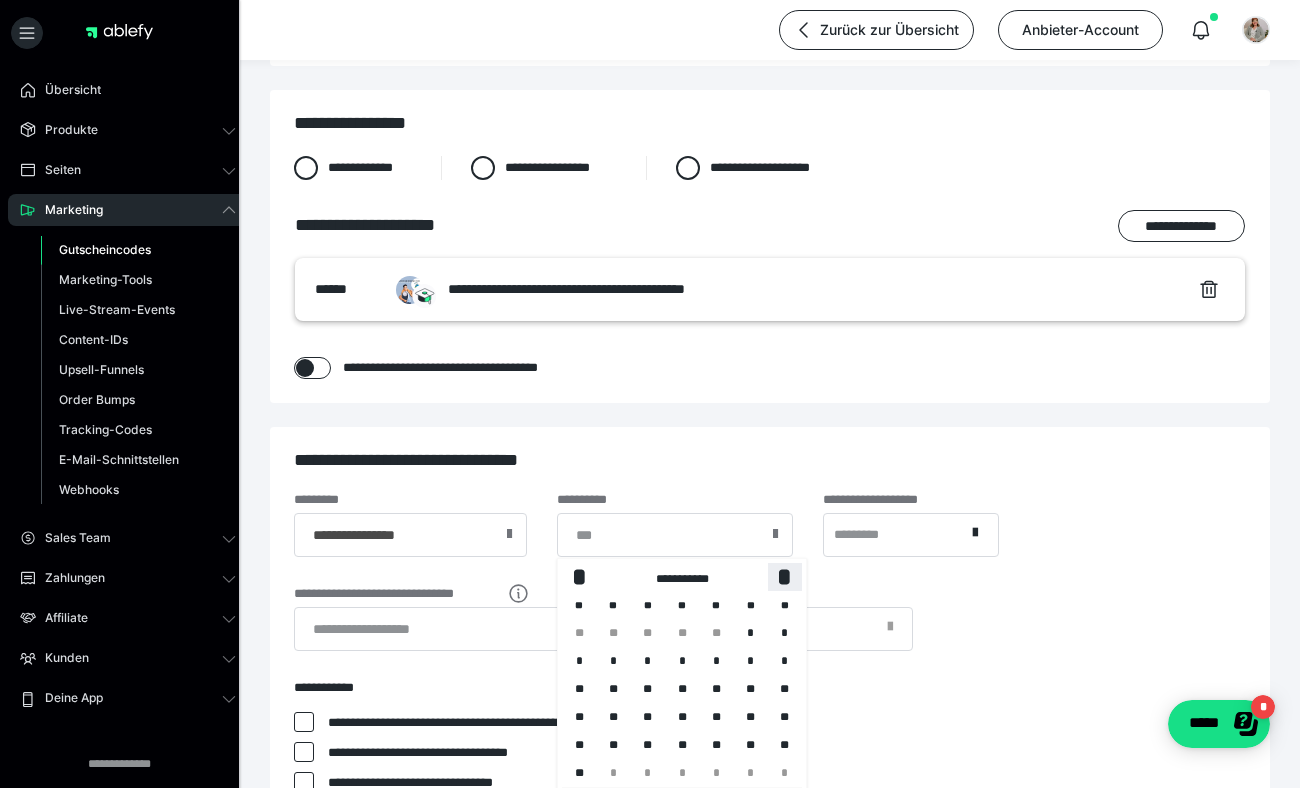 click on "*" at bounding box center (785, 576) 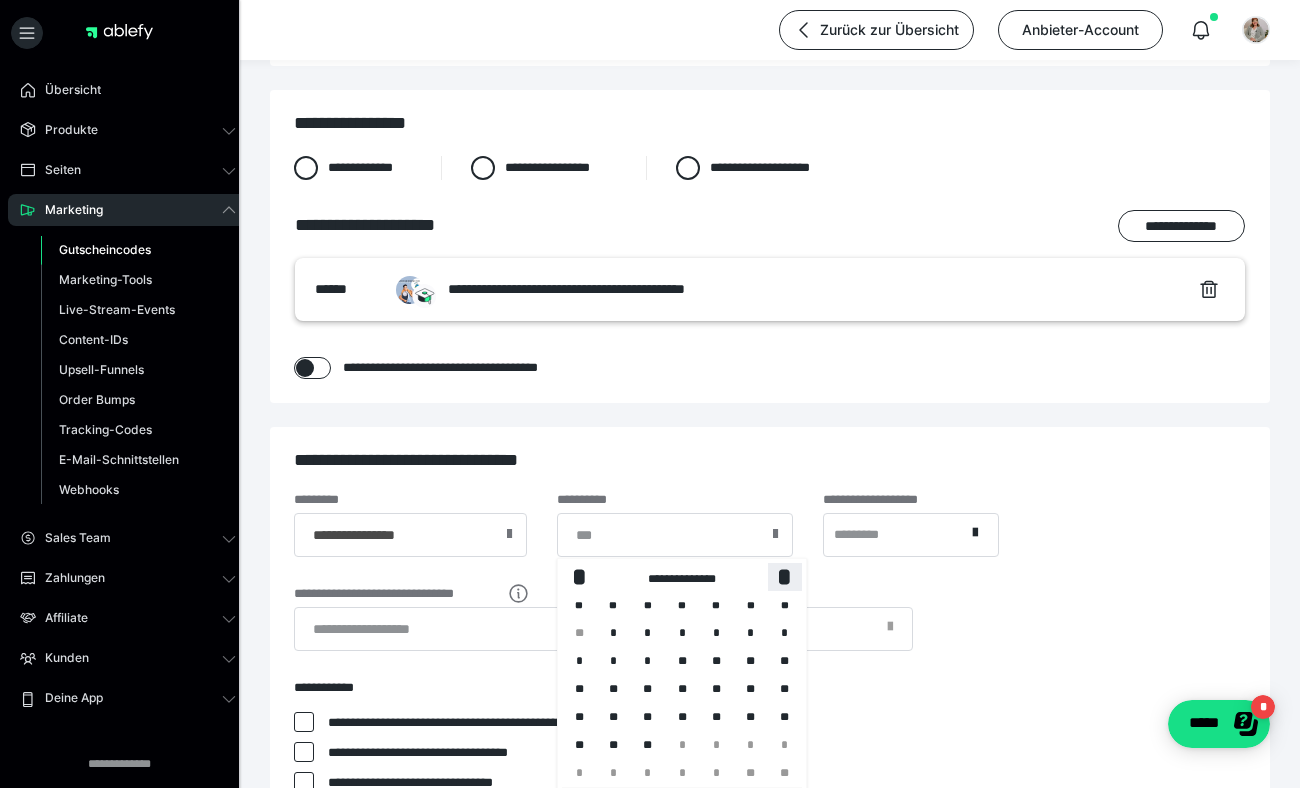 click on "*" at bounding box center (785, 576) 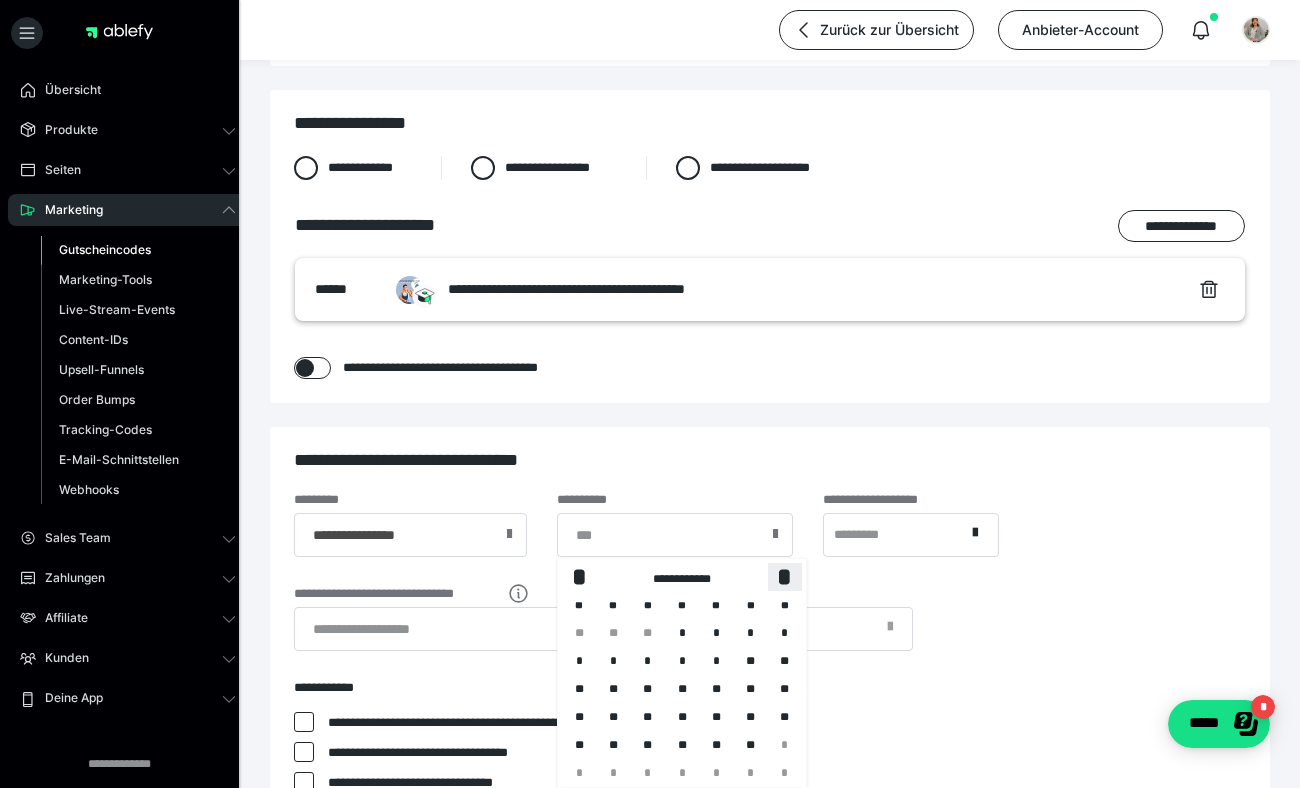 click on "*" at bounding box center [785, 576] 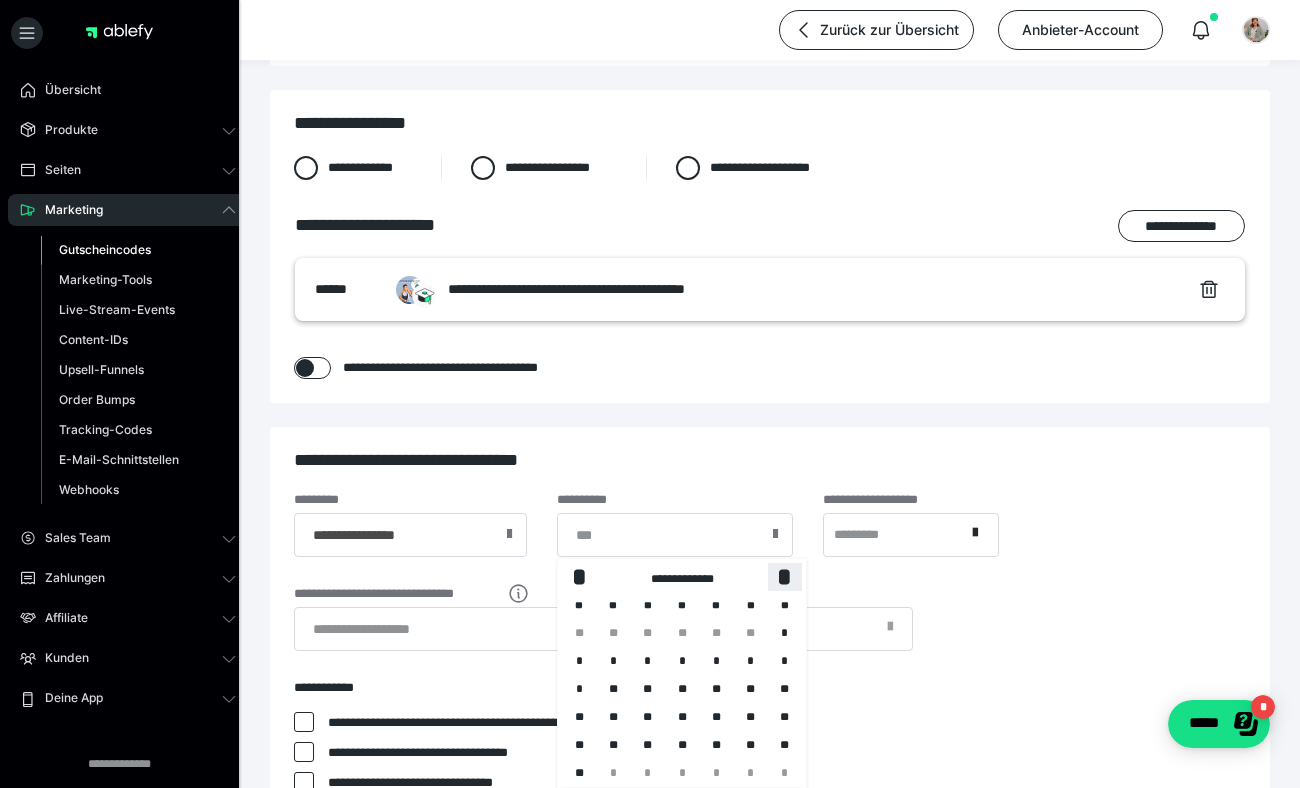 click on "*" at bounding box center (785, 576) 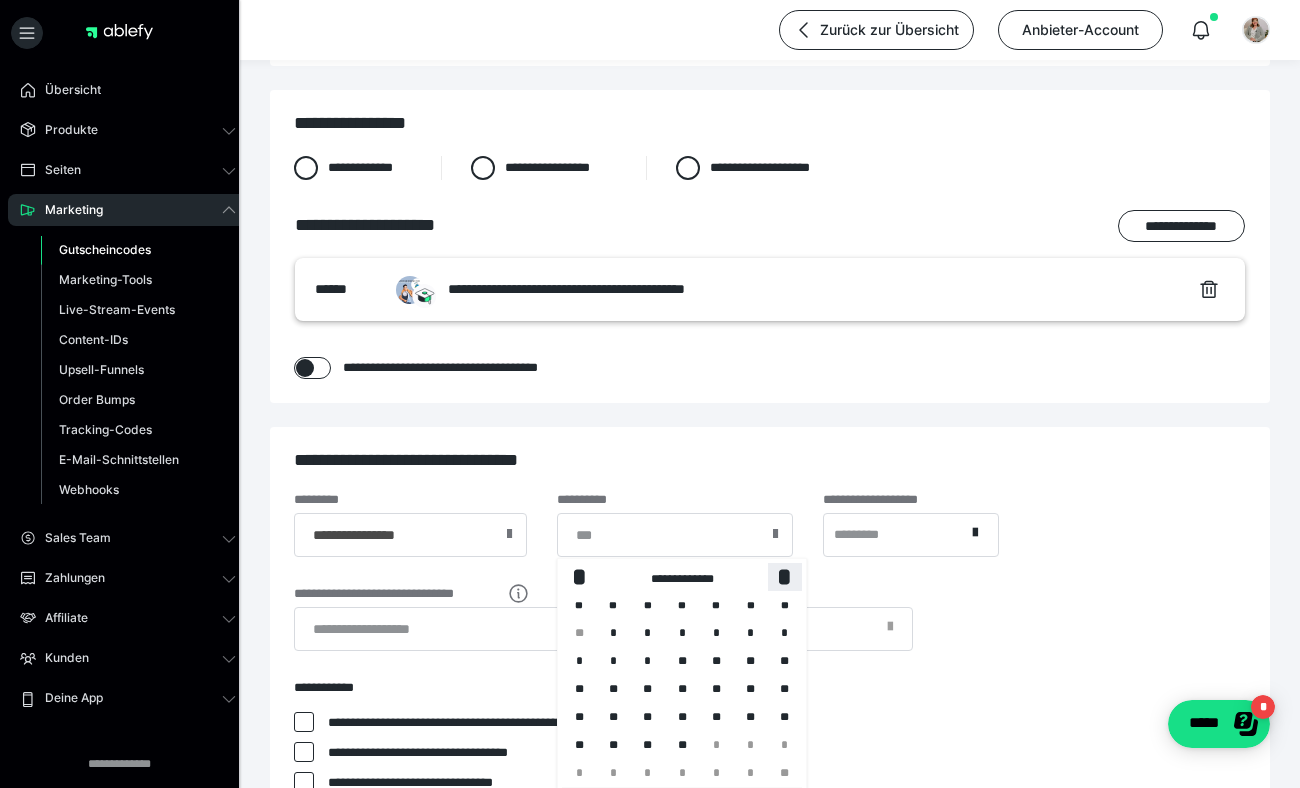 click on "*" at bounding box center (785, 576) 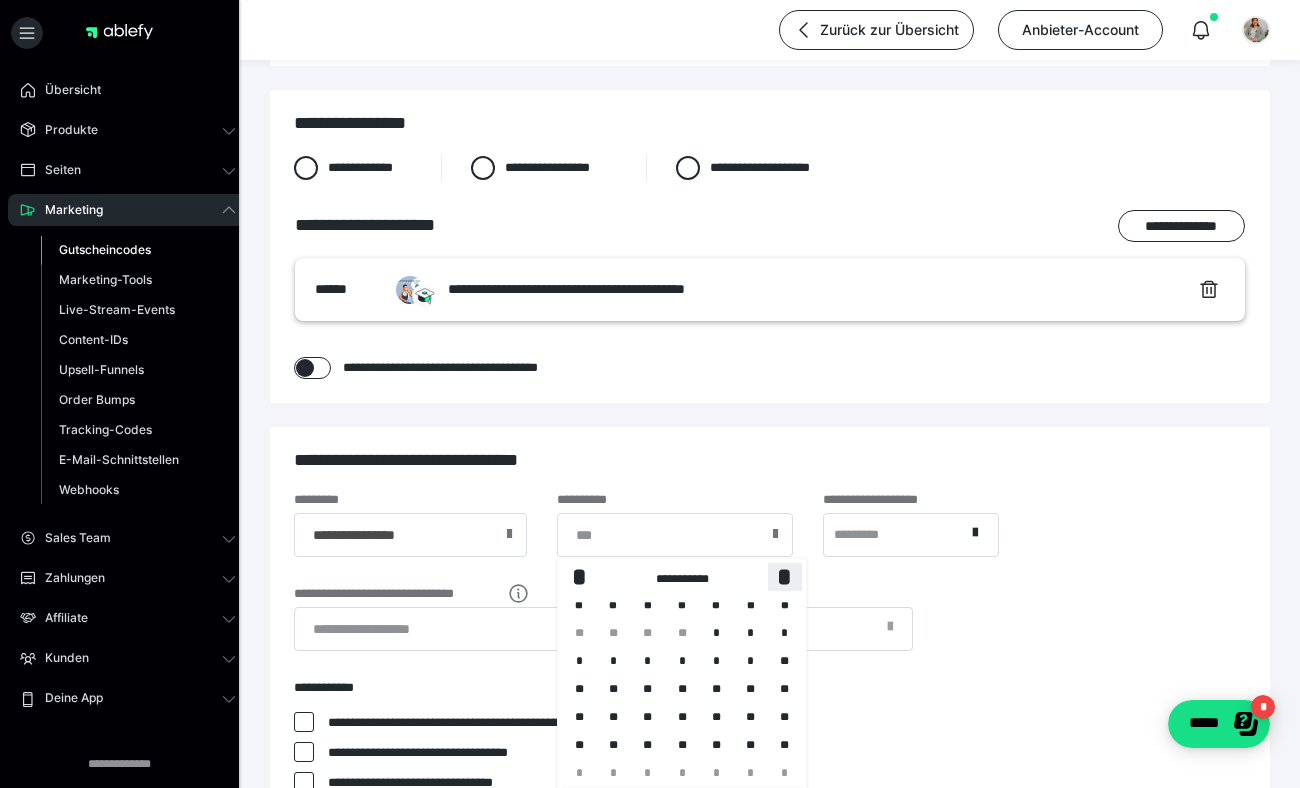 click on "*" at bounding box center [785, 576] 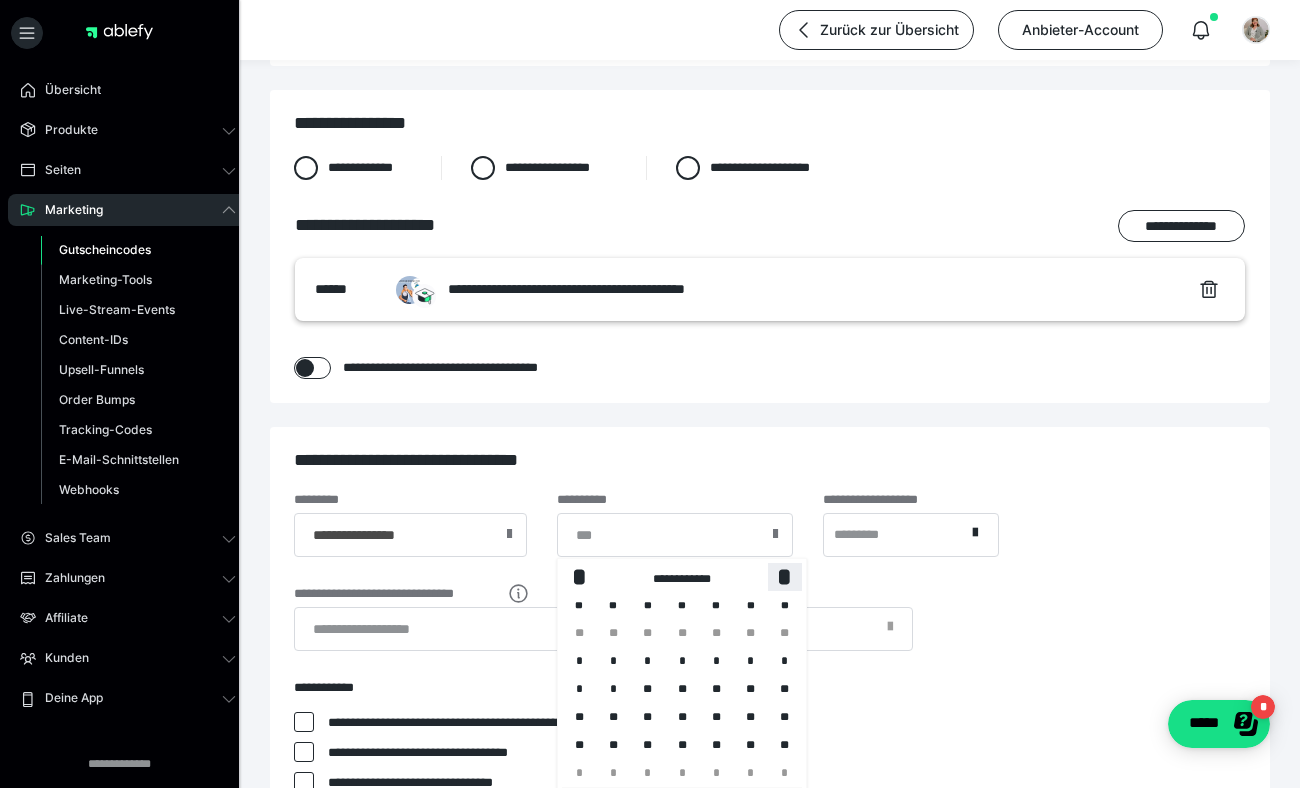 click on "*" at bounding box center (785, 576) 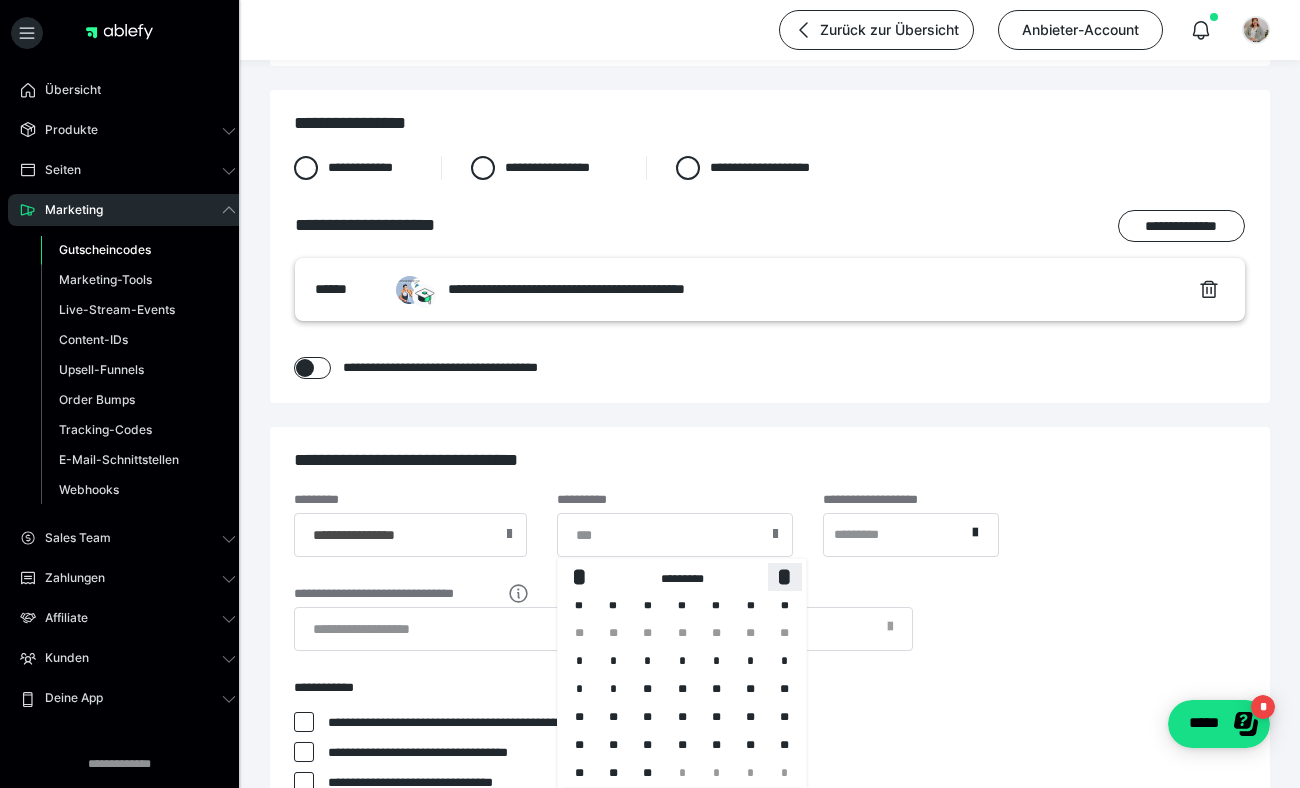 click on "*" at bounding box center (785, 576) 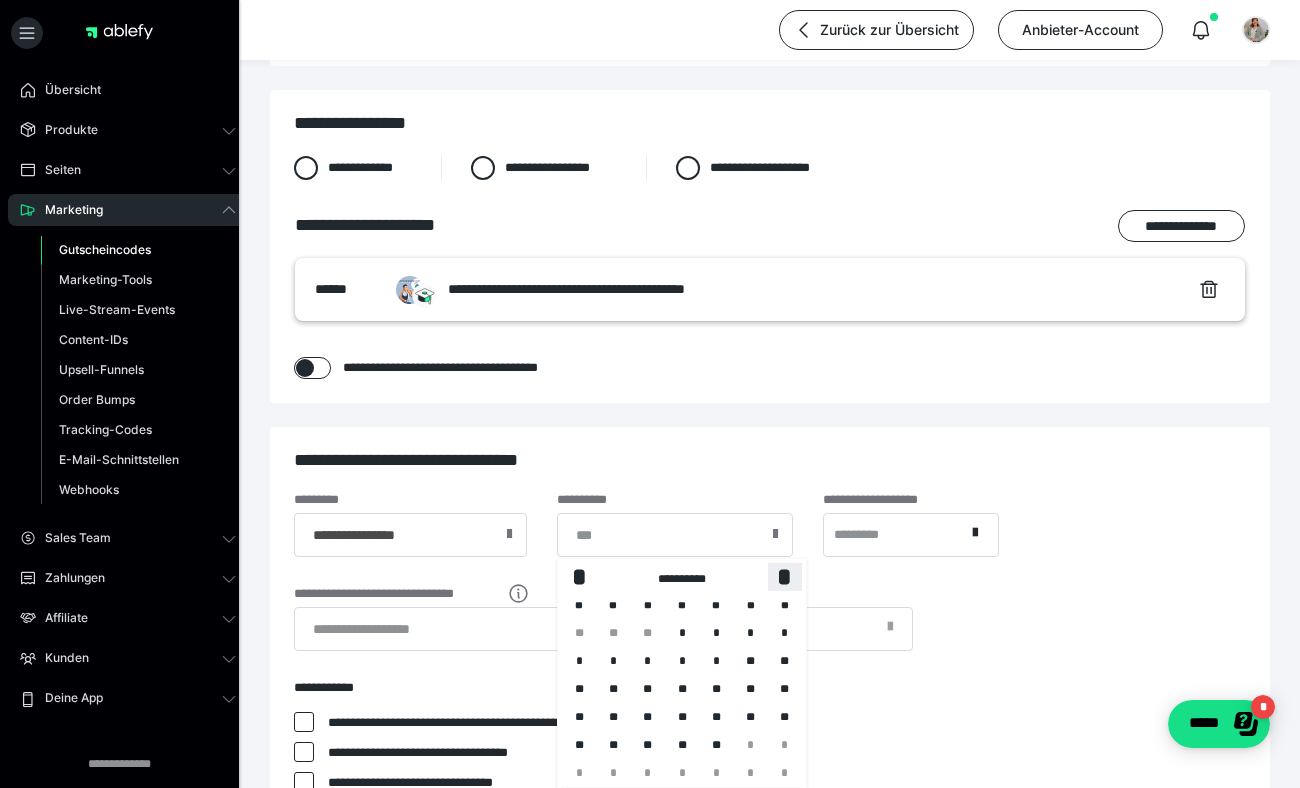 click on "*" at bounding box center (785, 576) 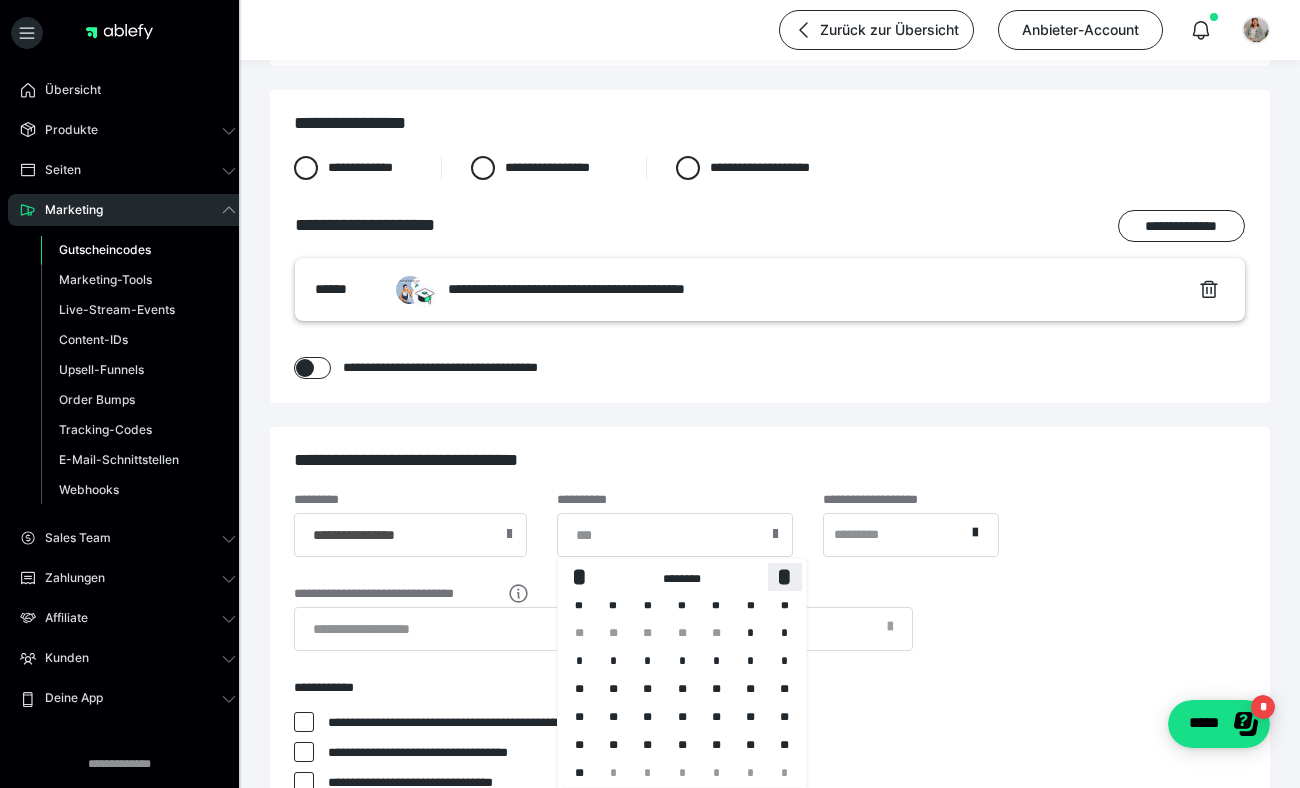 click on "*" at bounding box center (785, 576) 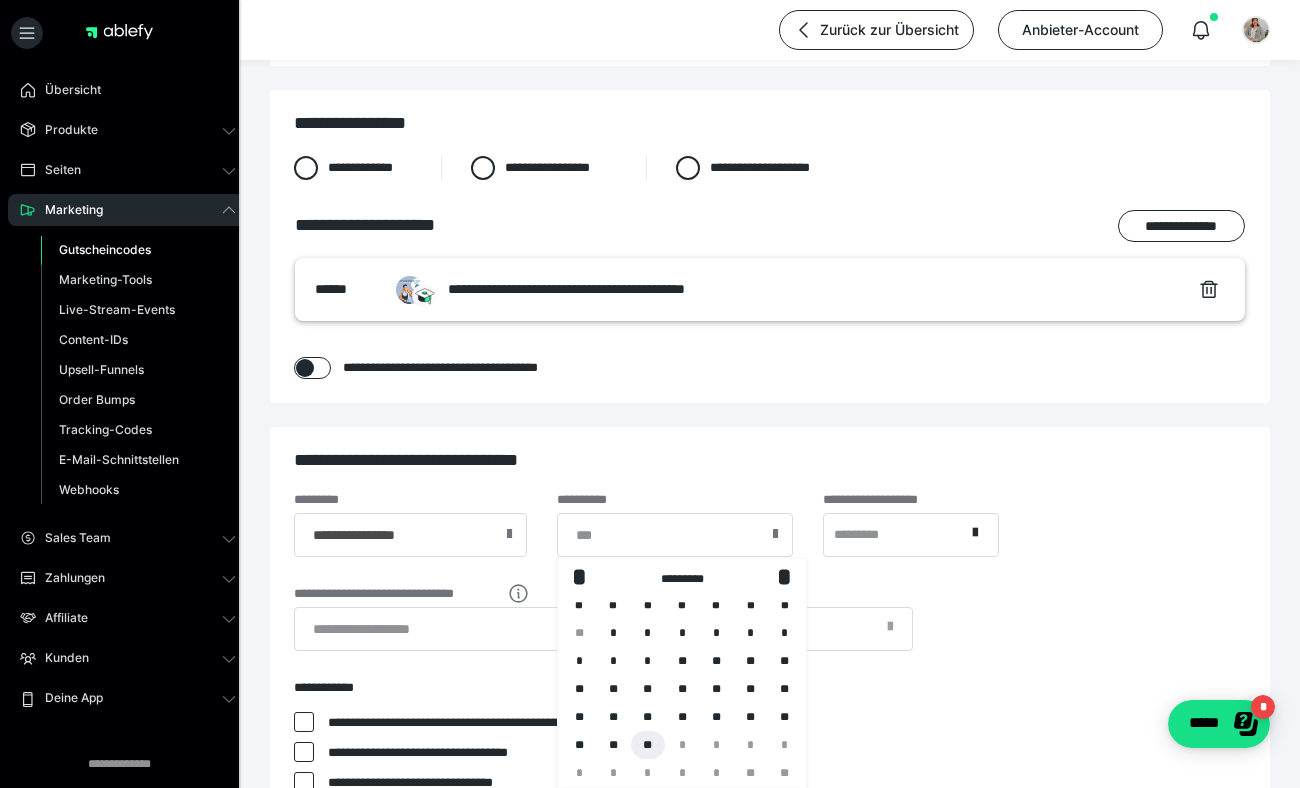click on "**" at bounding box center (648, 745) 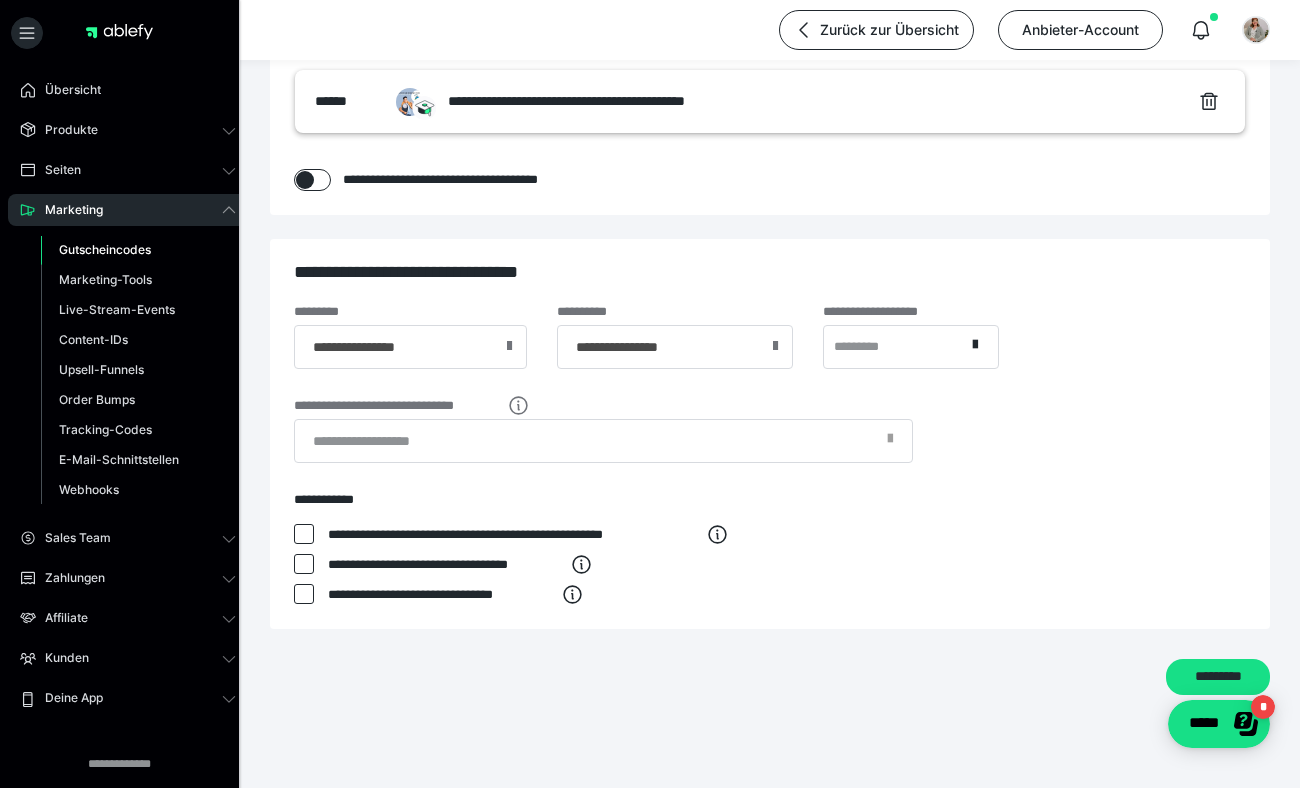 scroll, scrollTop: 631, scrollLeft: 0, axis: vertical 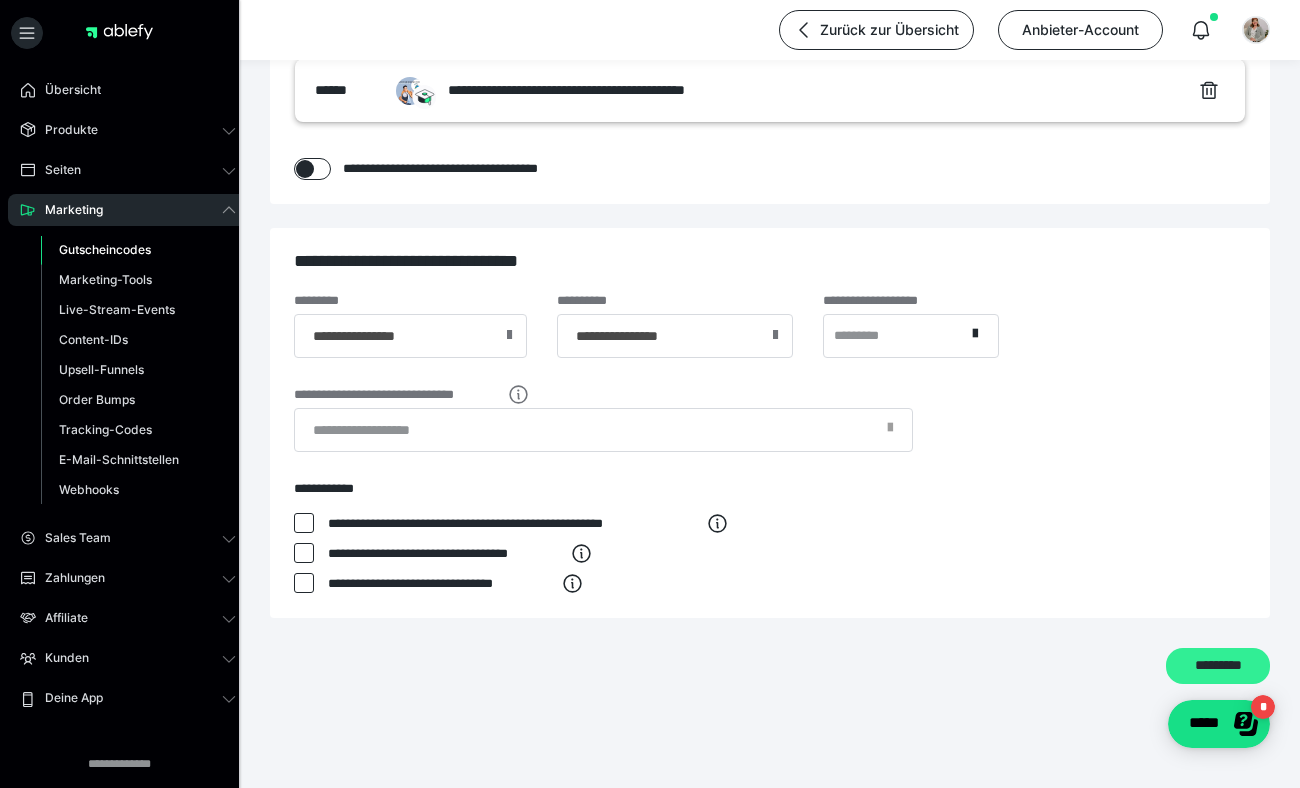 click on "*********" at bounding box center [1218, 666] 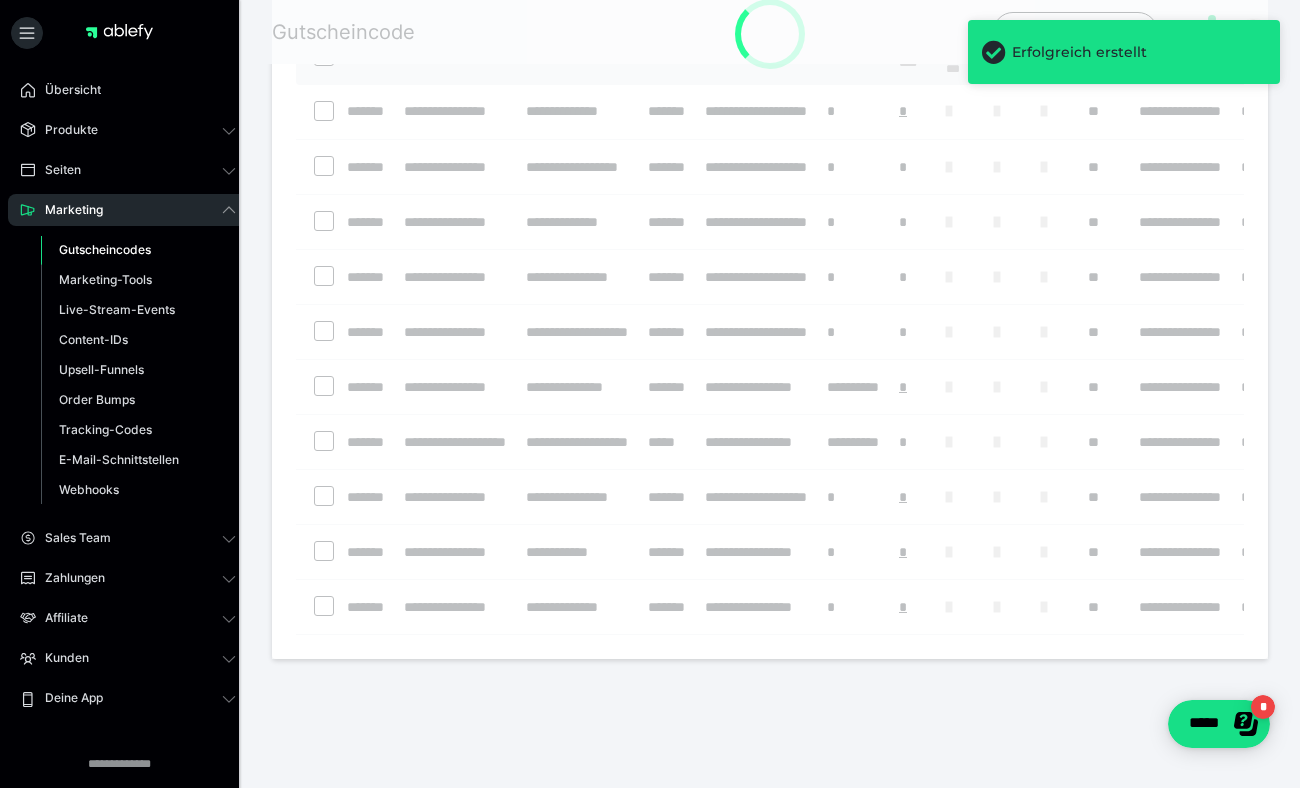 scroll, scrollTop: 0, scrollLeft: 0, axis: both 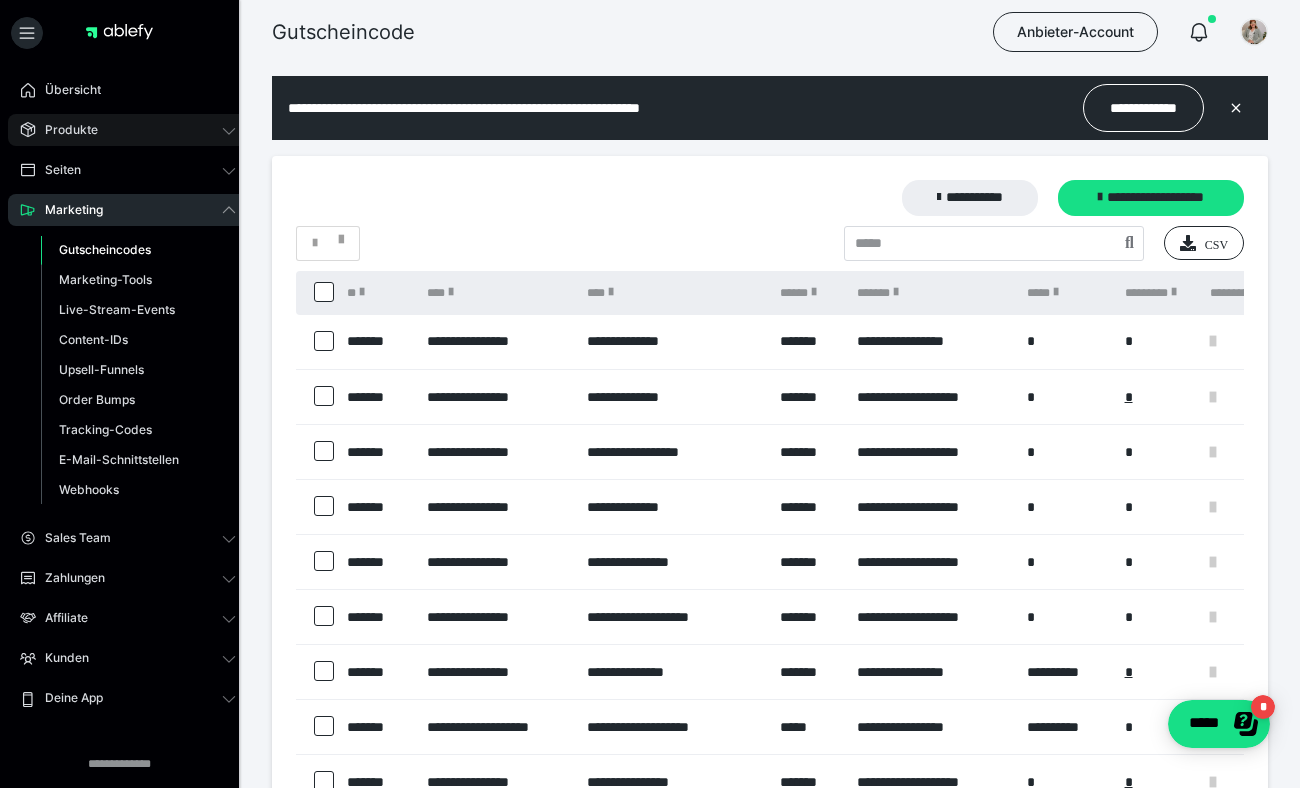 click on "Produkte" at bounding box center (64, 130) 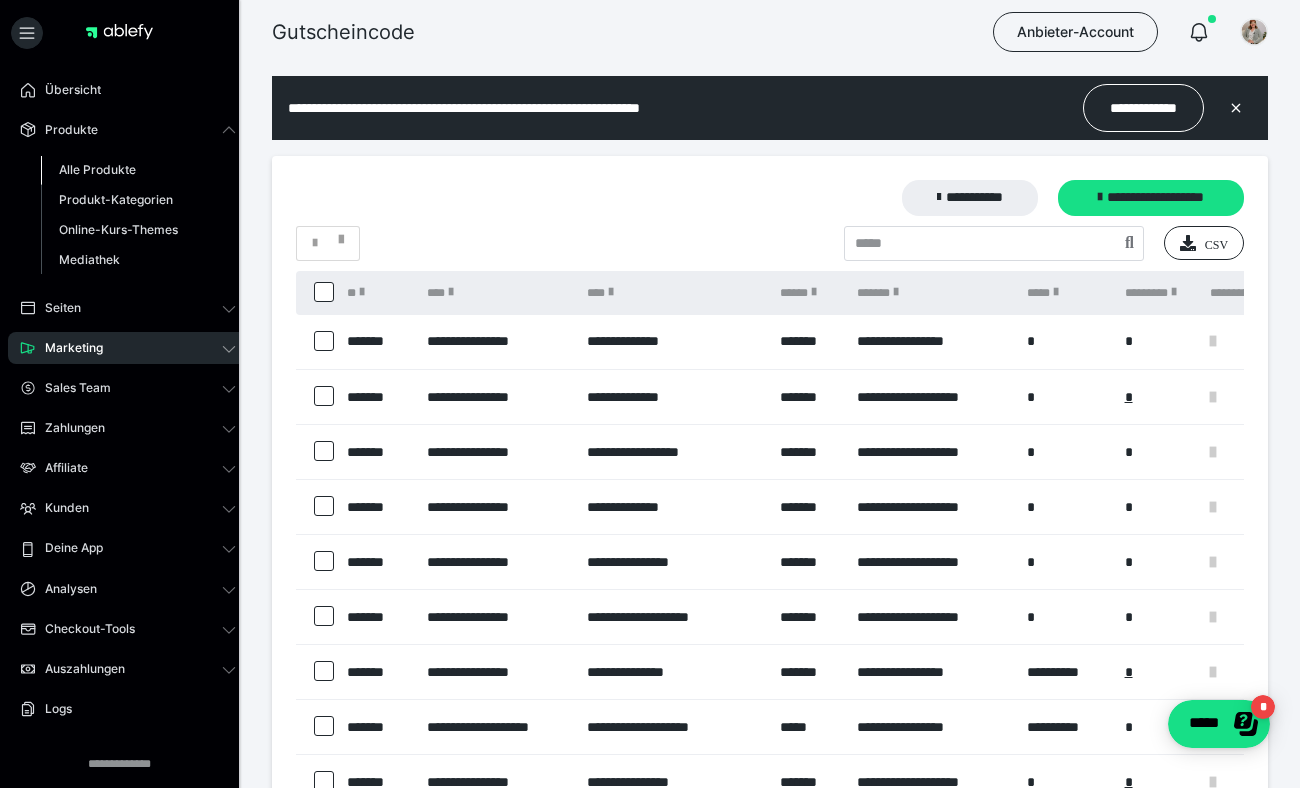 click on "Alle Produkte" at bounding box center [97, 169] 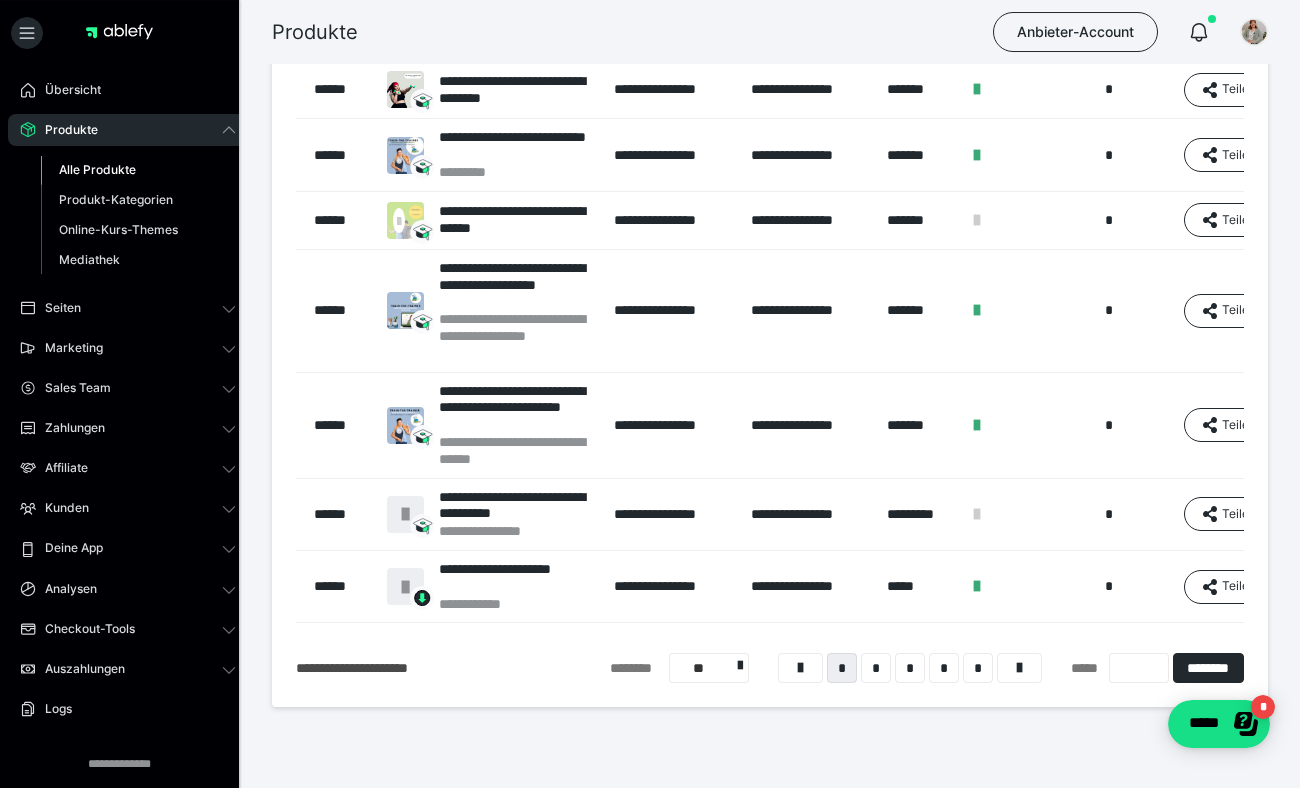 scroll, scrollTop: 432, scrollLeft: 0, axis: vertical 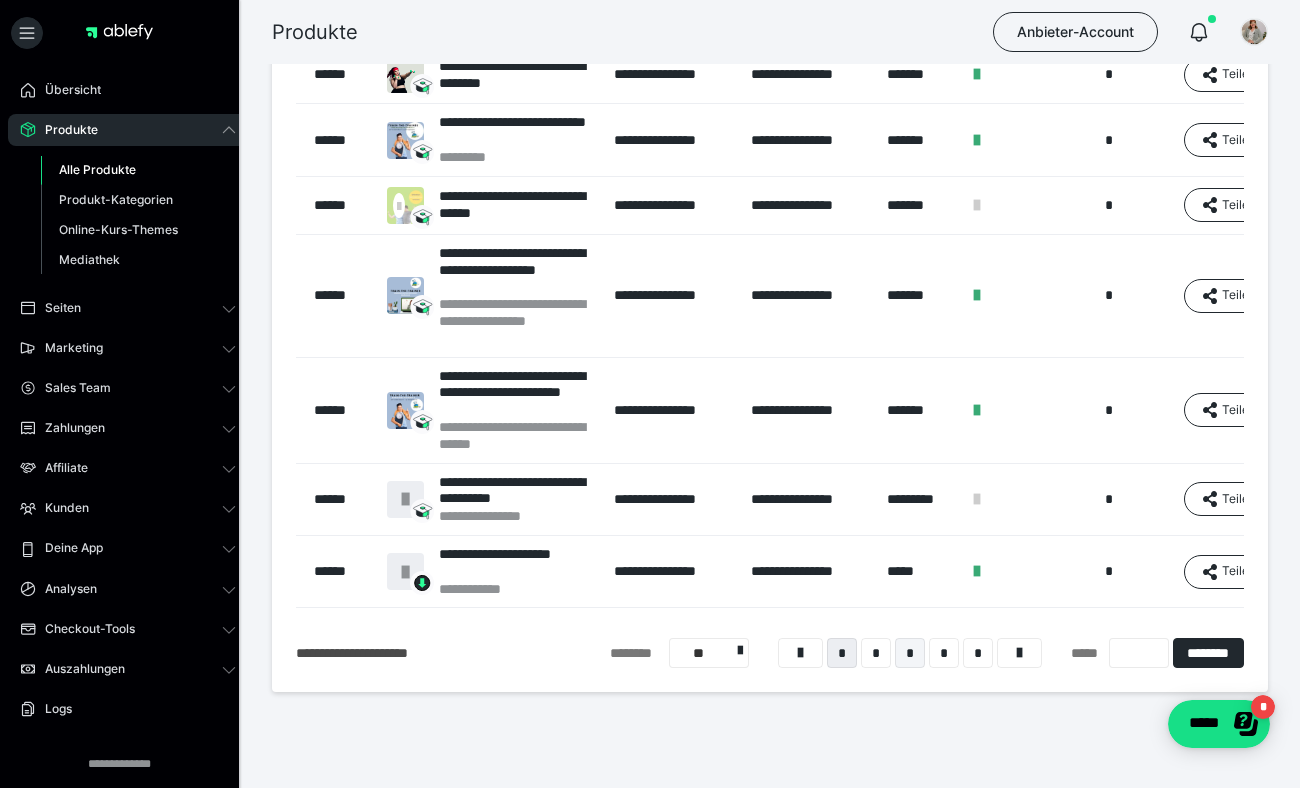 click on "*" at bounding box center [910, 653] 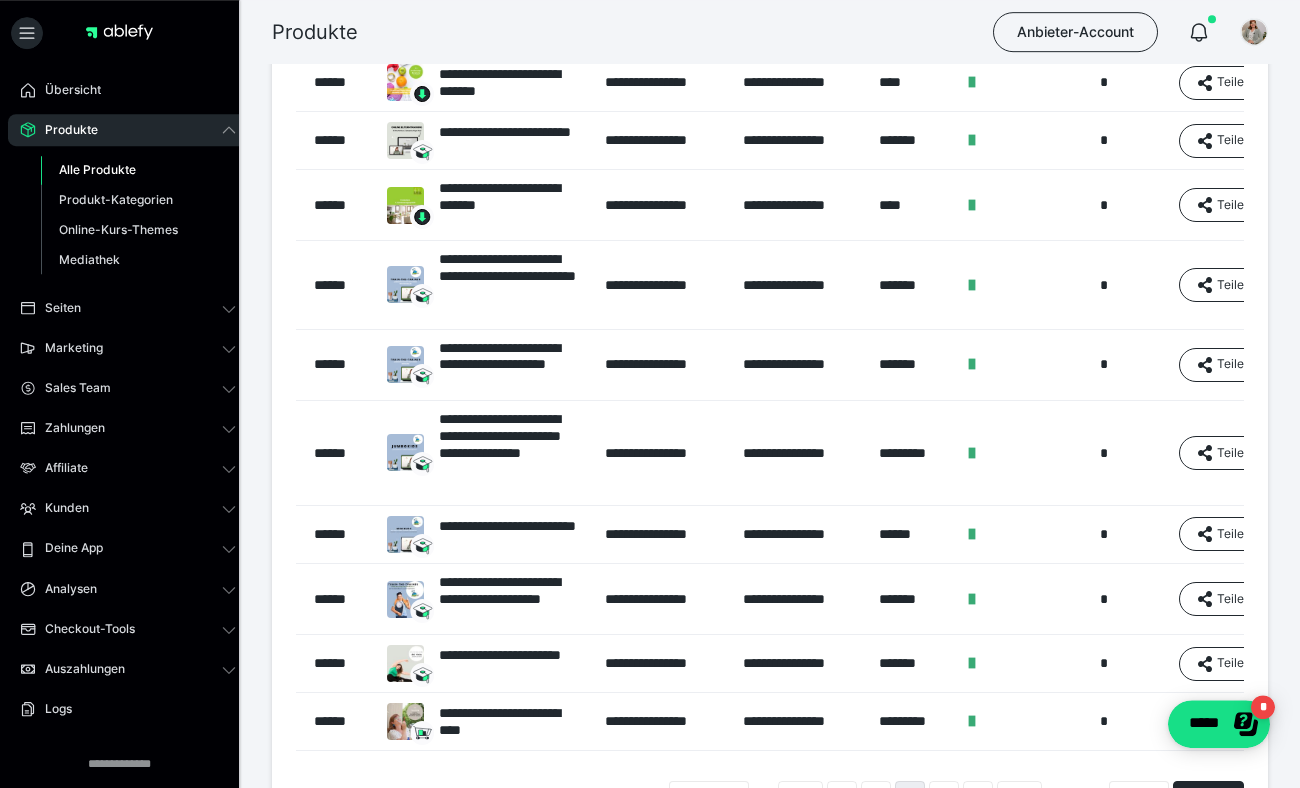 scroll, scrollTop: 232, scrollLeft: 0, axis: vertical 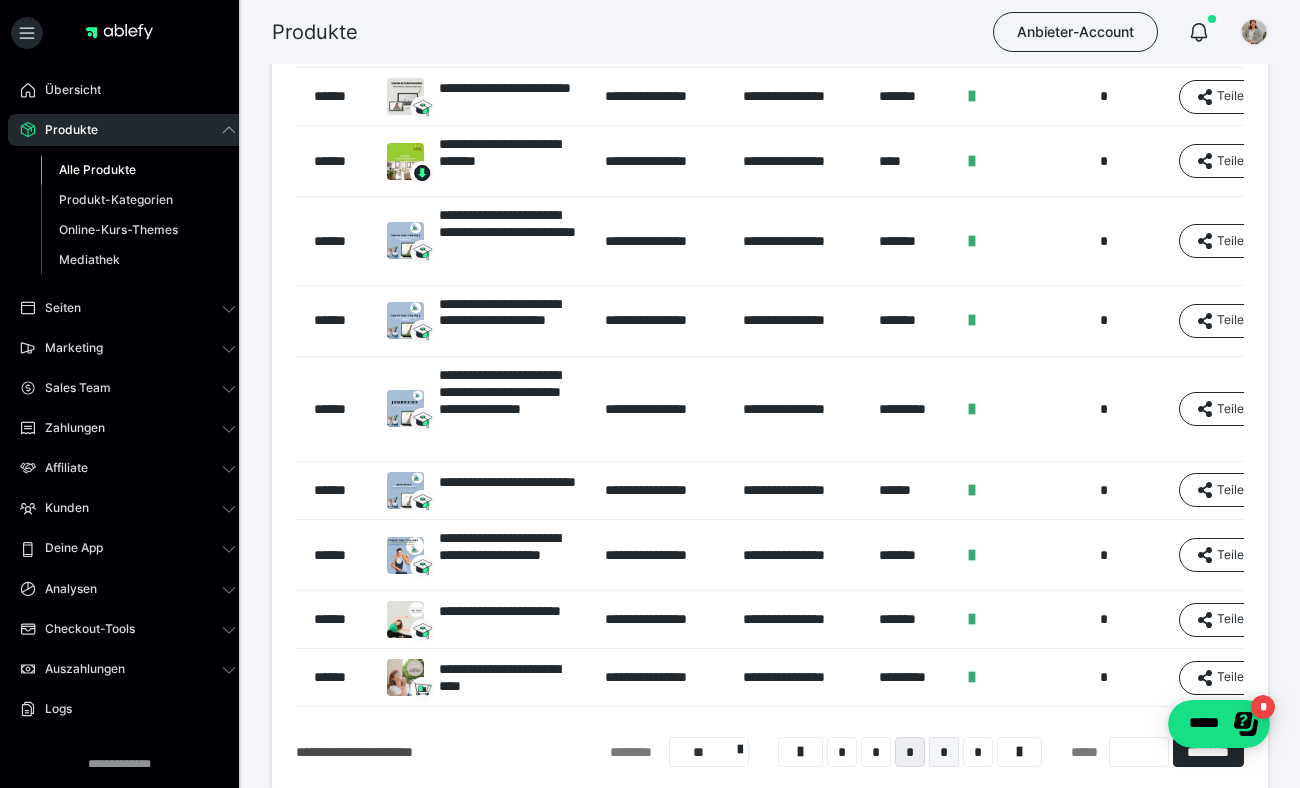 click on "*" at bounding box center (944, 752) 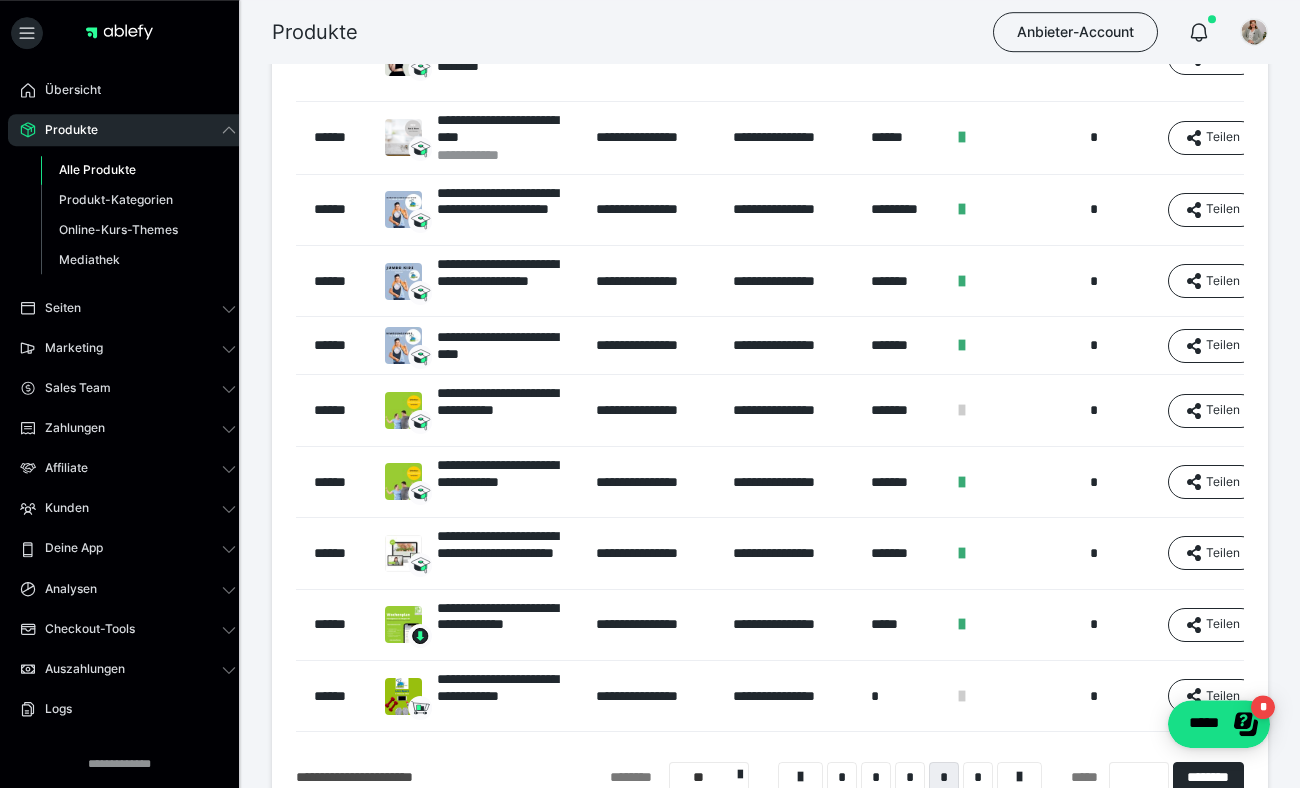 scroll, scrollTop: 232, scrollLeft: 0, axis: vertical 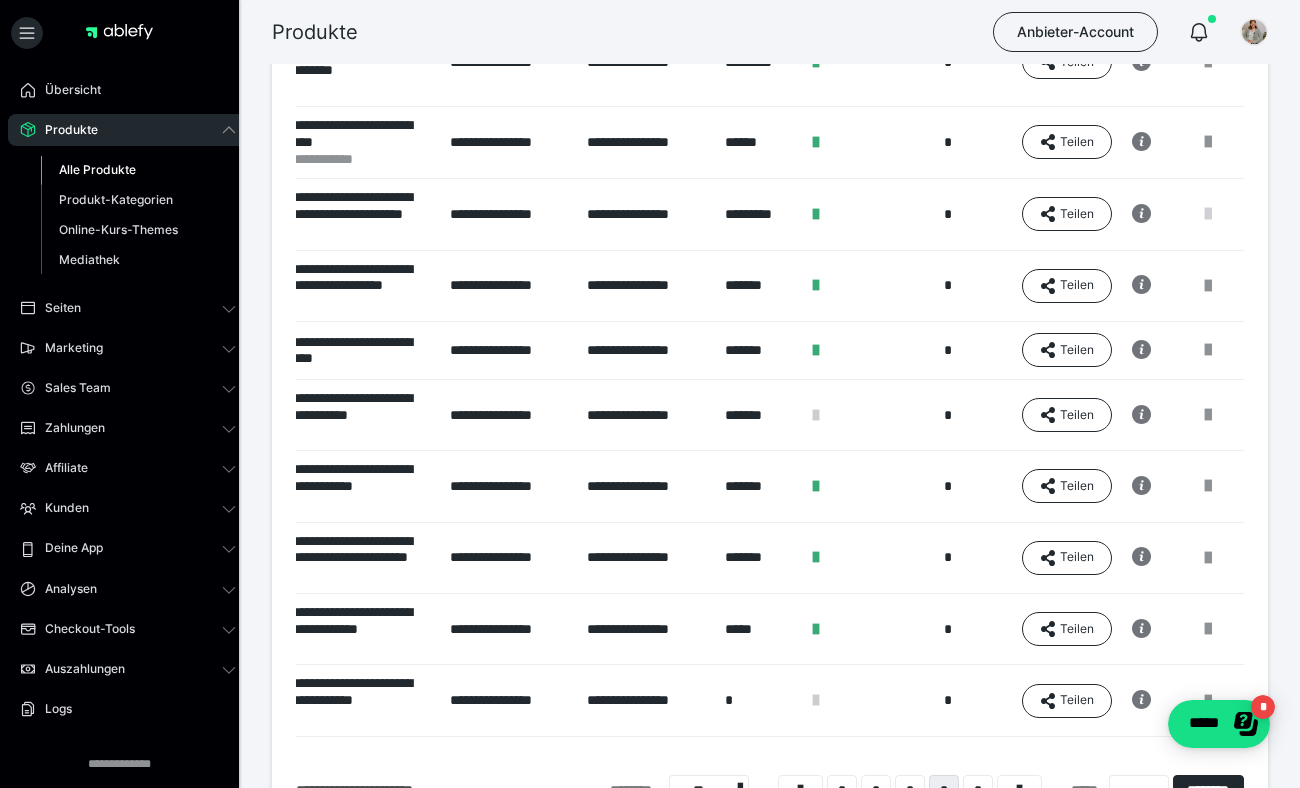 click at bounding box center (1208, 214) 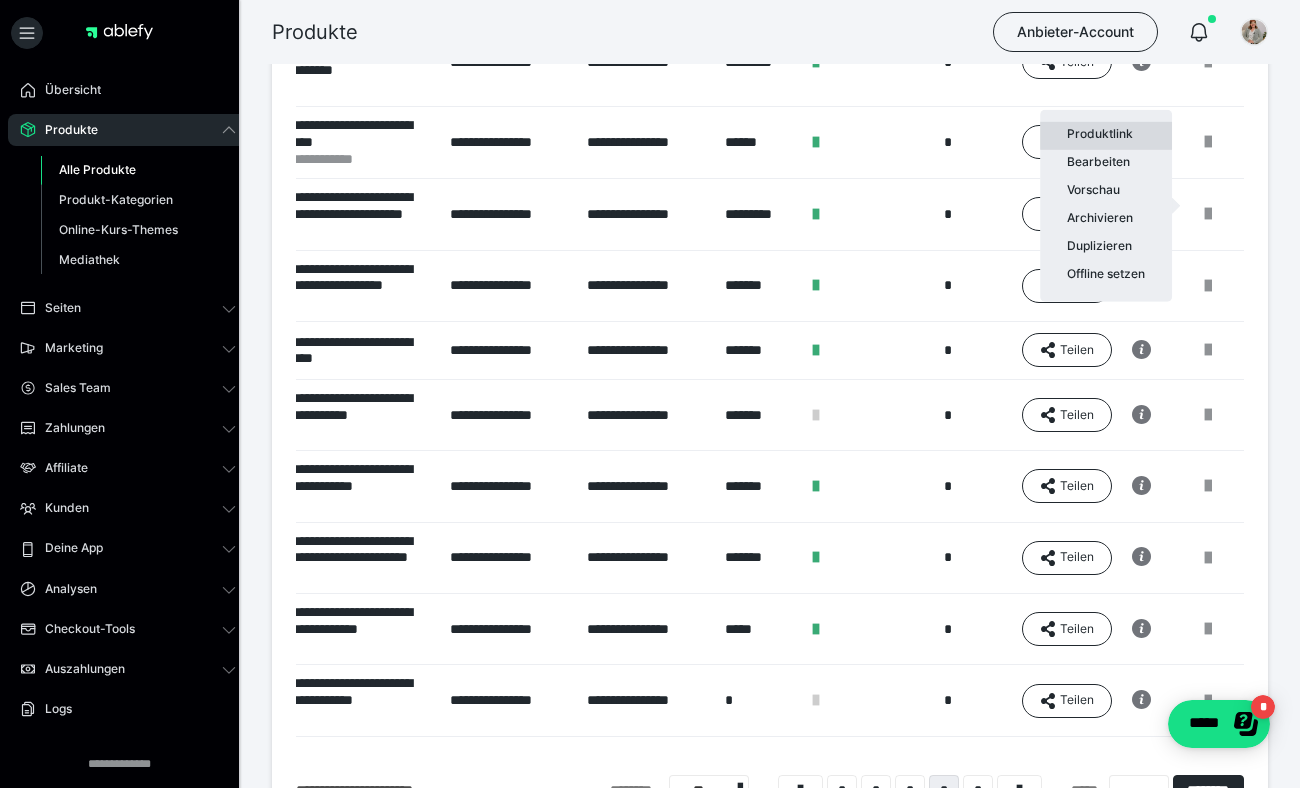 click on "Produktlink" at bounding box center [1106, 136] 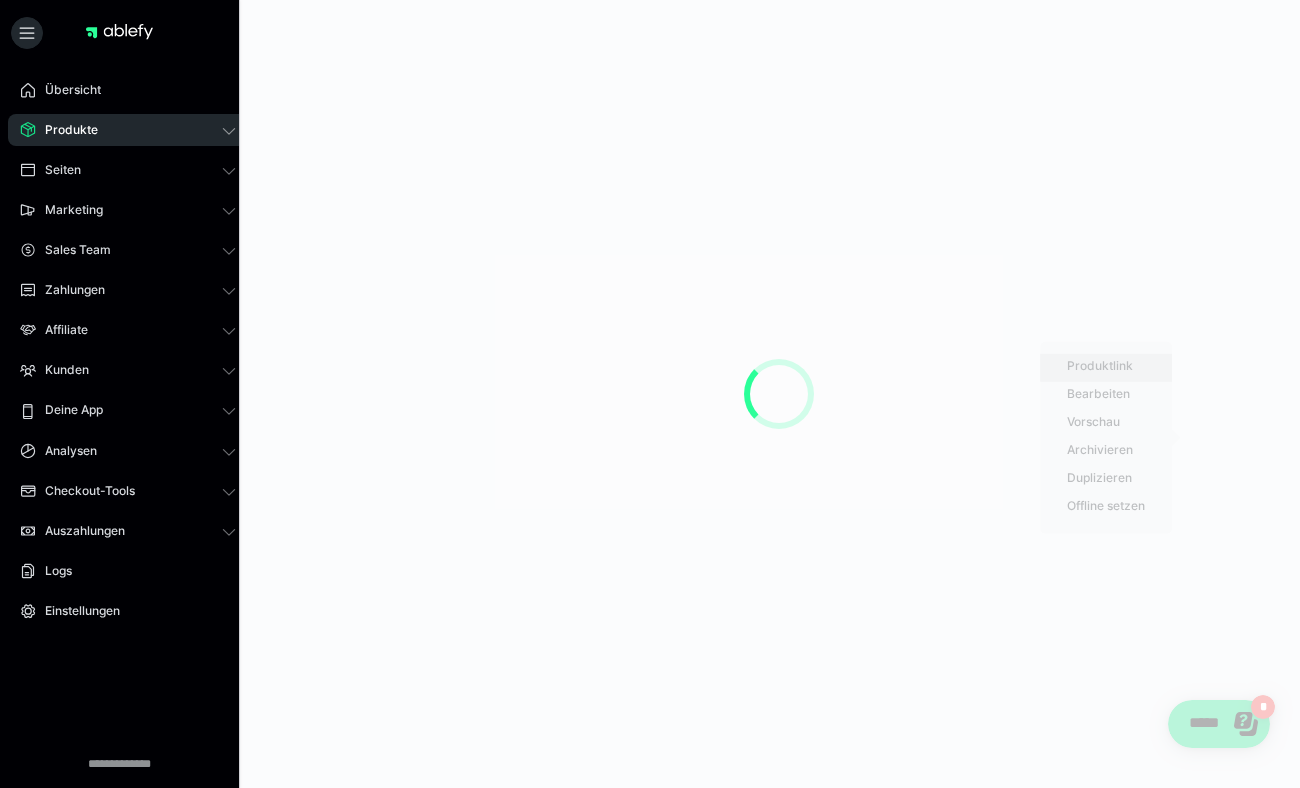 scroll, scrollTop: 0, scrollLeft: 0, axis: both 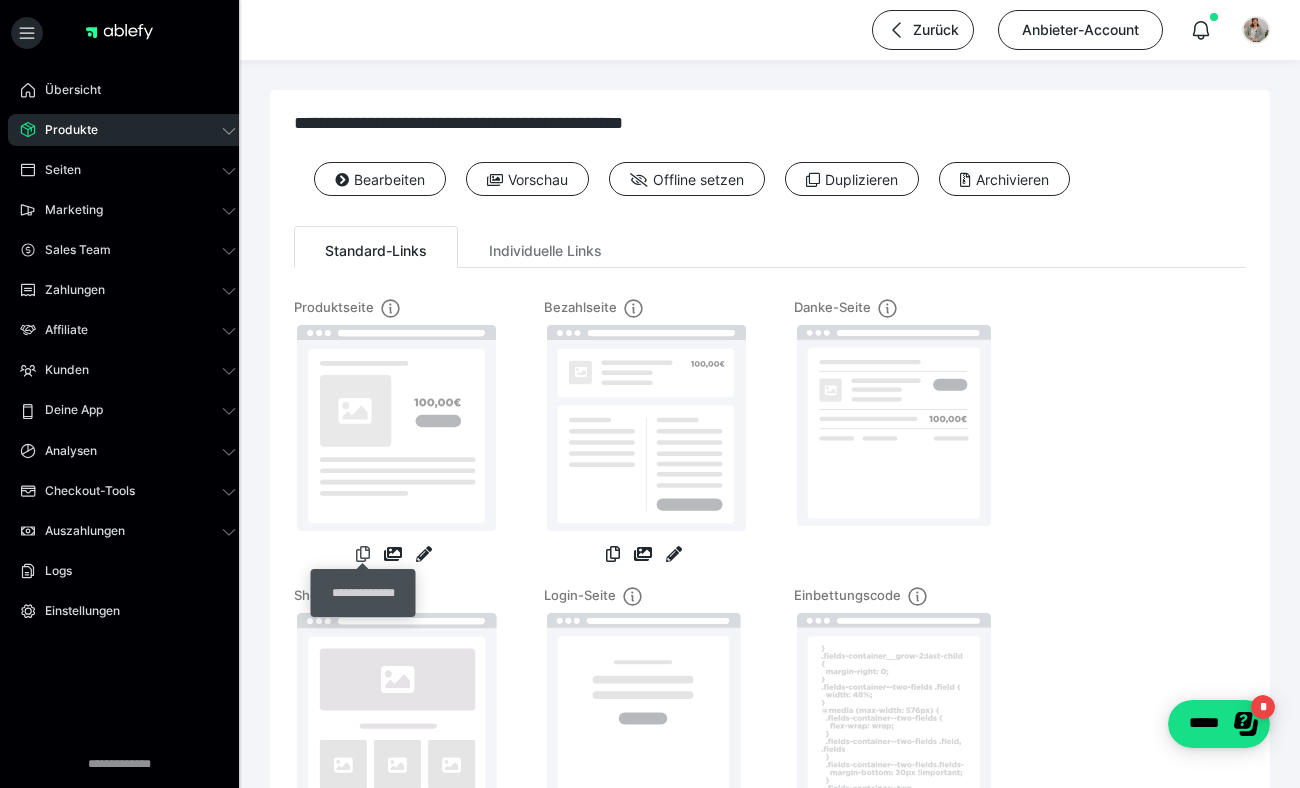 click at bounding box center [363, 554] 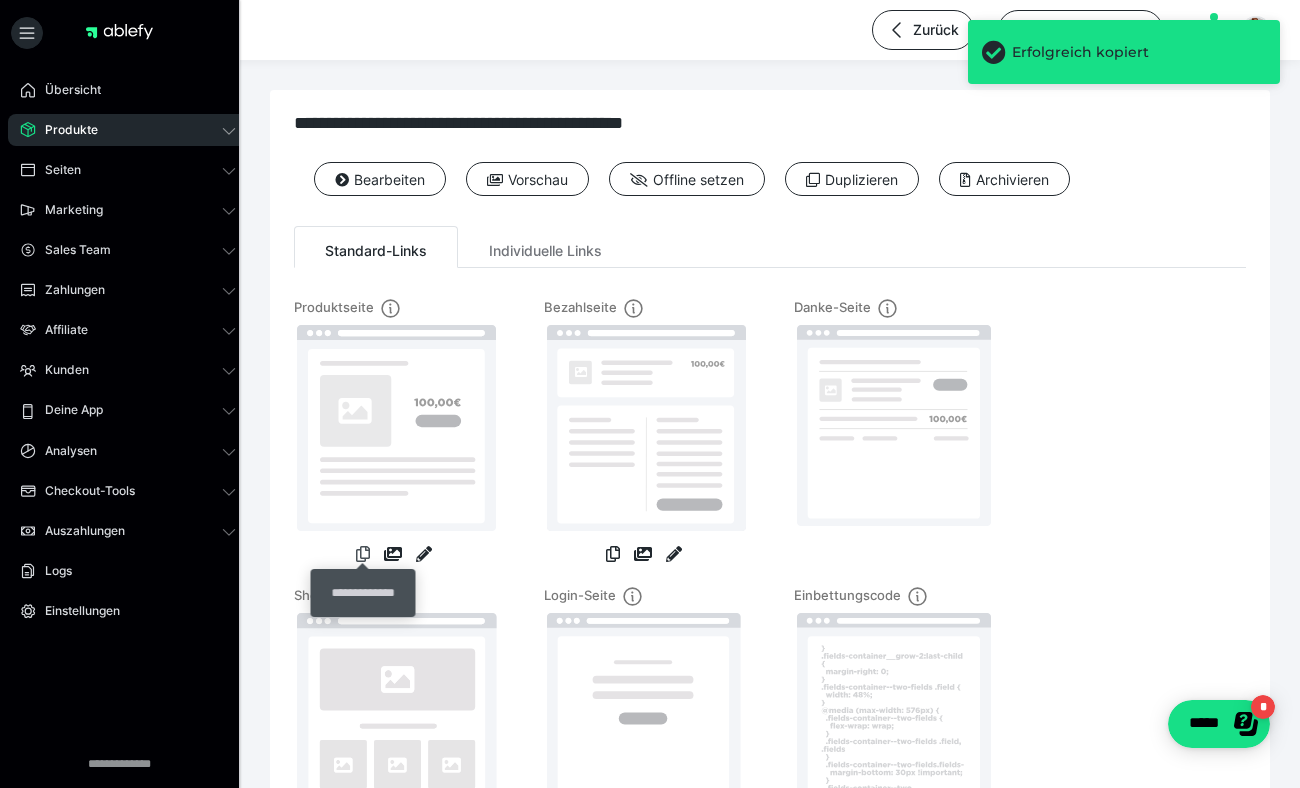 click at bounding box center (363, 554) 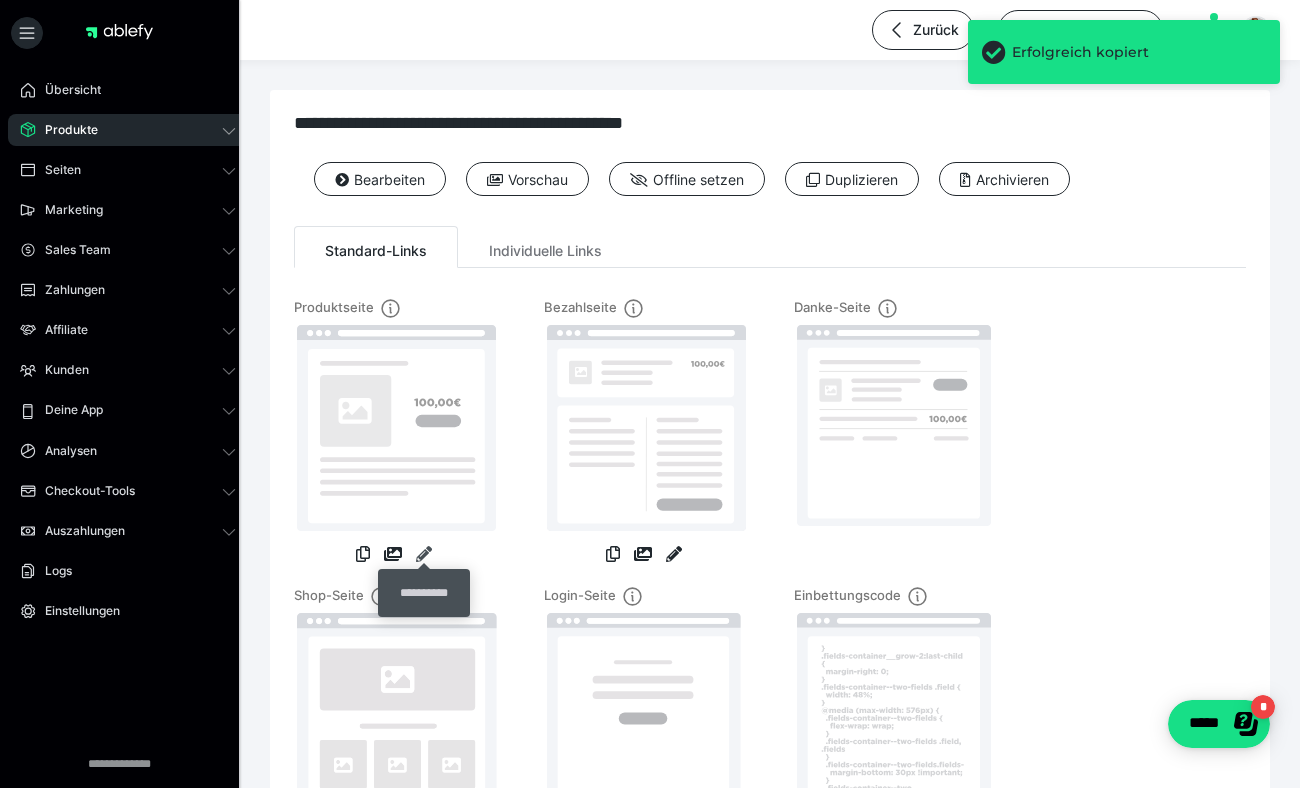 click at bounding box center [424, 554] 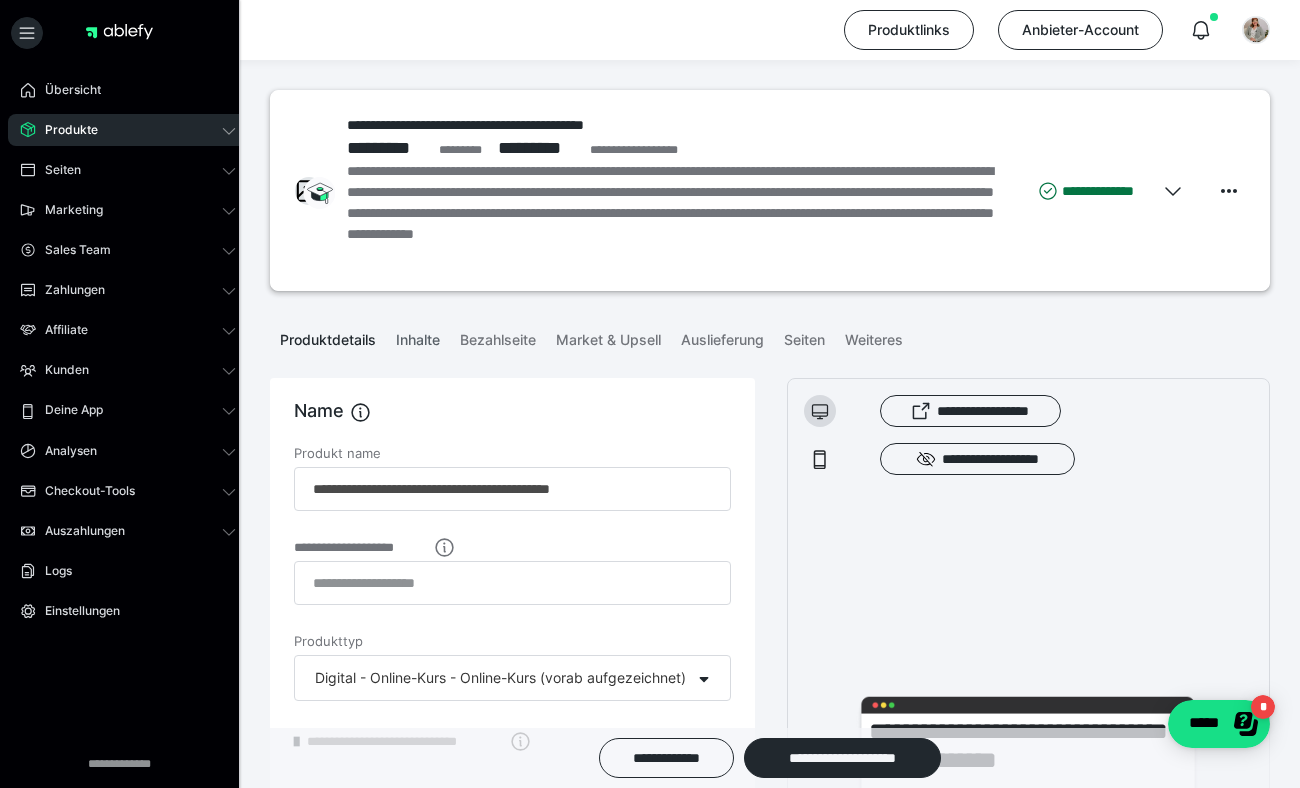 click on "Inhalte" at bounding box center (418, 336) 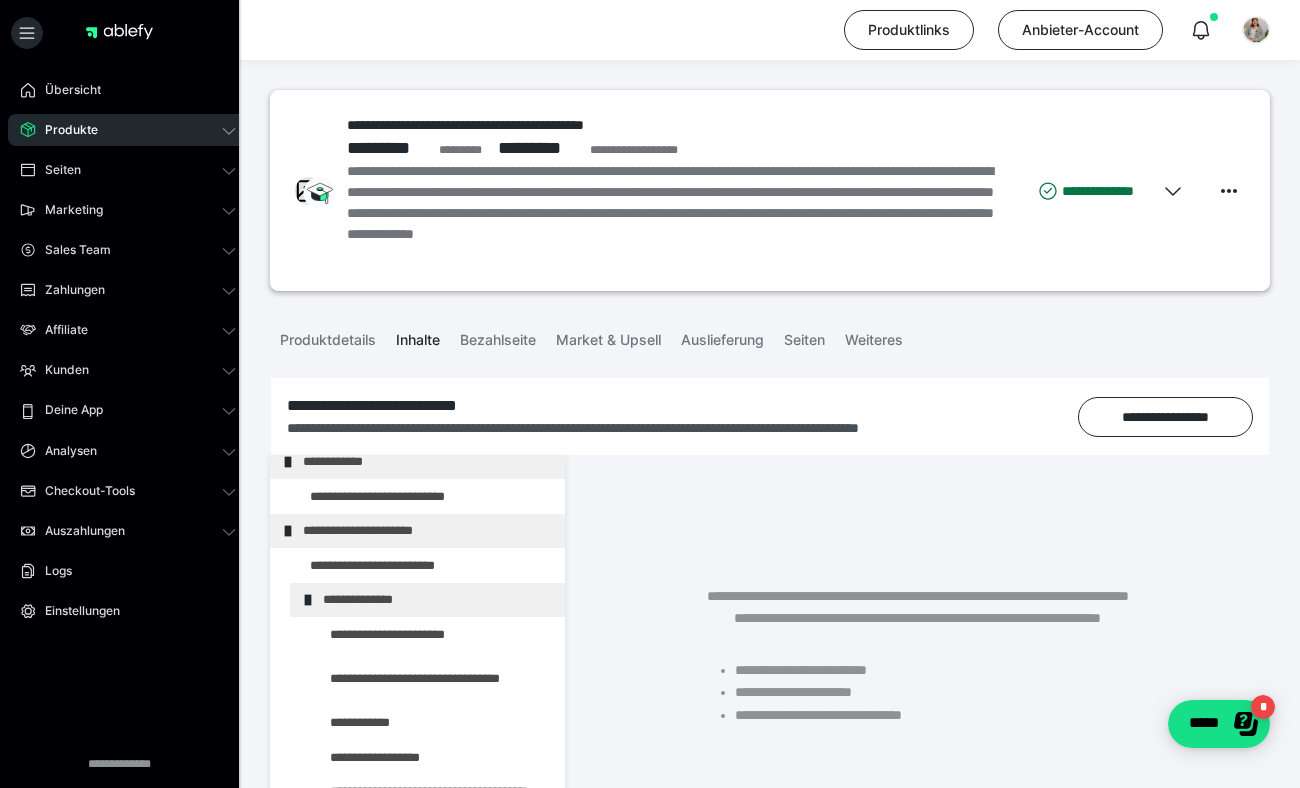 scroll, scrollTop: 2344, scrollLeft: 0, axis: vertical 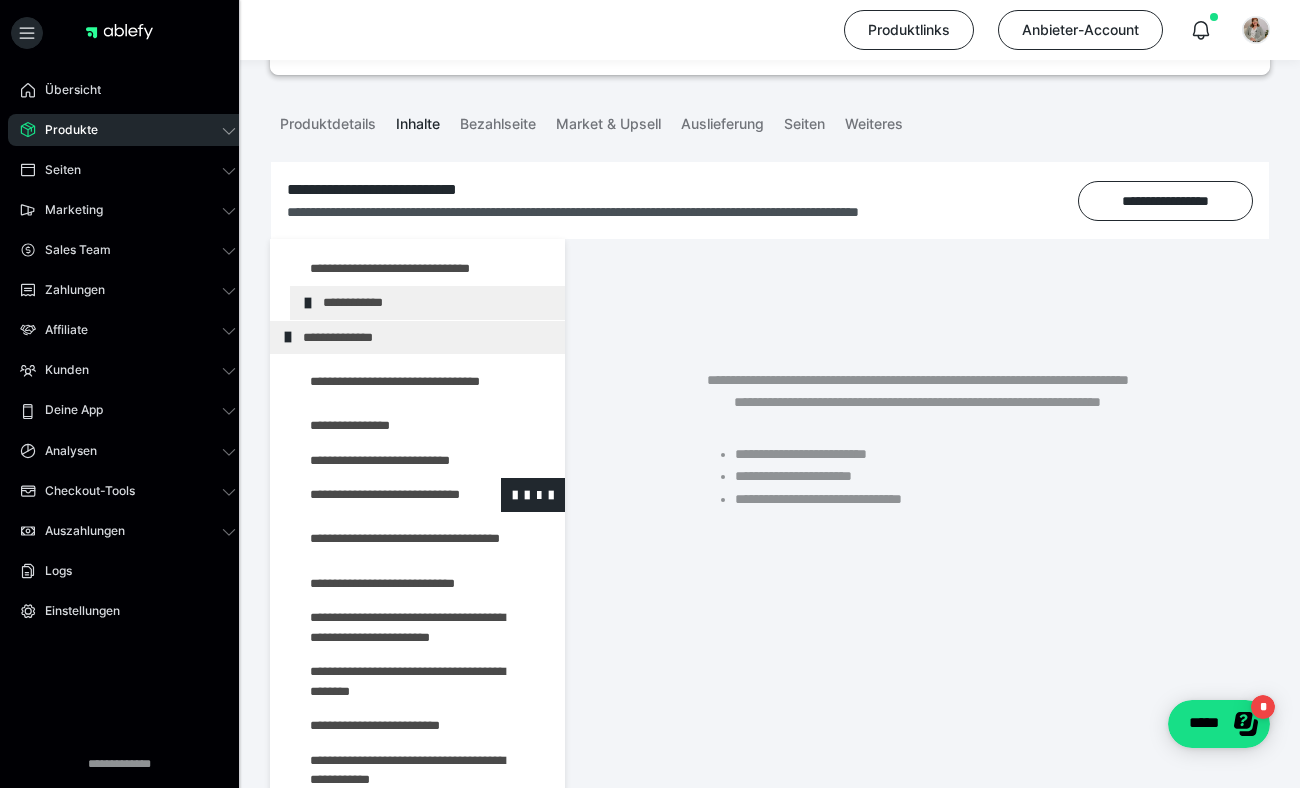 click at bounding box center [375, 495] 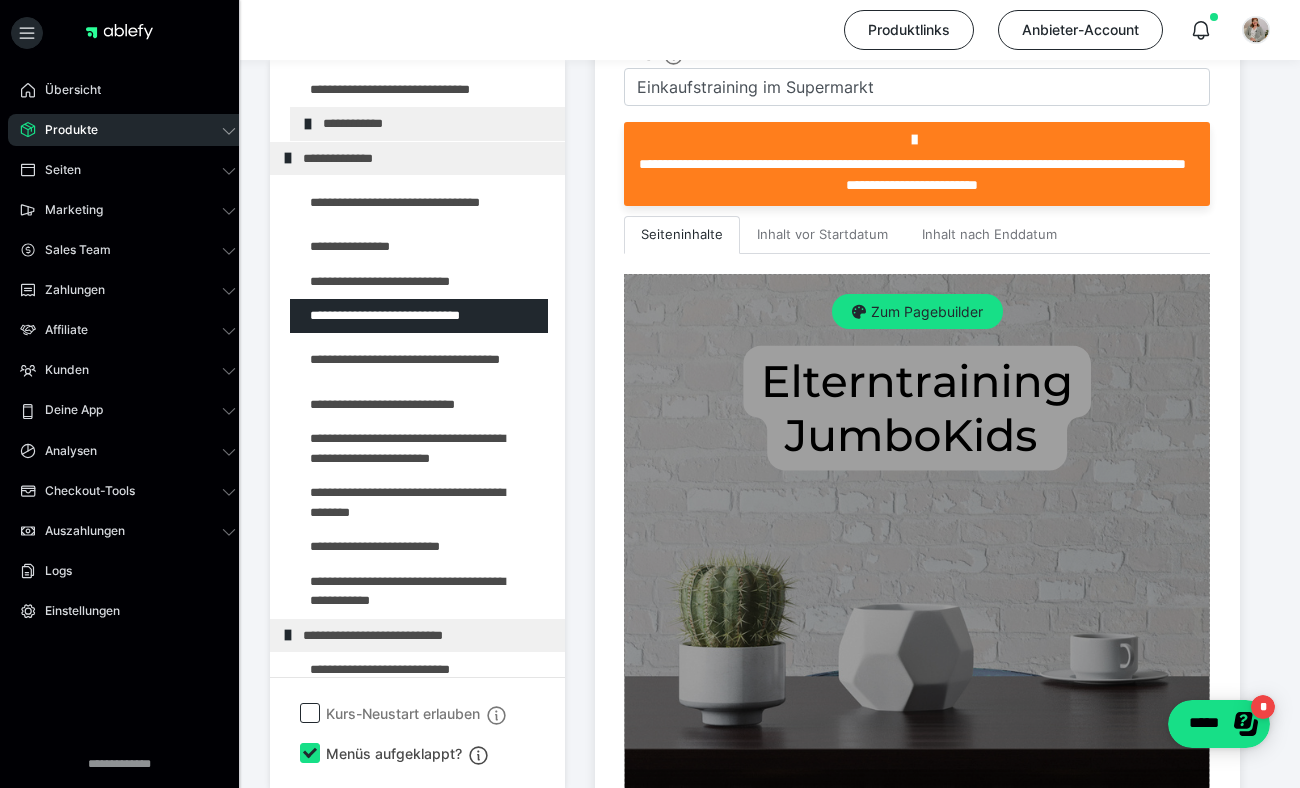 scroll, scrollTop: 446, scrollLeft: 0, axis: vertical 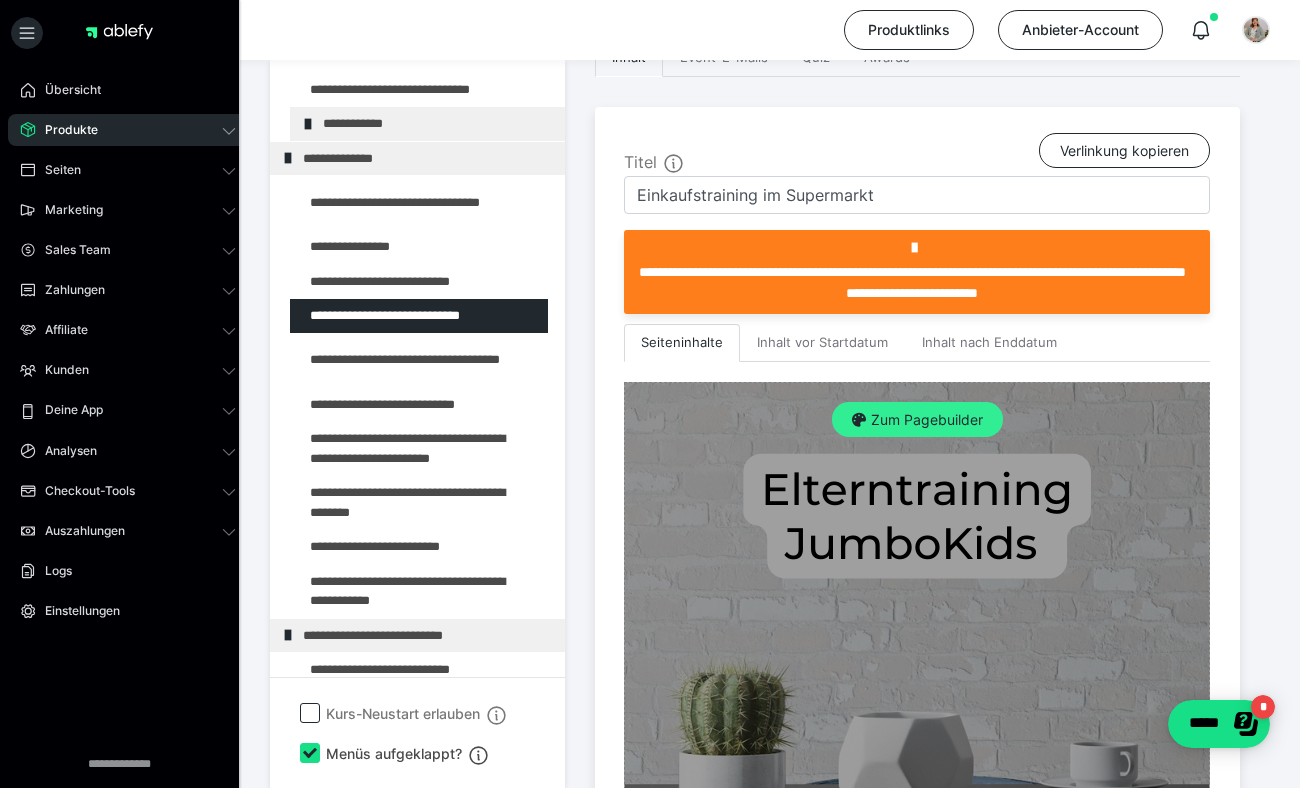 click on "Zum Pagebuilder" at bounding box center [917, 420] 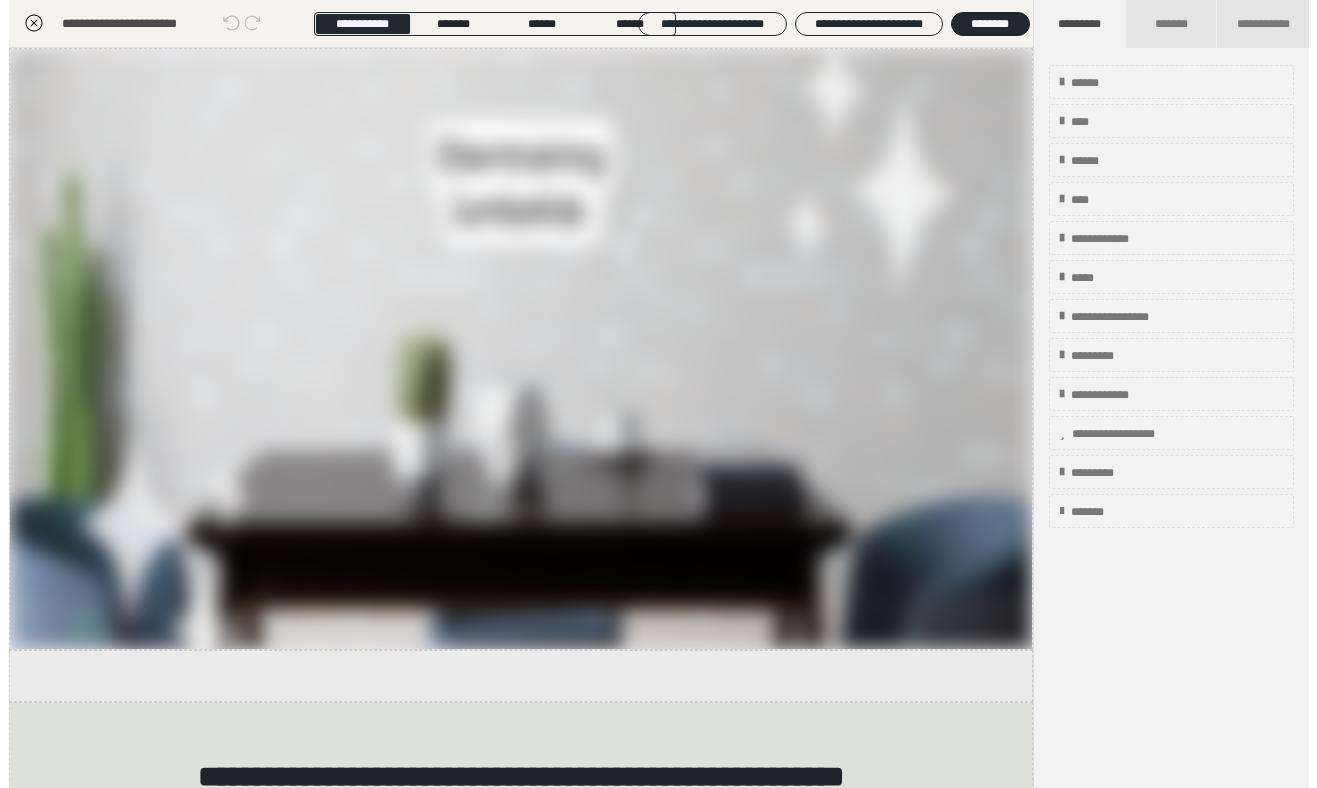 scroll, scrollTop: 395, scrollLeft: 0, axis: vertical 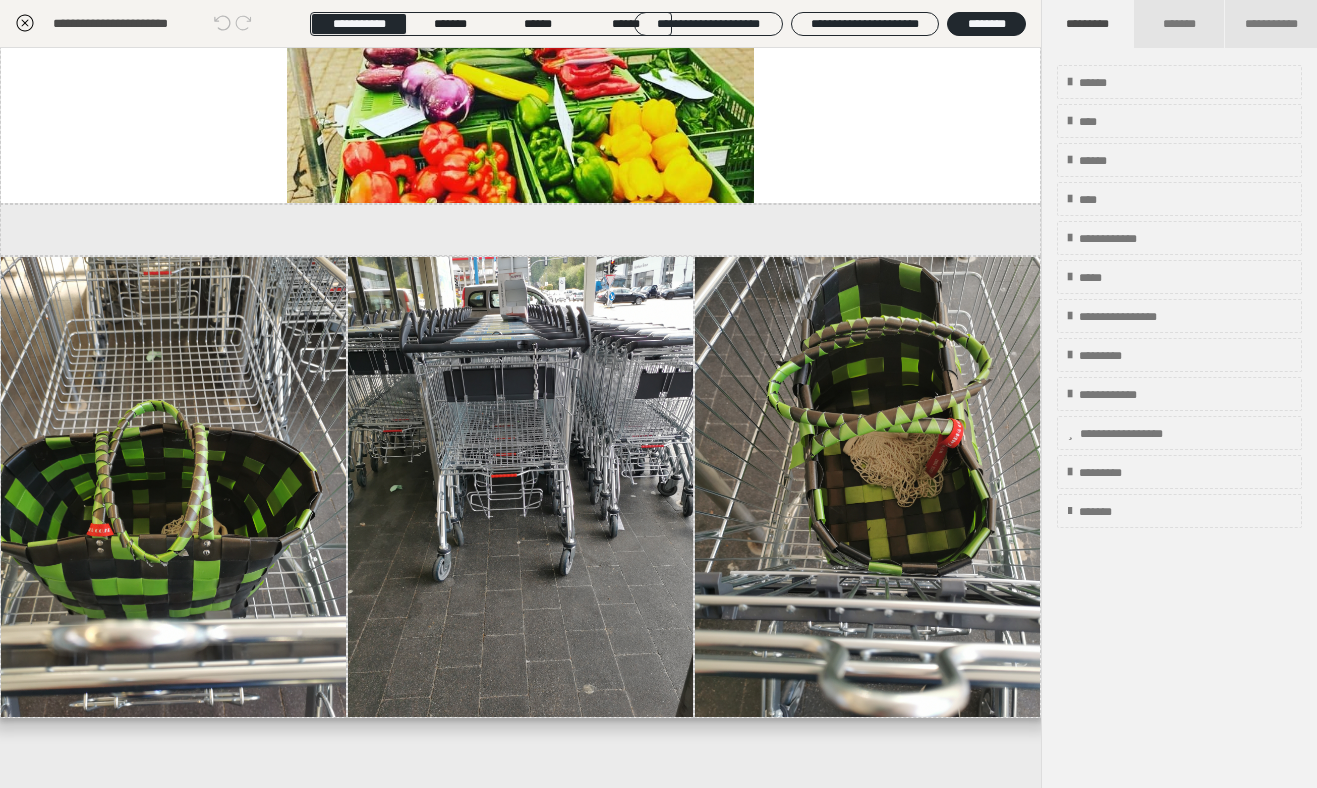 click 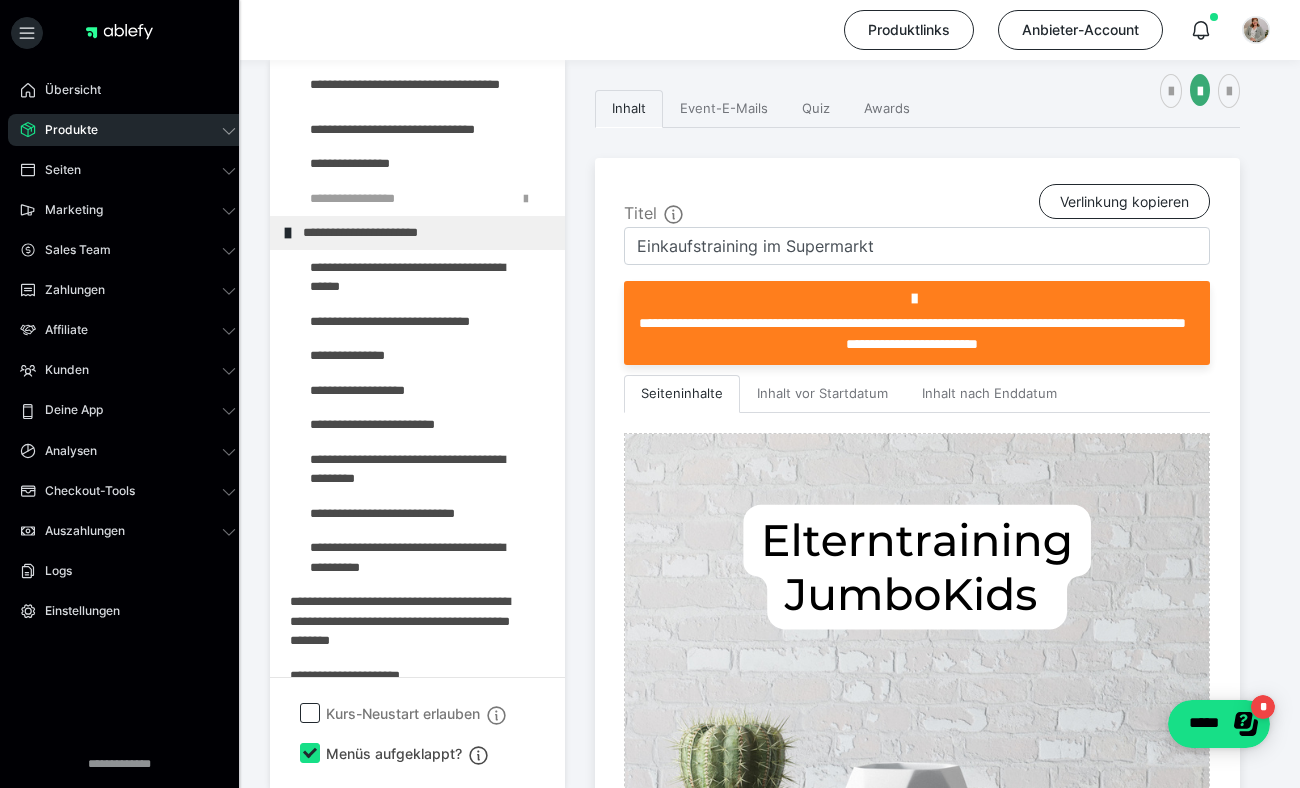 scroll, scrollTop: 1638, scrollLeft: 0, axis: vertical 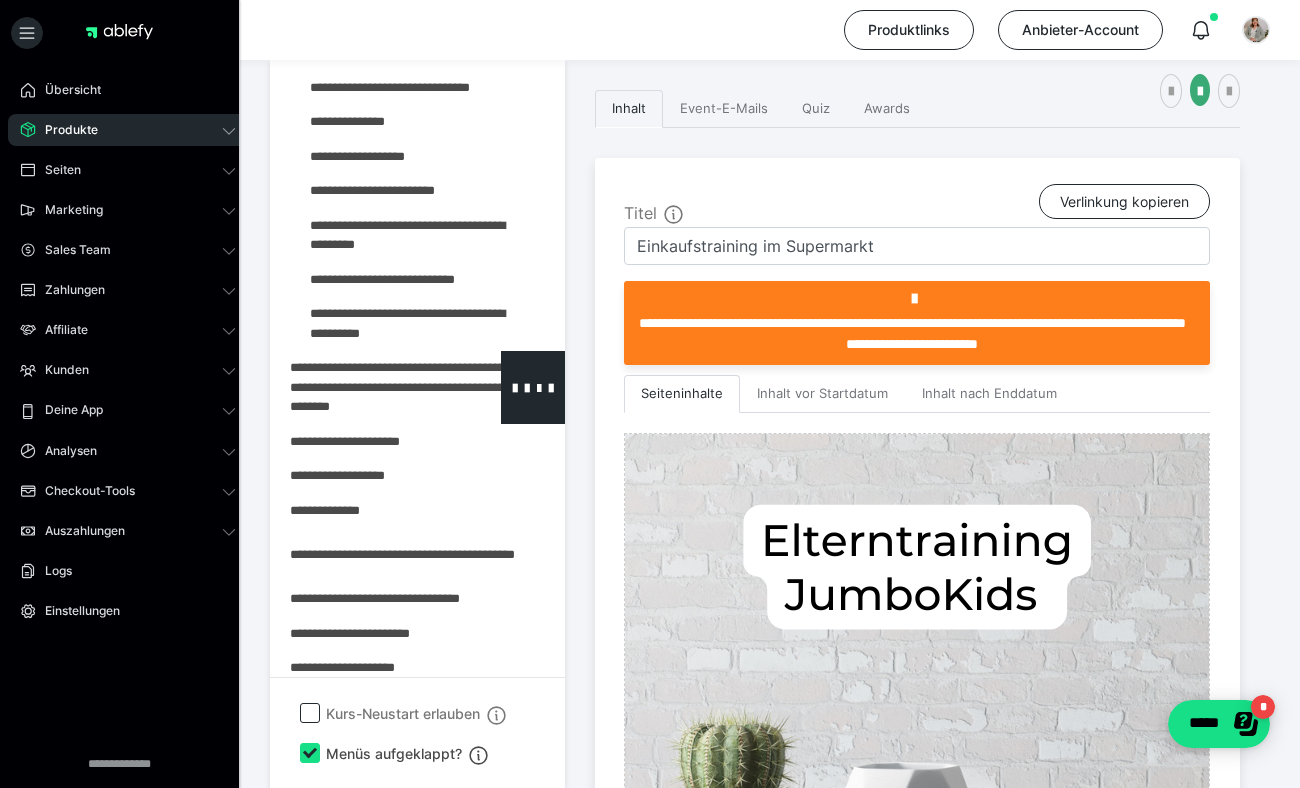 click at bounding box center (365, 387) 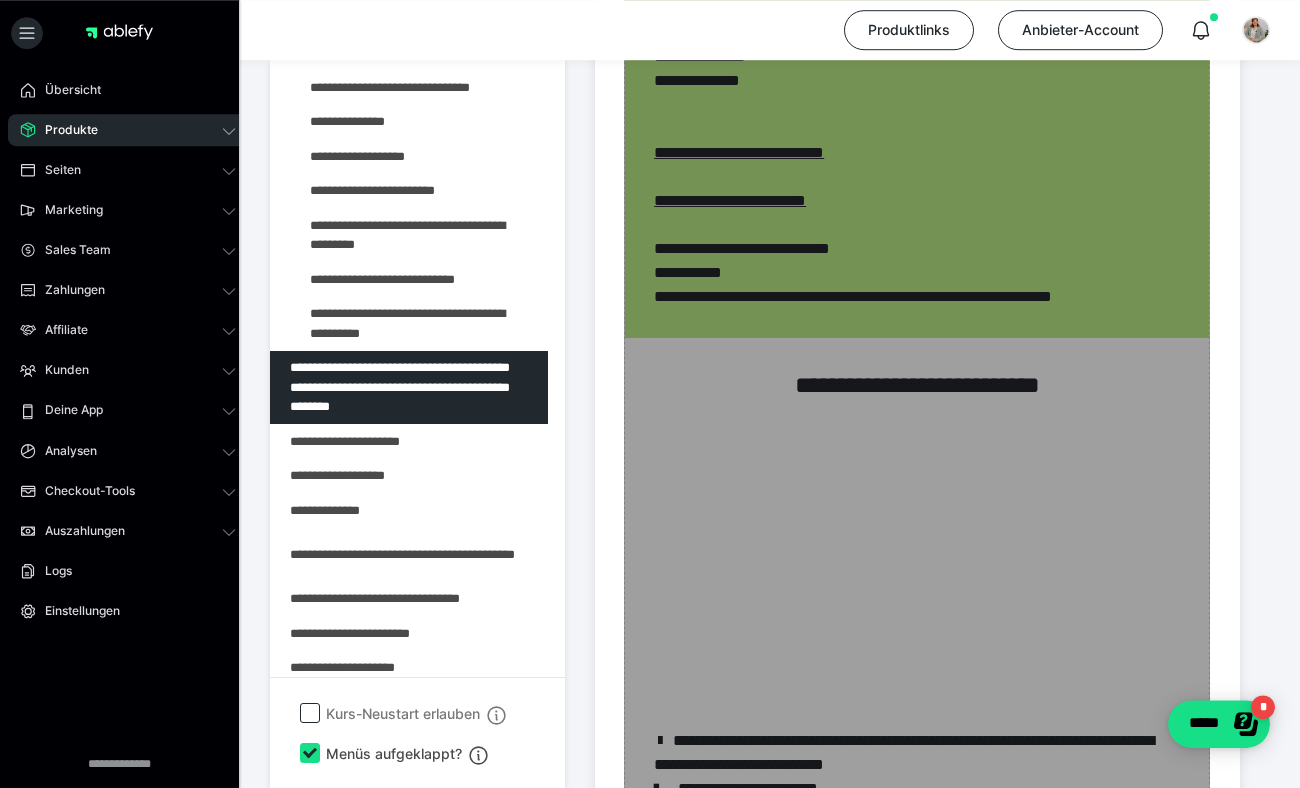 scroll, scrollTop: 1583, scrollLeft: 0, axis: vertical 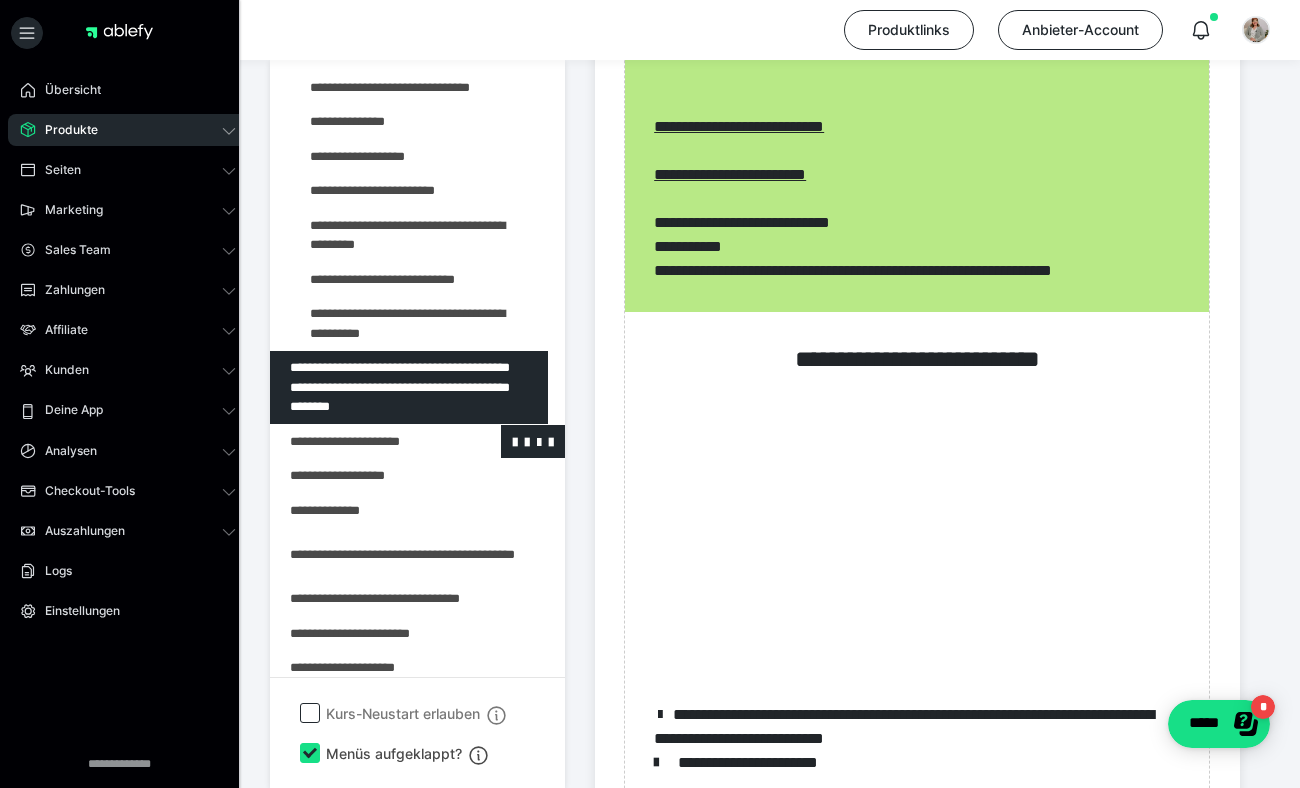 click at bounding box center (365, 442) 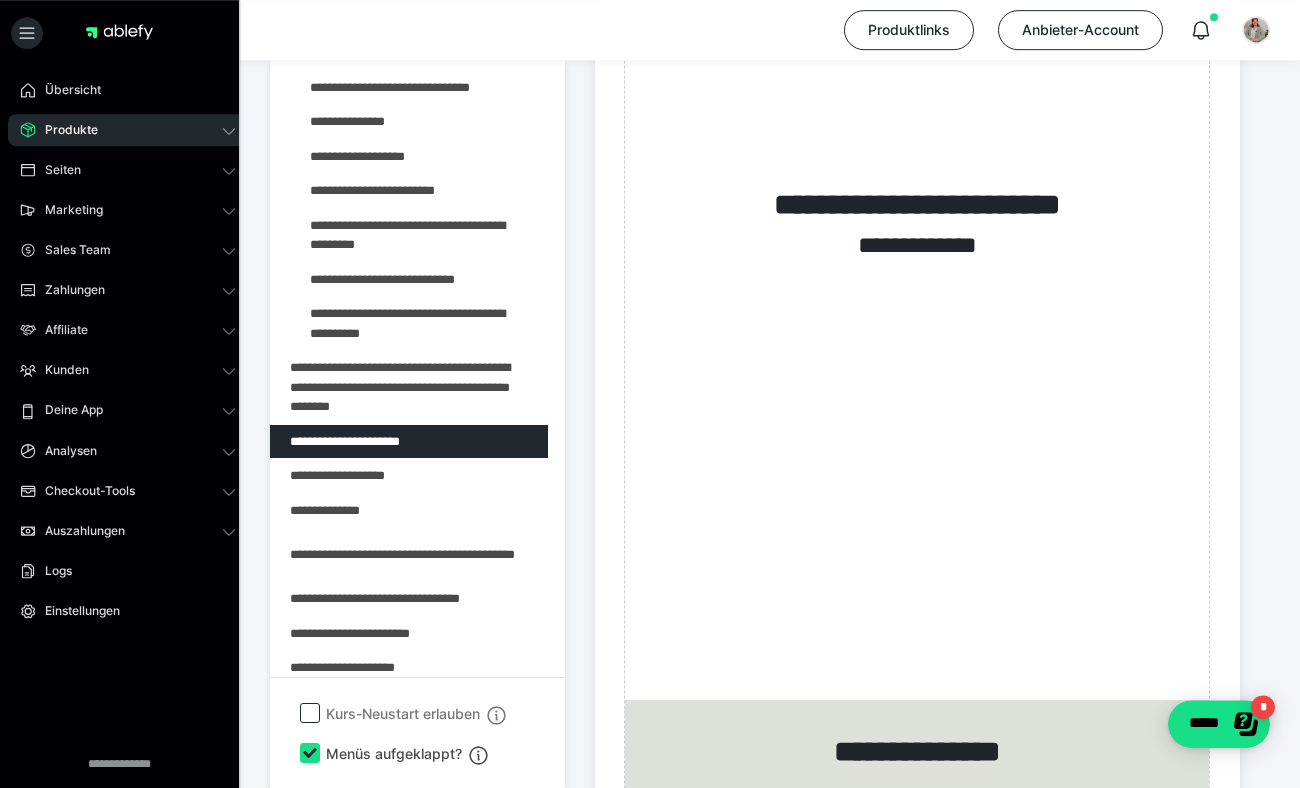scroll, scrollTop: 2015, scrollLeft: 0, axis: vertical 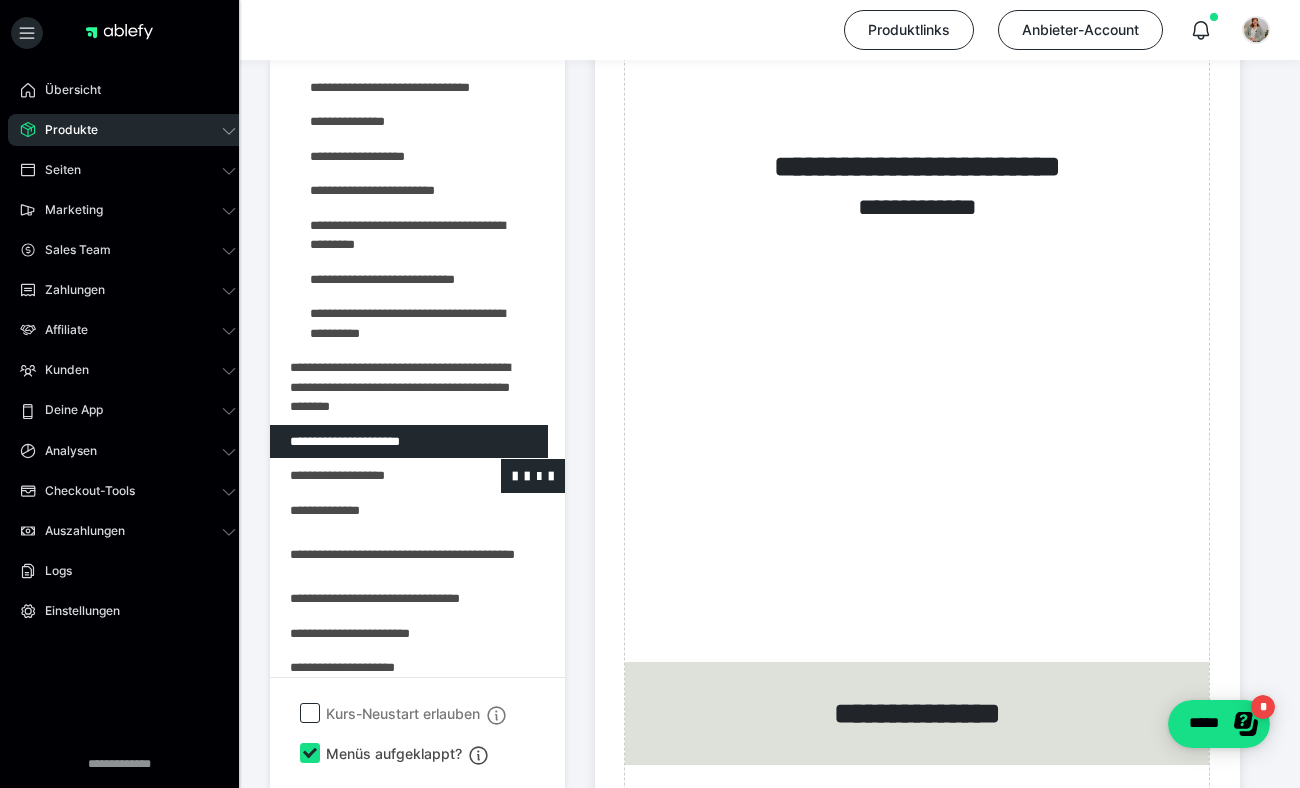 click at bounding box center (365, 476) 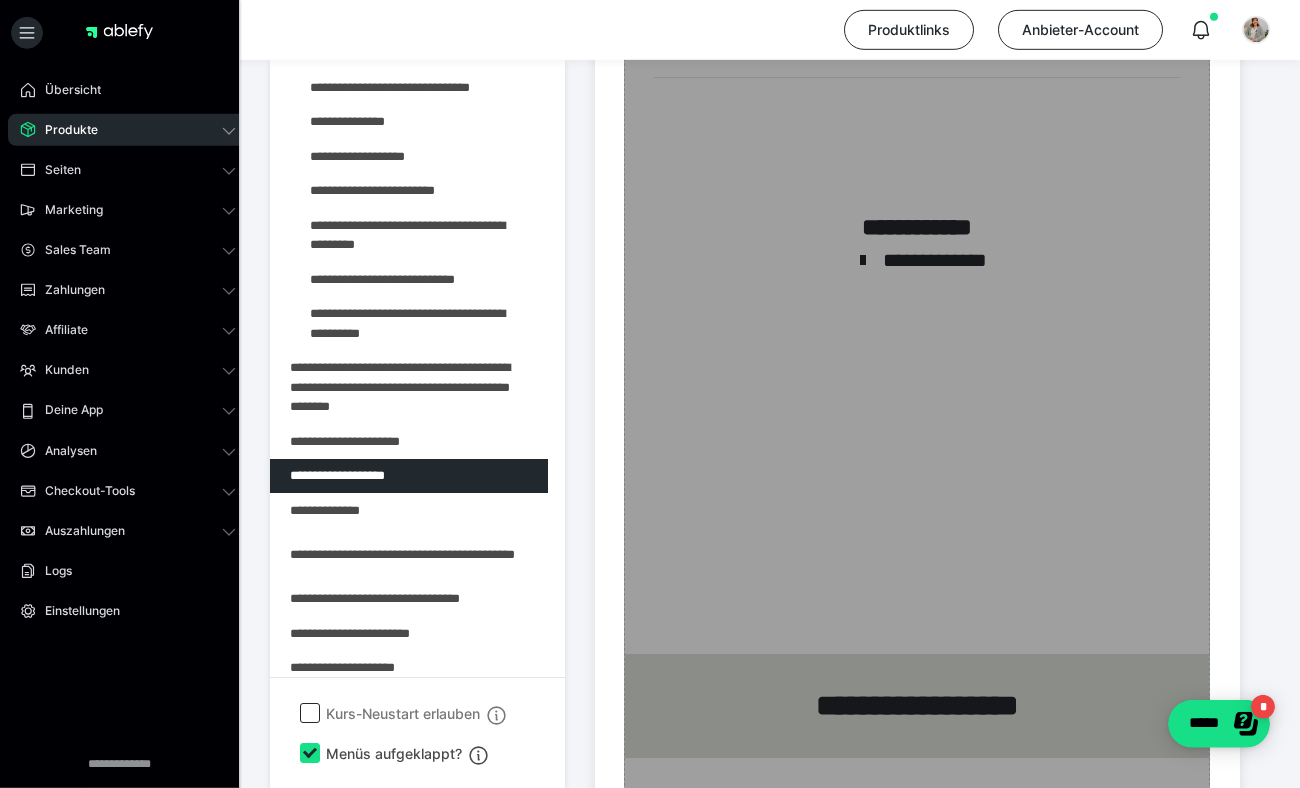 scroll, scrollTop: 2015, scrollLeft: 0, axis: vertical 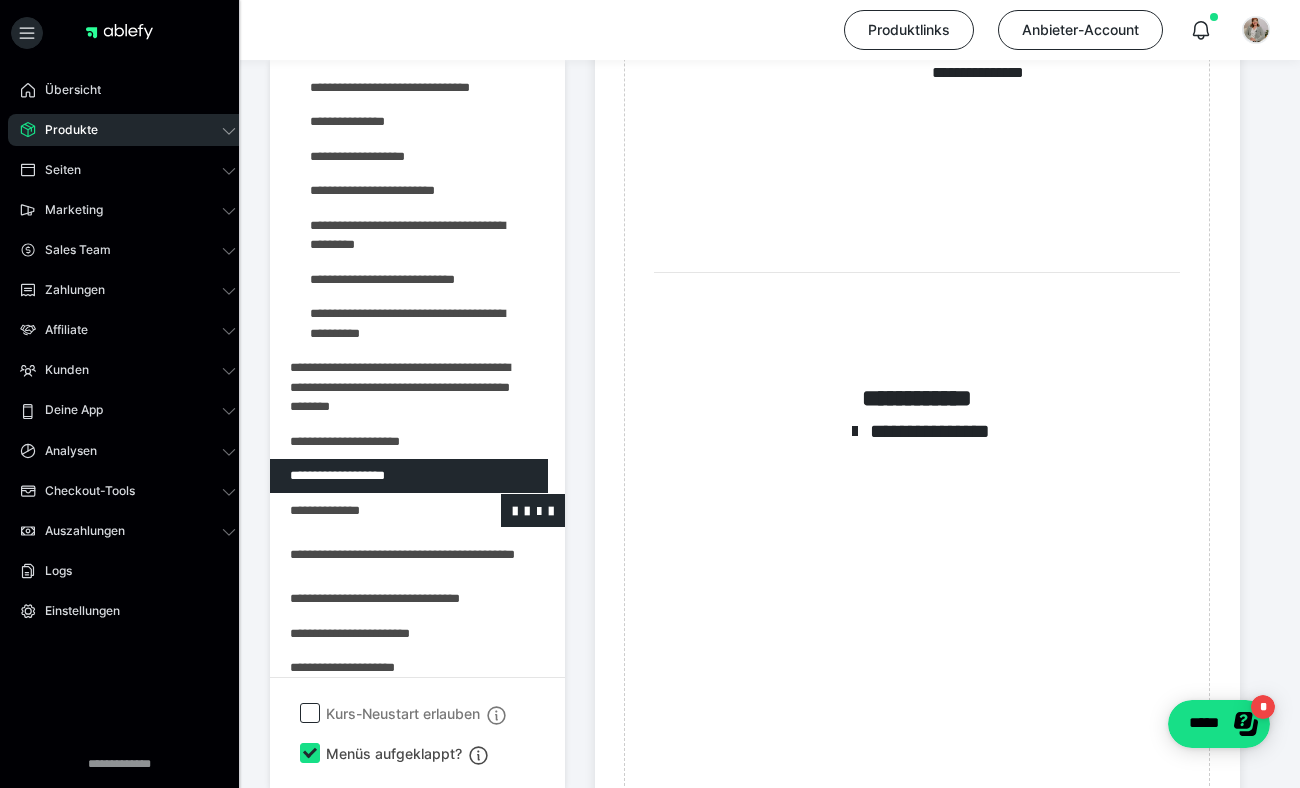 click at bounding box center (365, 511) 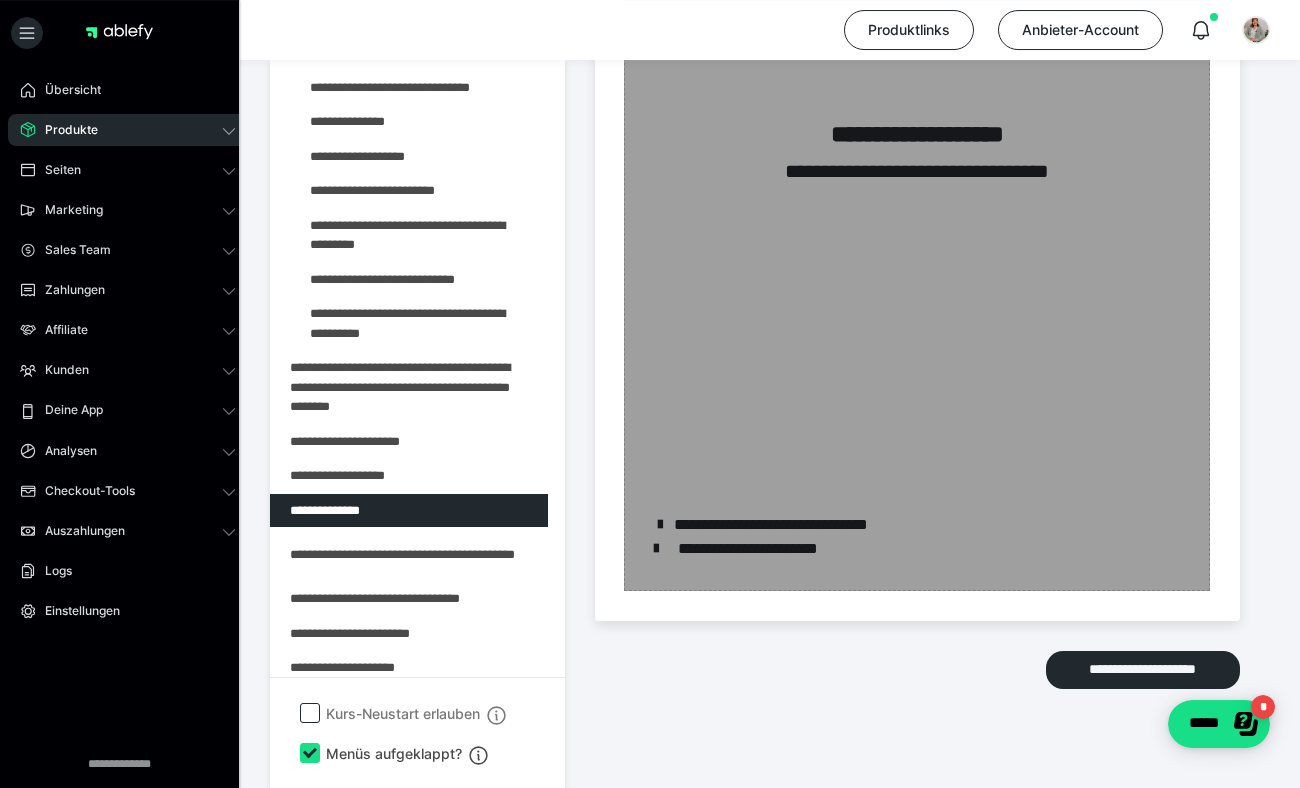 scroll, scrollTop: 3152, scrollLeft: 0, axis: vertical 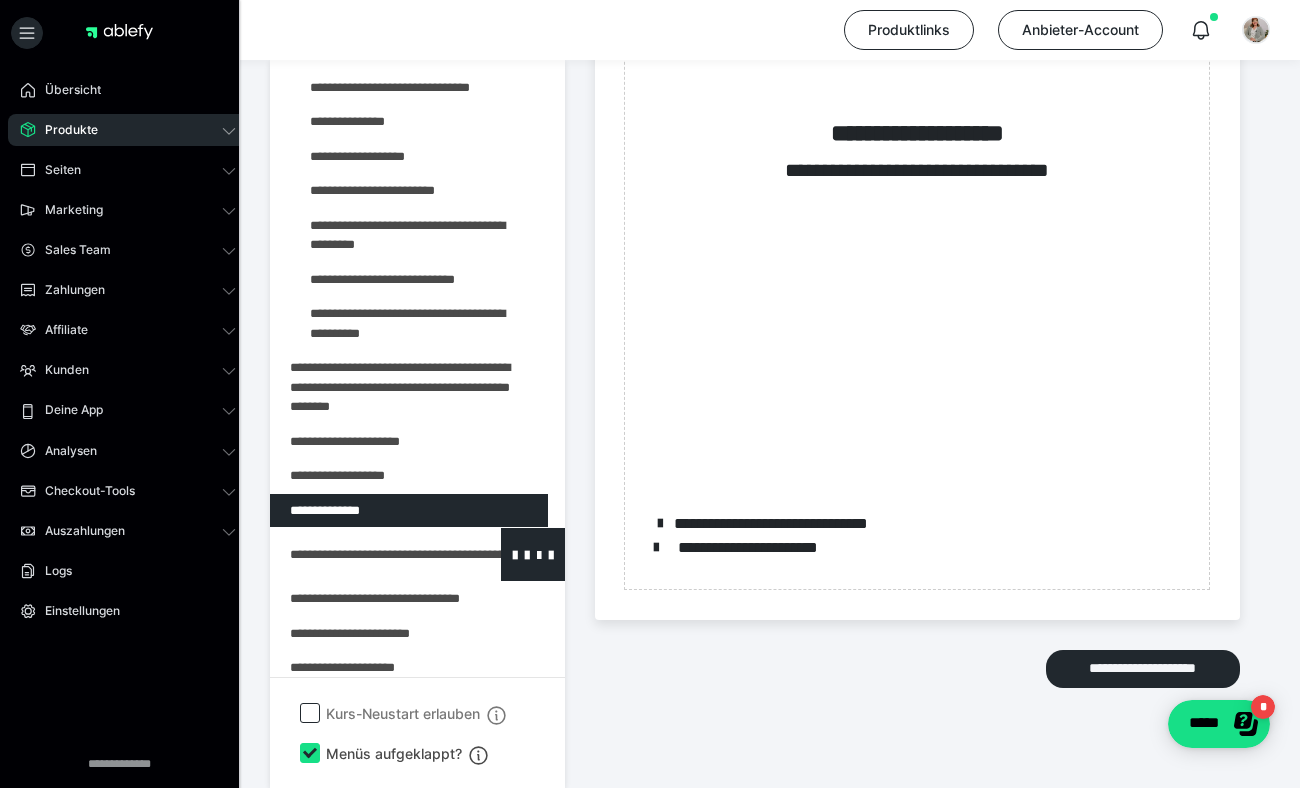 click at bounding box center [365, 554] 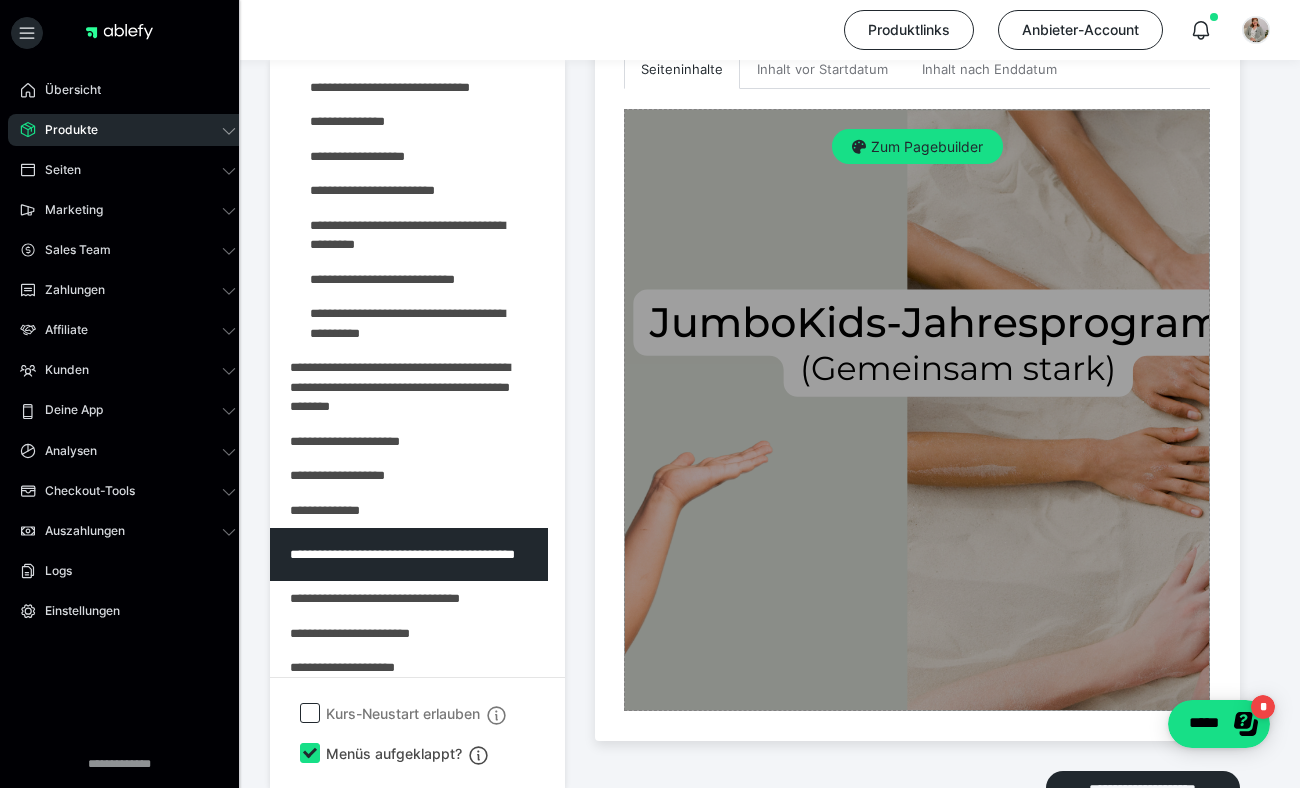 scroll, scrollTop: 840, scrollLeft: 0, axis: vertical 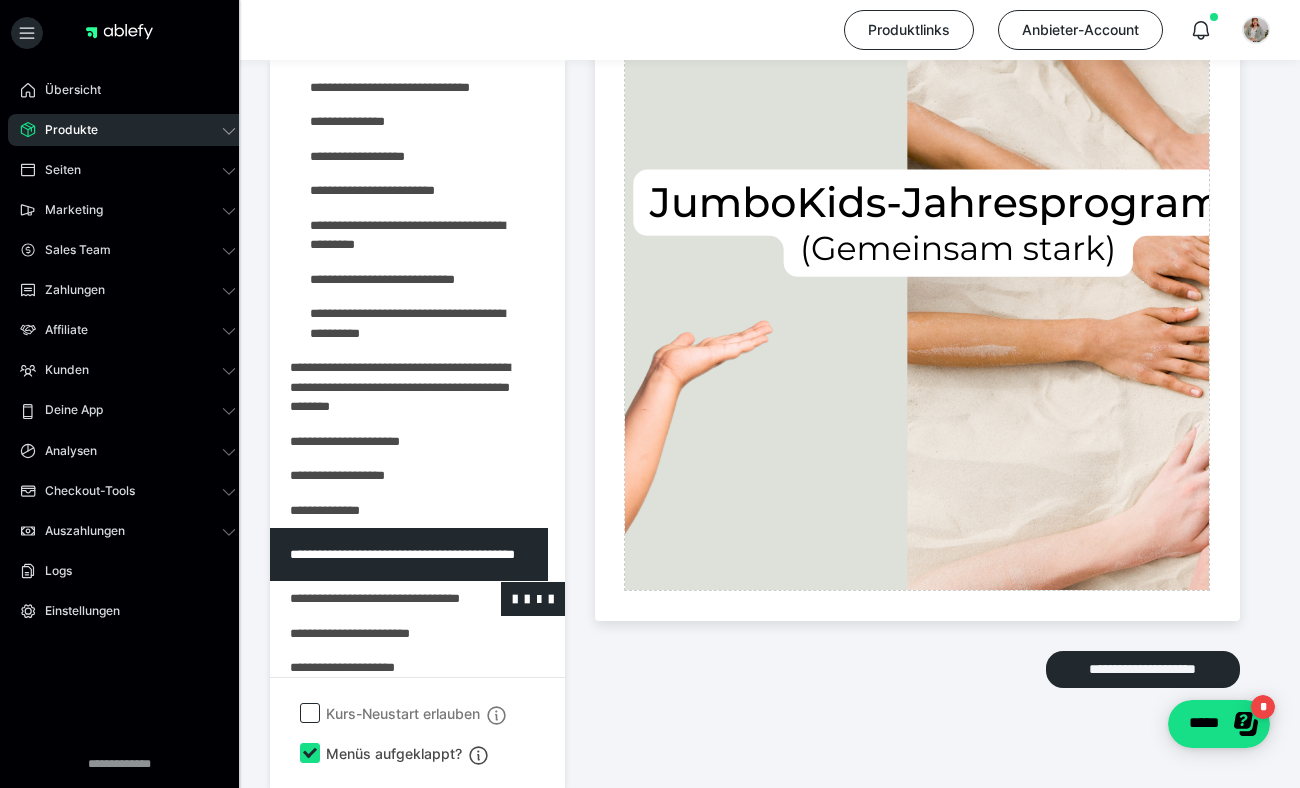click at bounding box center [365, 599] 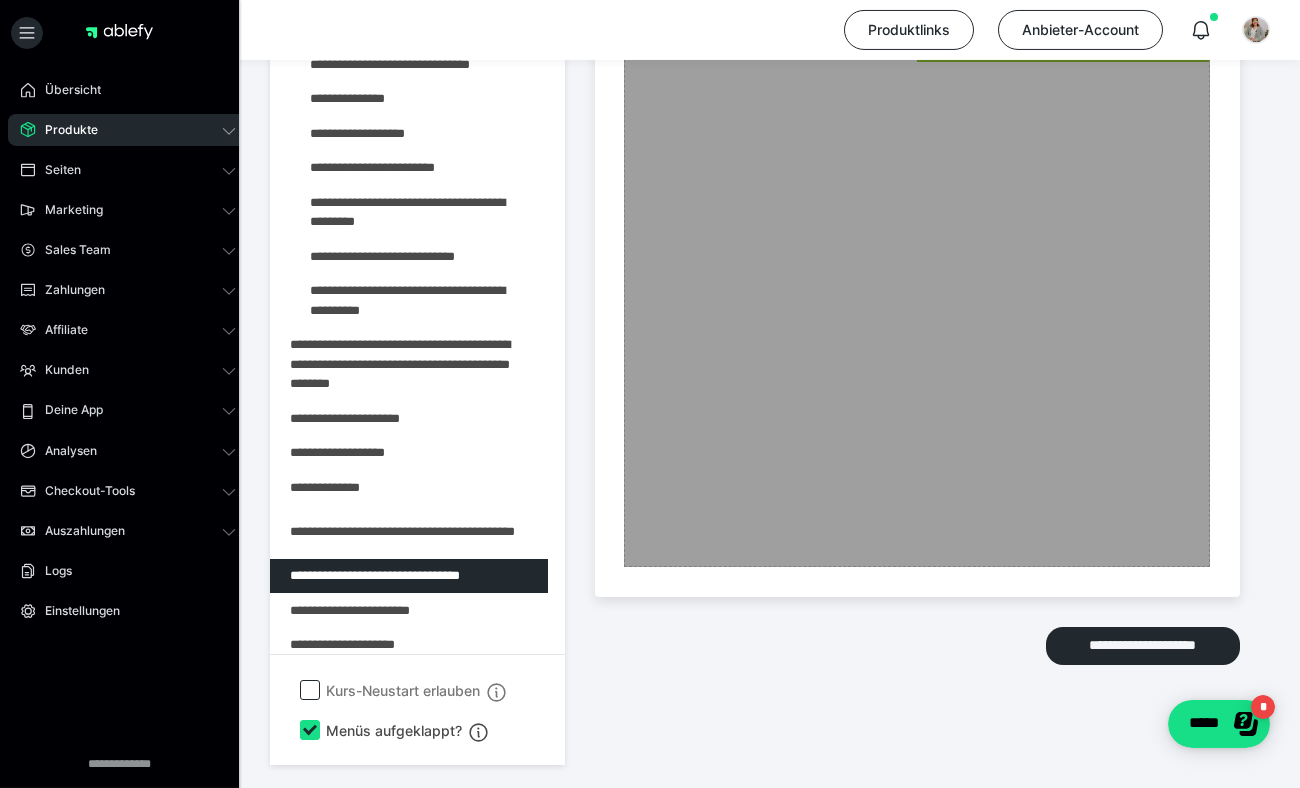 scroll, scrollTop: 1638, scrollLeft: 0, axis: vertical 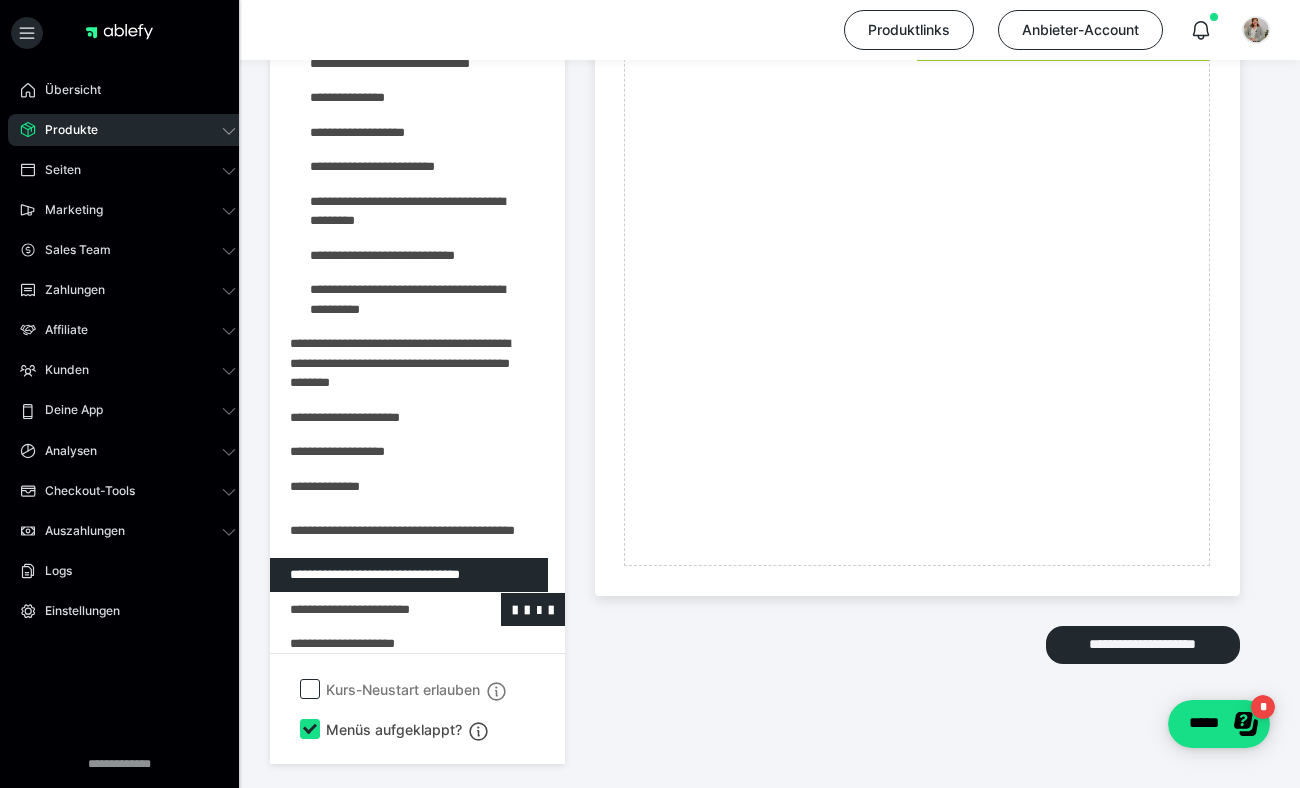 click at bounding box center (365, 609) 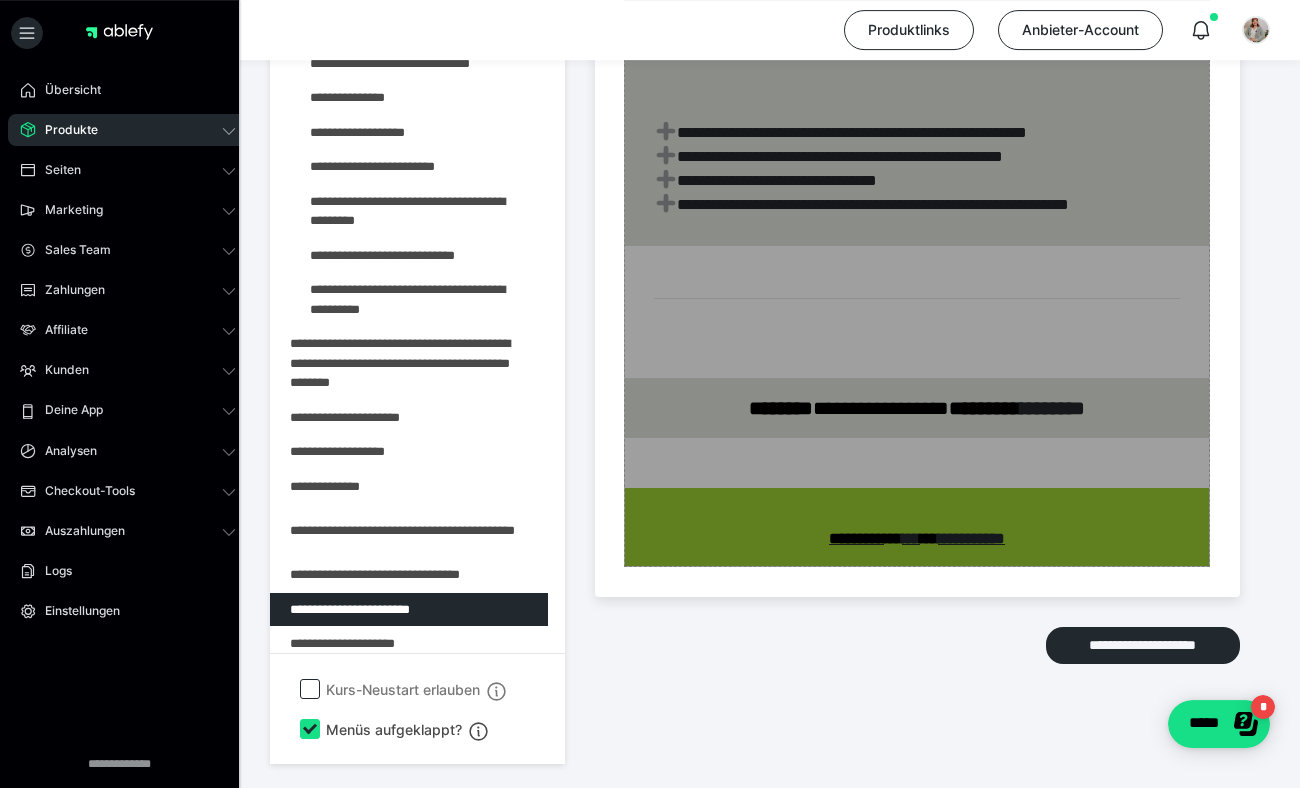 scroll, scrollTop: 3674, scrollLeft: 0, axis: vertical 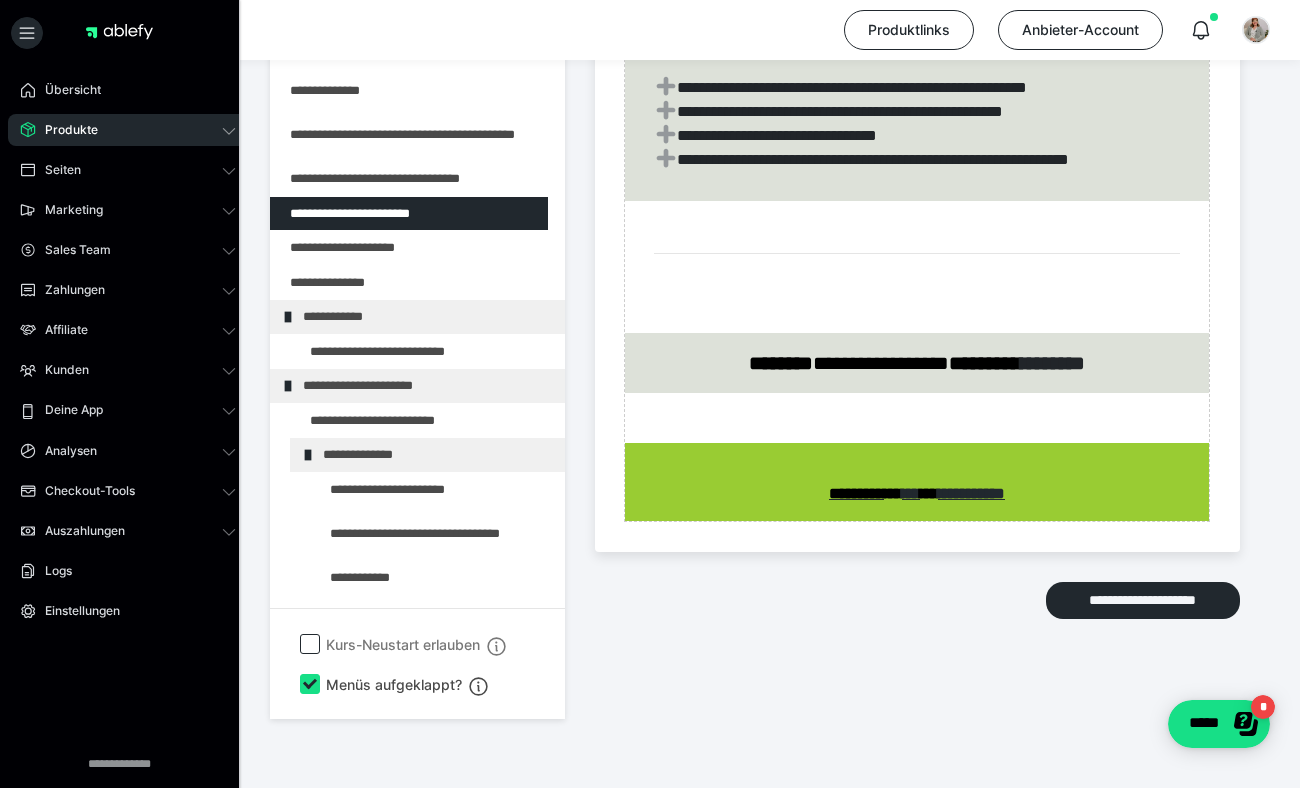 click on "Produkte" at bounding box center (128, 130) 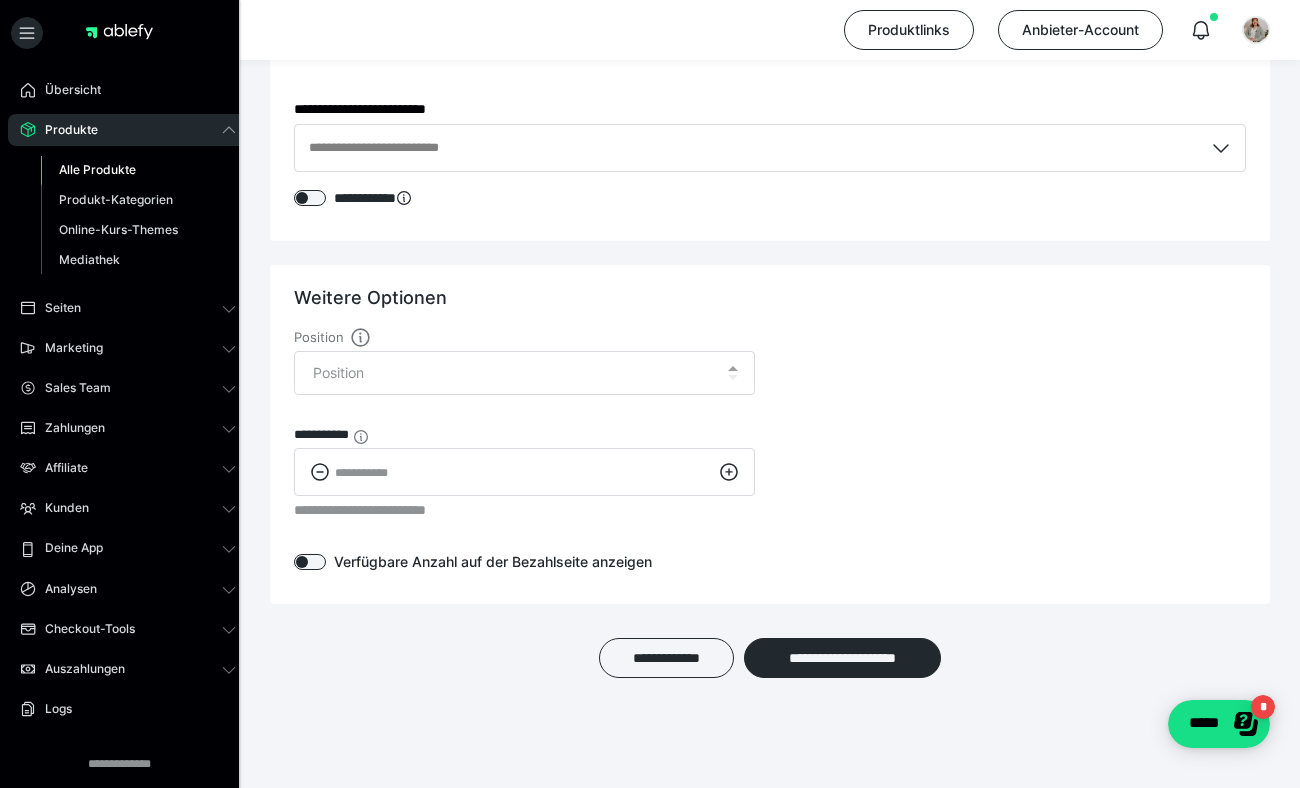 scroll, scrollTop: 2860, scrollLeft: 0, axis: vertical 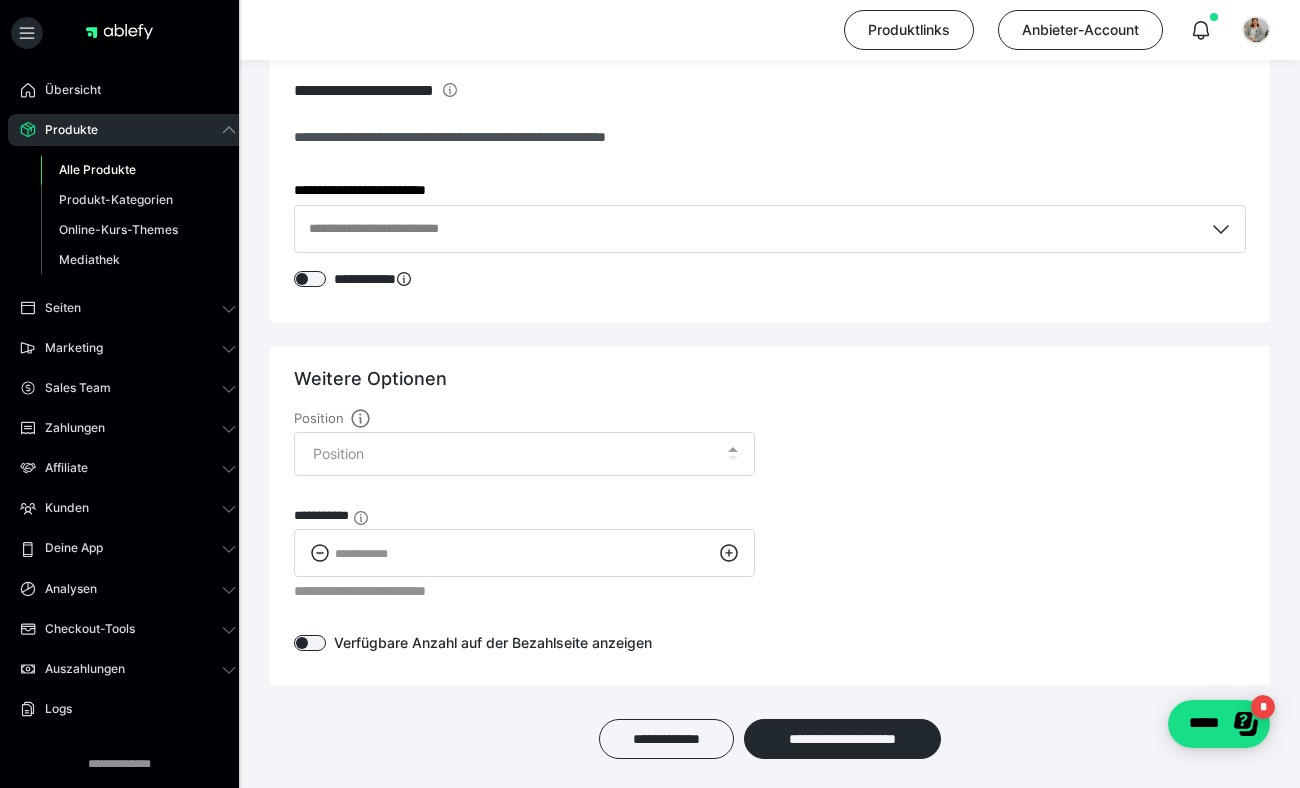 click on "Alle Produkte" at bounding box center [97, 169] 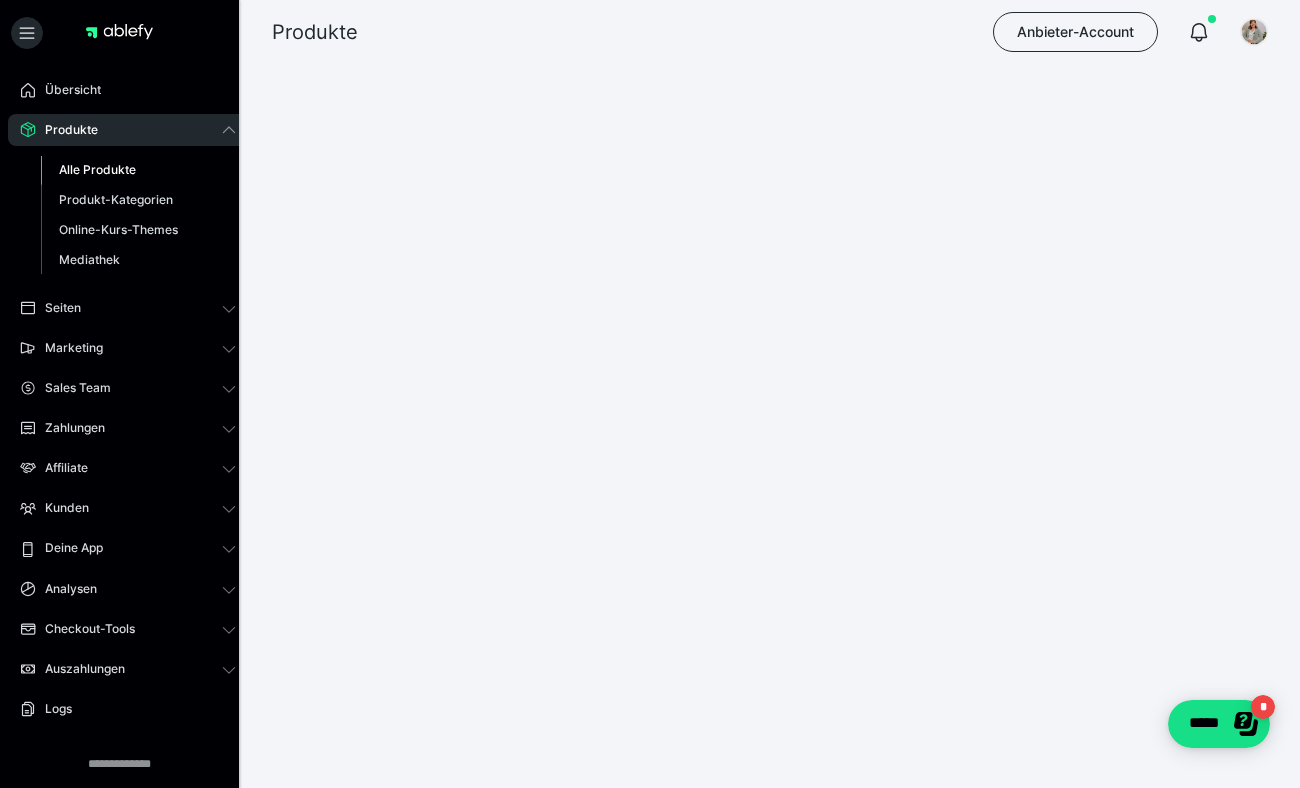 scroll, scrollTop: 0, scrollLeft: 0, axis: both 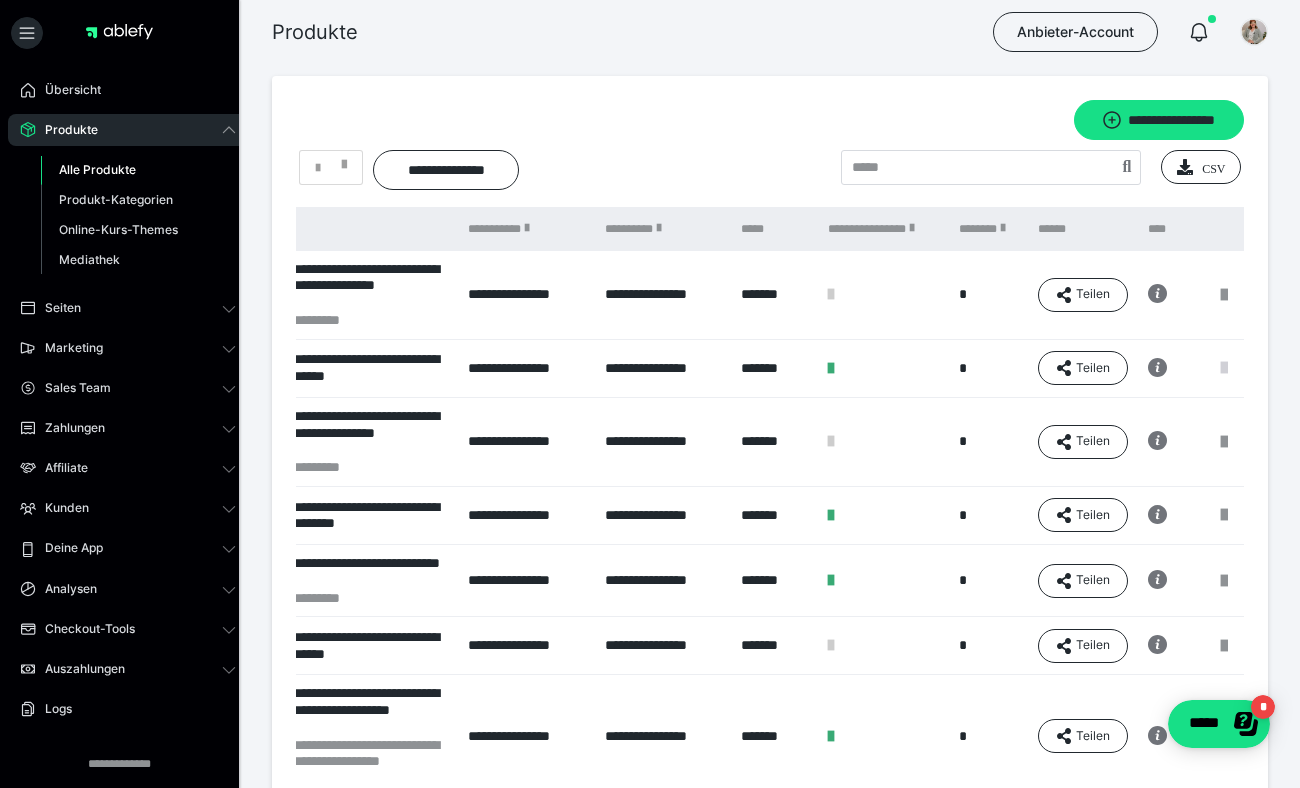 click at bounding box center [1224, 368] 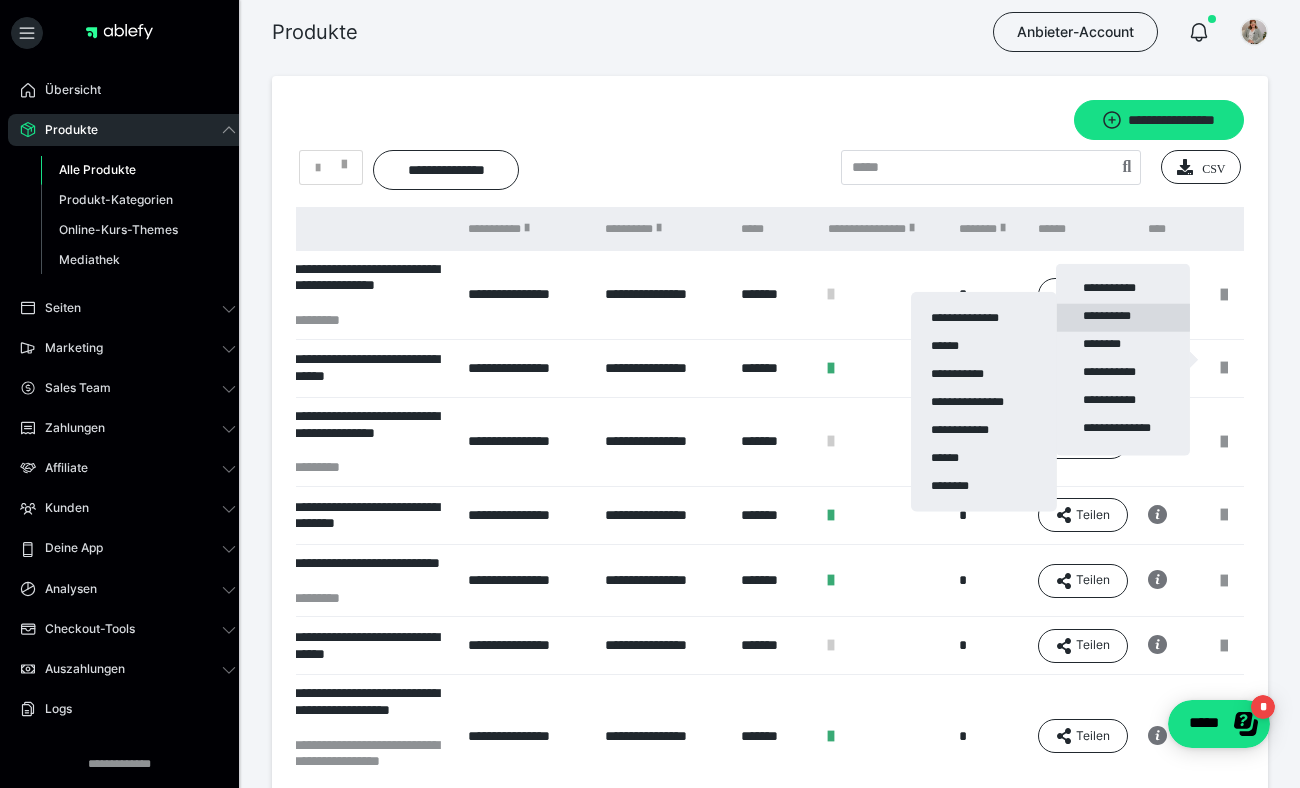 click on "**********" at bounding box center [1123, 318] 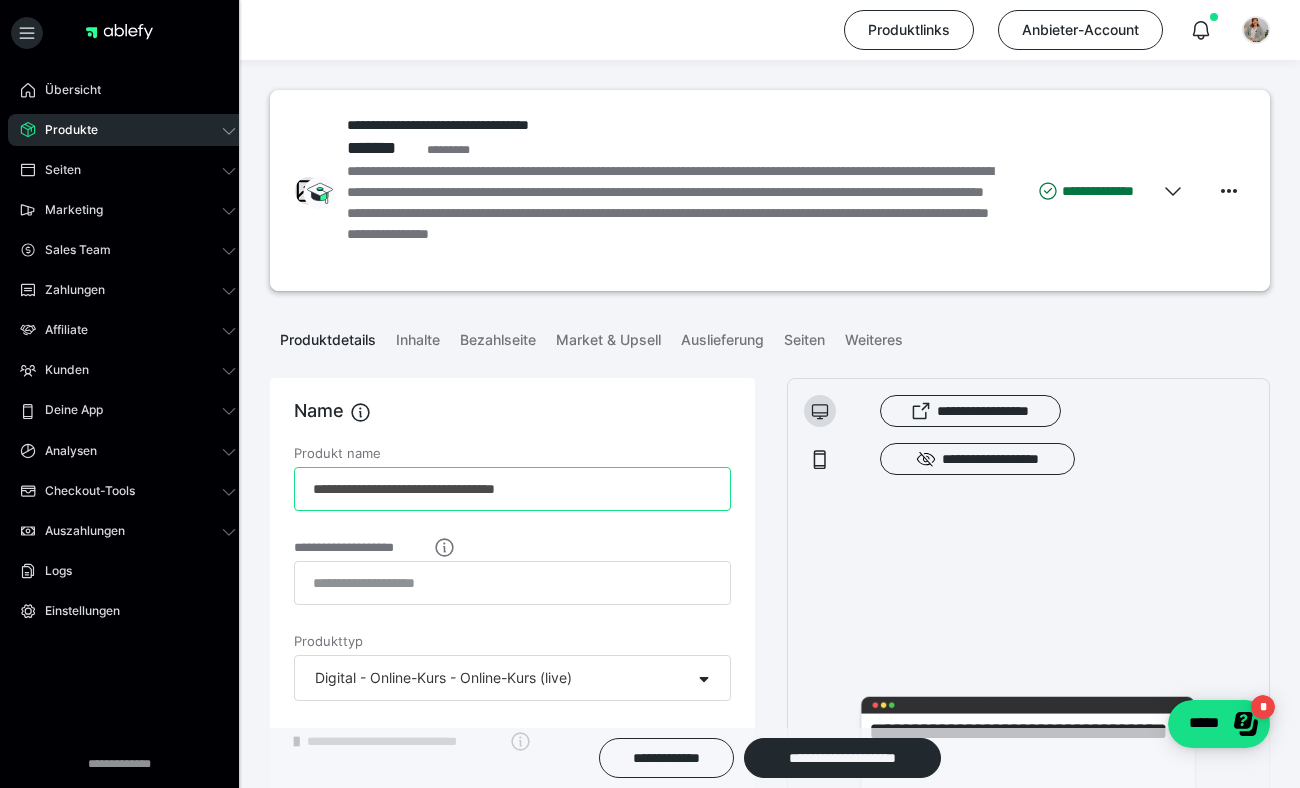click on "**********" at bounding box center [512, 489] 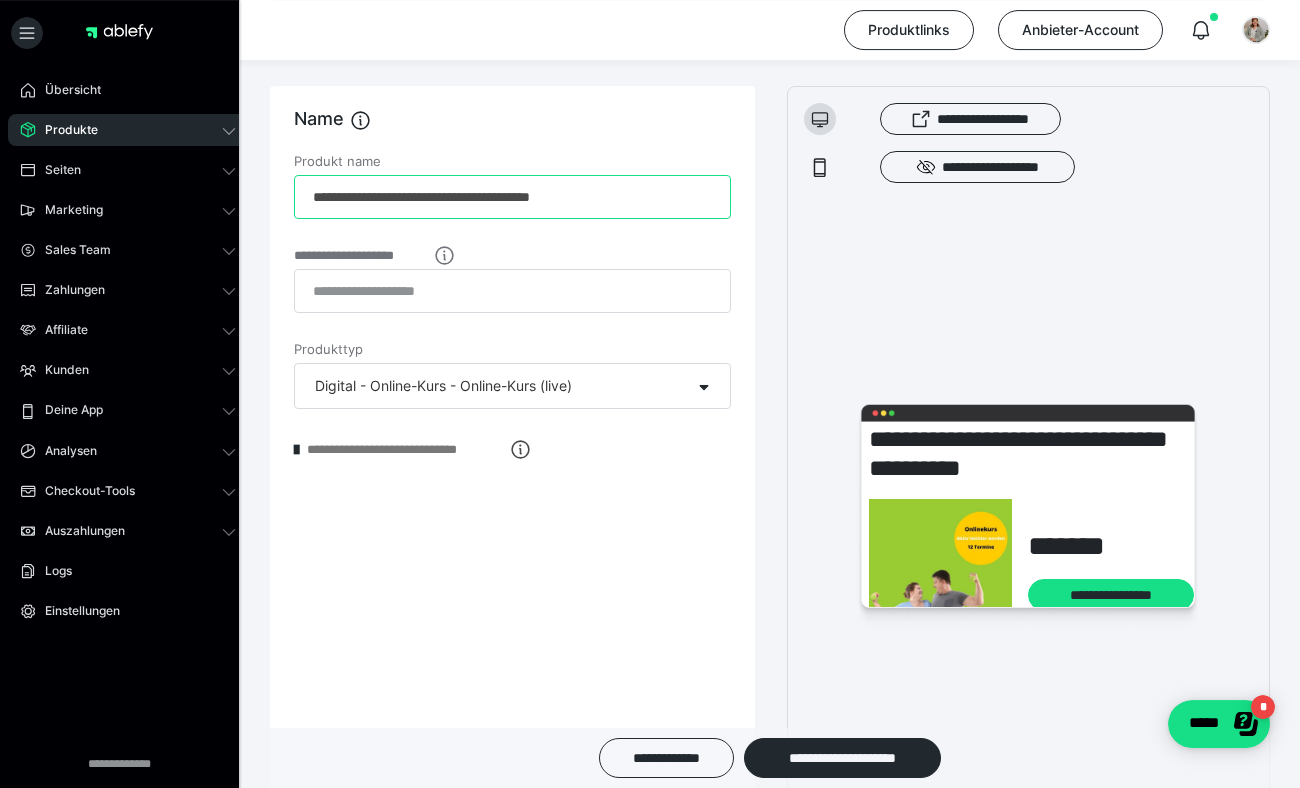 scroll, scrollTop: 324, scrollLeft: 0, axis: vertical 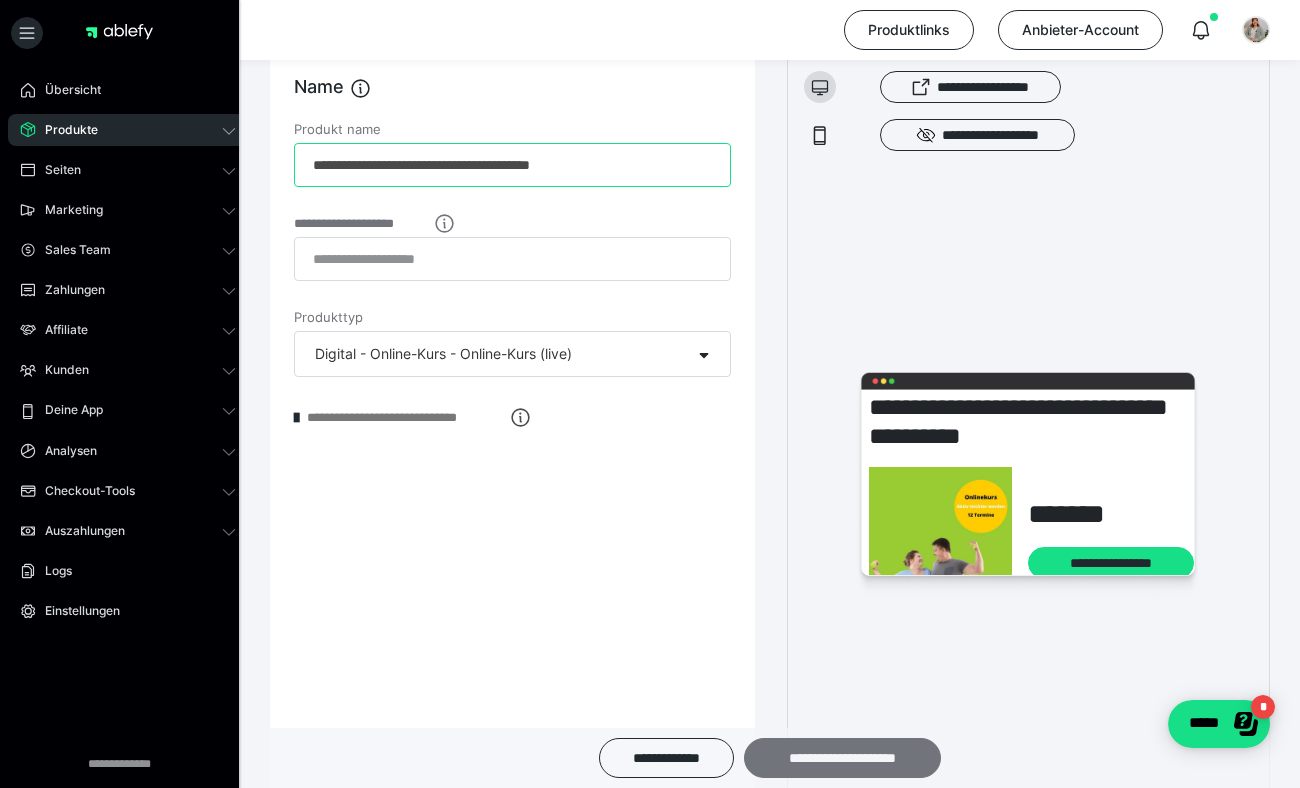 type on "**********" 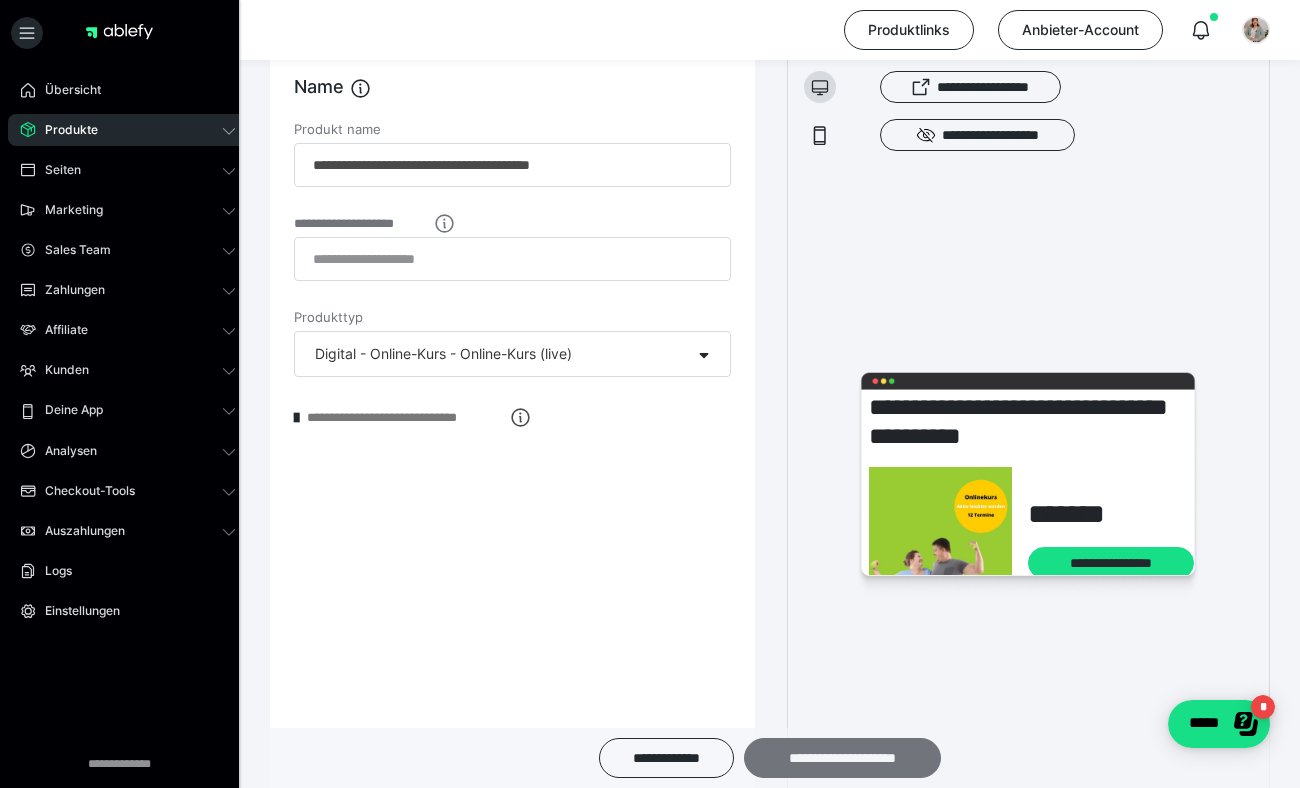 click on "**********" at bounding box center (842, 758) 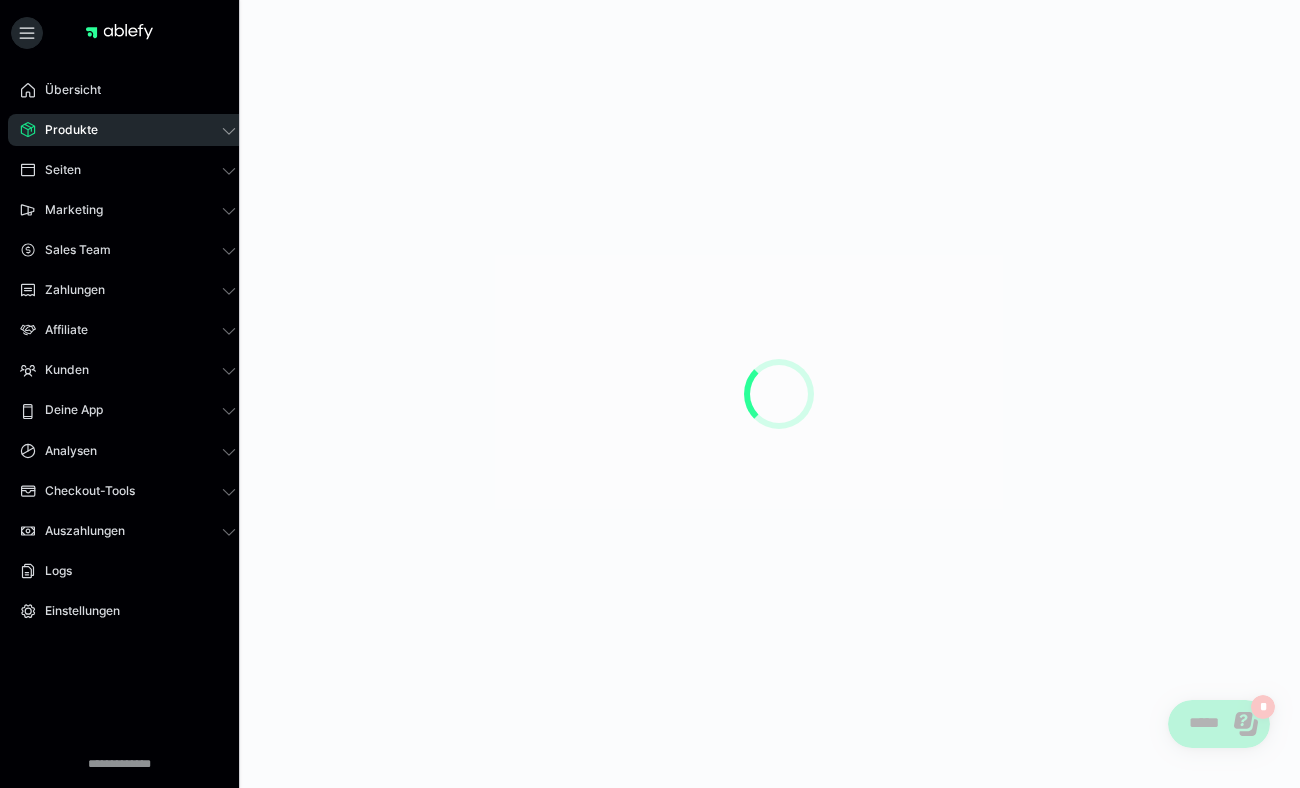scroll, scrollTop: 0, scrollLeft: 0, axis: both 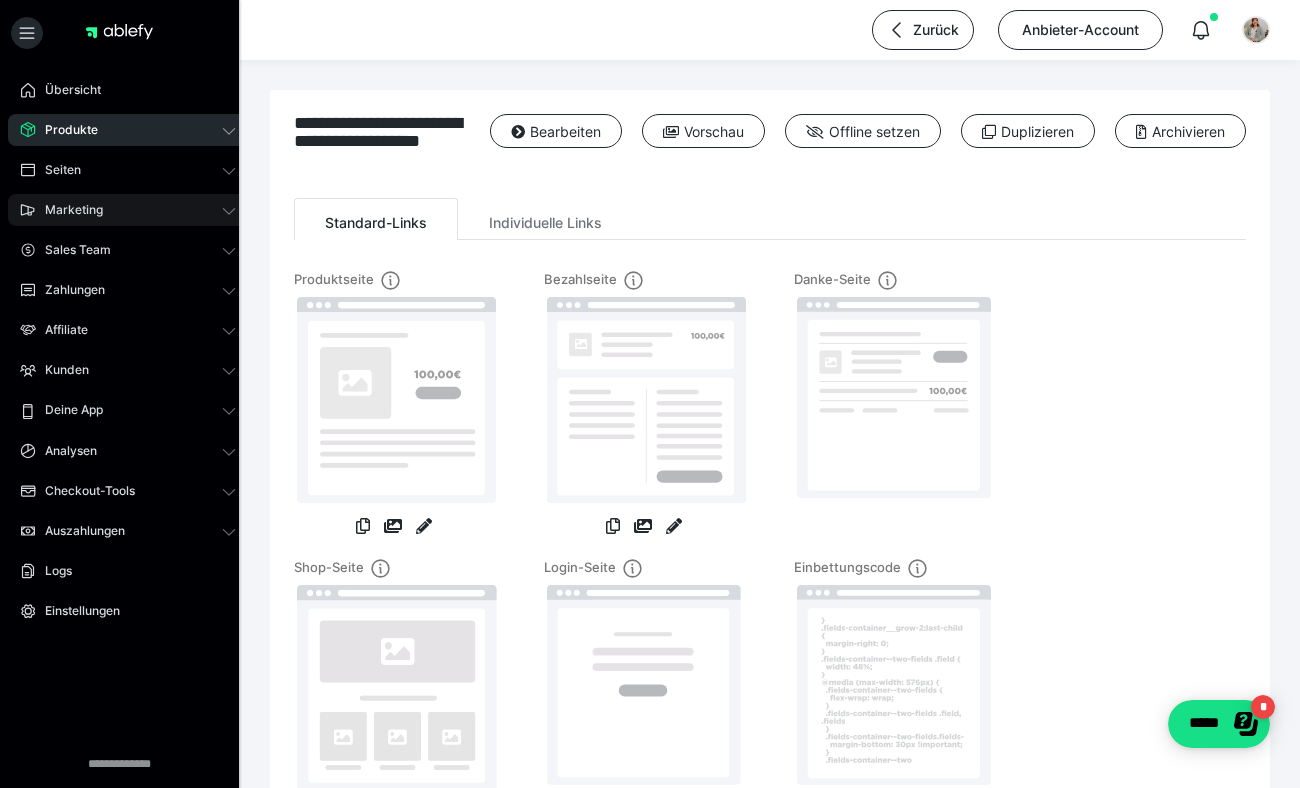 click on "Marketing" at bounding box center [67, 210] 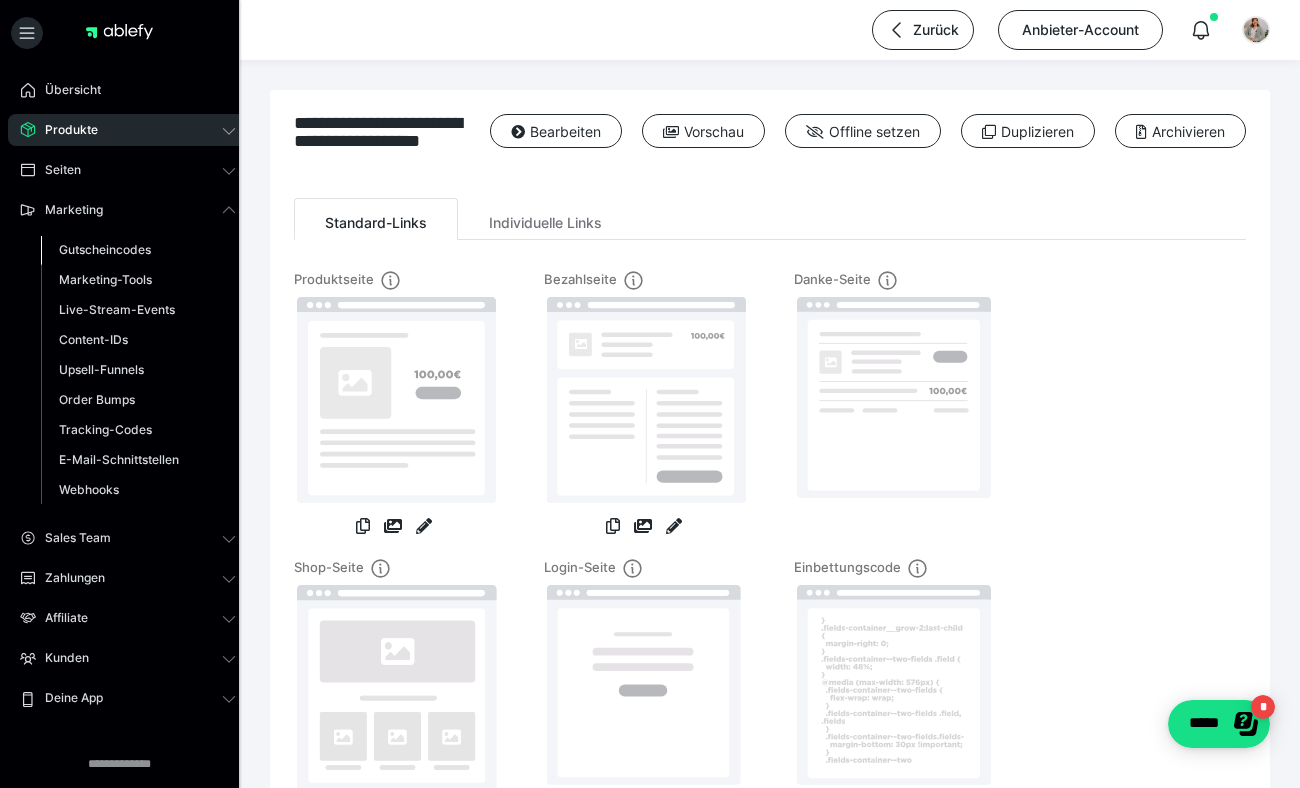 click on "Gutscheincodes" at bounding box center [105, 249] 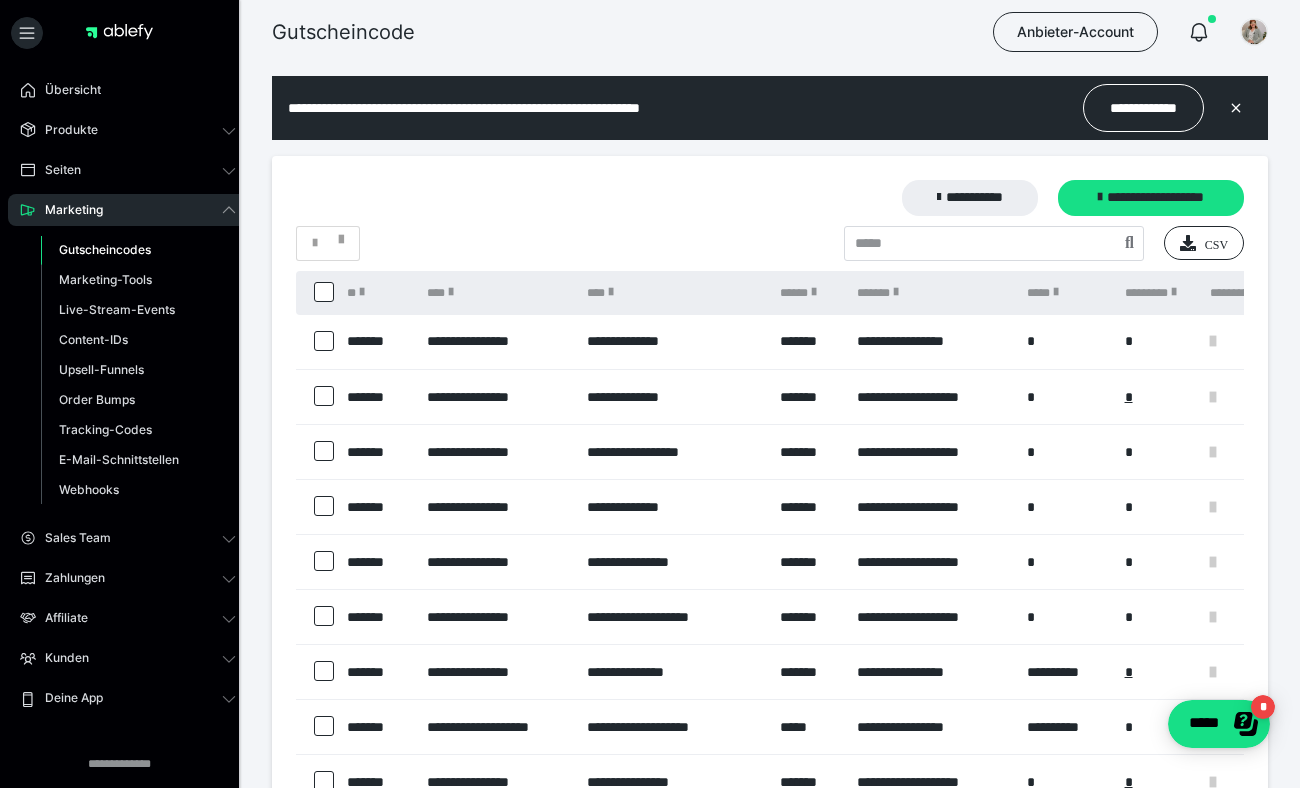 scroll, scrollTop: 0, scrollLeft: 0, axis: both 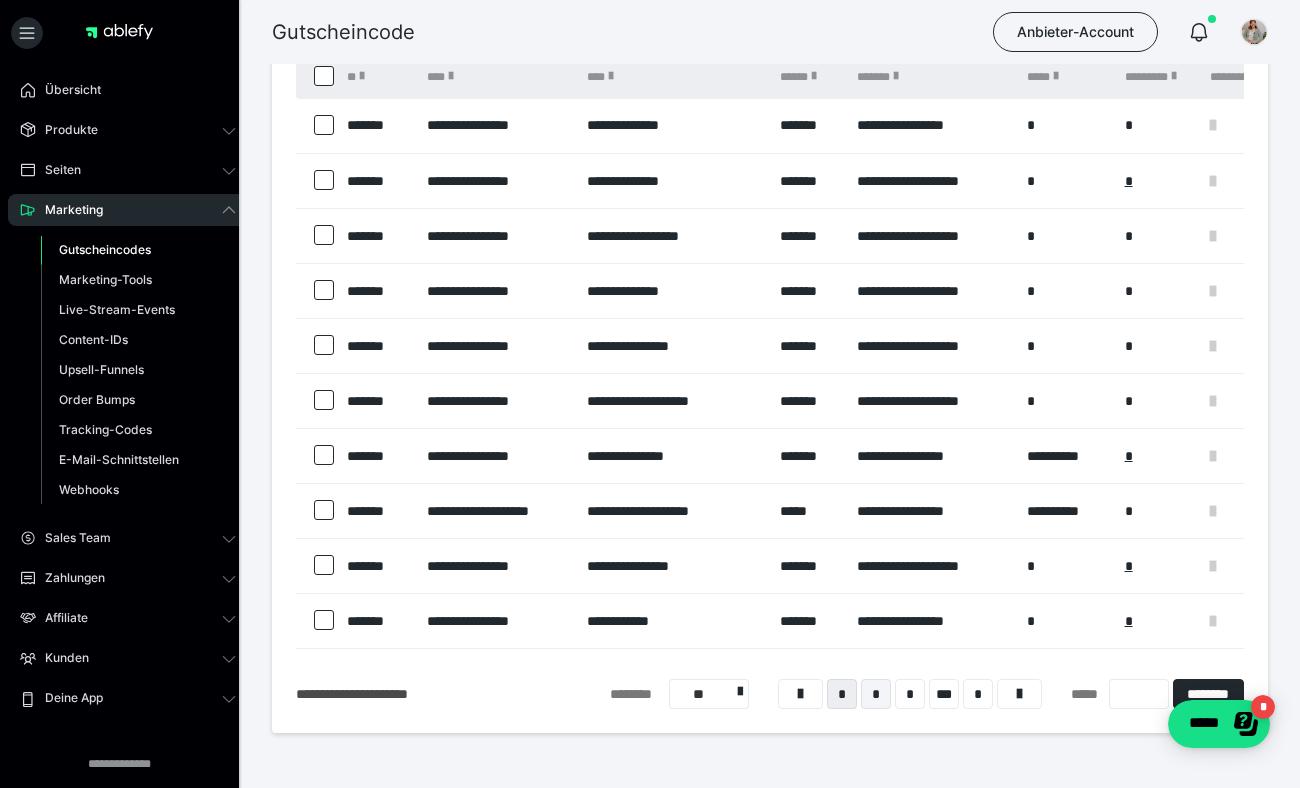 click on "*" at bounding box center [876, 694] 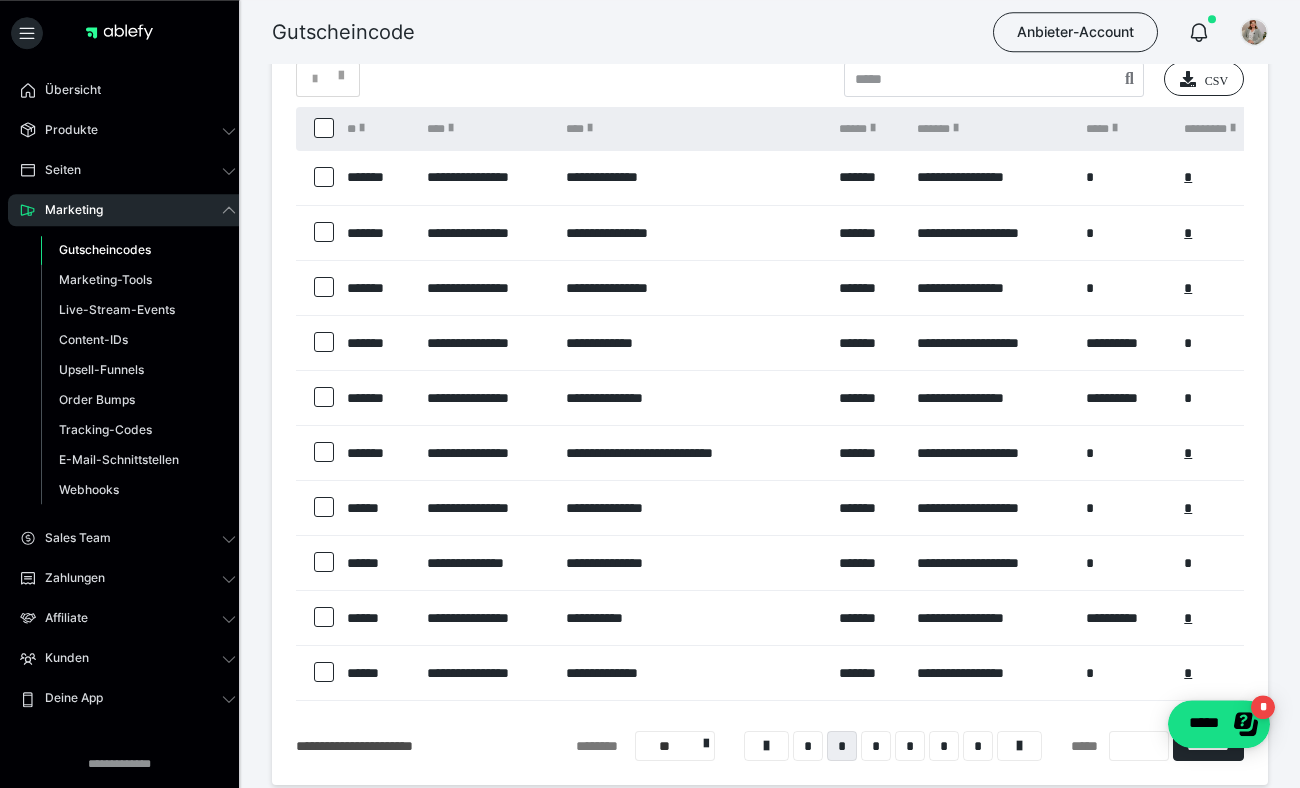 scroll, scrollTop: 204, scrollLeft: 0, axis: vertical 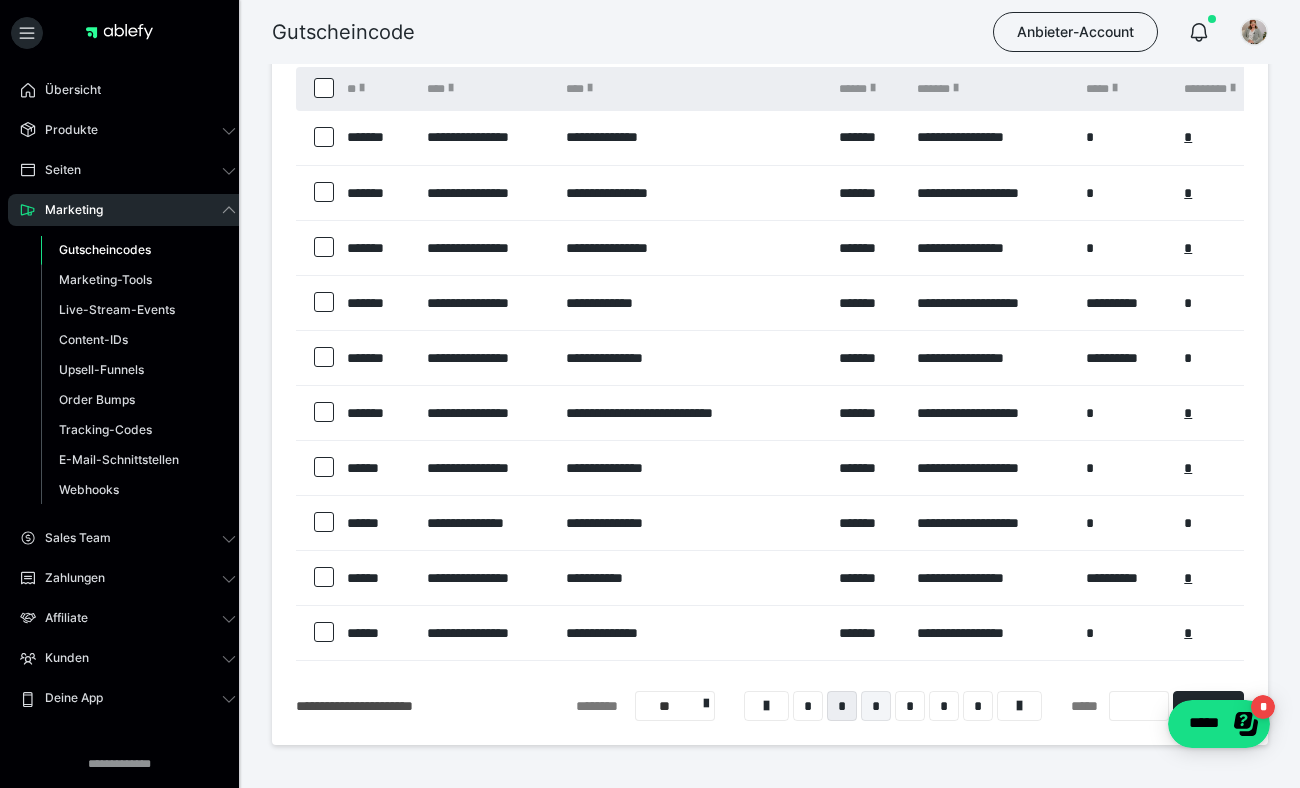 click on "*" at bounding box center [876, 706] 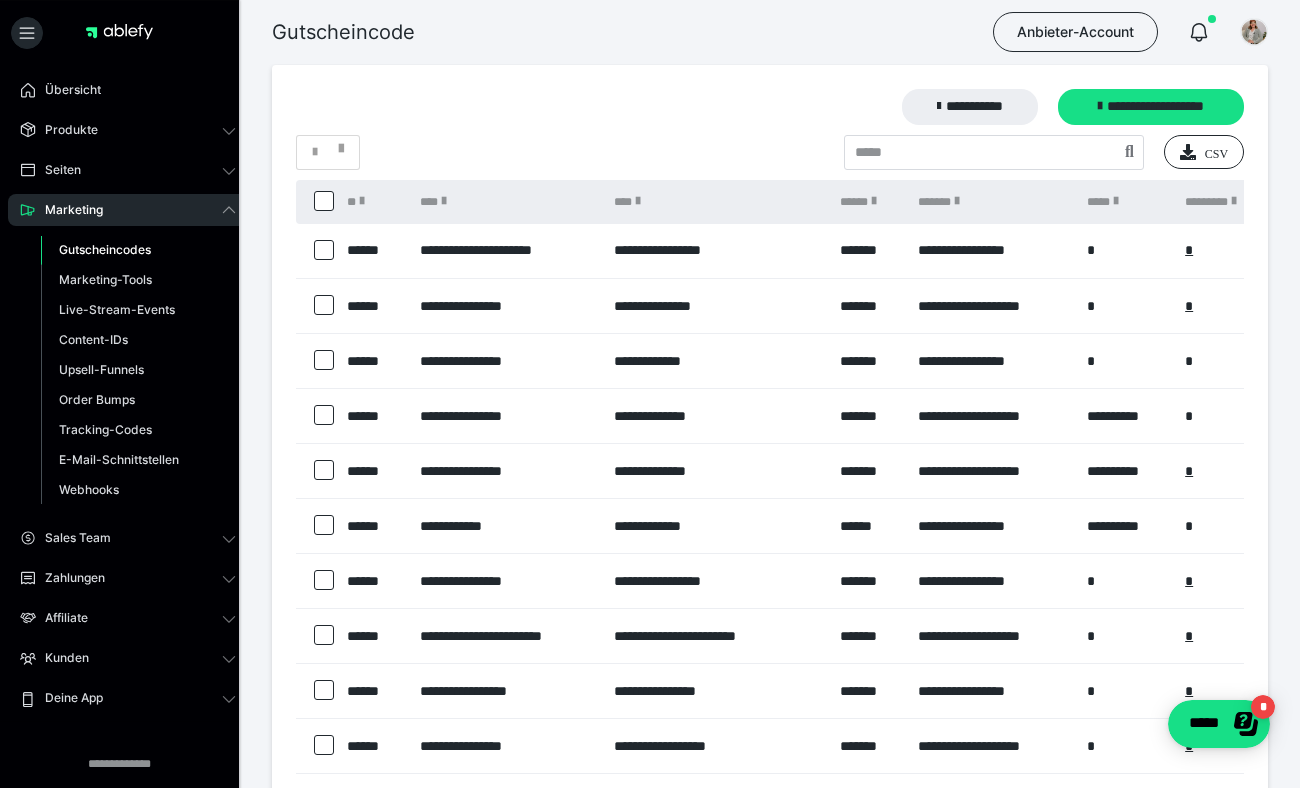 scroll, scrollTop: 0, scrollLeft: 0, axis: both 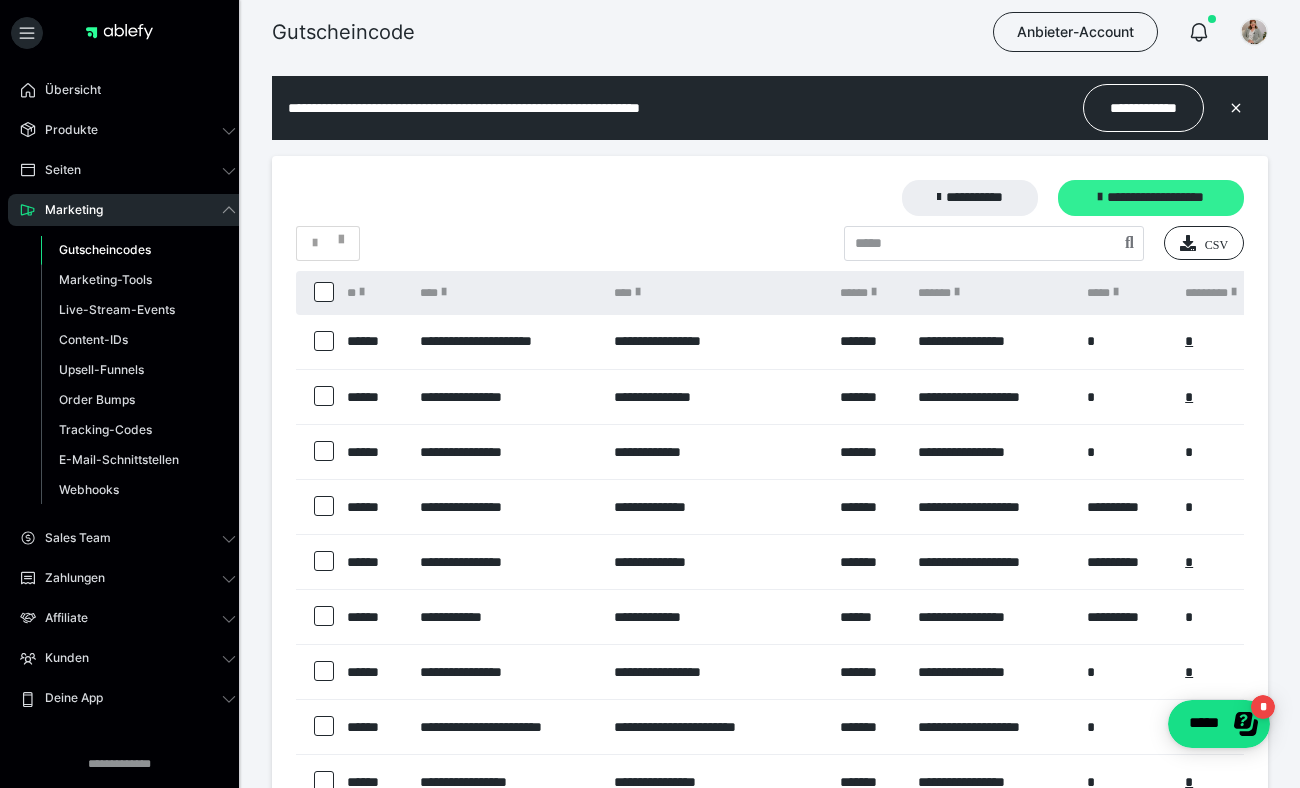 click on "**********" at bounding box center [1151, 198] 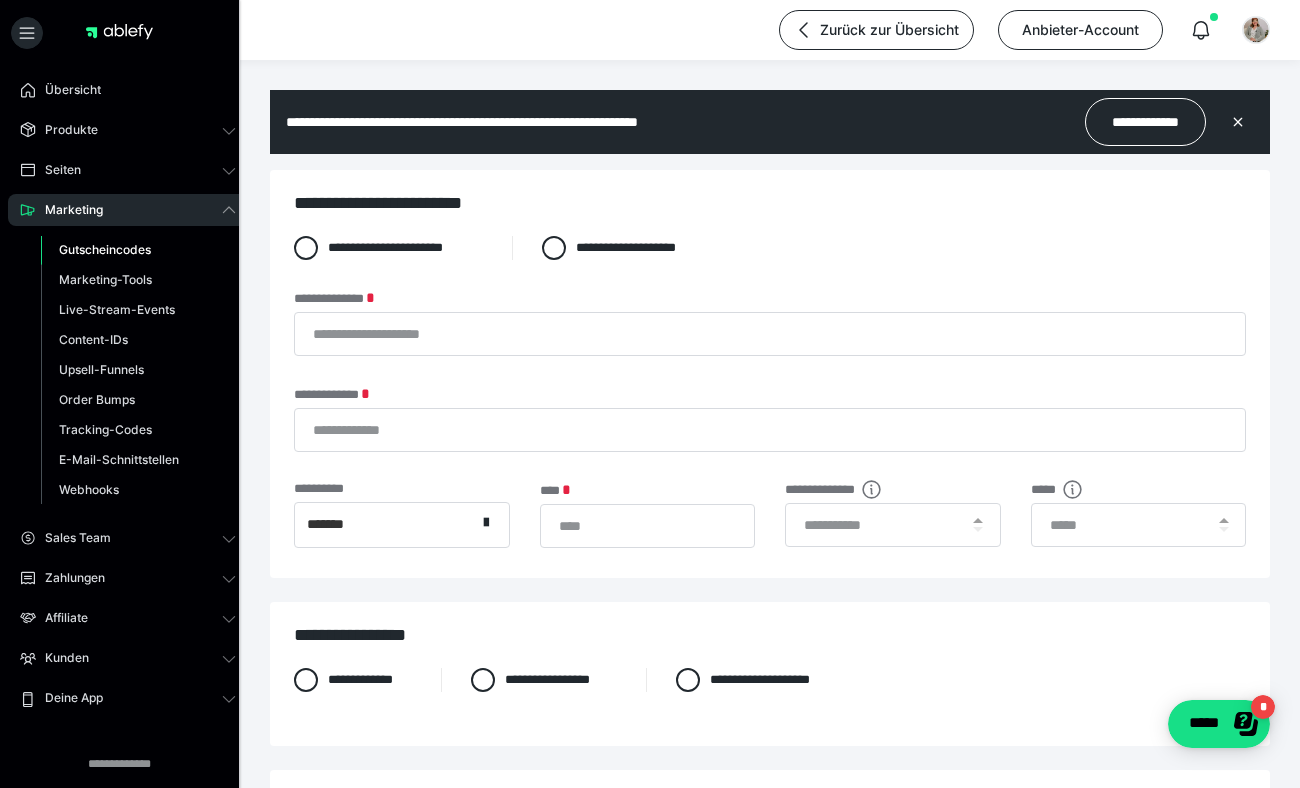 scroll, scrollTop: 0, scrollLeft: 0, axis: both 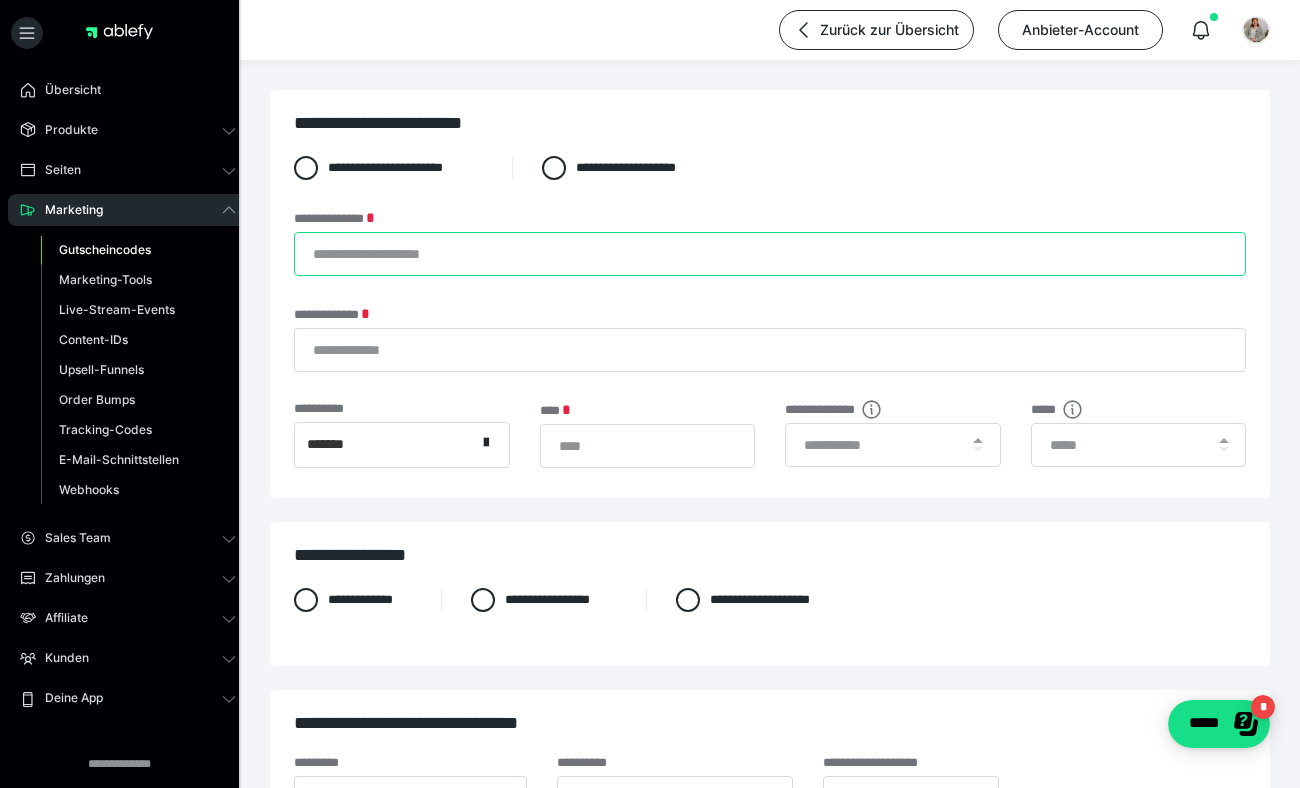 click on "**********" at bounding box center (770, 254) 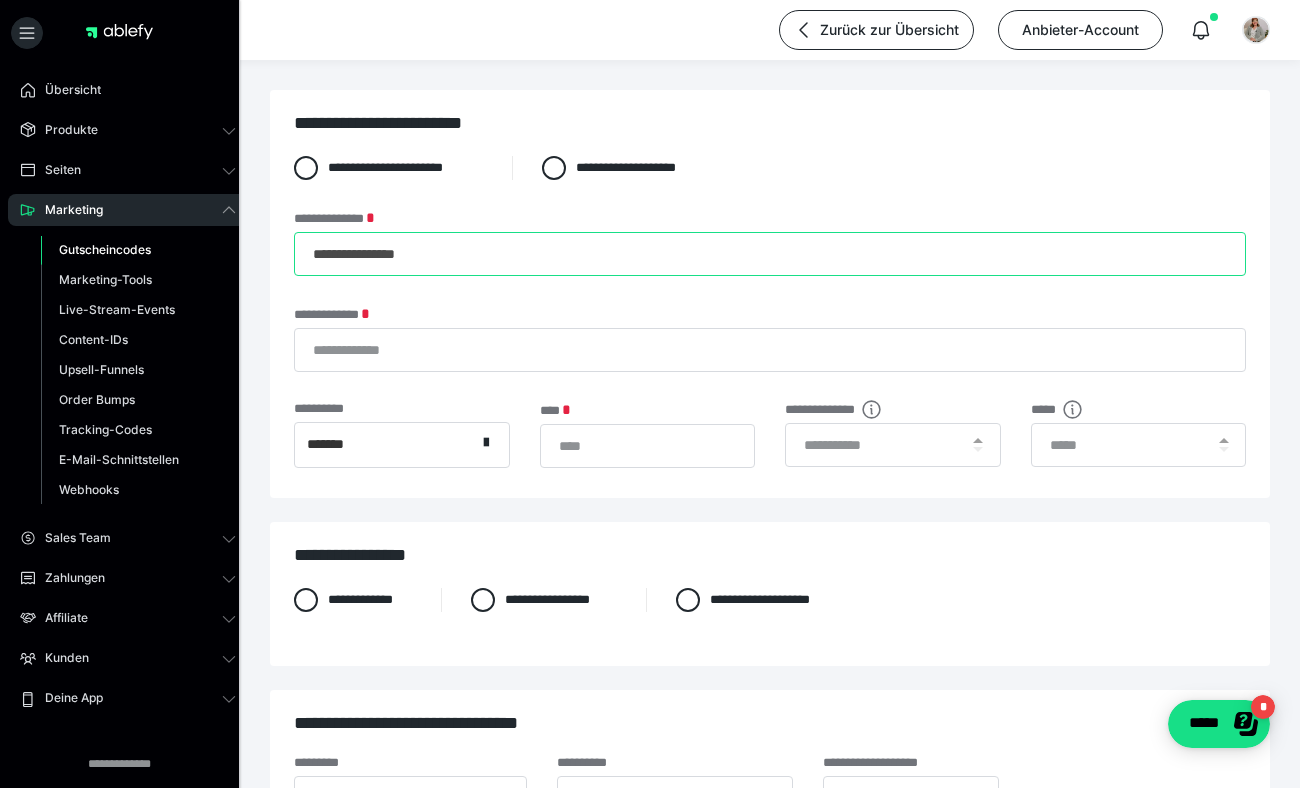 type on "**********" 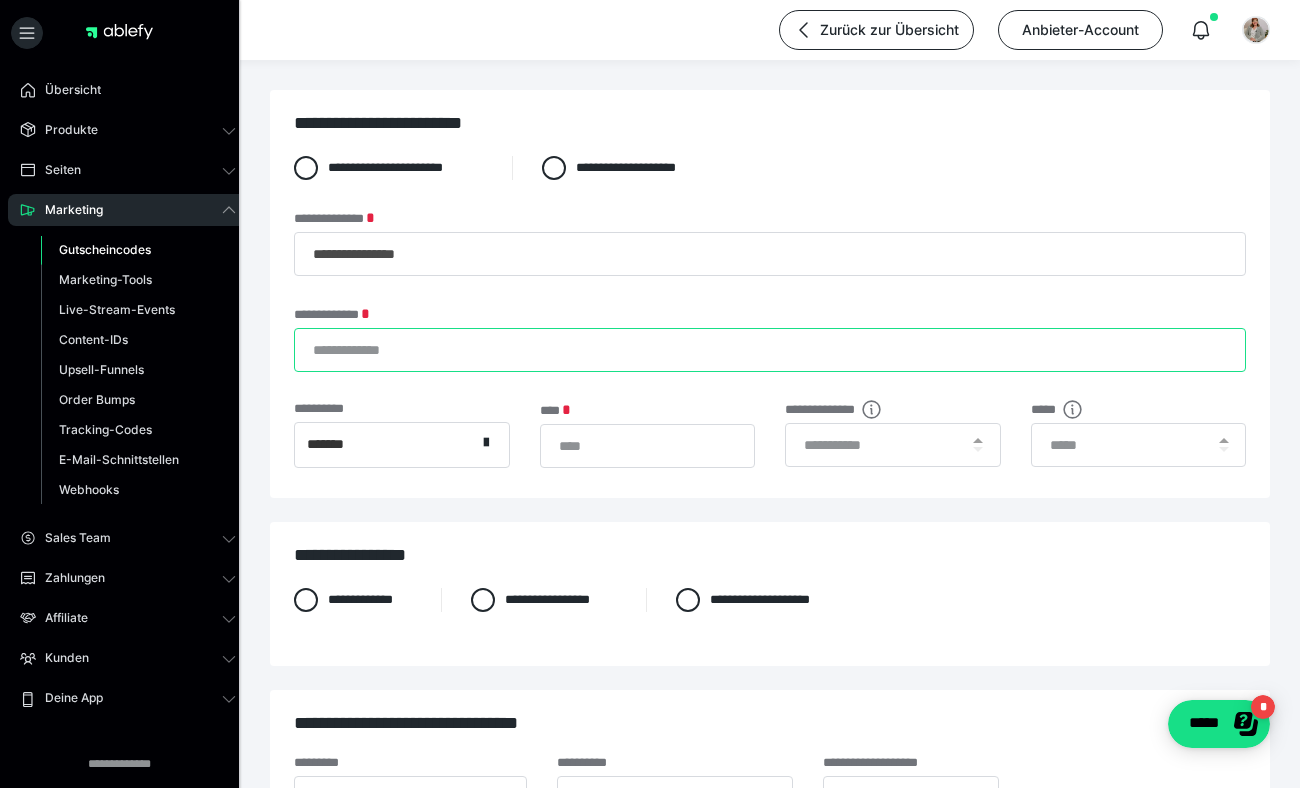 click on "**********" at bounding box center (770, 350) 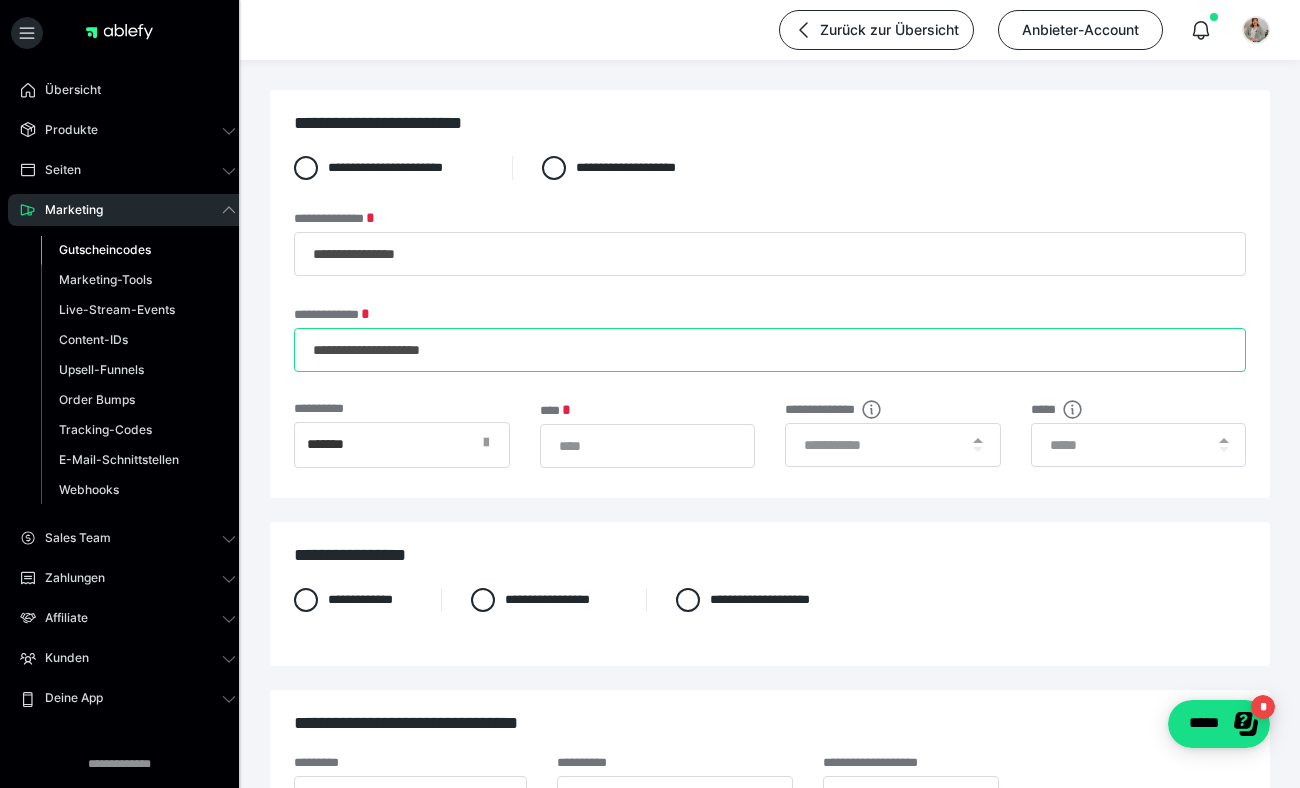 type on "**********" 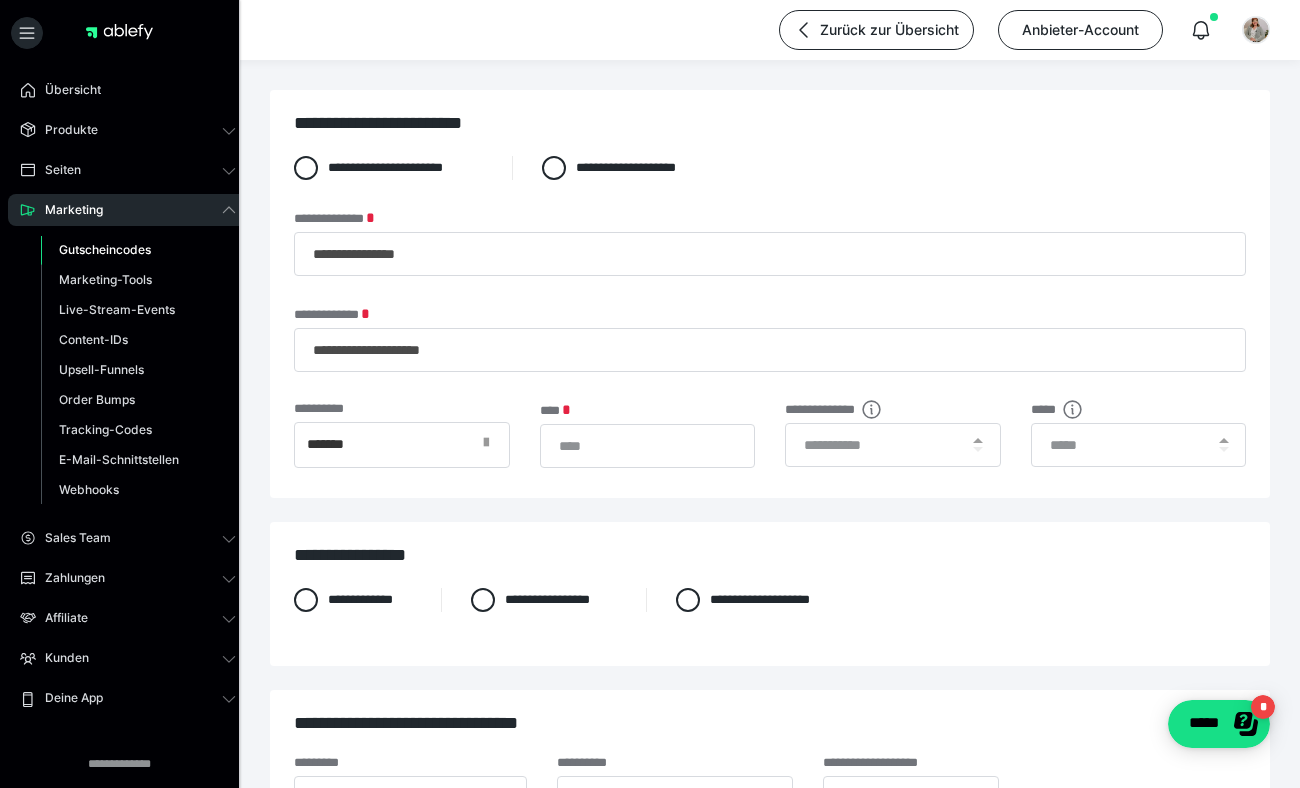 click at bounding box center [486, 443] 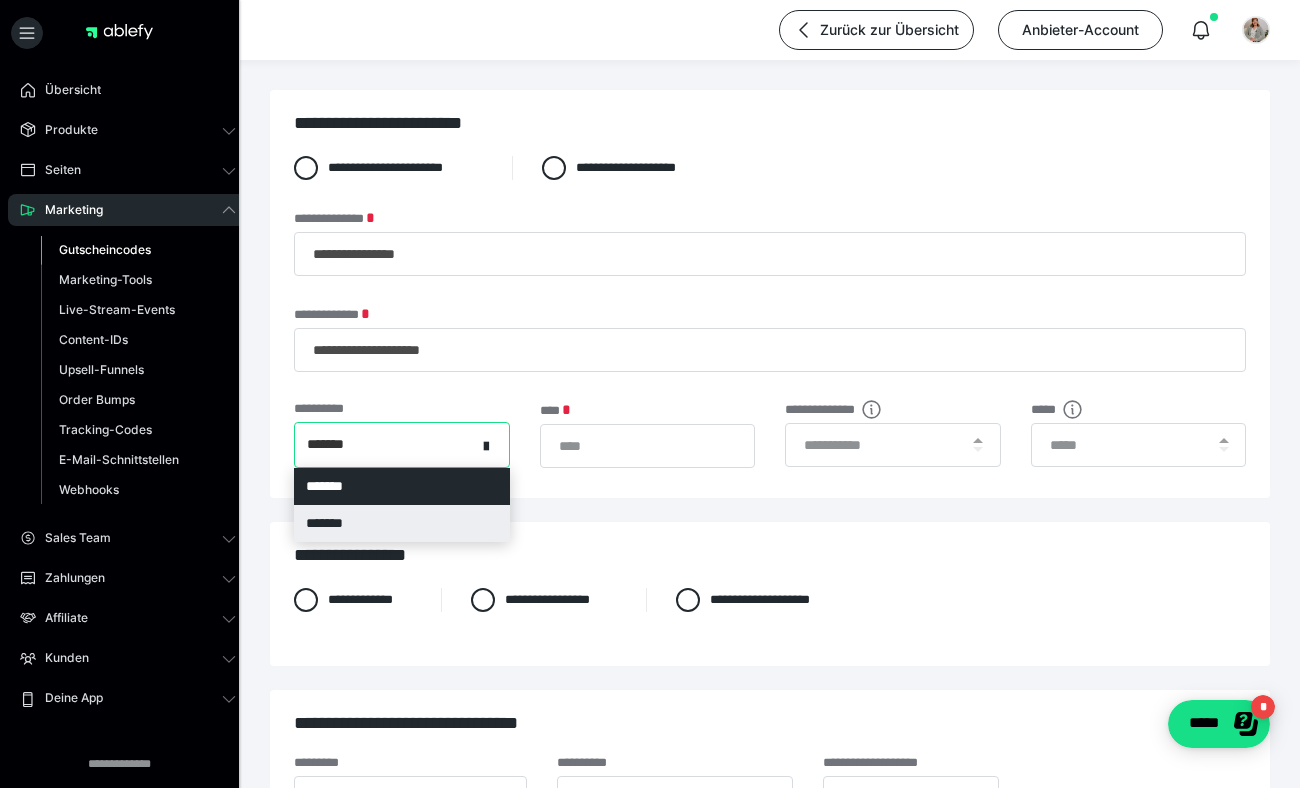 click on "*******" at bounding box center [402, 523] 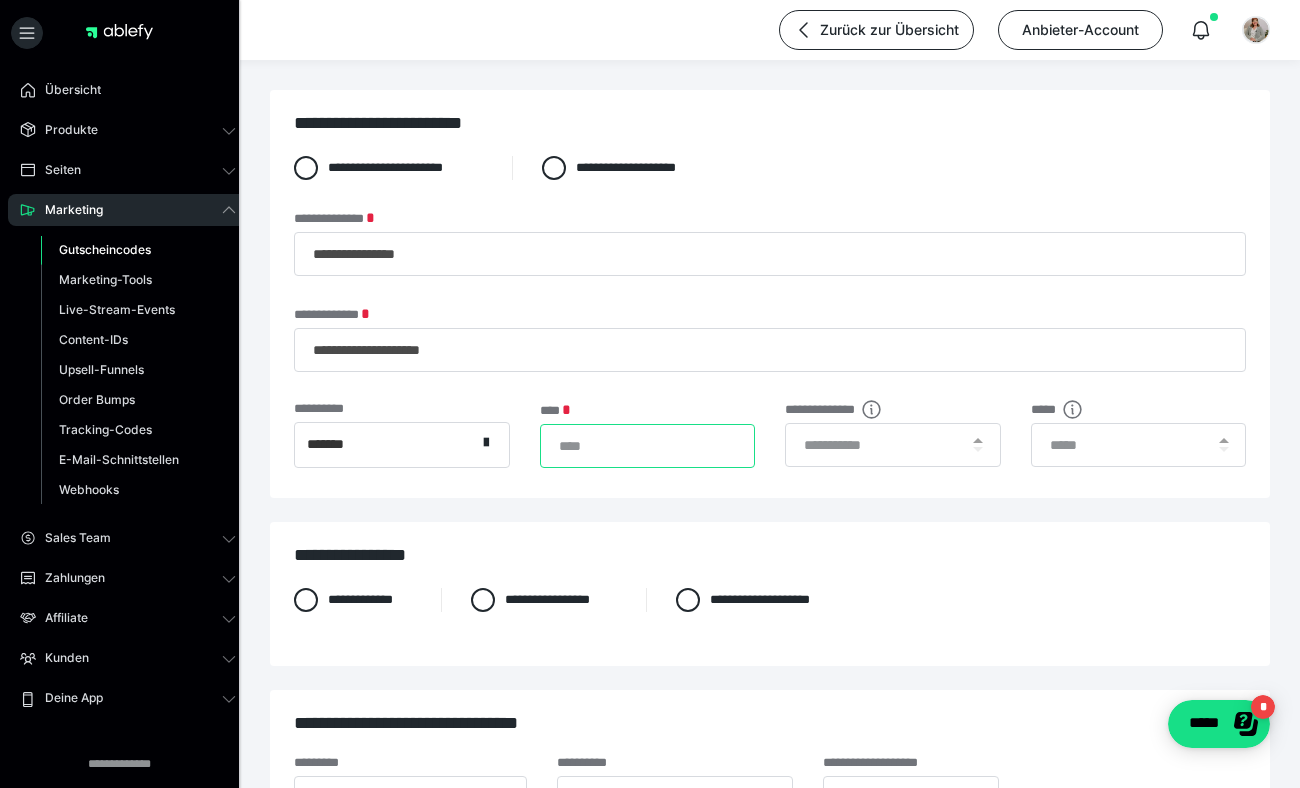 click on "*" at bounding box center (648, 446) 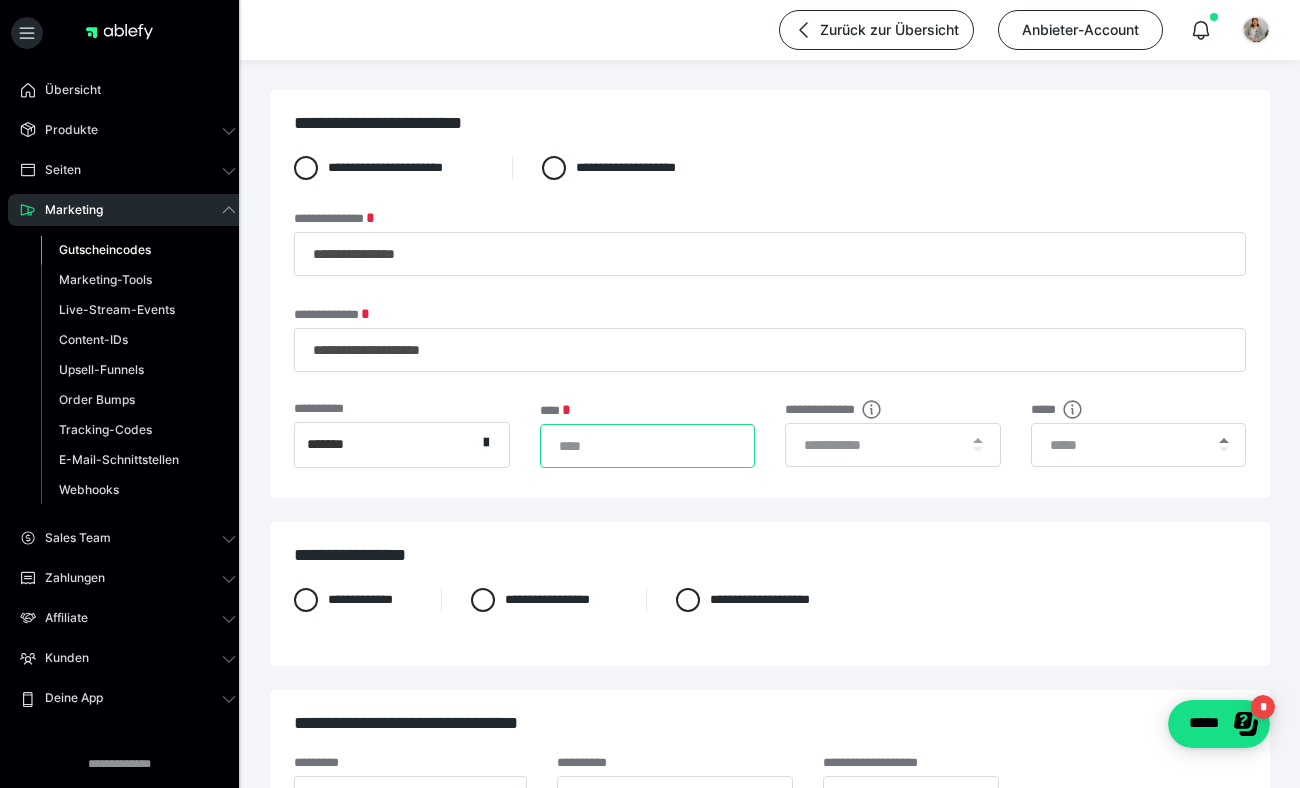 type on "***" 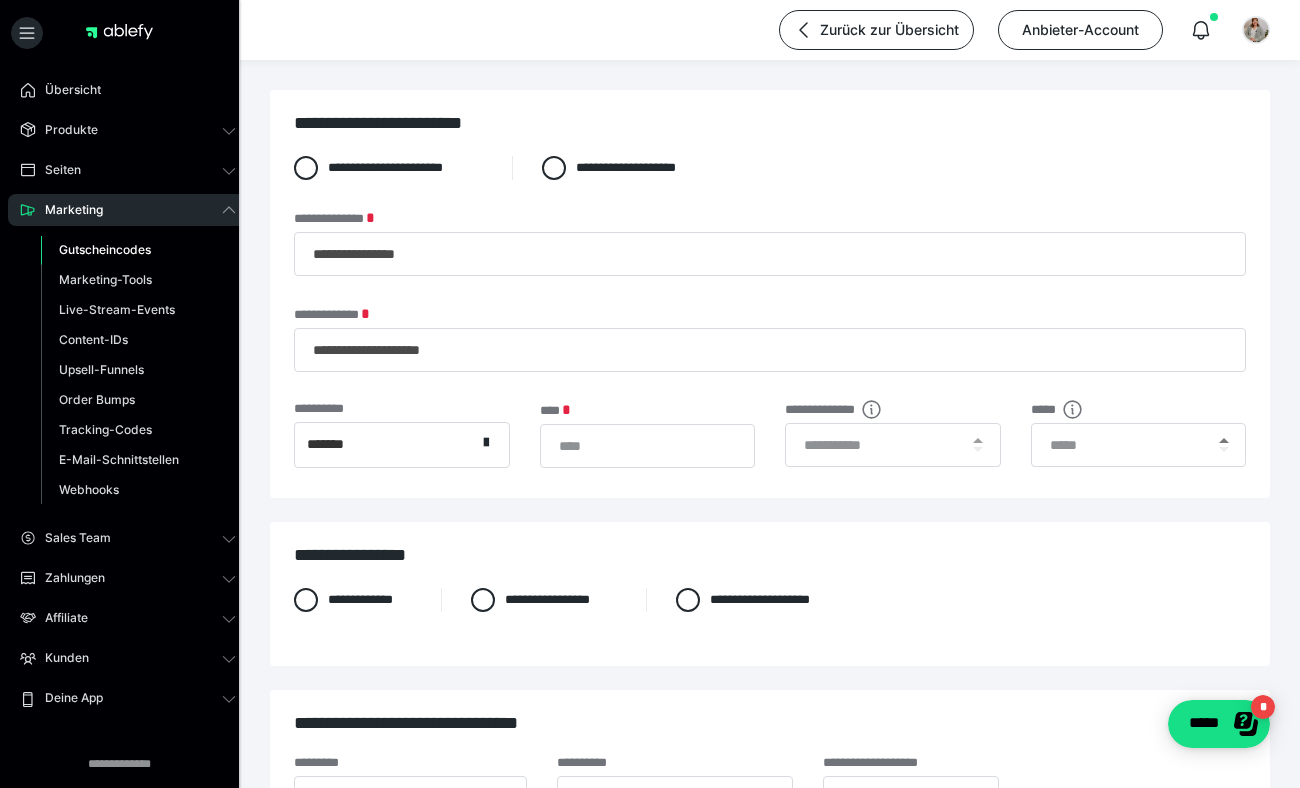 click at bounding box center (1224, 440) 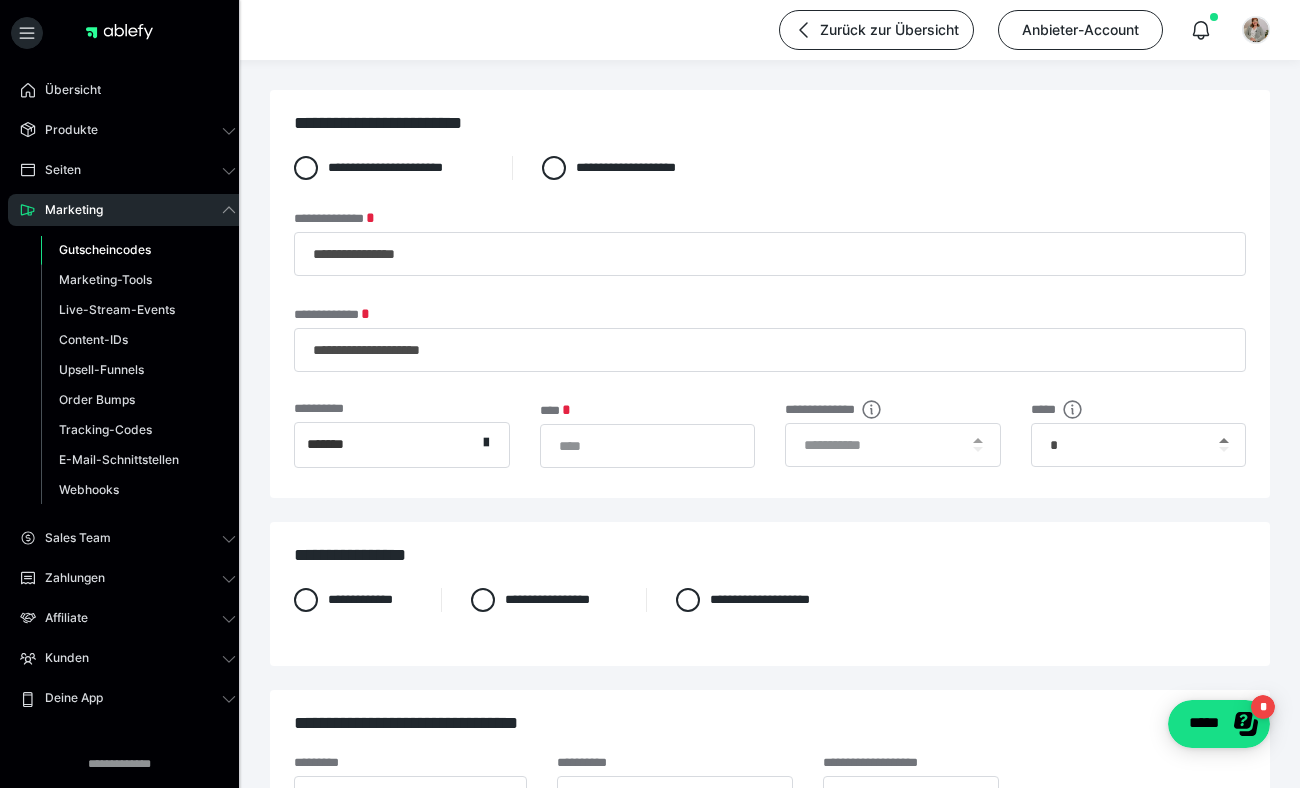 click at bounding box center (1224, 440) 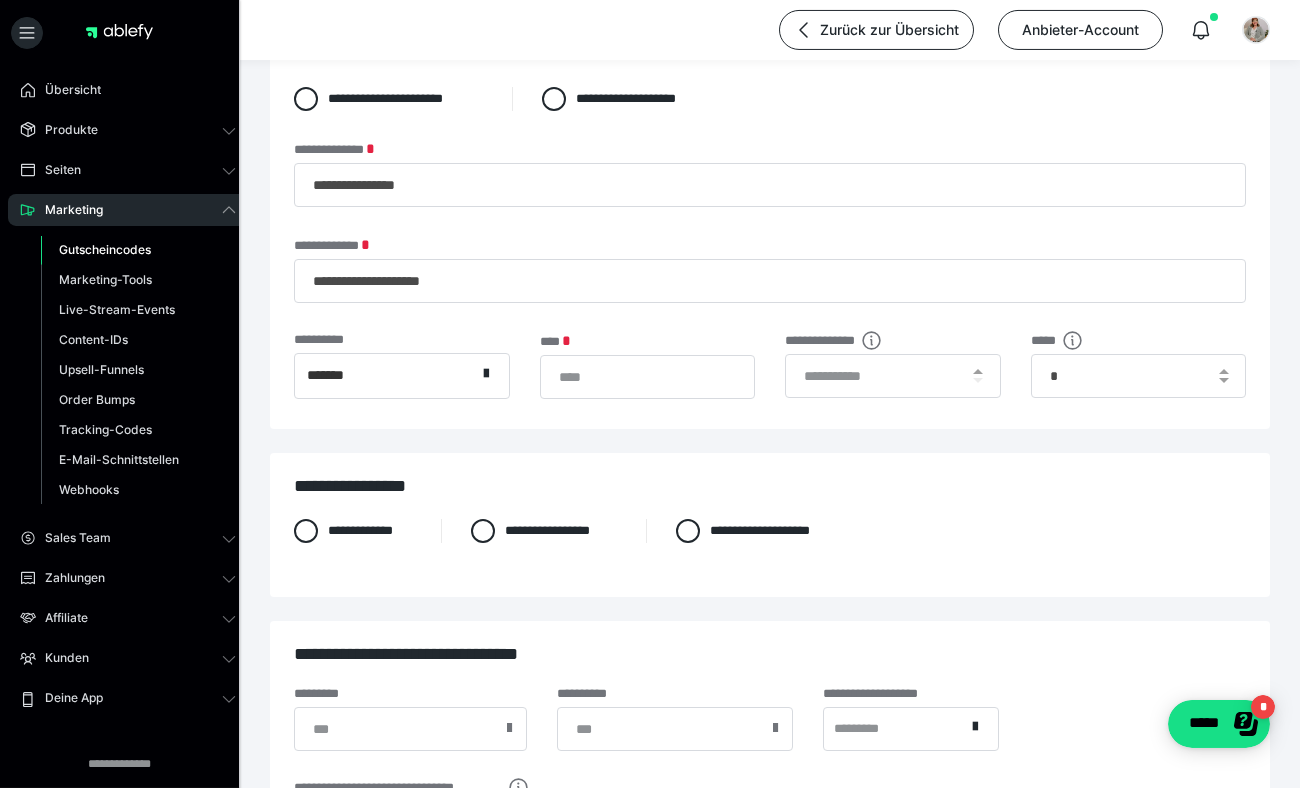 scroll, scrollTop: 108, scrollLeft: 0, axis: vertical 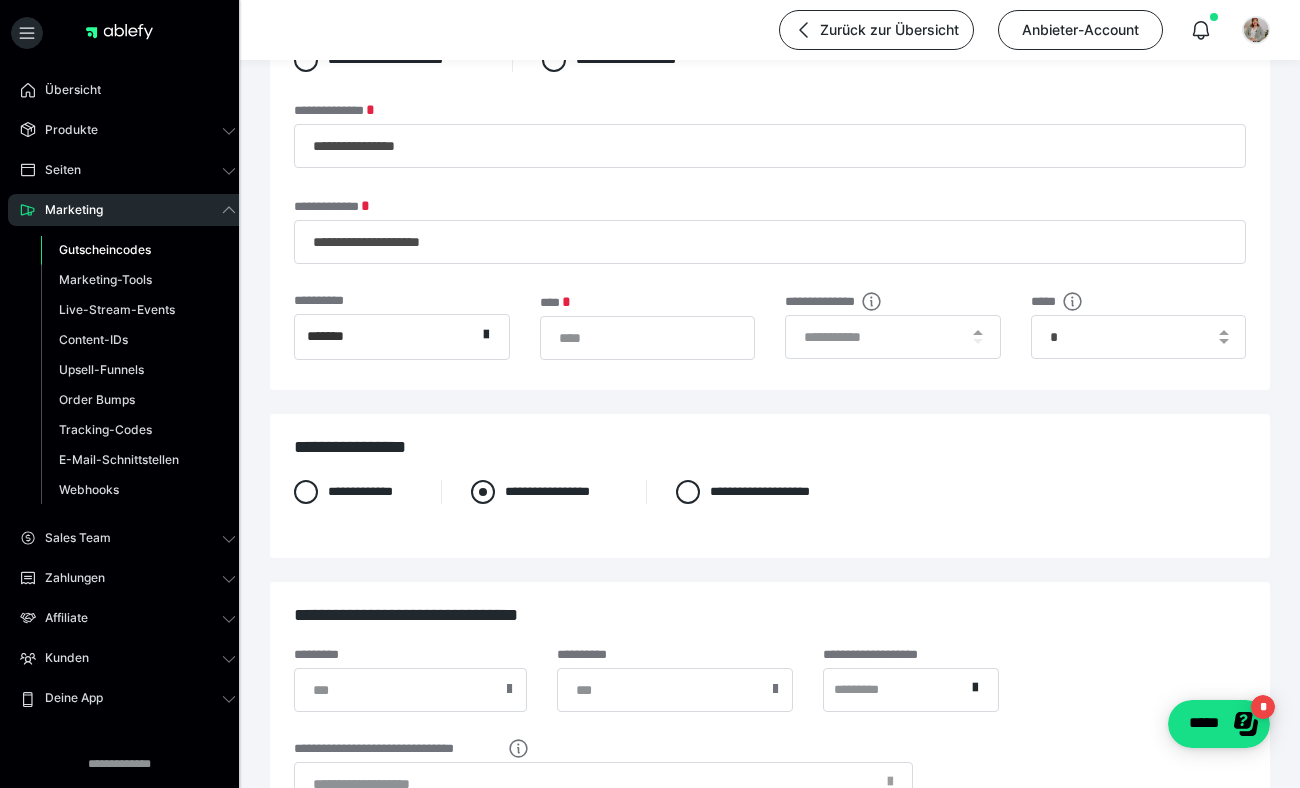 click at bounding box center (483, 492) 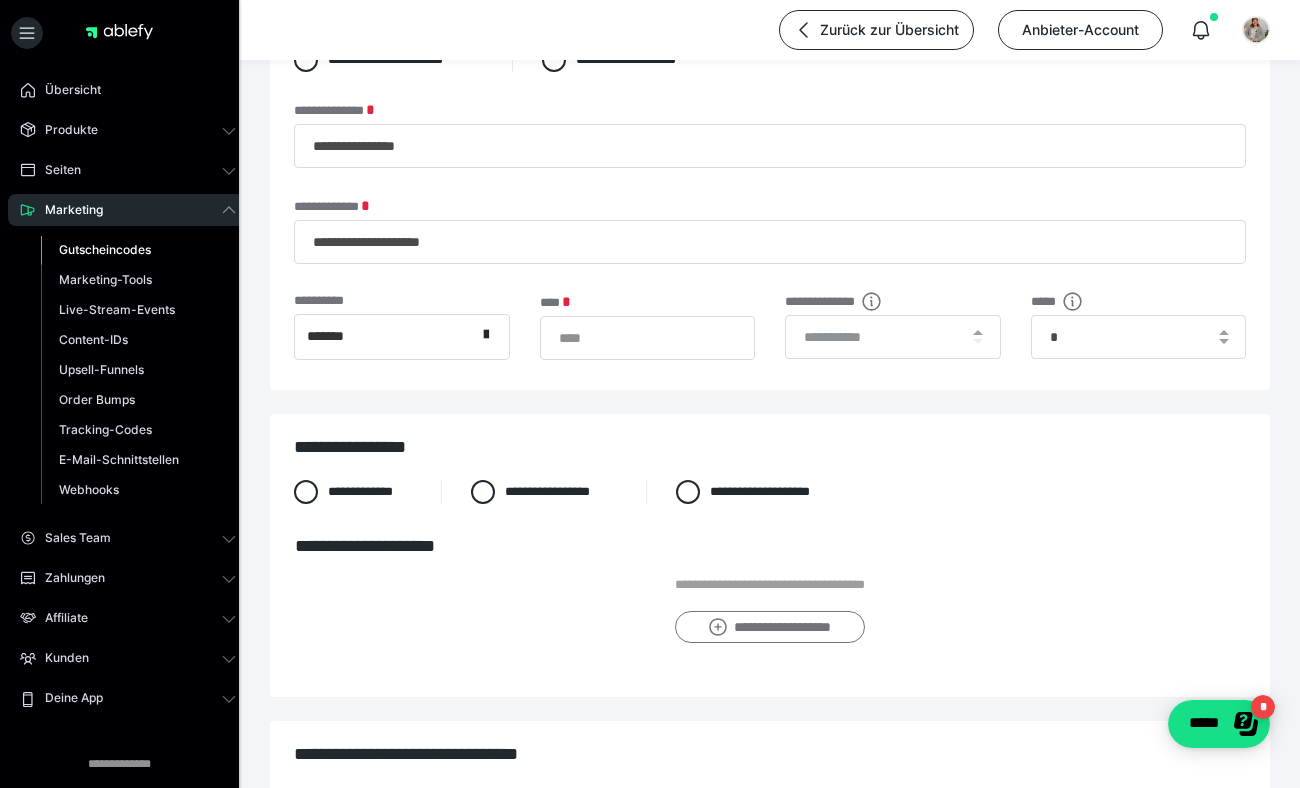 click on "**********" at bounding box center [769, 627] 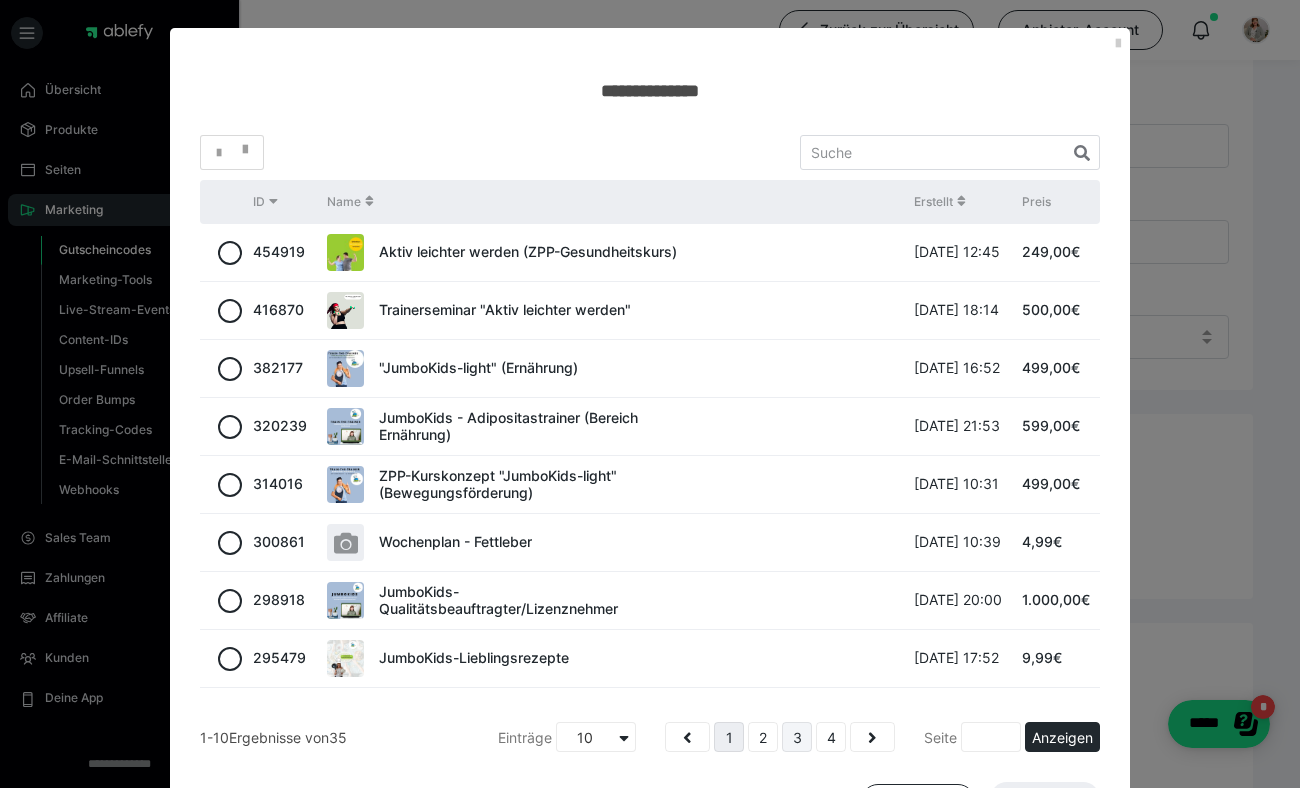 click on "3" at bounding box center [797, 737] 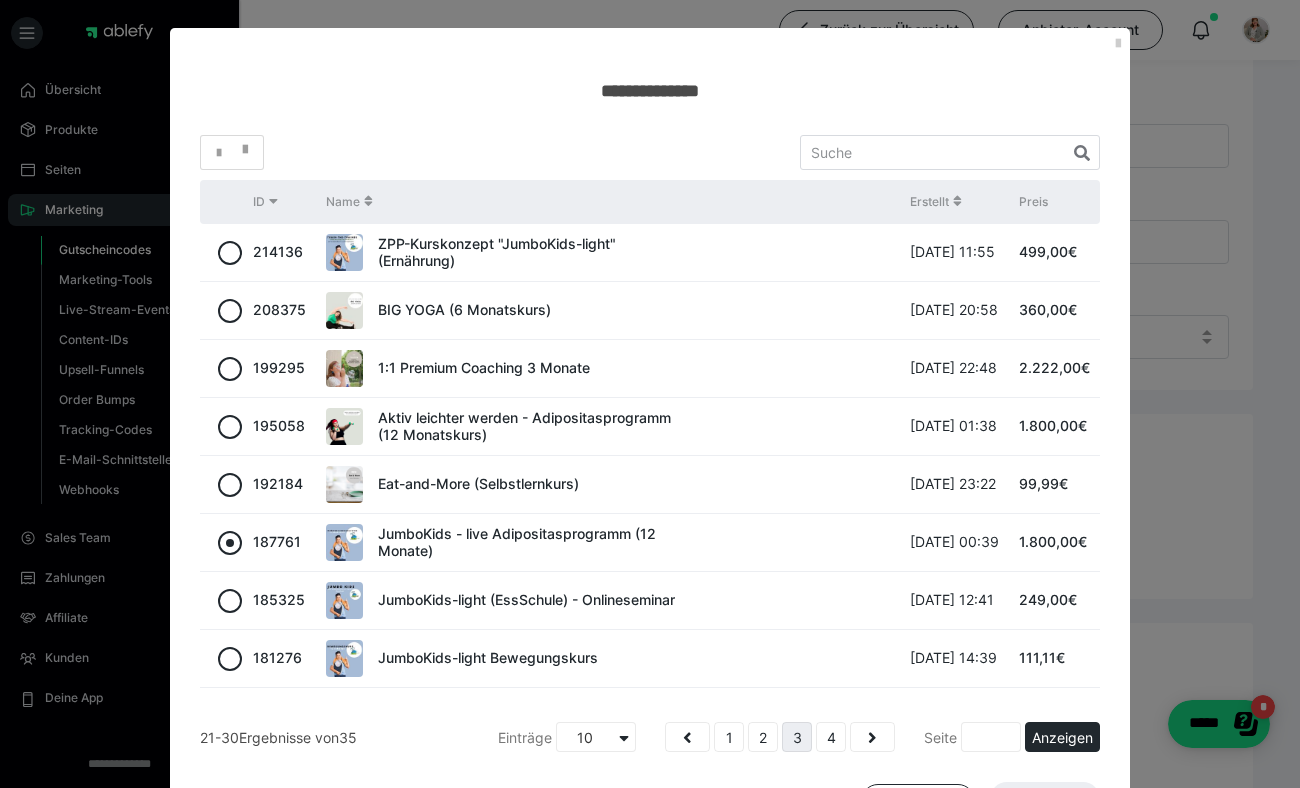 click at bounding box center (230, 543) 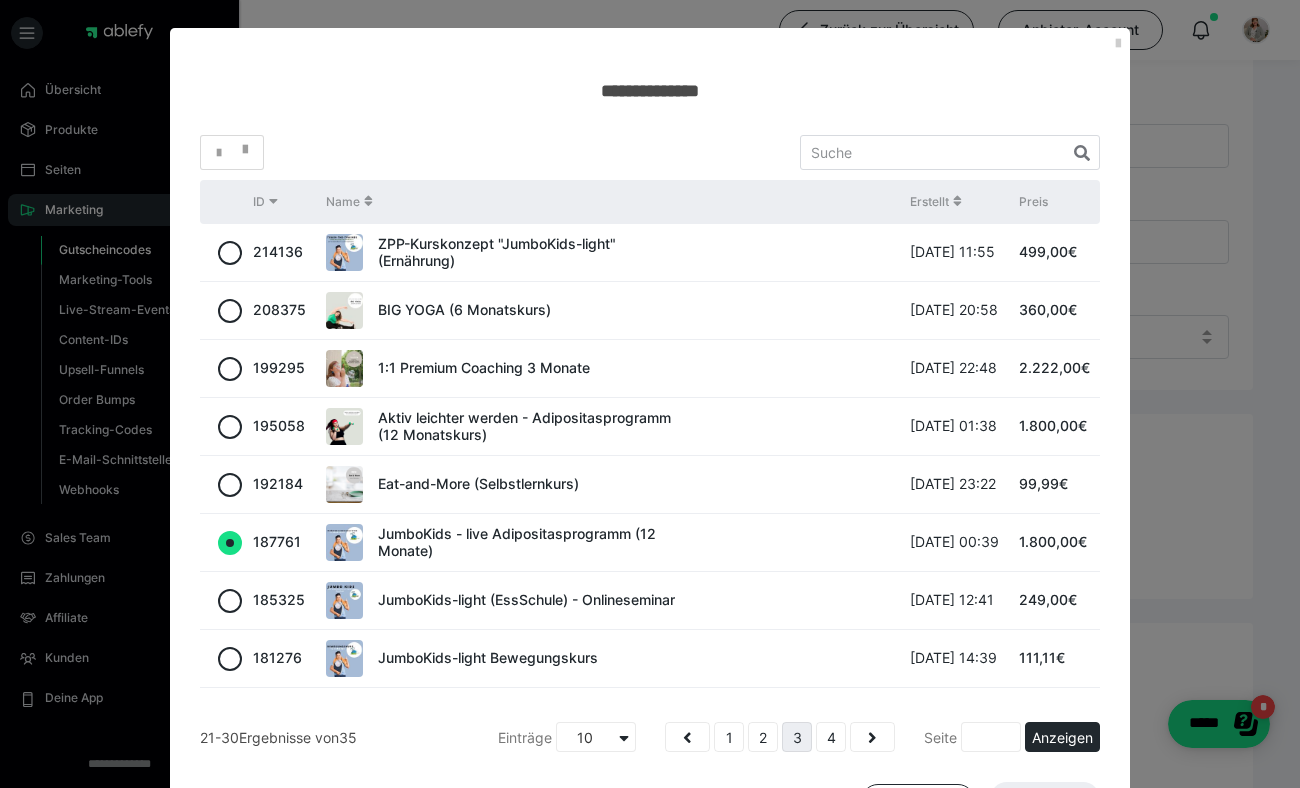 radio on "true" 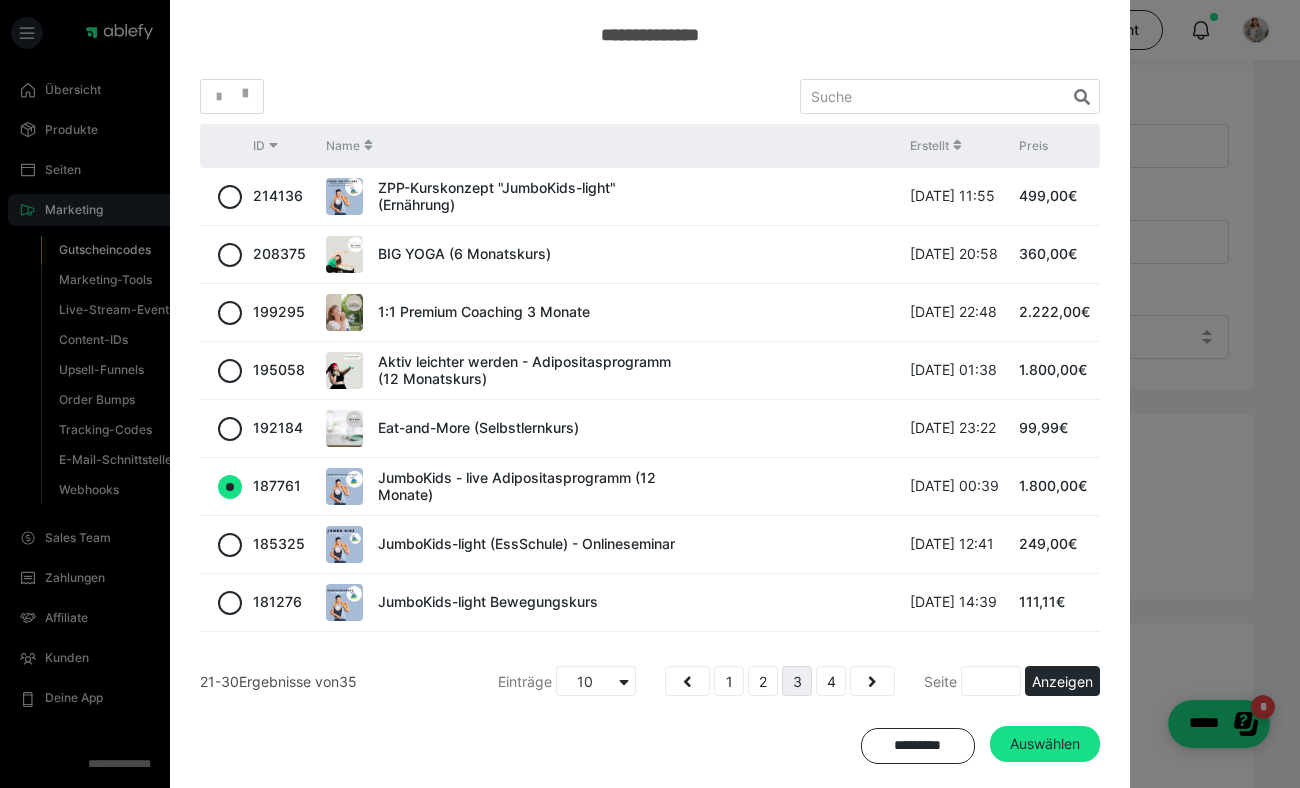 scroll, scrollTop: 88, scrollLeft: 0, axis: vertical 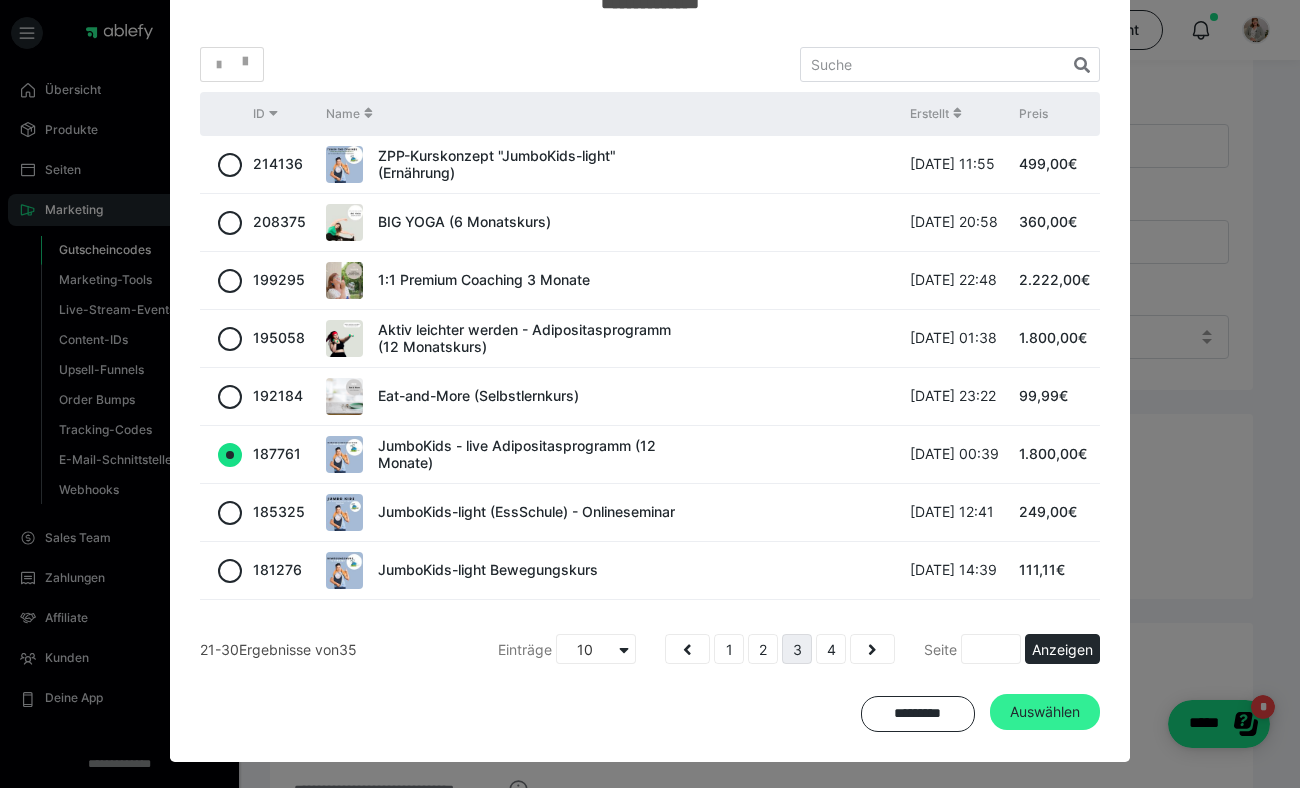click on "Auswählen" at bounding box center (1045, 712) 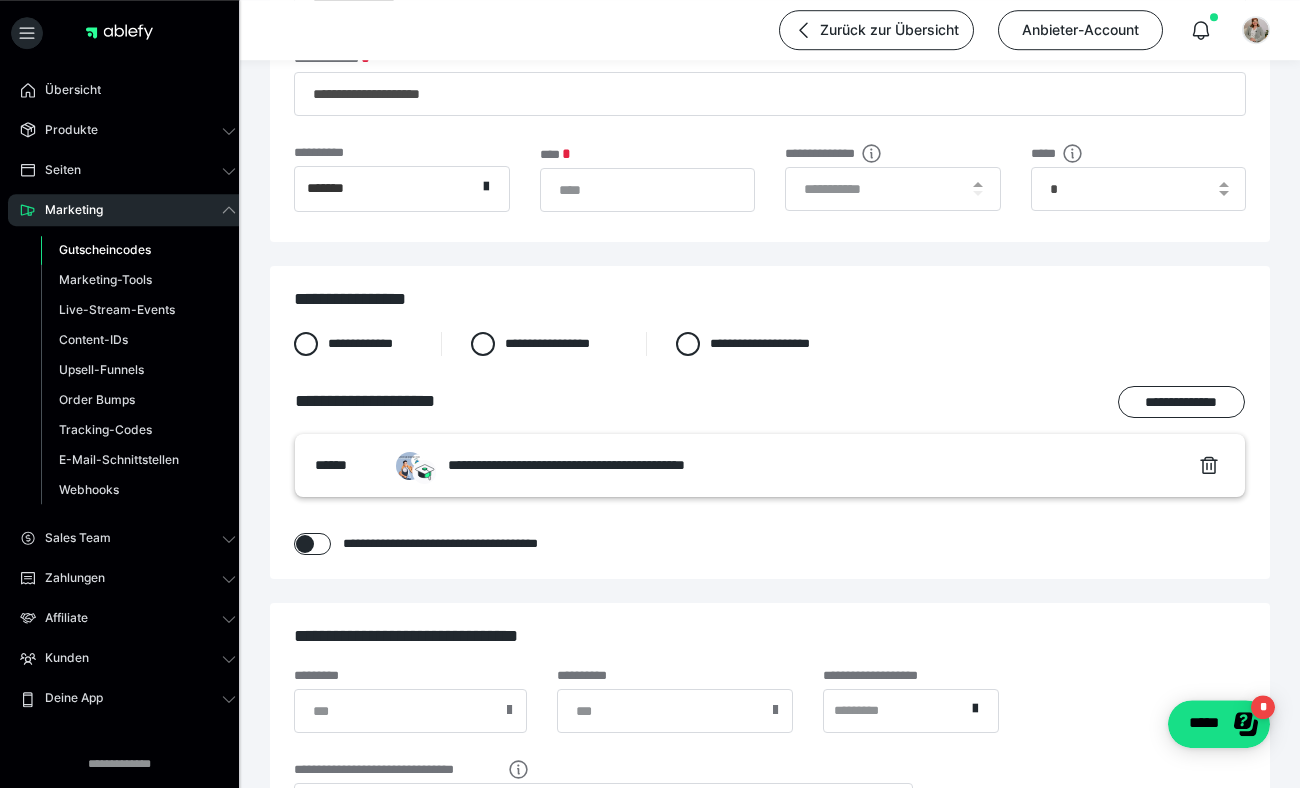 scroll, scrollTop: 540, scrollLeft: 0, axis: vertical 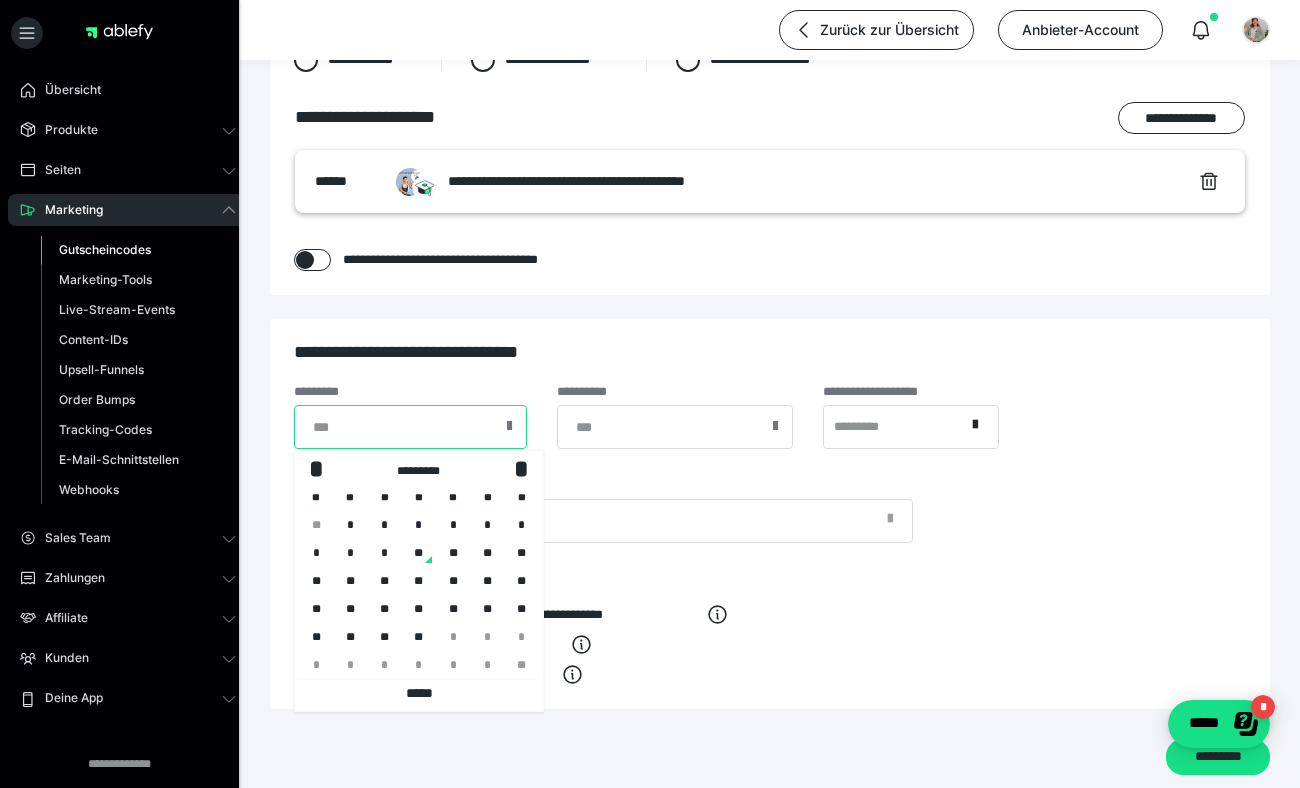 click at bounding box center (410, 427) 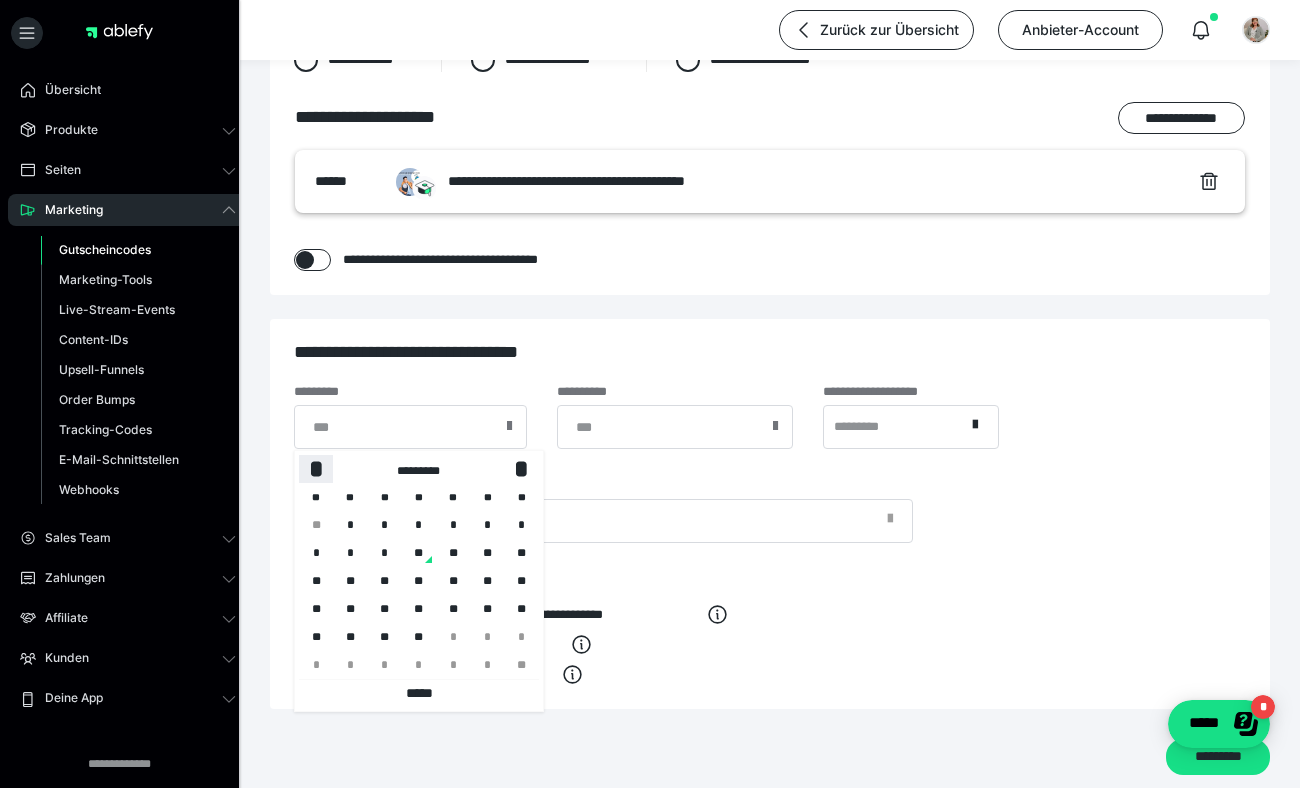 click on "*" at bounding box center (316, 468) 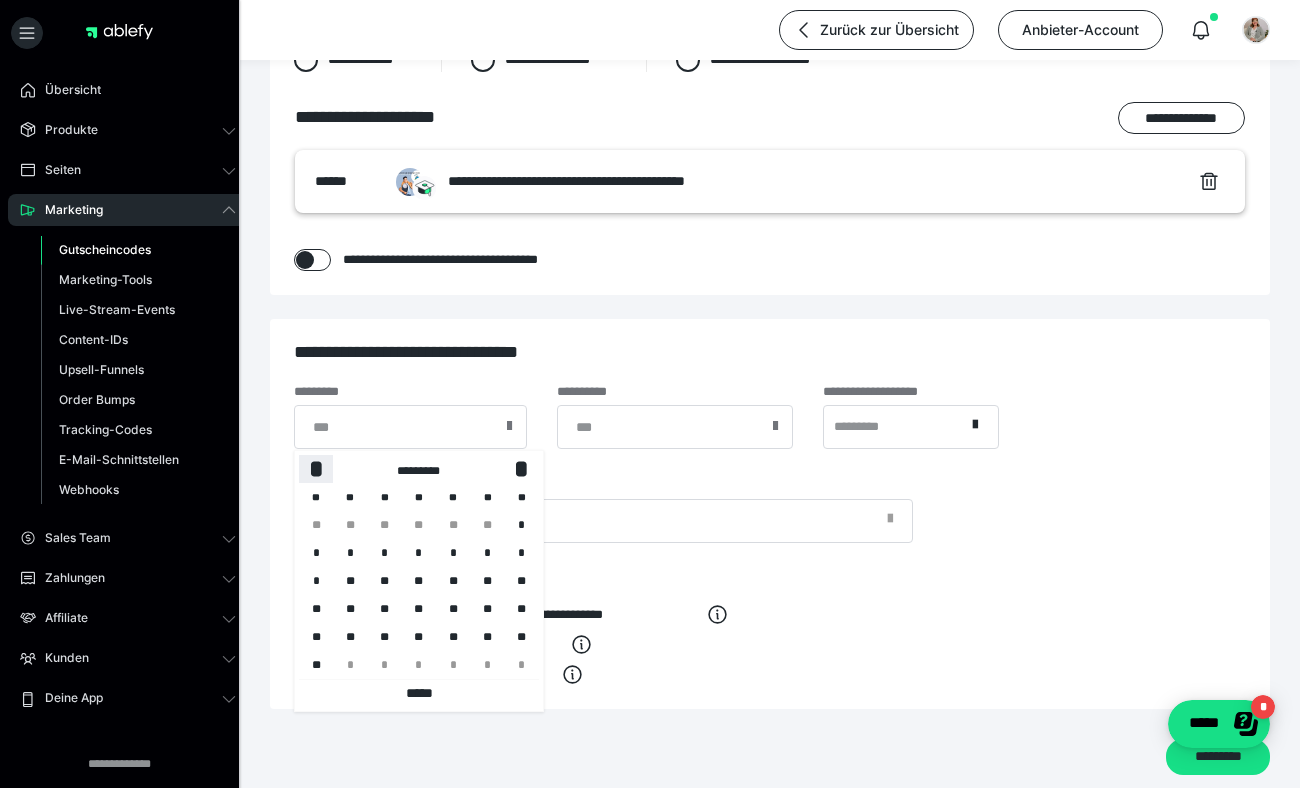 click on "*" at bounding box center [316, 468] 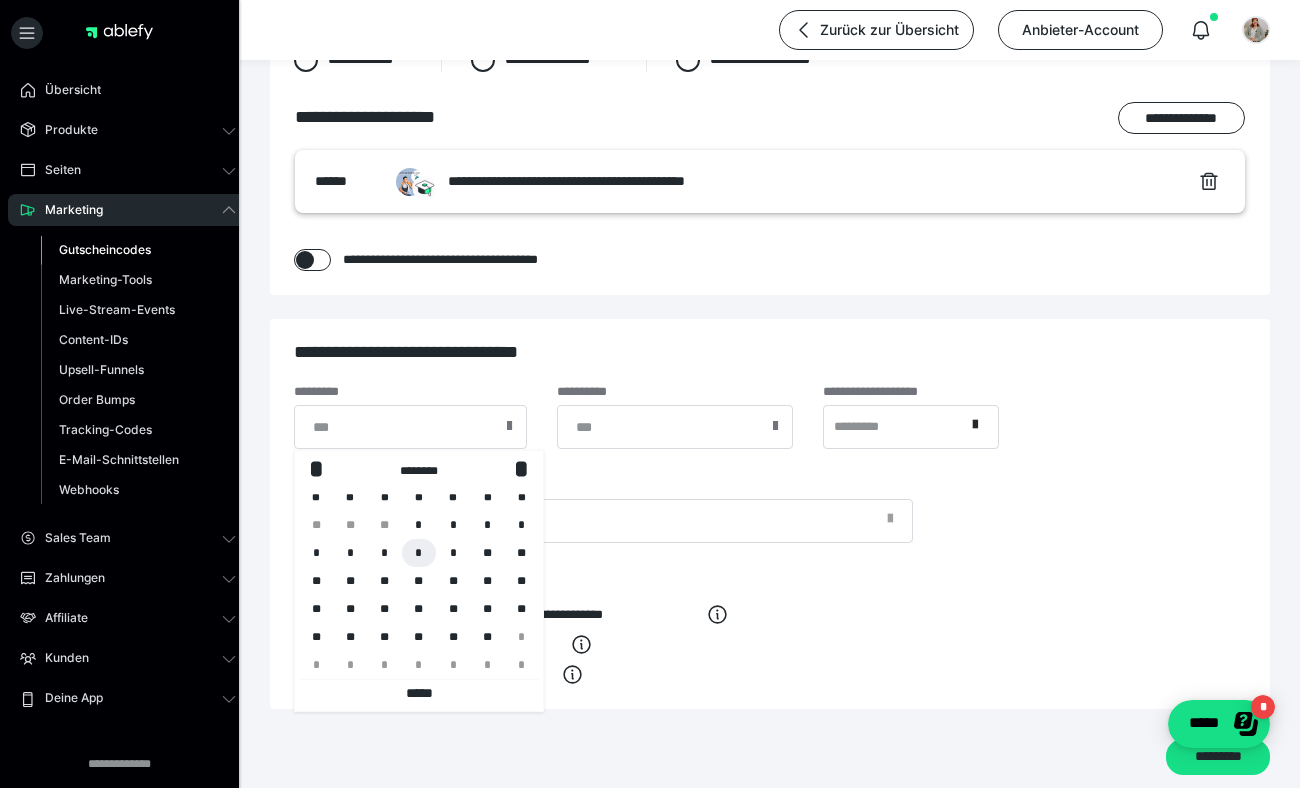 click on "*" at bounding box center [419, 553] 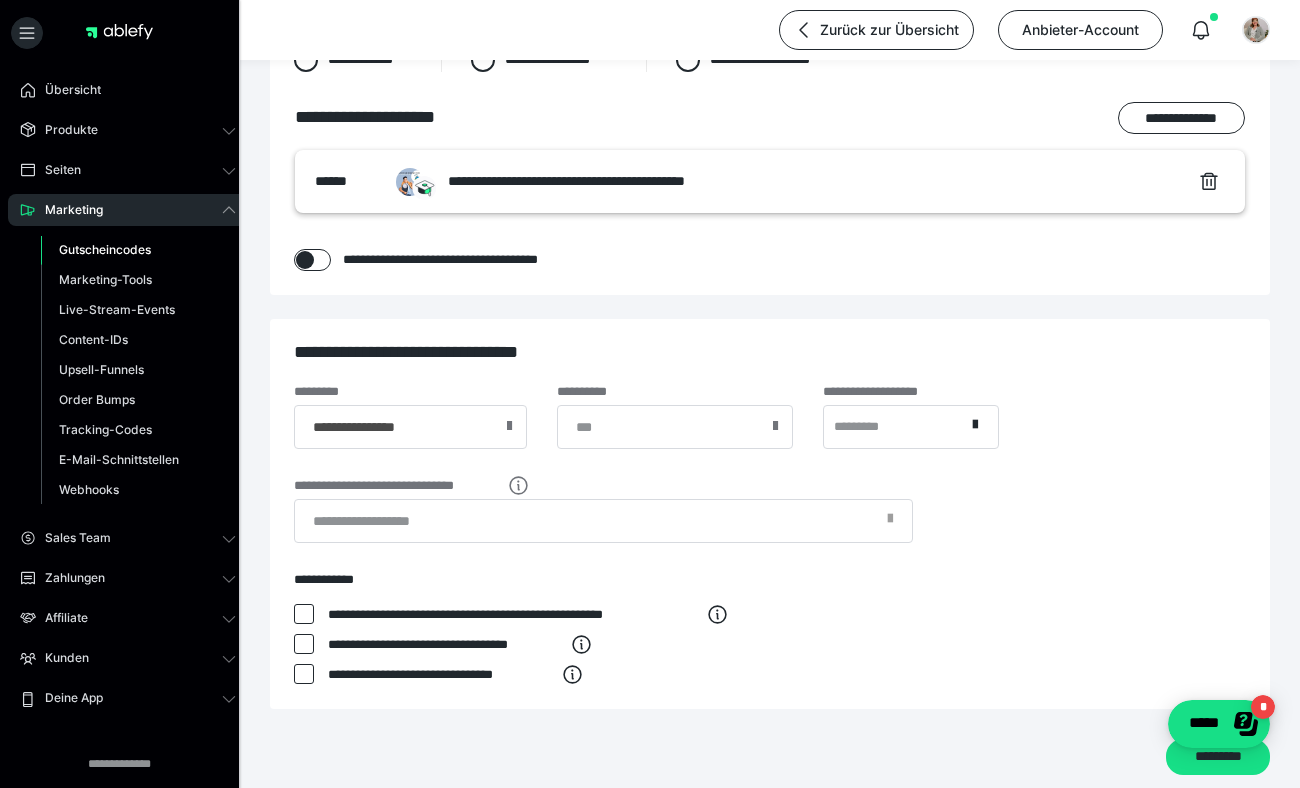 click at bounding box center [775, 426] 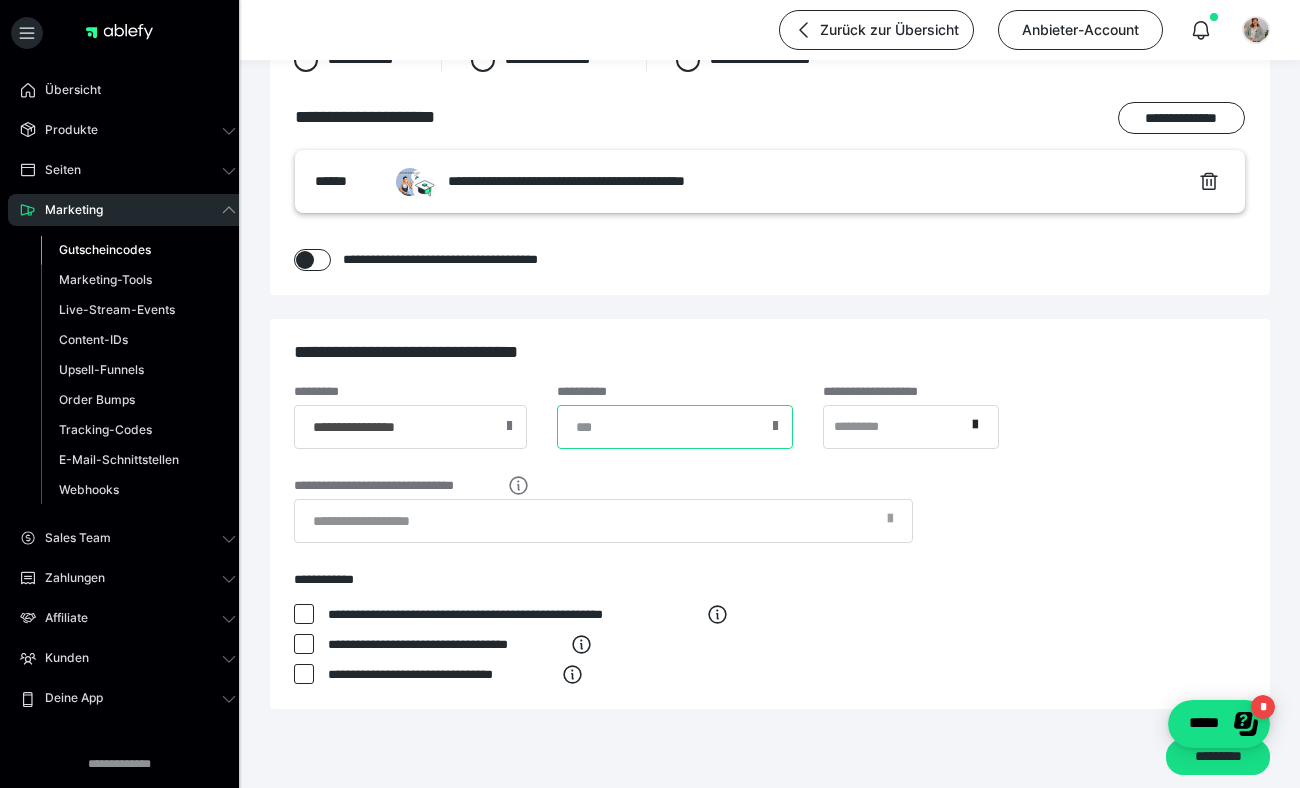 click at bounding box center (675, 427) 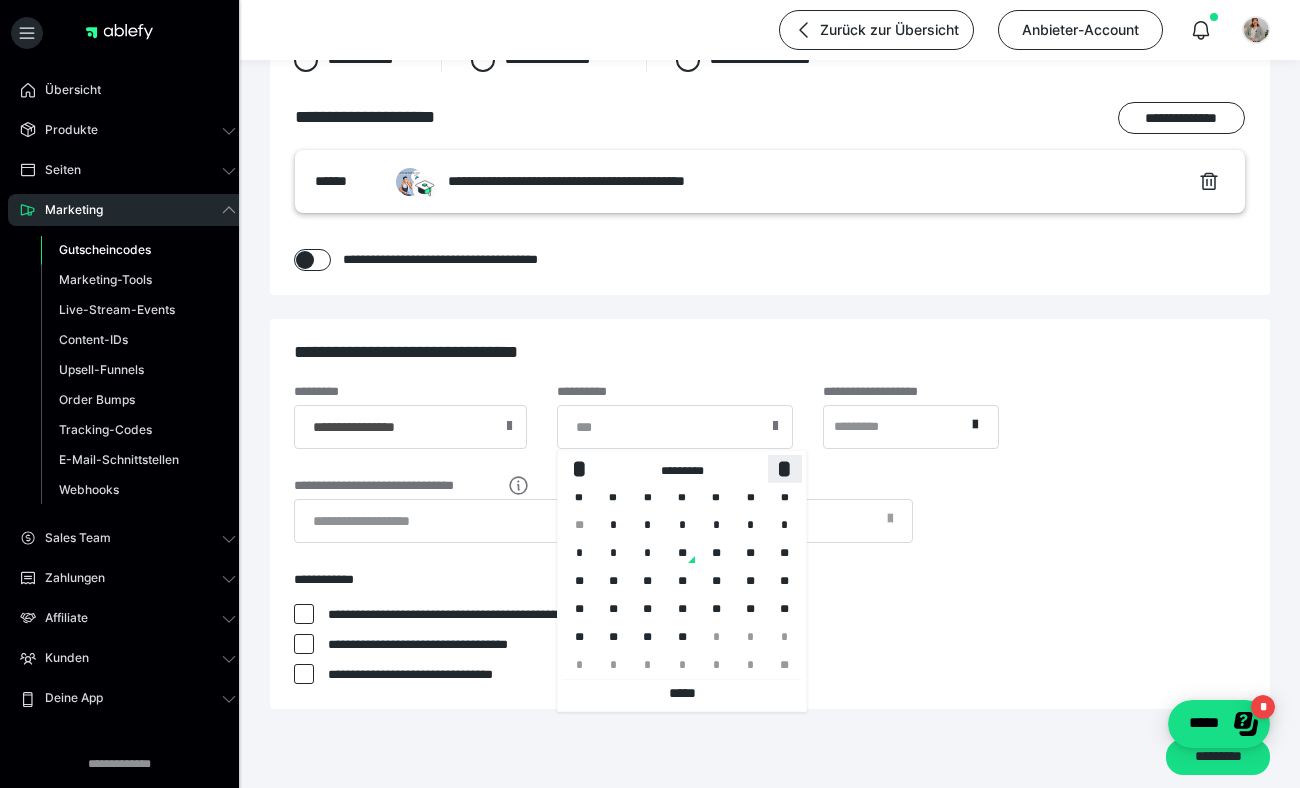 click on "*" at bounding box center (785, 468) 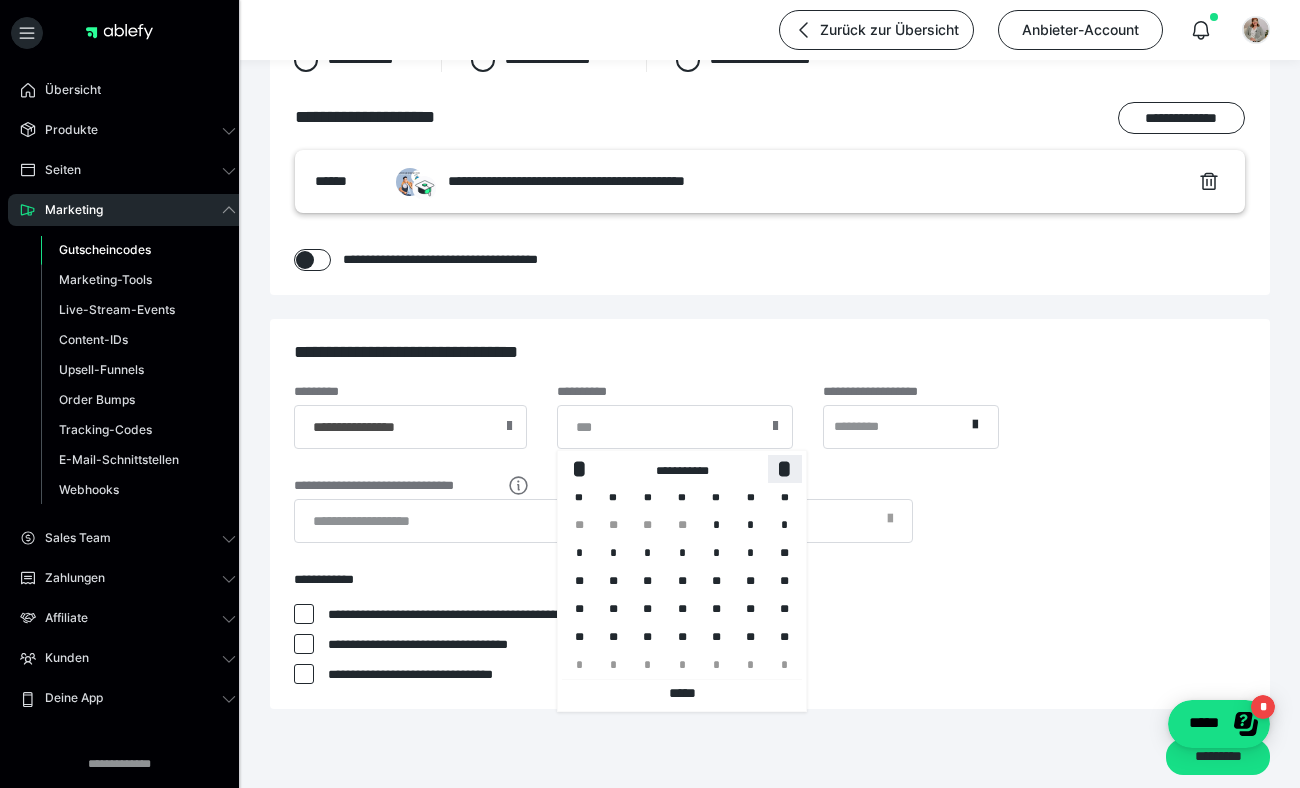 click on "*" at bounding box center (785, 468) 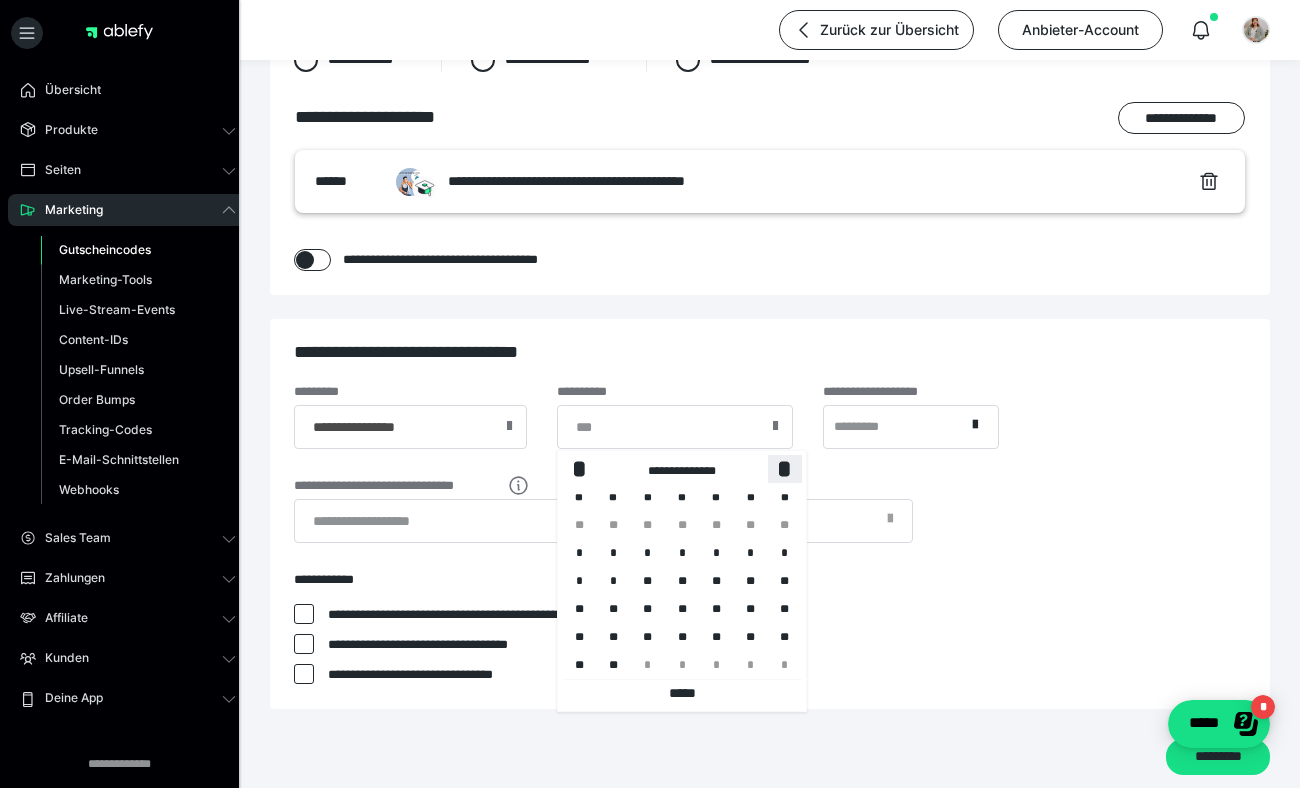 click on "*" at bounding box center (785, 468) 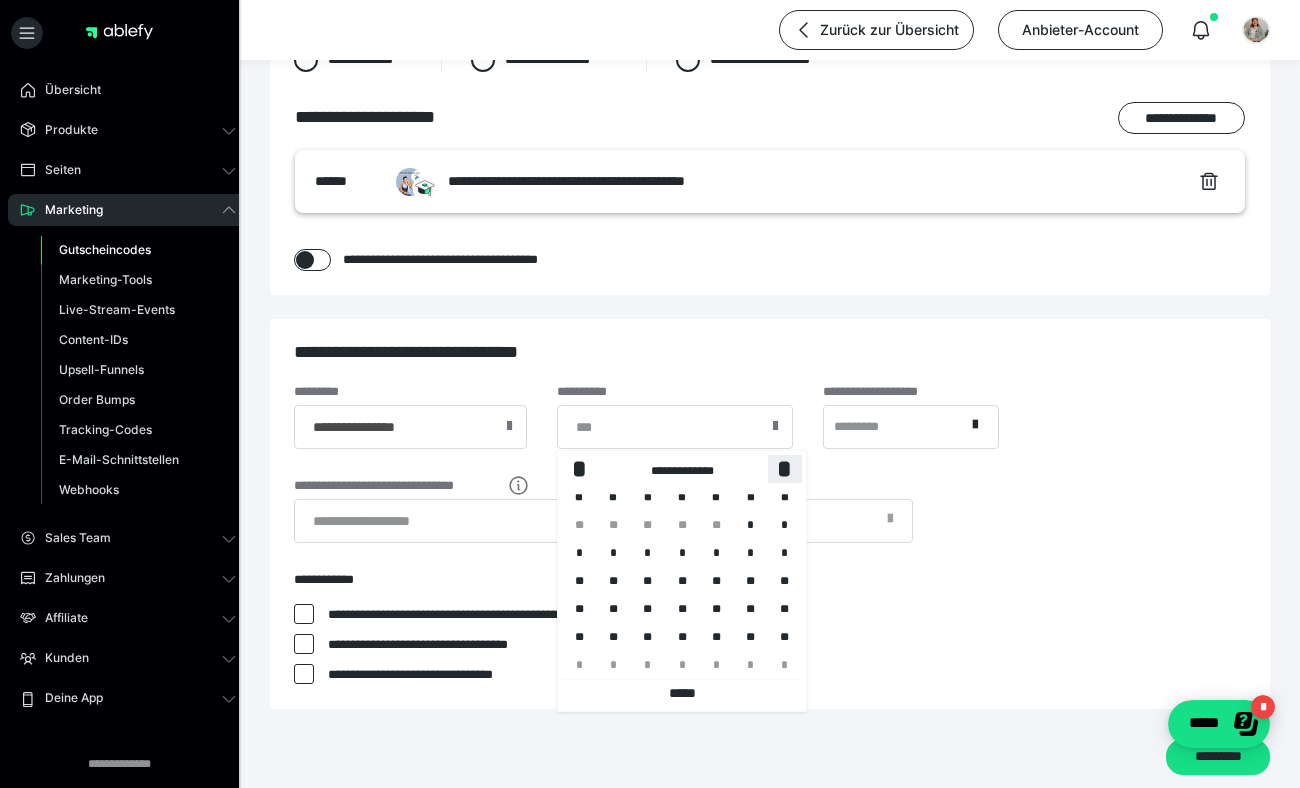 click on "*" at bounding box center [785, 468] 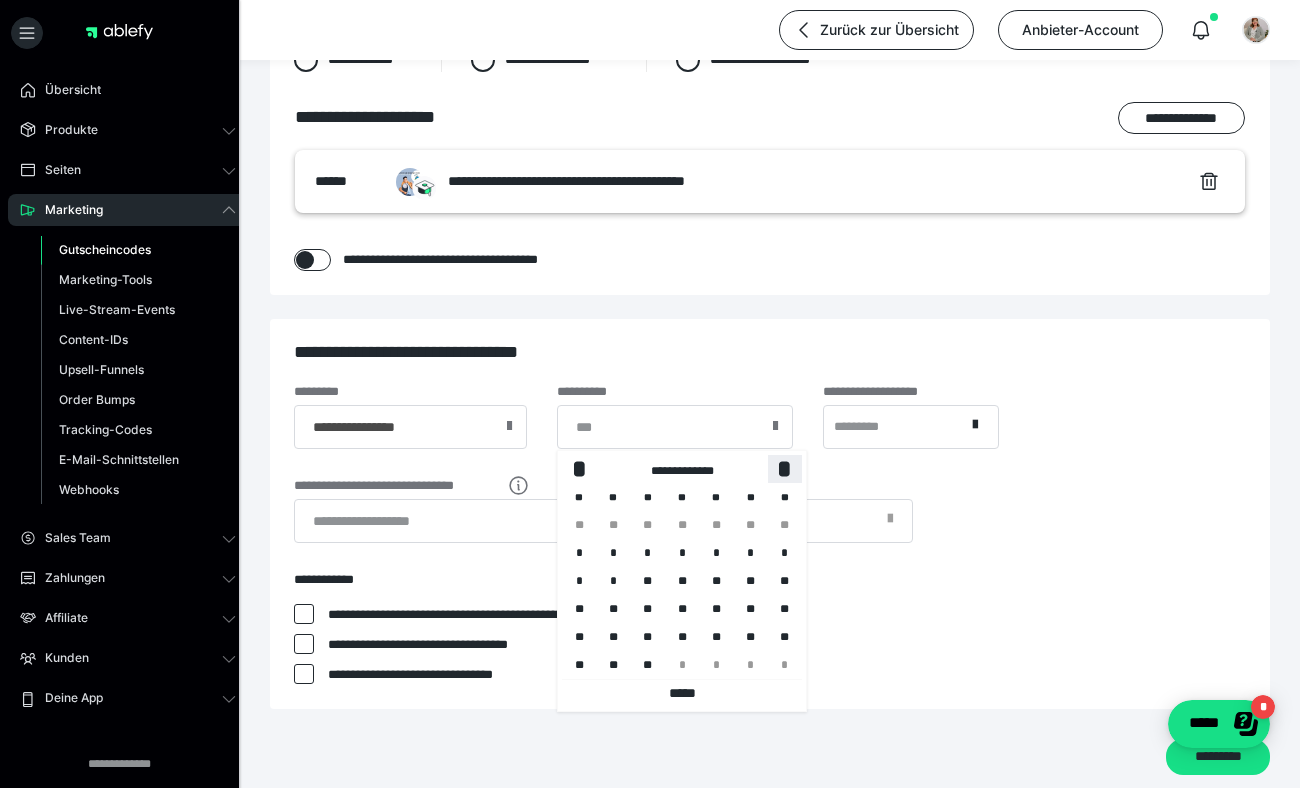 click on "*" at bounding box center [785, 468] 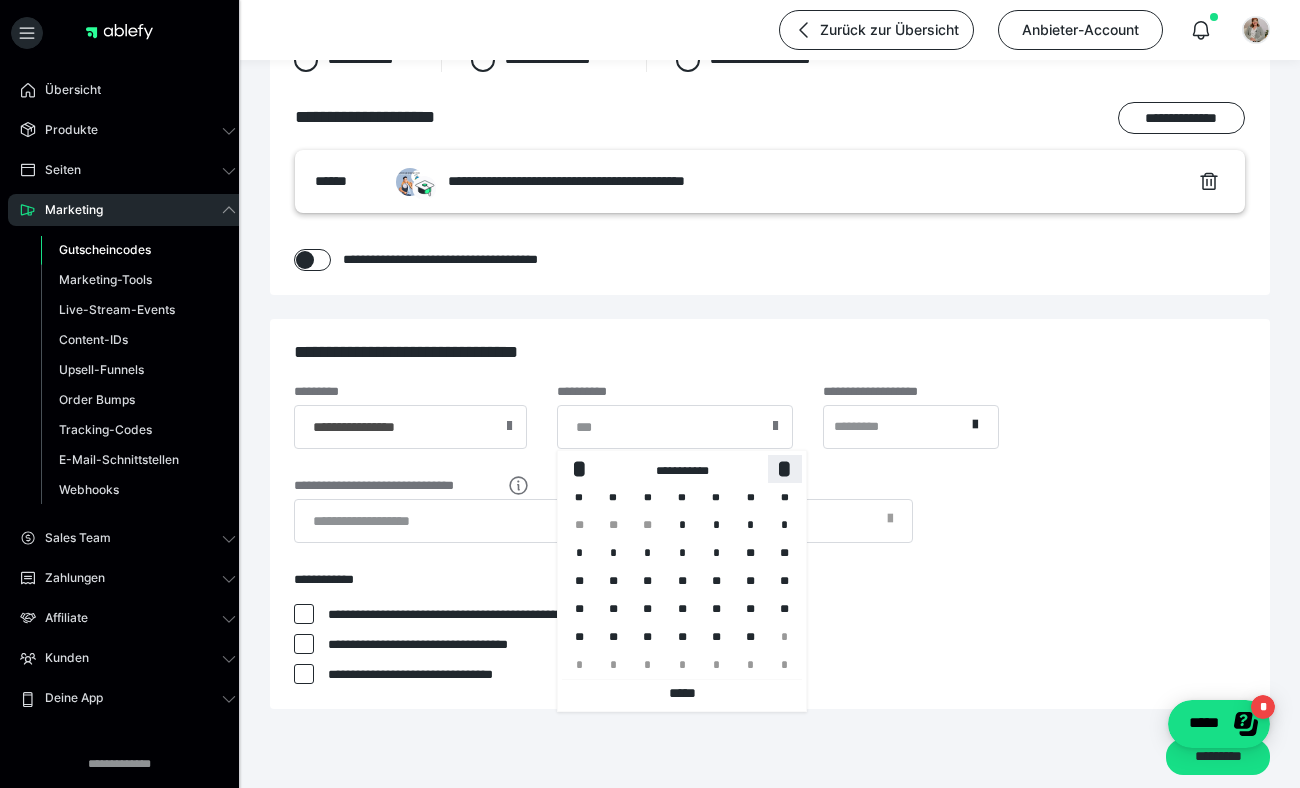 click on "*" at bounding box center [785, 468] 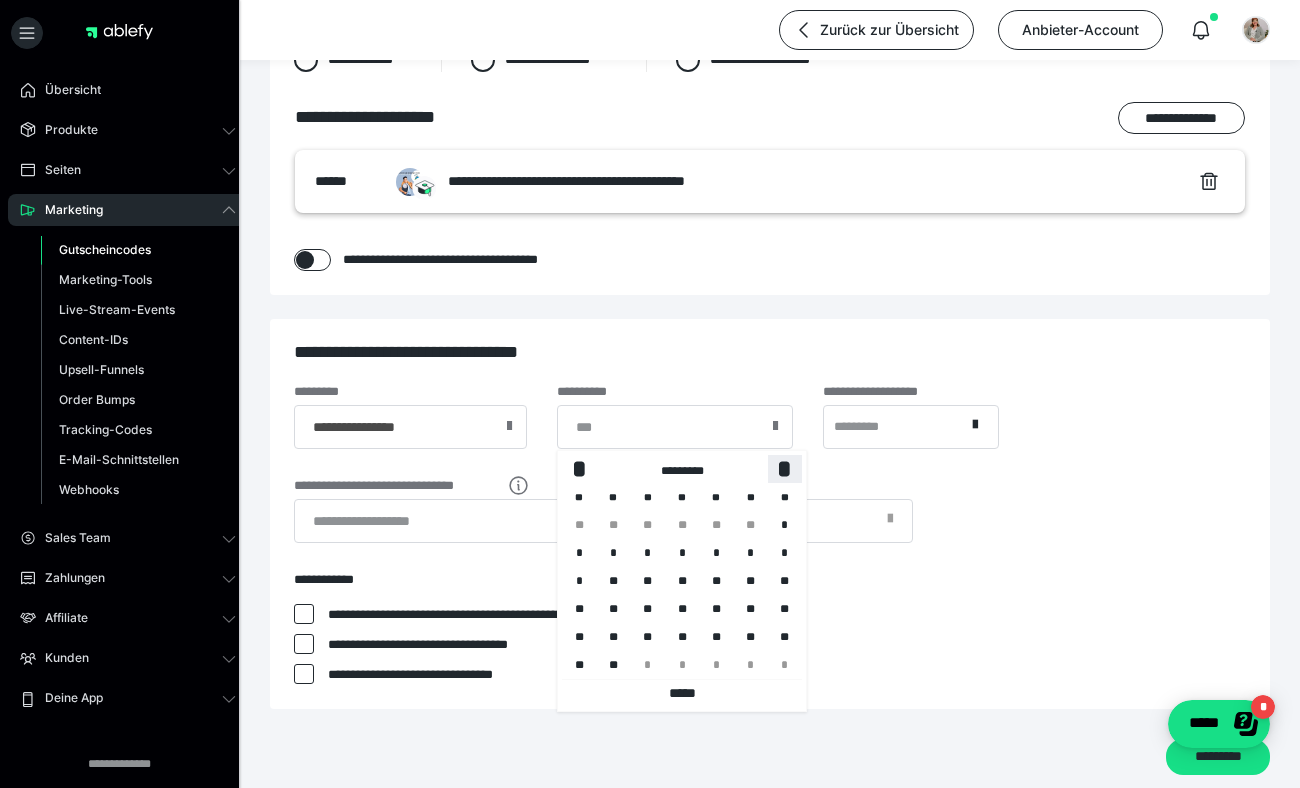 click on "*" at bounding box center (785, 468) 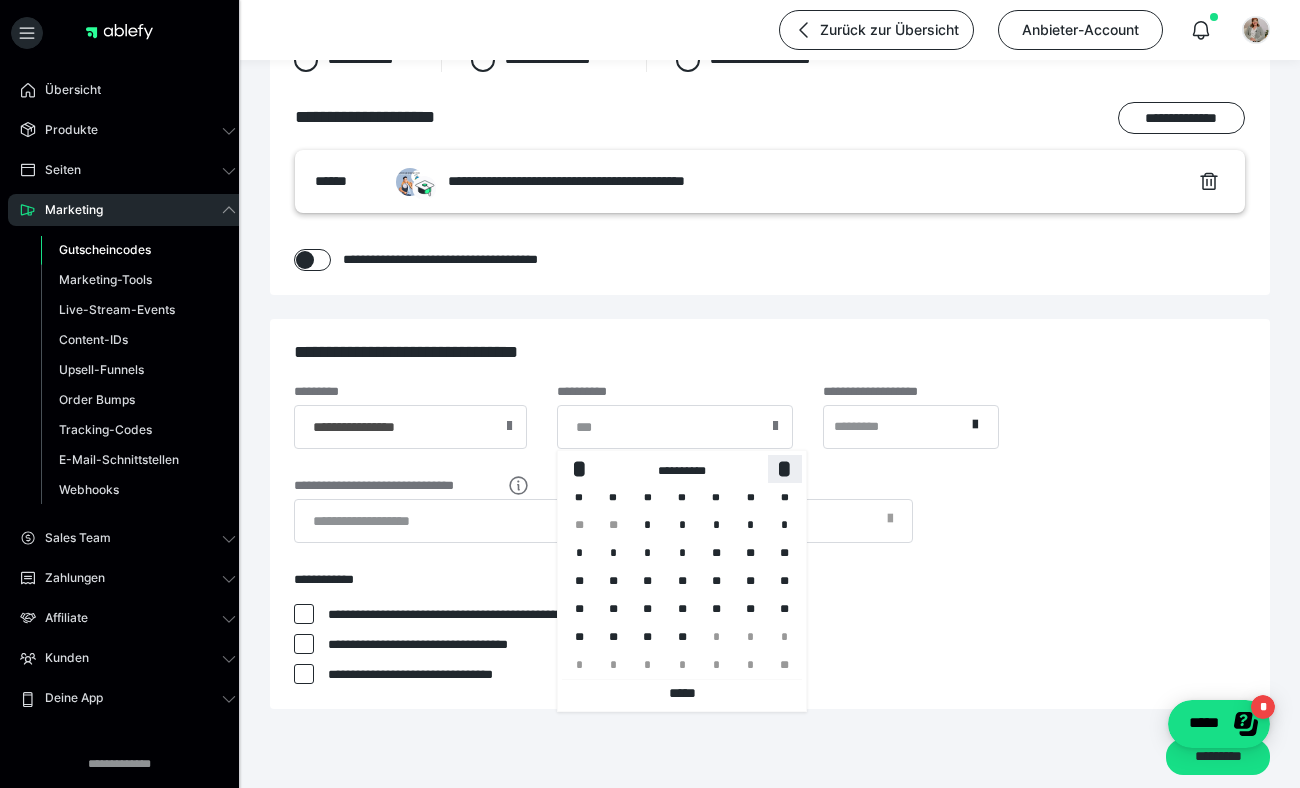click on "*" at bounding box center [785, 468] 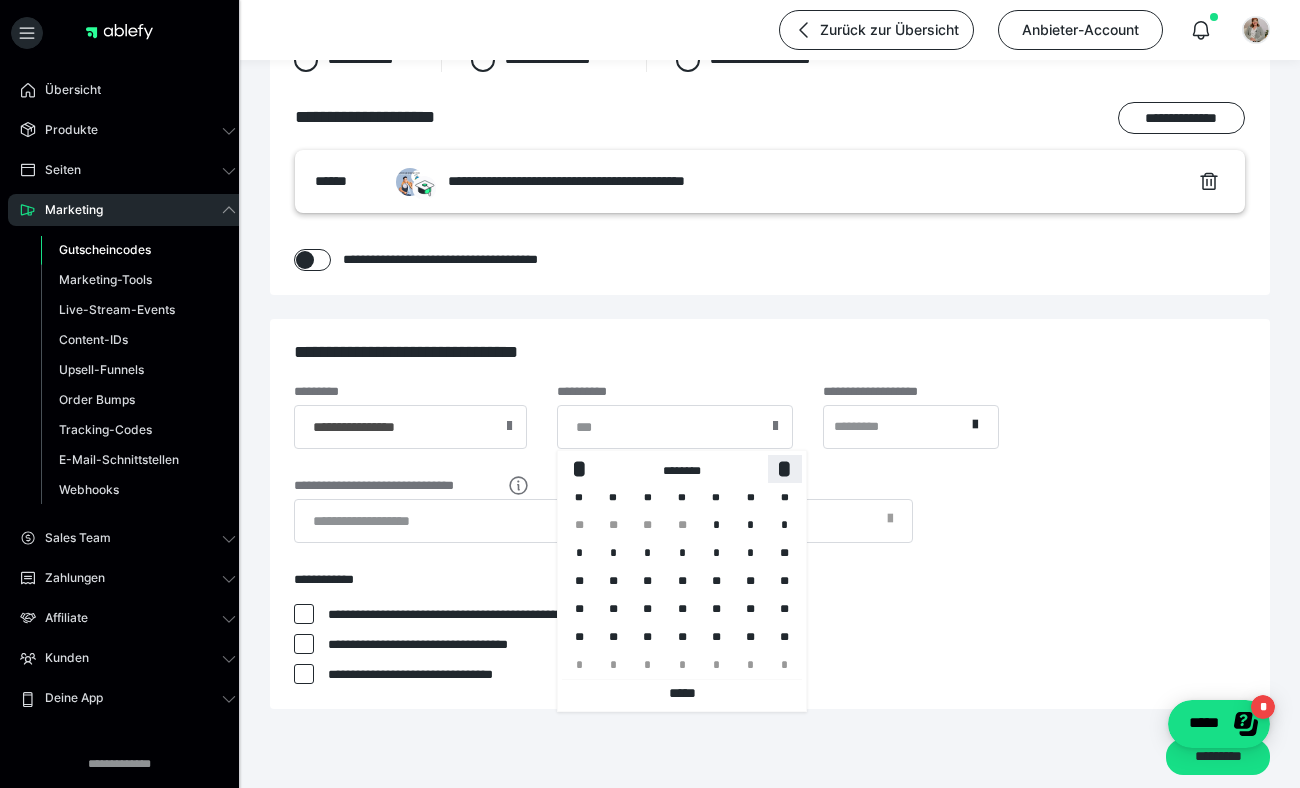 click on "*" at bounding box center (785, 468) 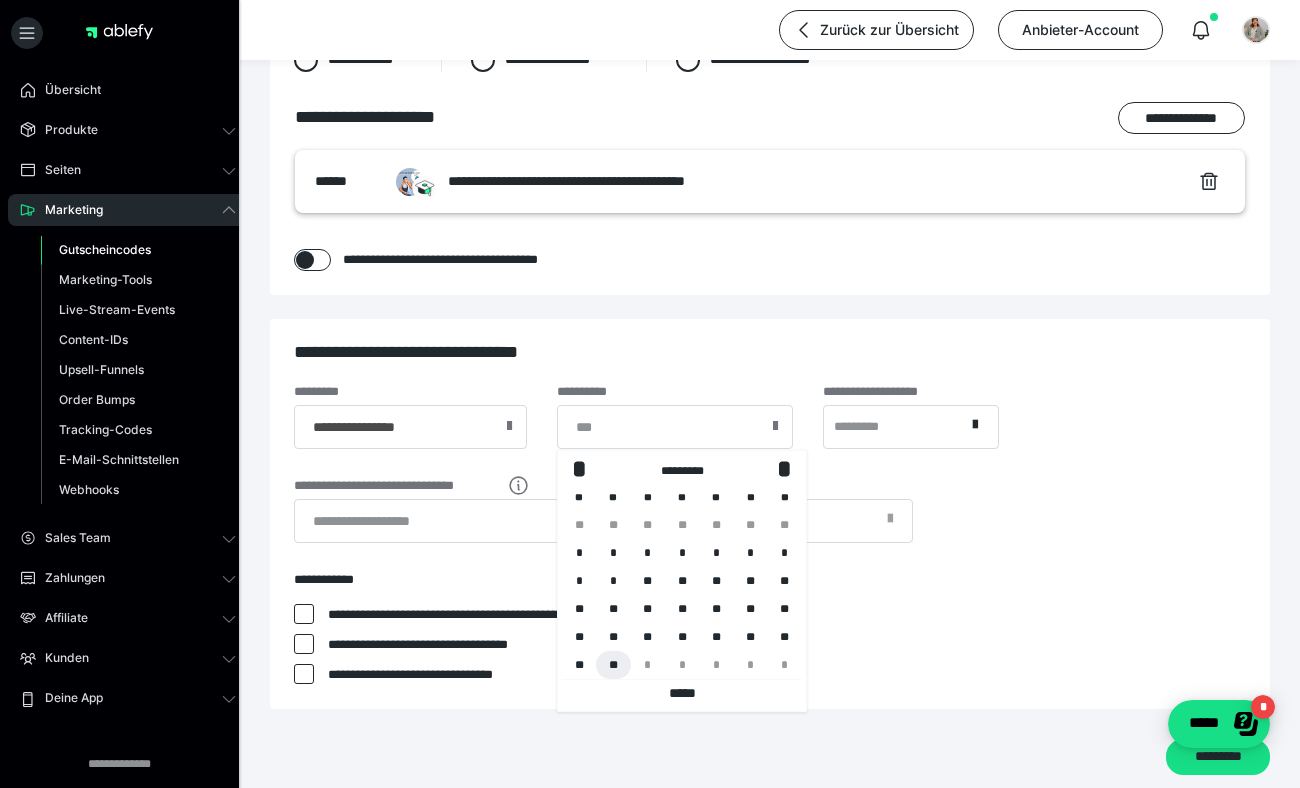 click on "**" at bounding box center (613, 665) 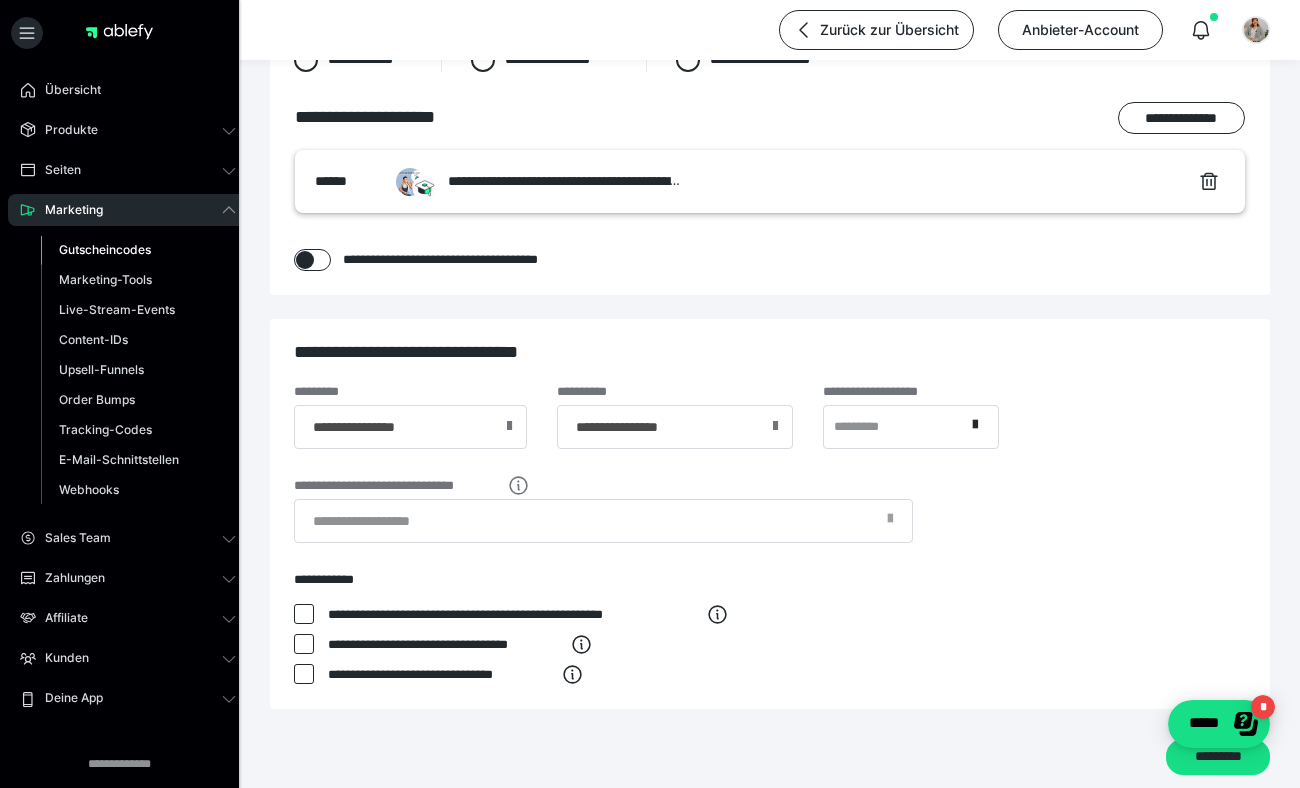 type on "**********" 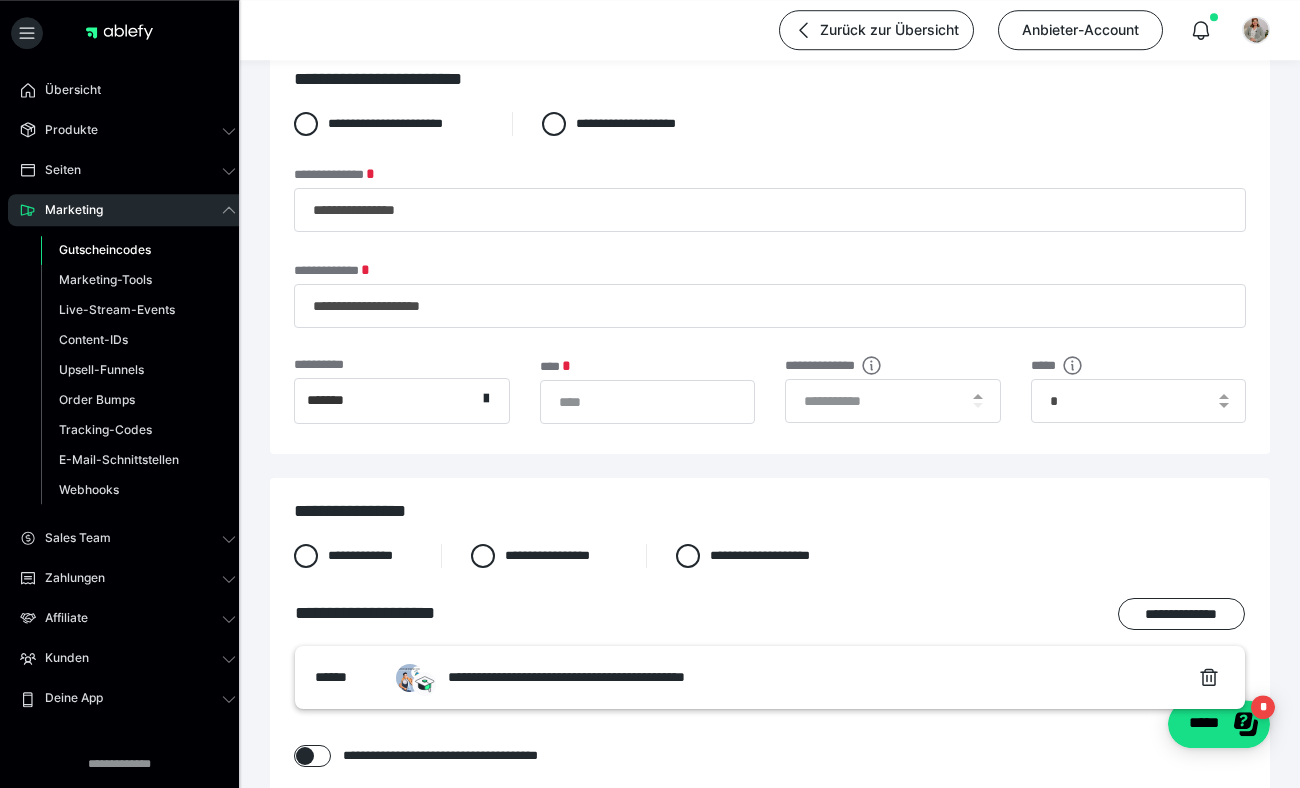 scroll, scrollTop: 0, scrollLeft: 0, axis: both 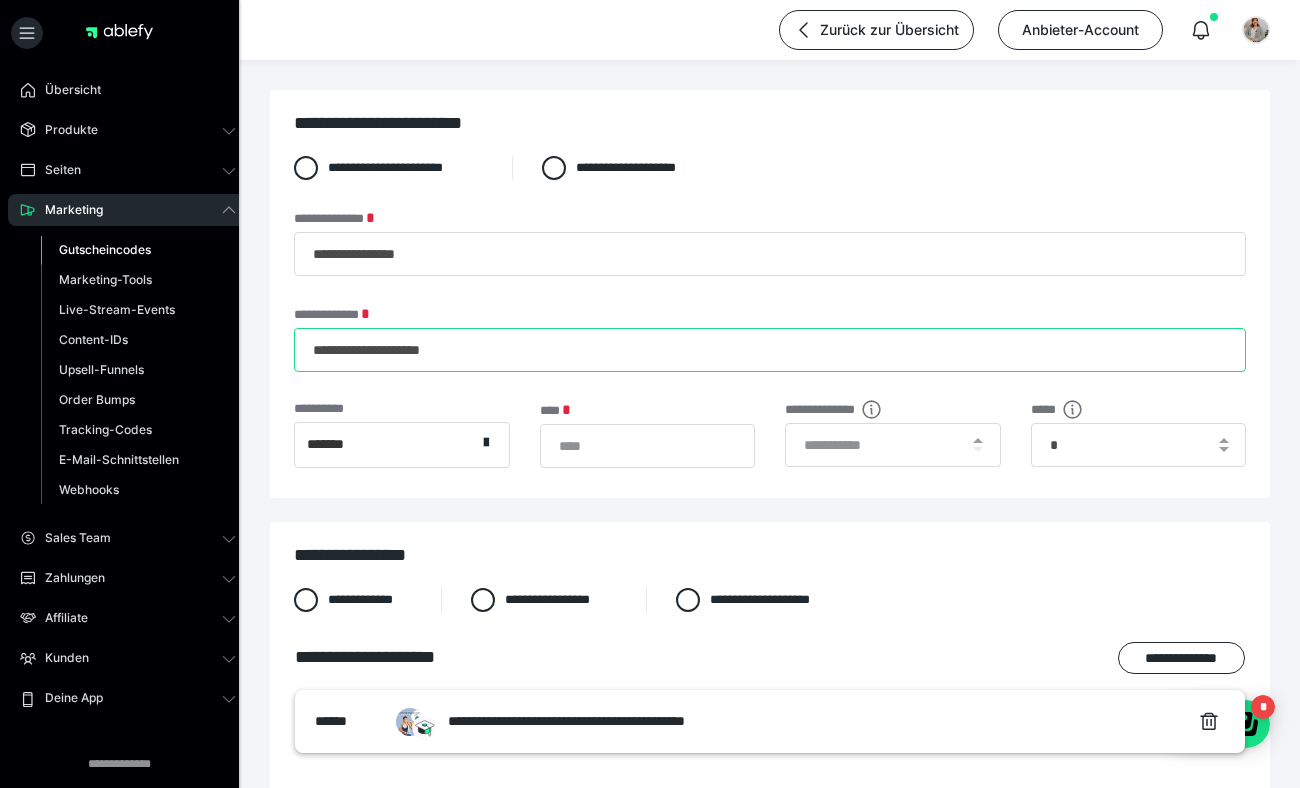 click on "**********" at bounding box center (770, 350) 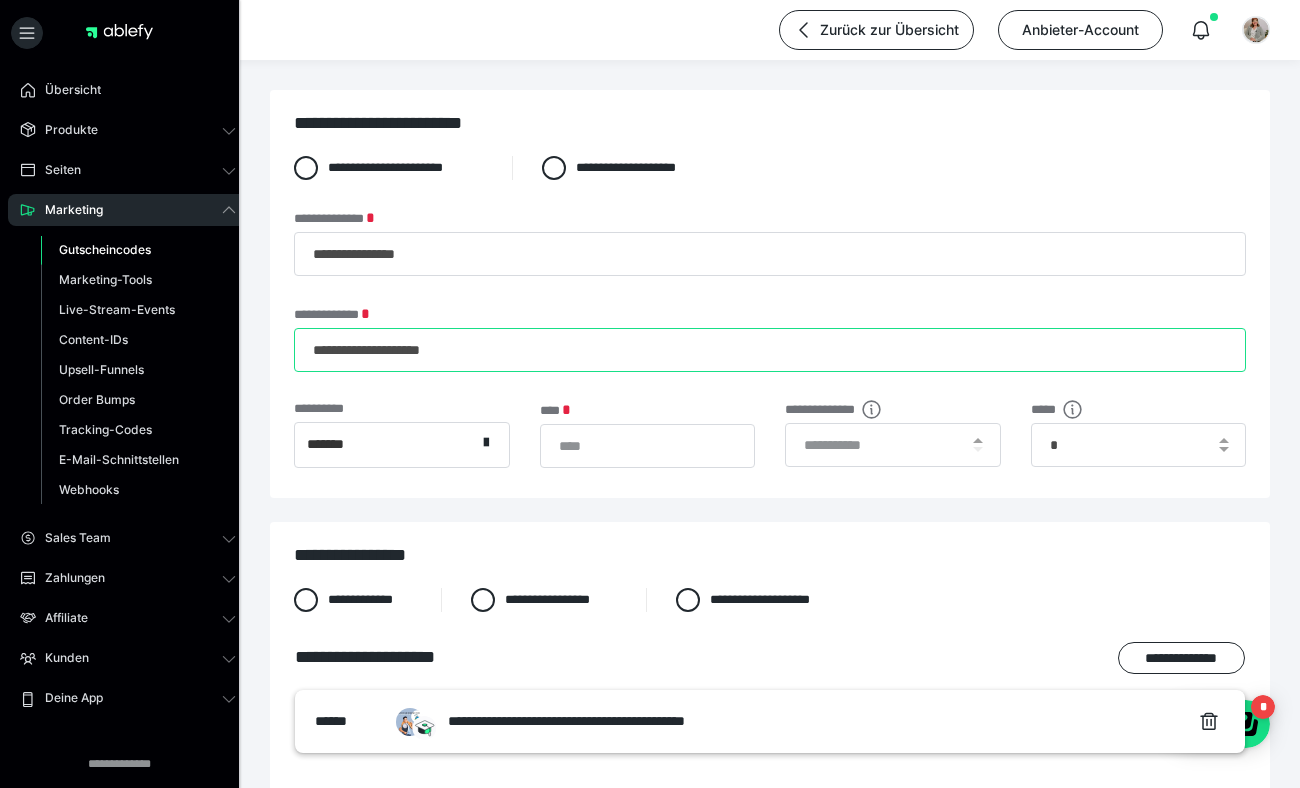 type on "**********" 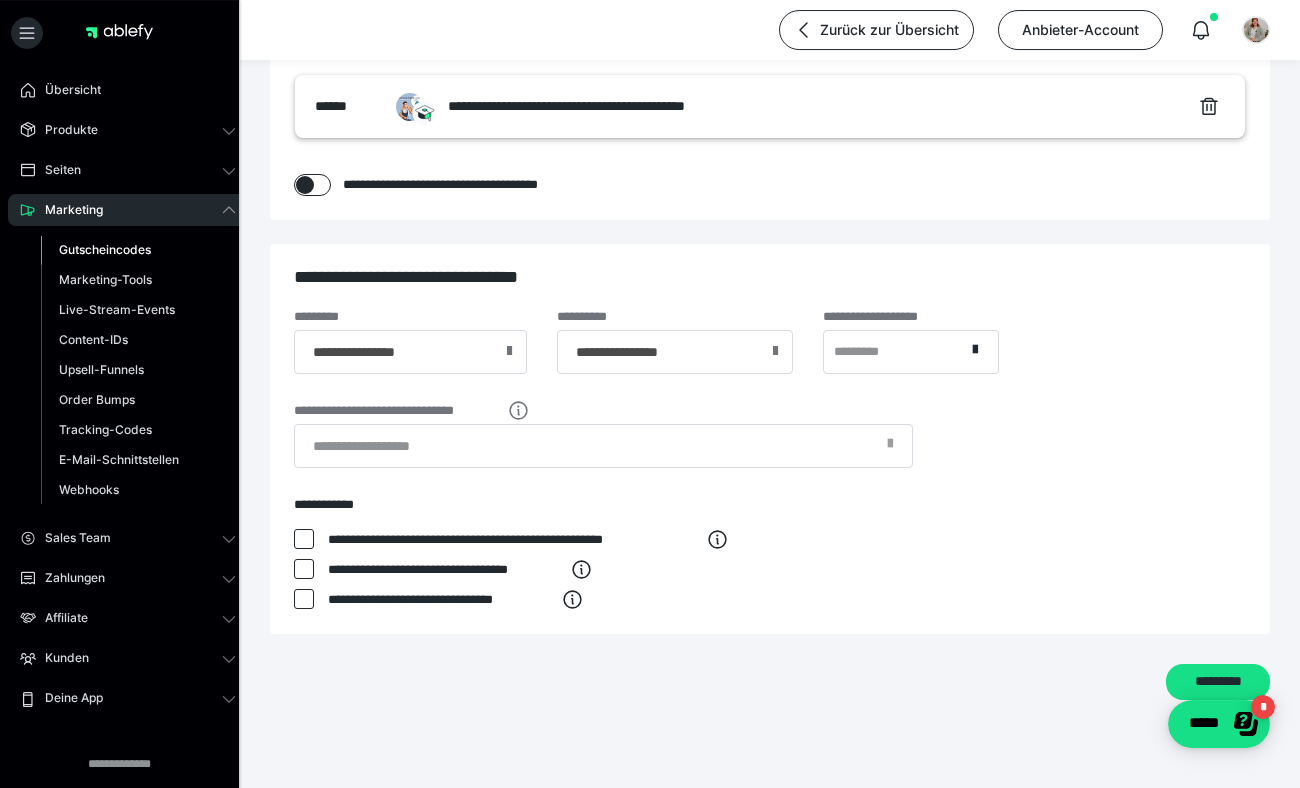scroll, scrollTop: 631, scrollLeft: 0, axis: vertical 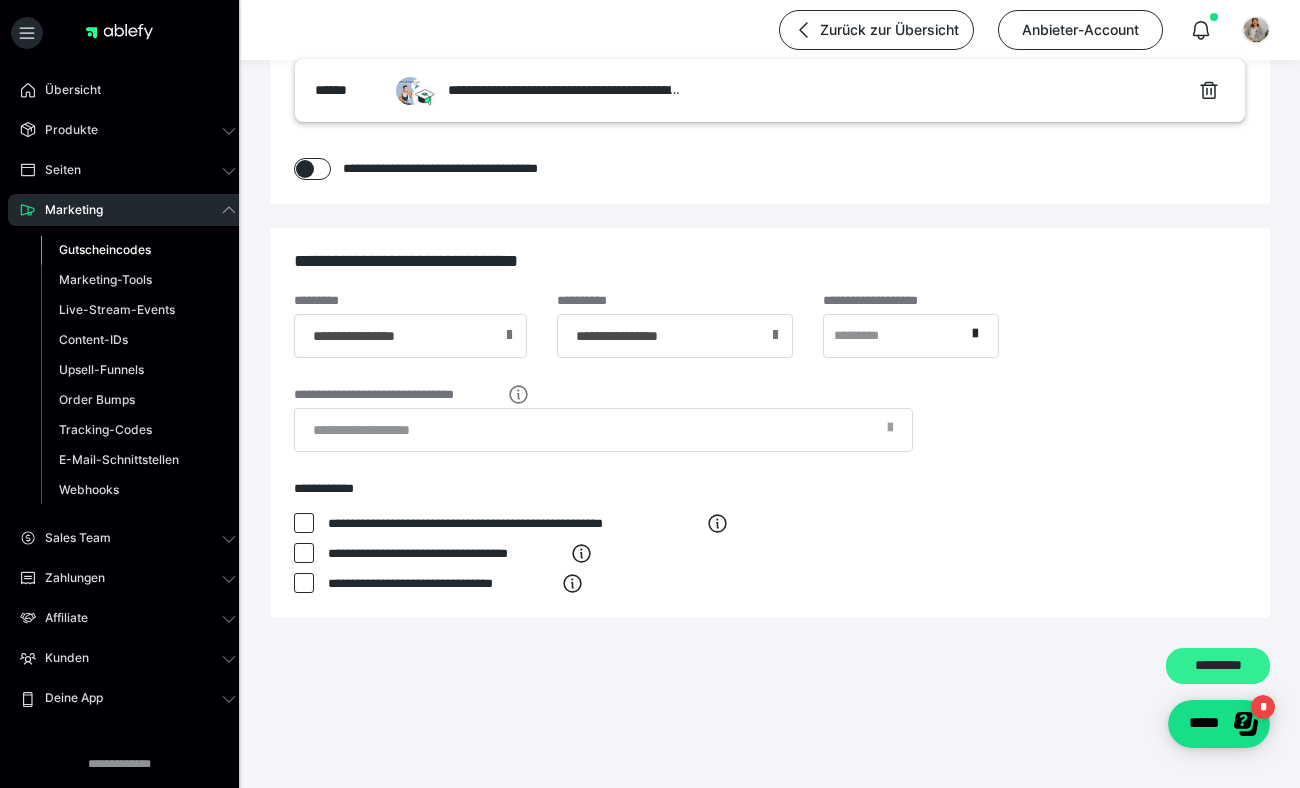 click on "*********" at bounding box center (1218, 666) 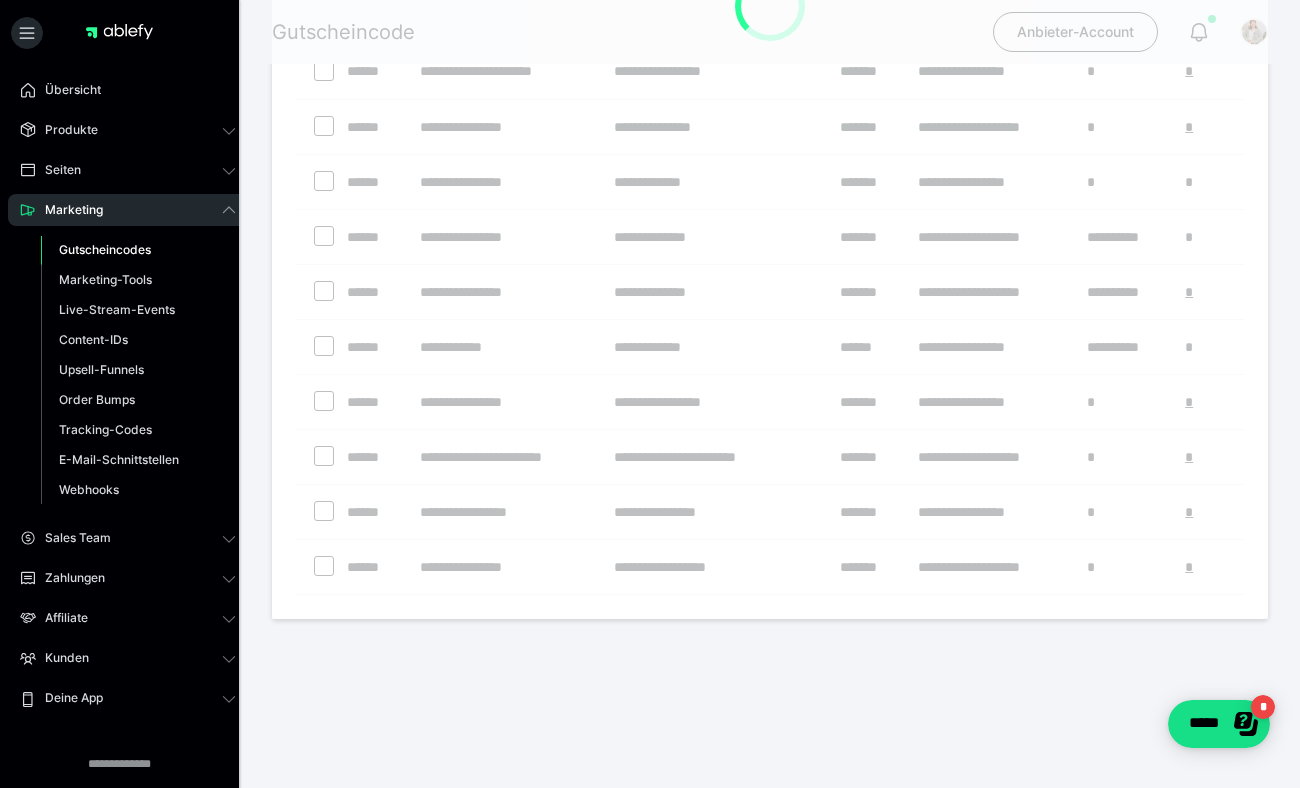 scroll, scrollTop: 0, scrollLeft: 0, axis: both 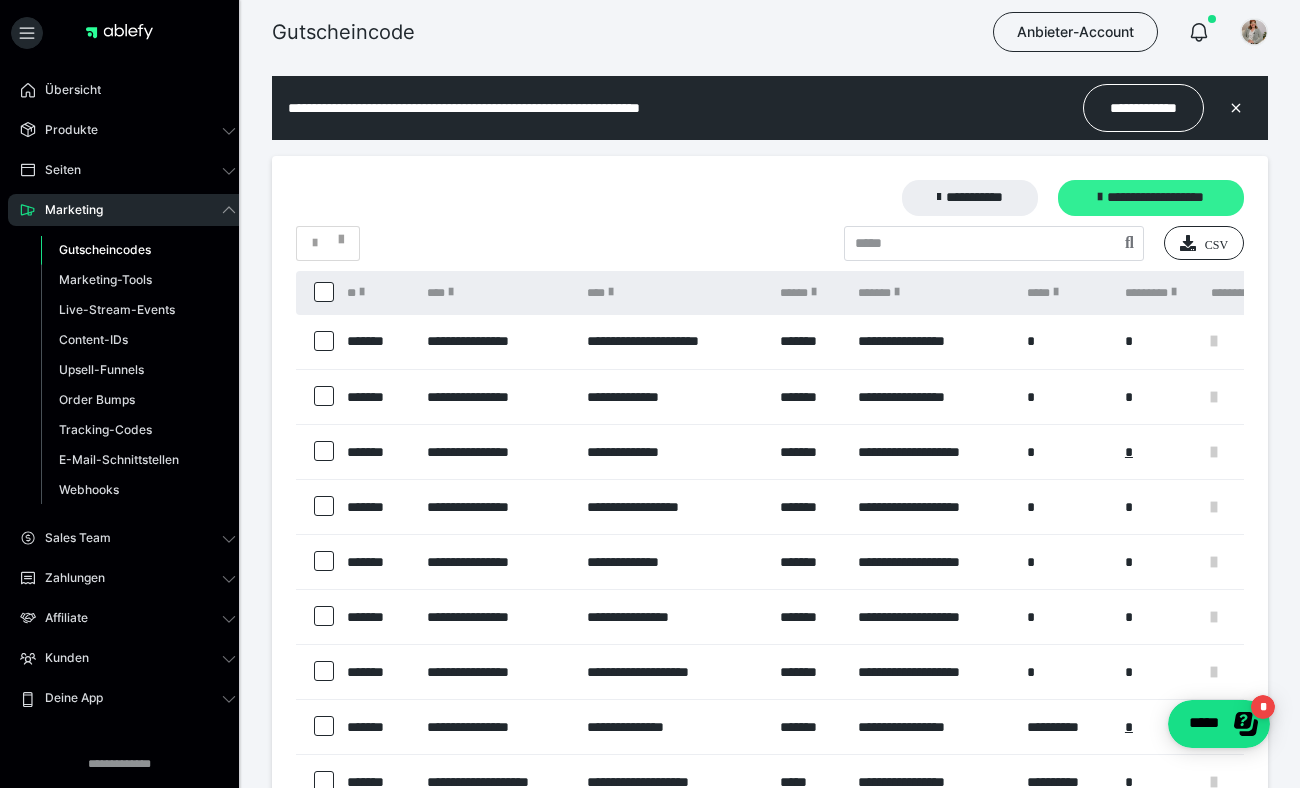 click on "**********" at bounding box center [1151, 198] 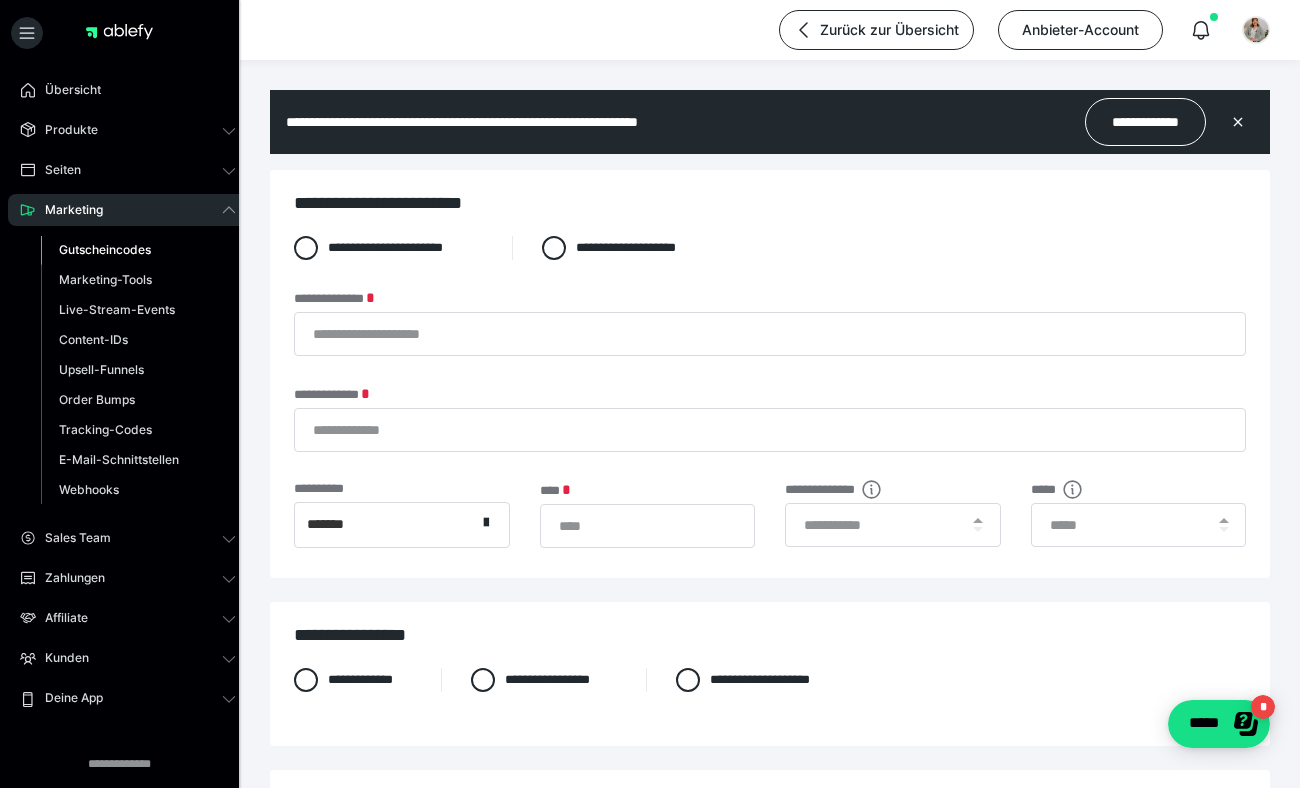 scroll, scrollTop: 0, scrollLeft: 0, axis: both 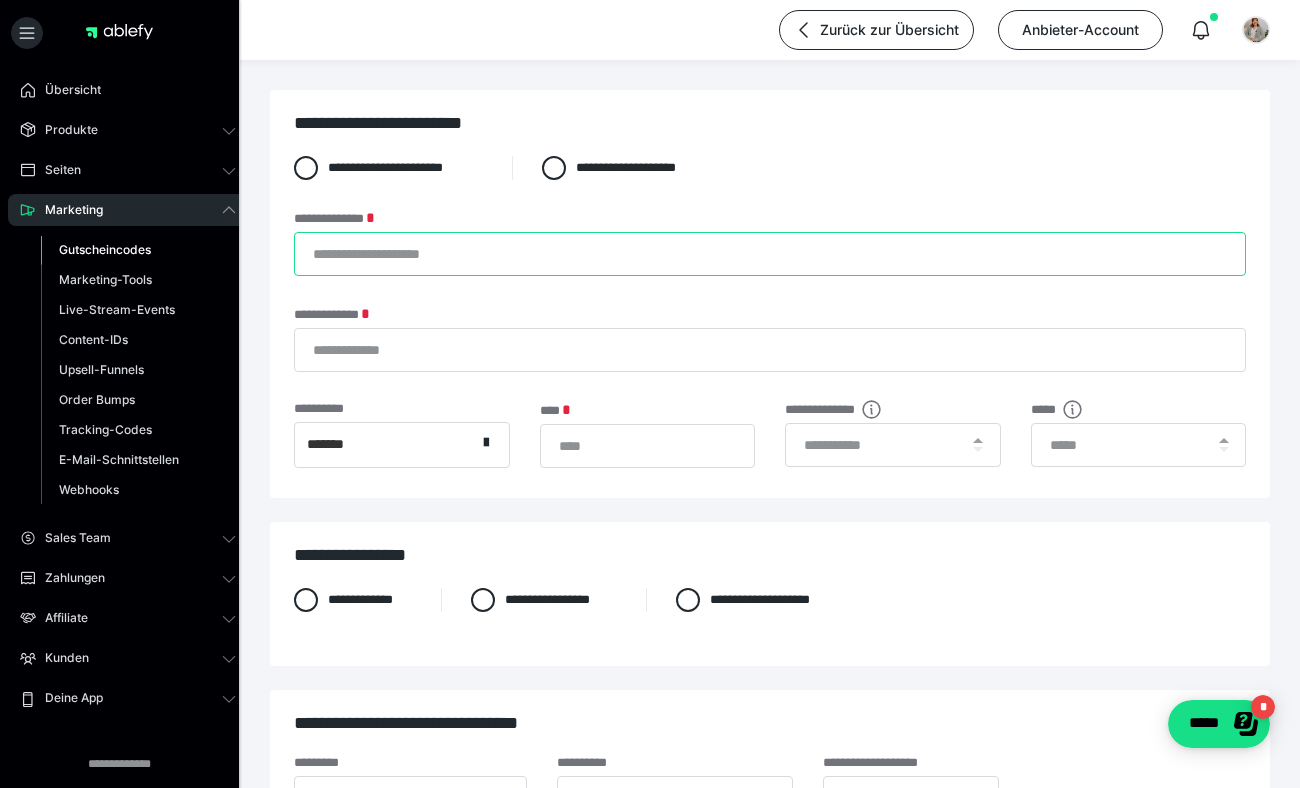 click on "**********" at bounding box center [770, 254] 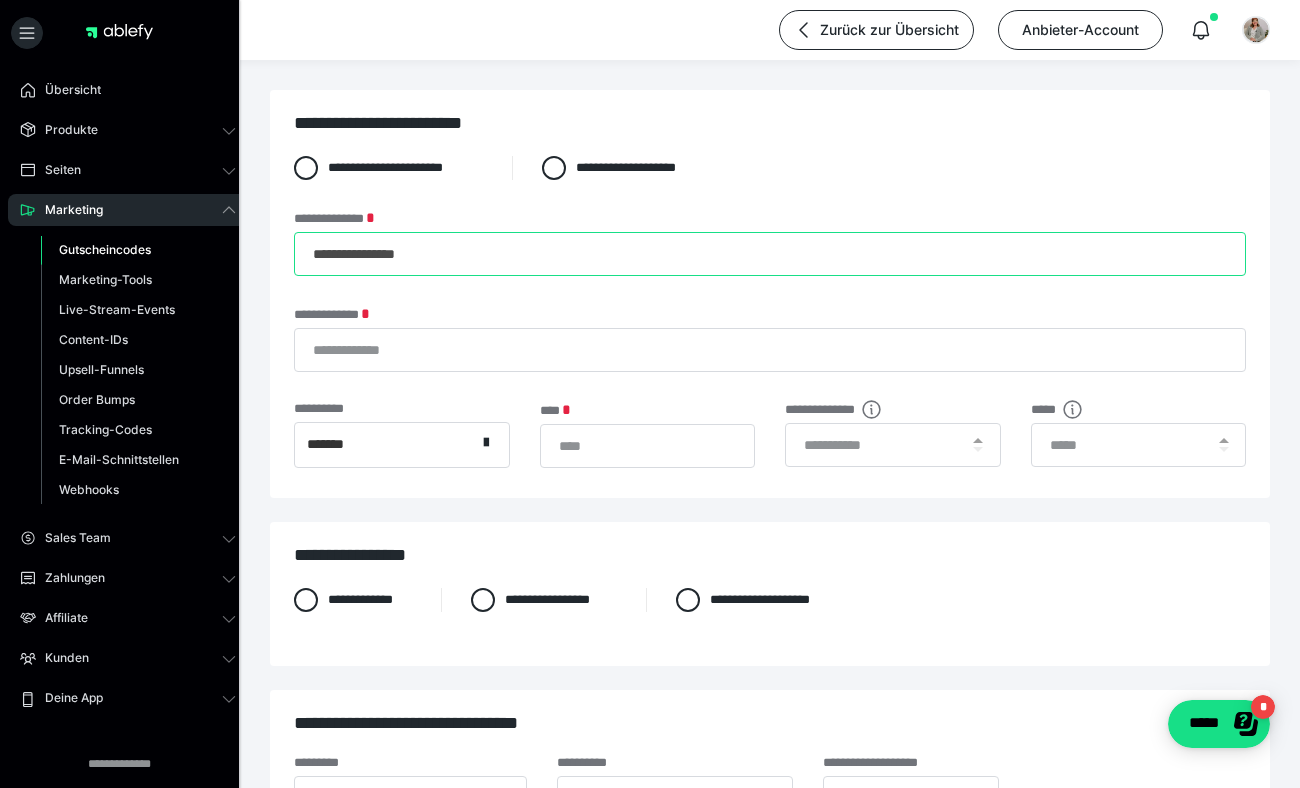 type on "**********" 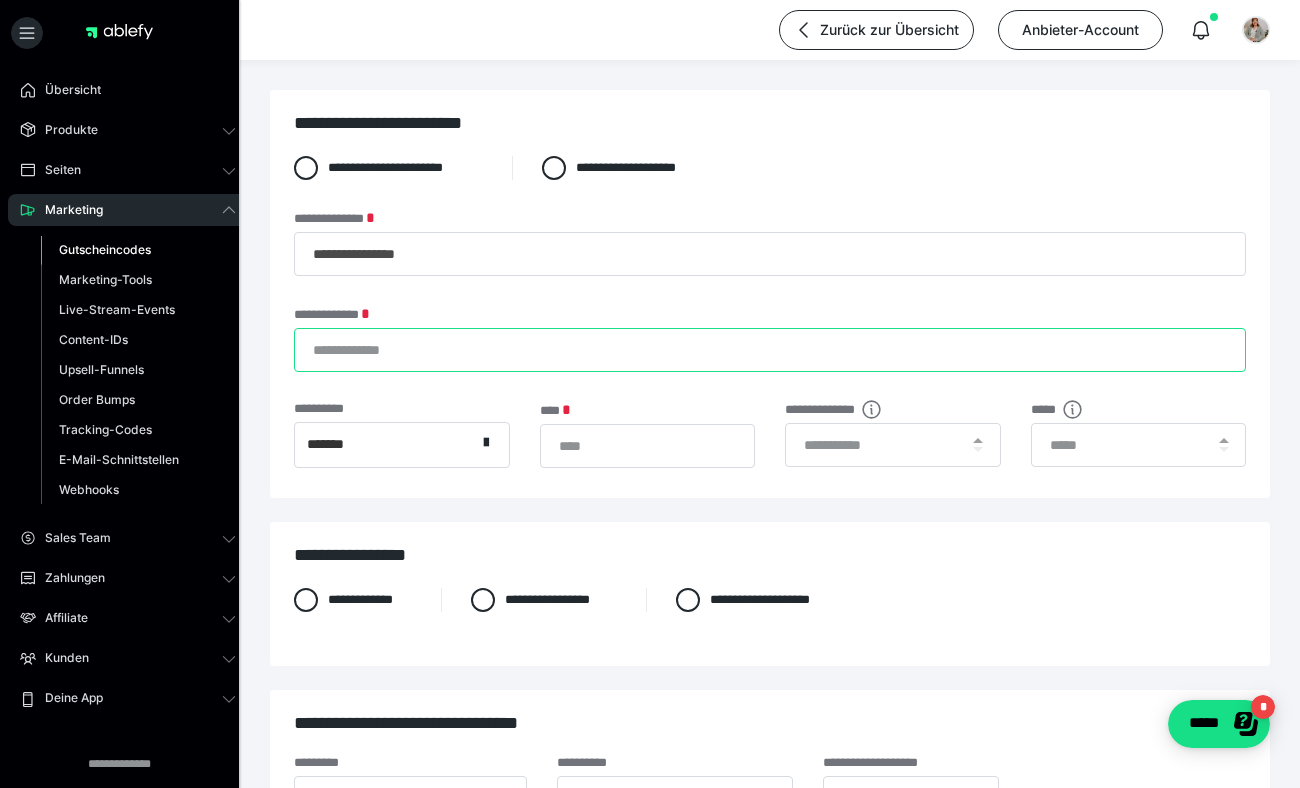 click on "**********" at bounding box center [770, 350] 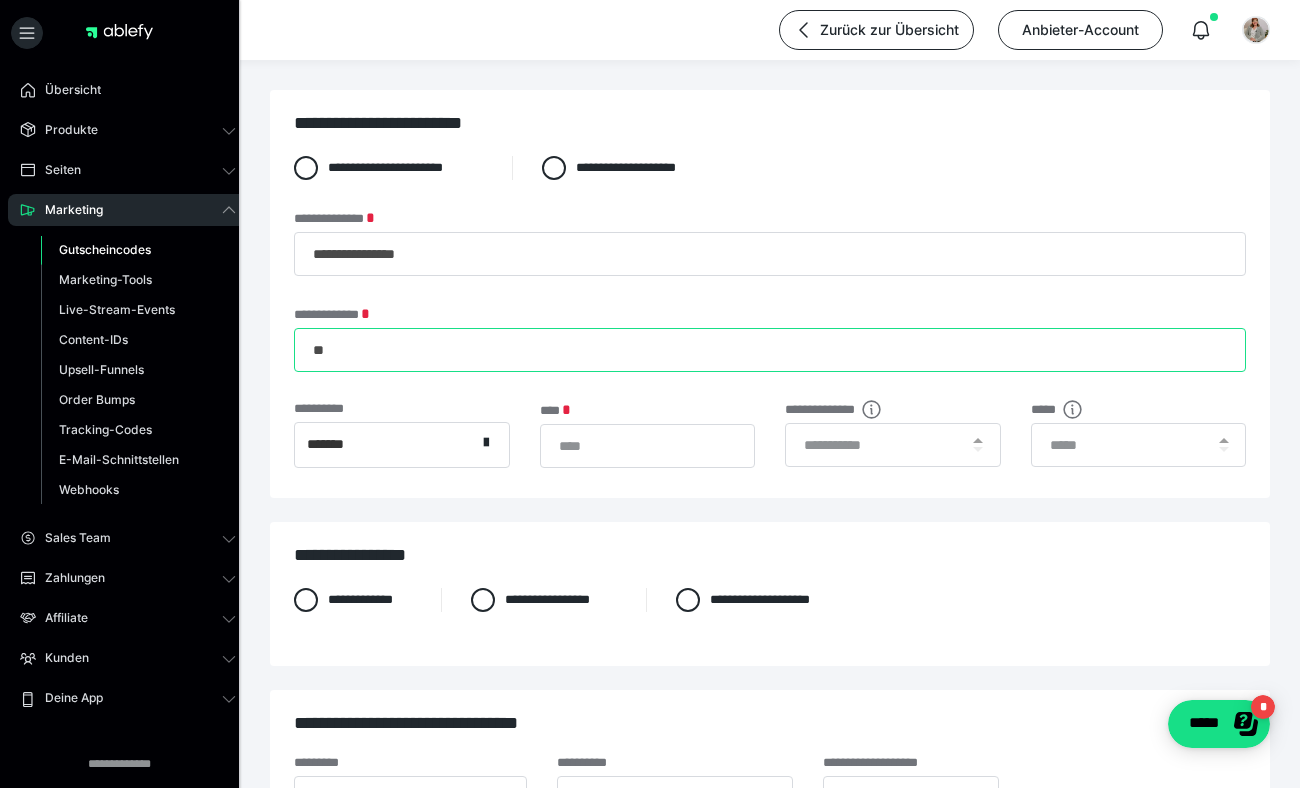 type on "*" 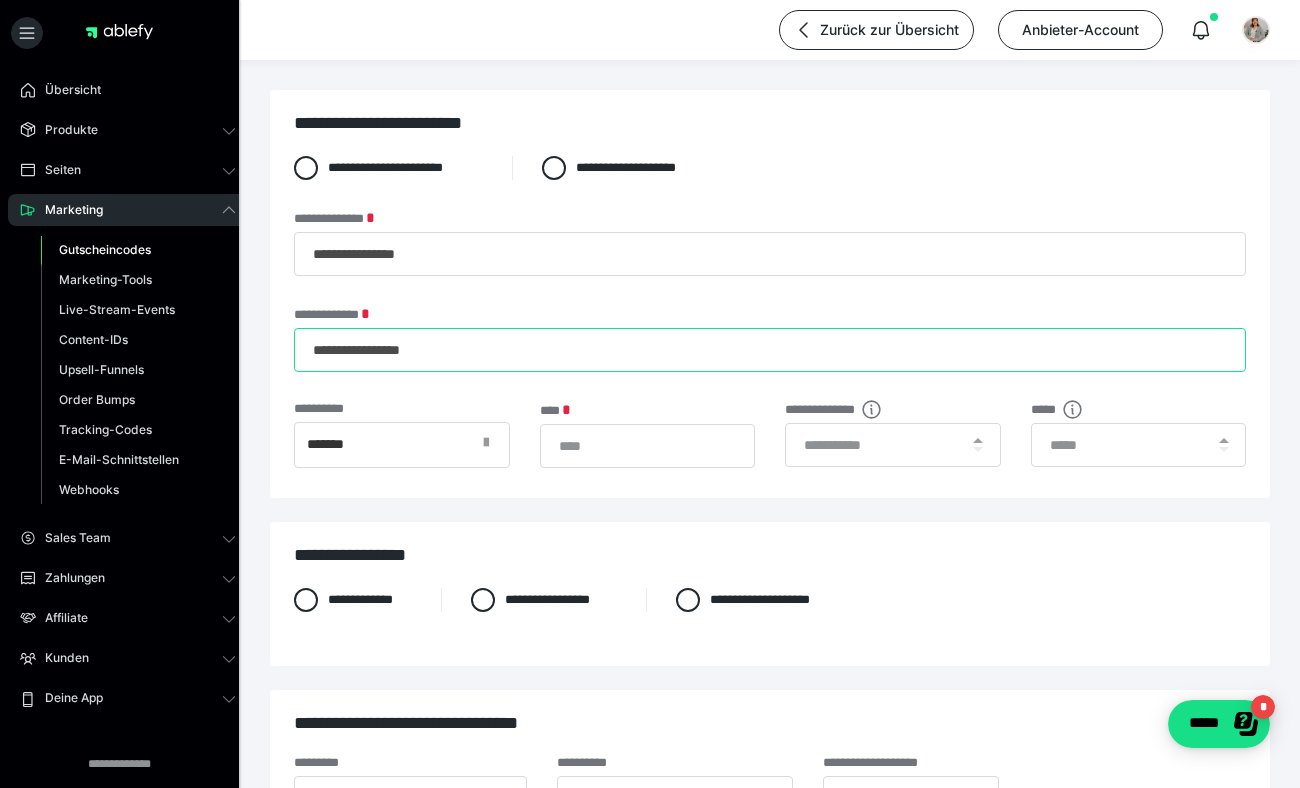 type on "**********" 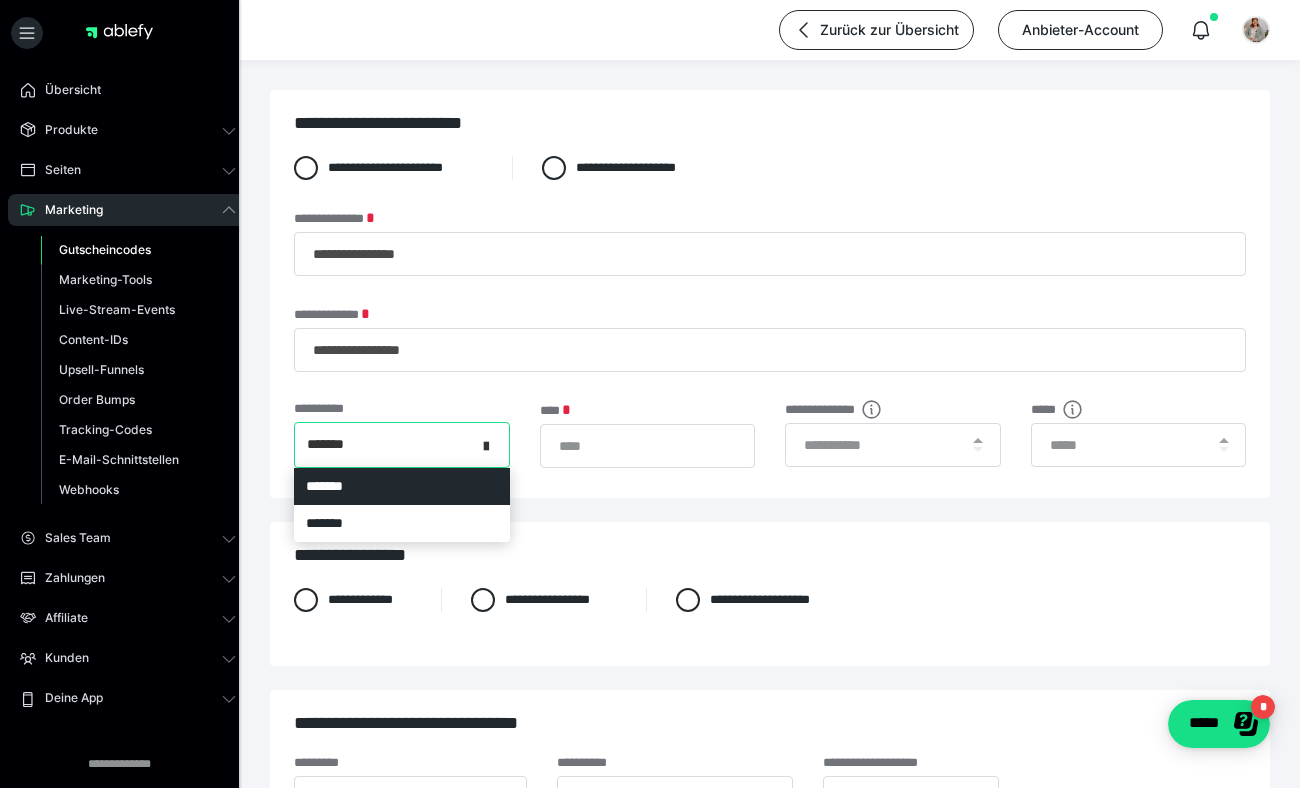 click at bounding box center [492, 445] 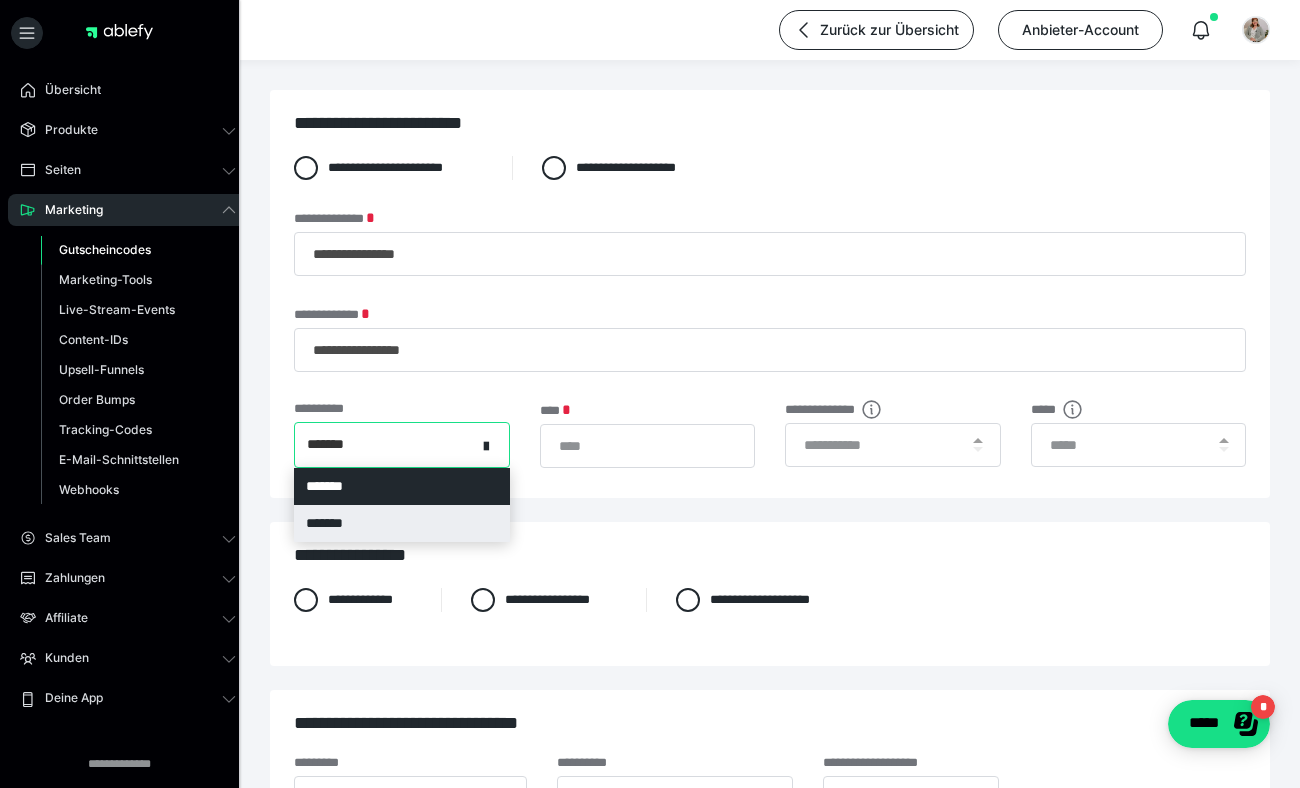 click on "*******" at bounding box center [402, 523] 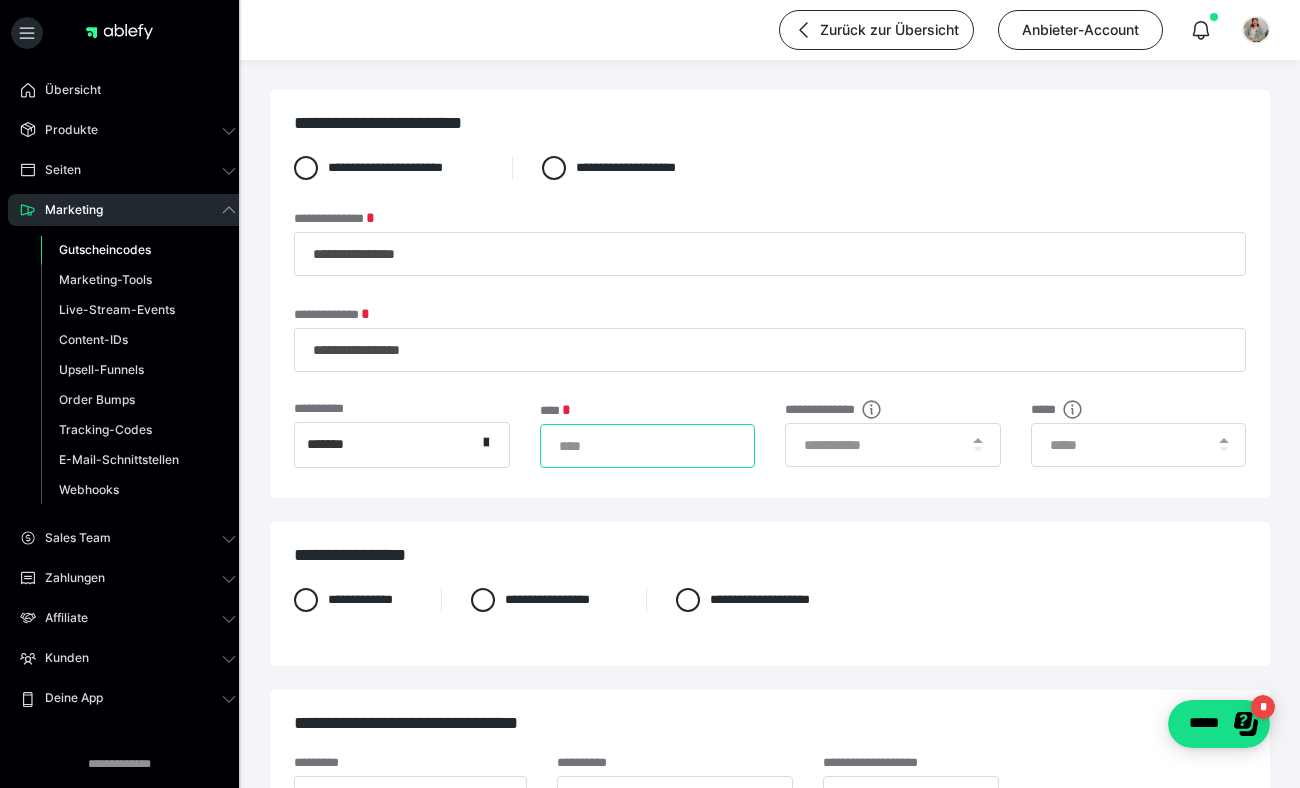 click on "*" at bounding box center [648, 446] 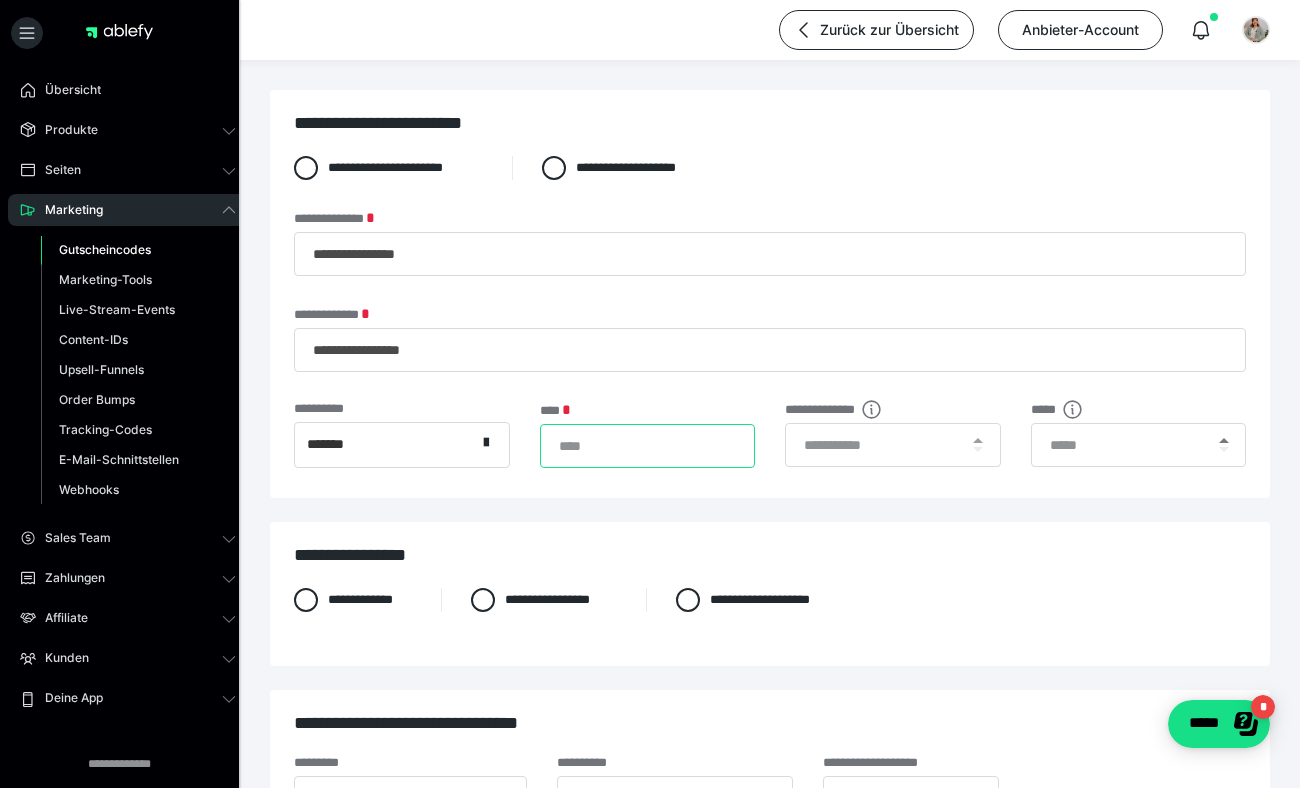 type on "***" 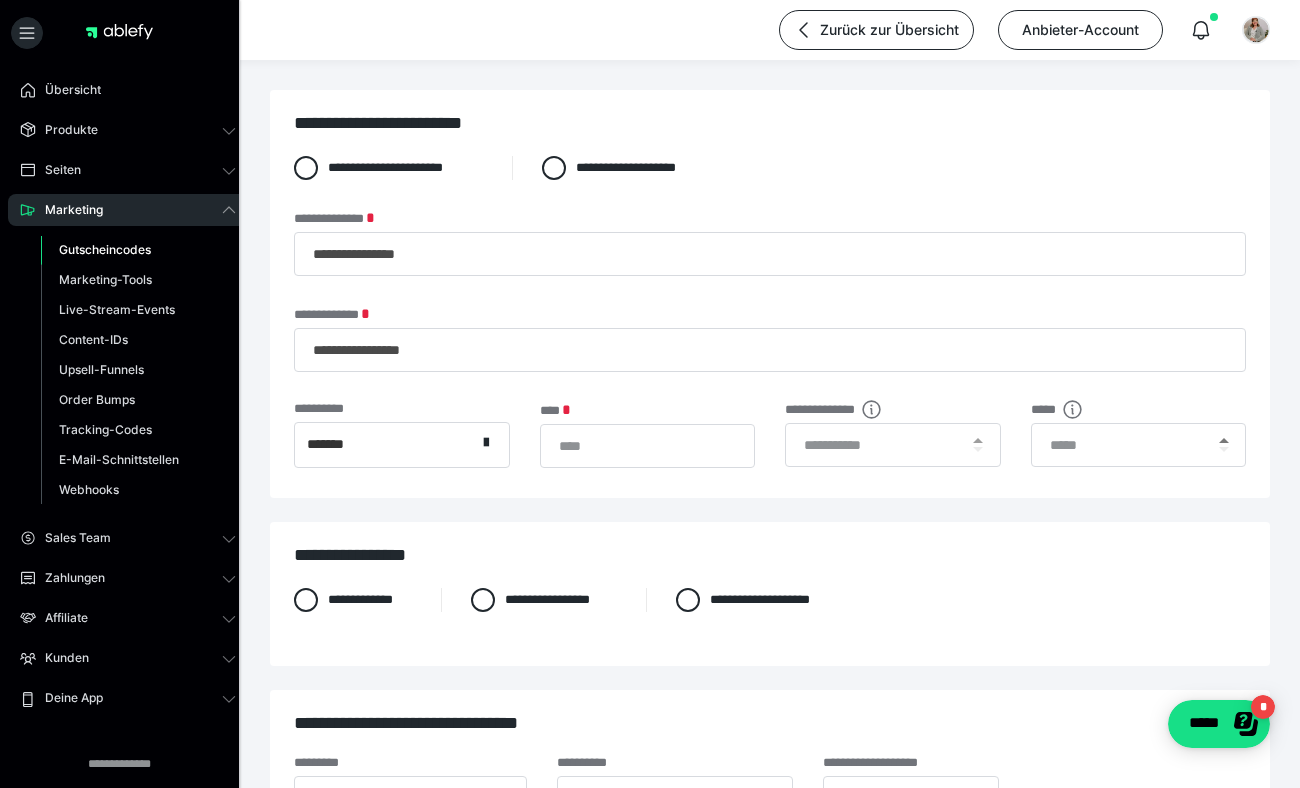 click at bounding box center [1224, 440] 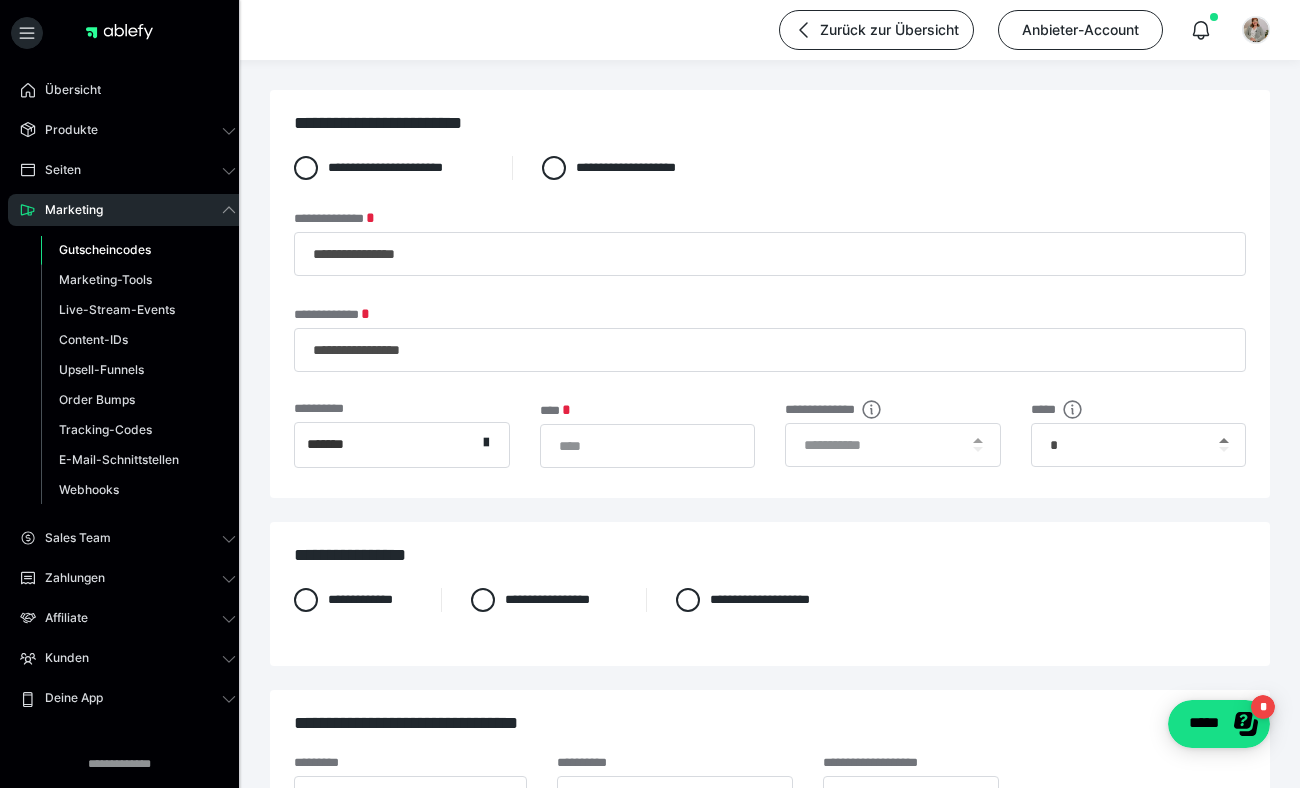 click at bounding box center [1224, 440] 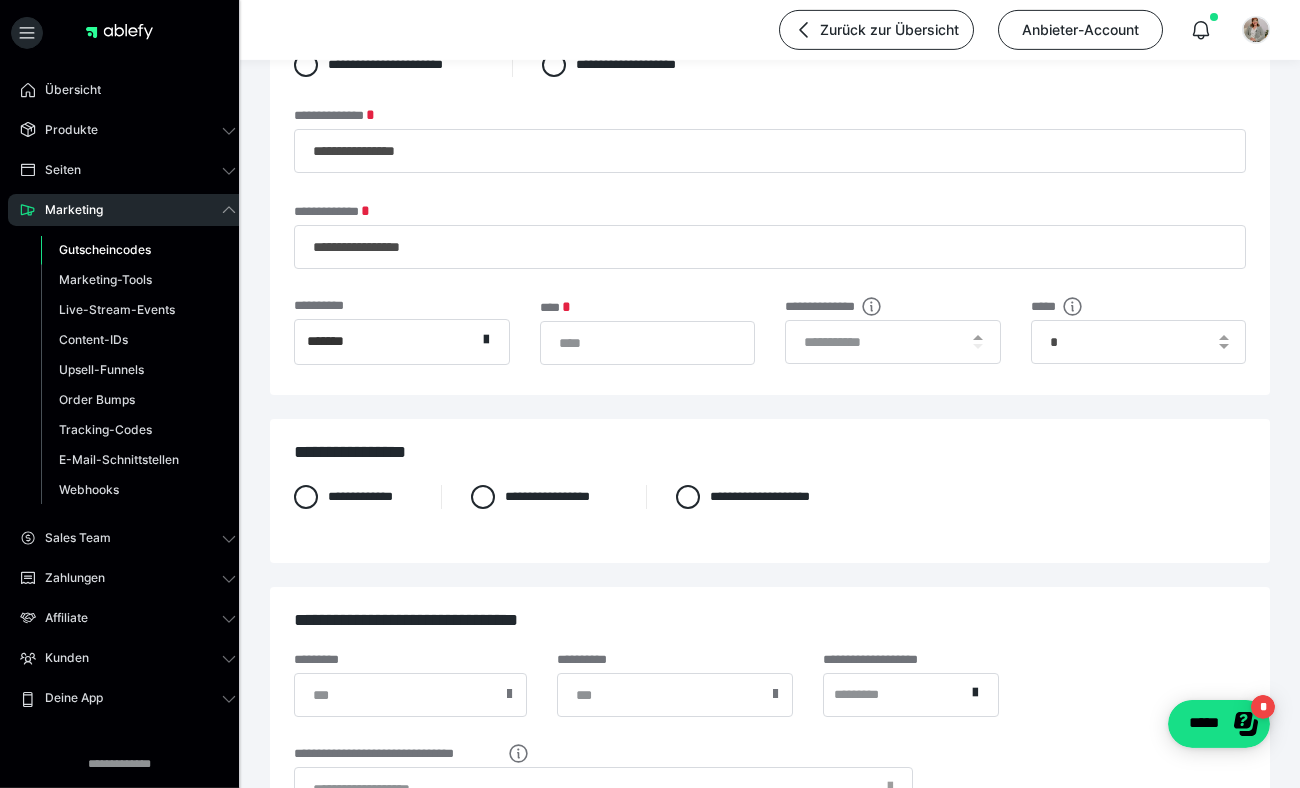 scroll, scrollTop: 108, scrollLeft: 0, axis: vertical 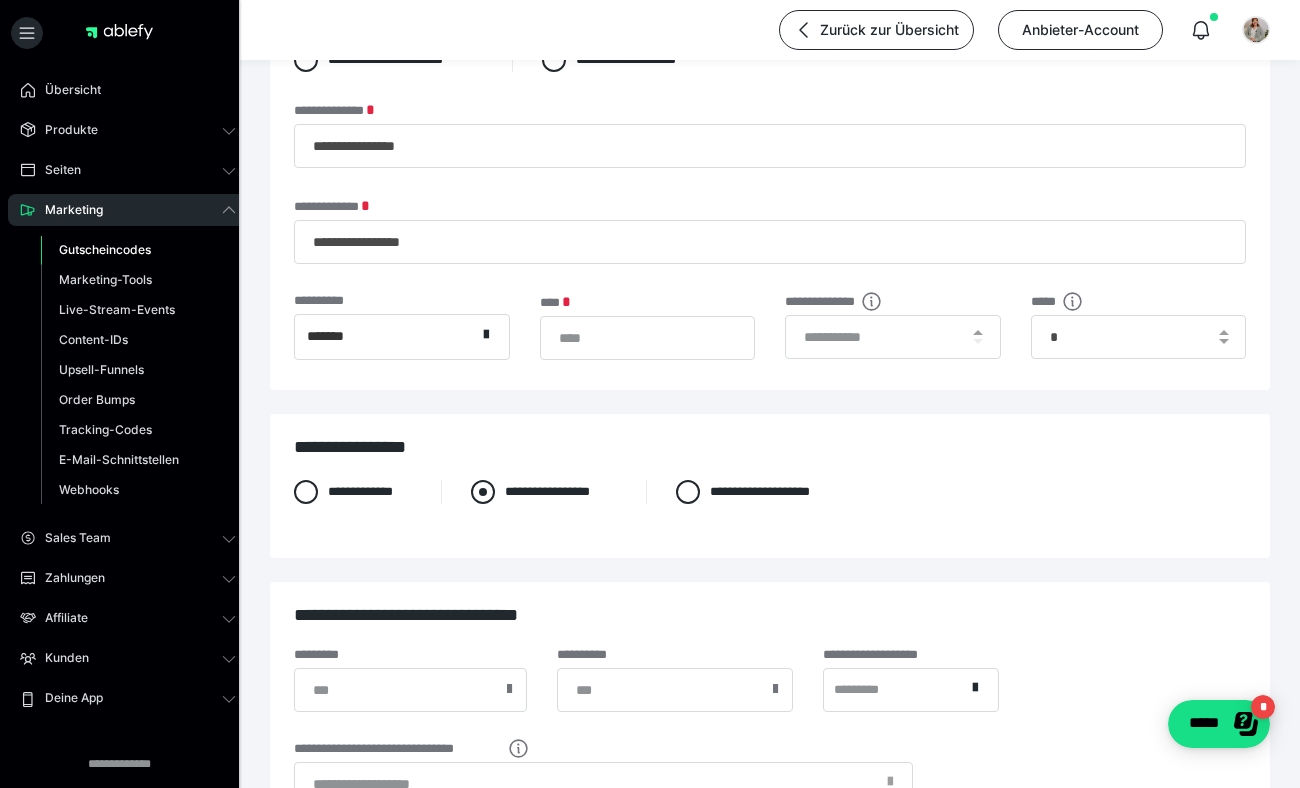 click at bounding box center (483, 492) 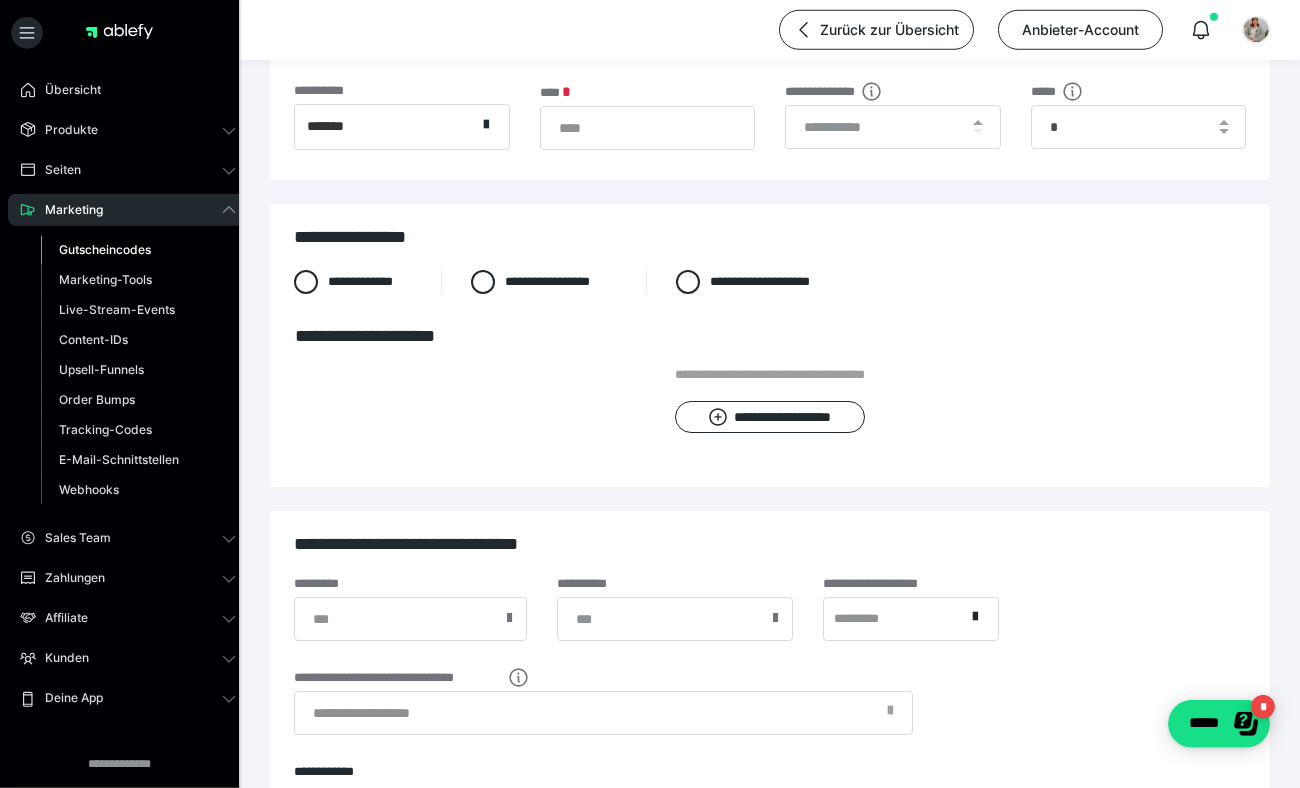 scroll, scrollTop: 324, scrollLeft: 0, axis: vertical 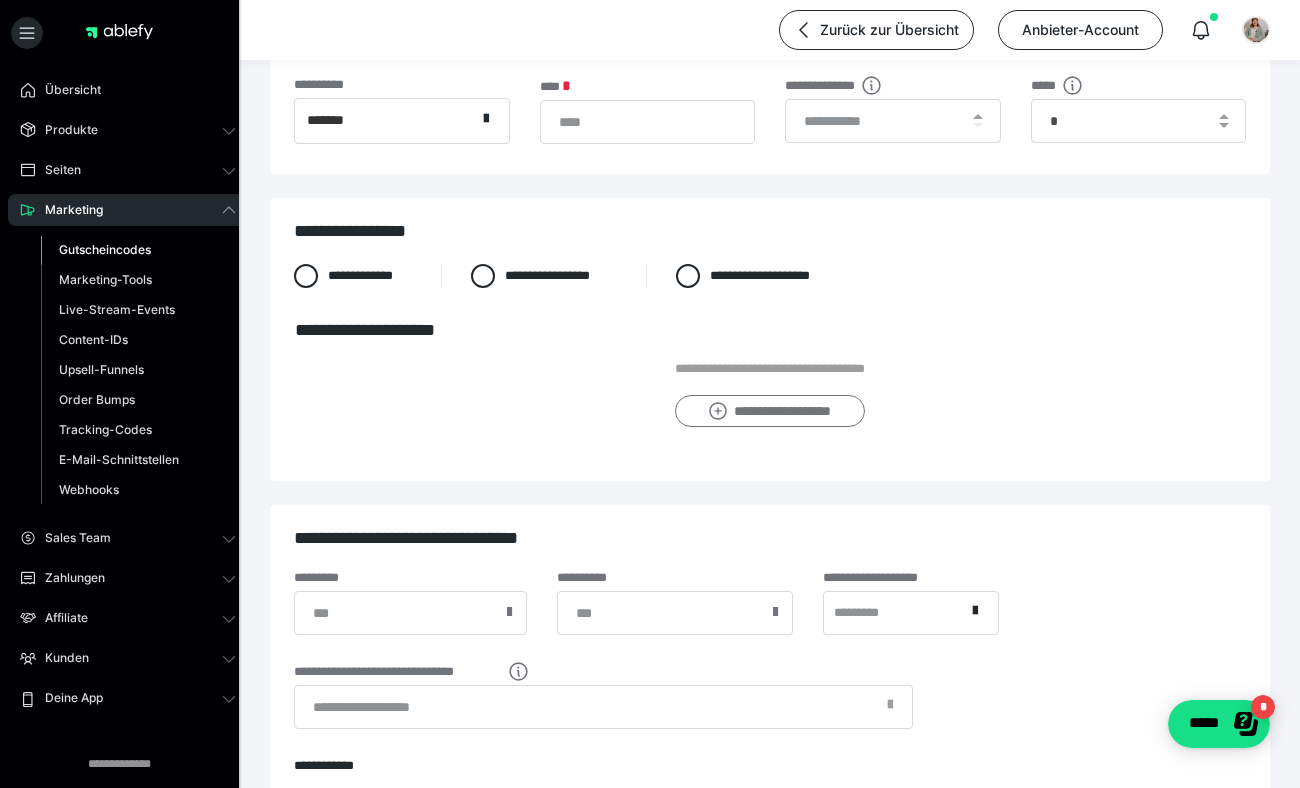 click on "**********" at bounding box center (769, 411) 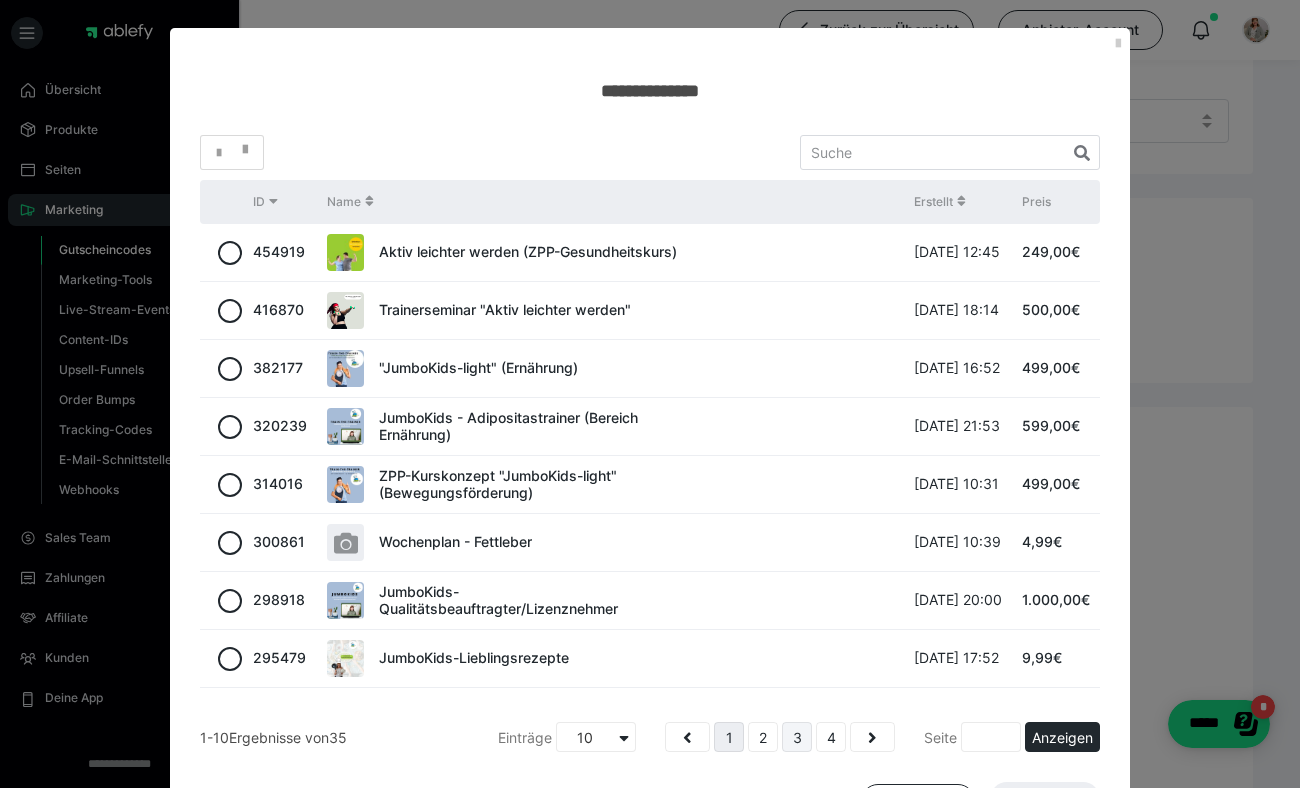 click on "3" at bounding box center [797, 737] 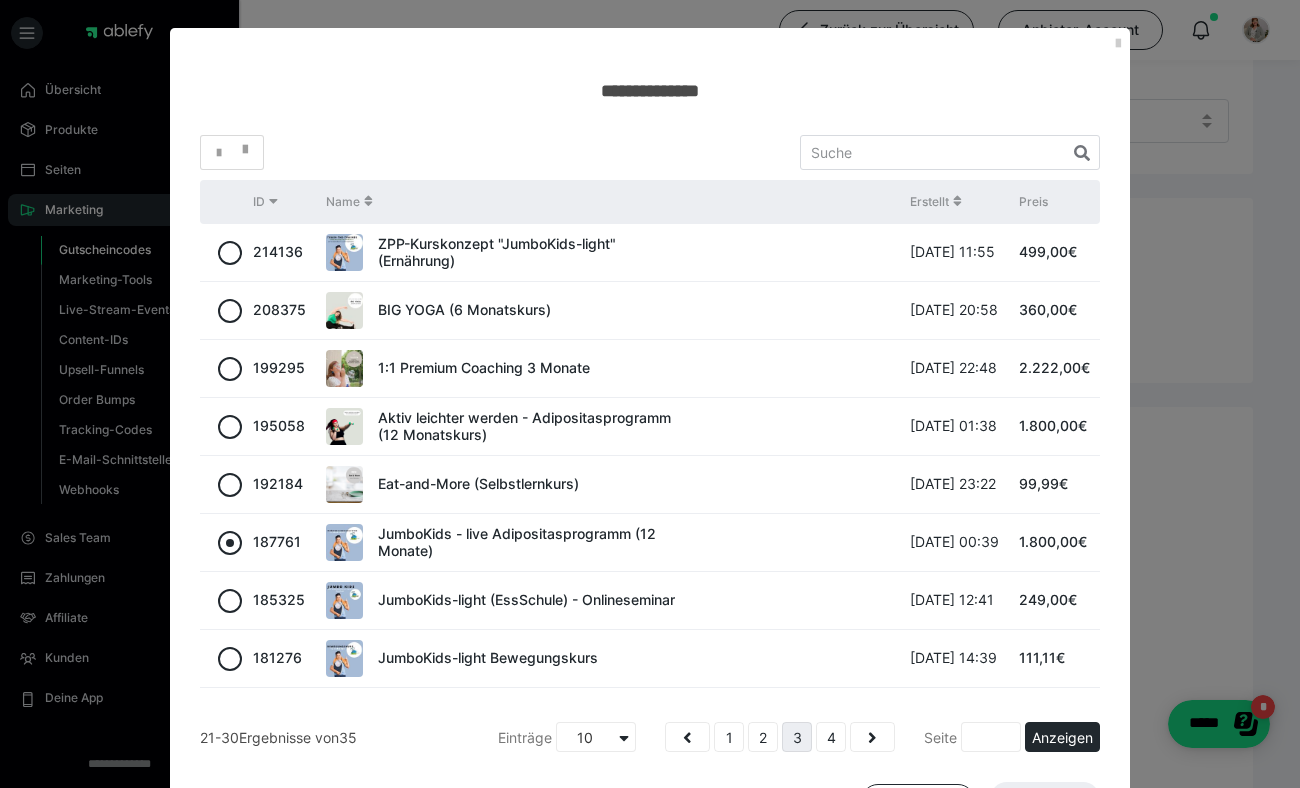 click at bounding box center [230, 543] 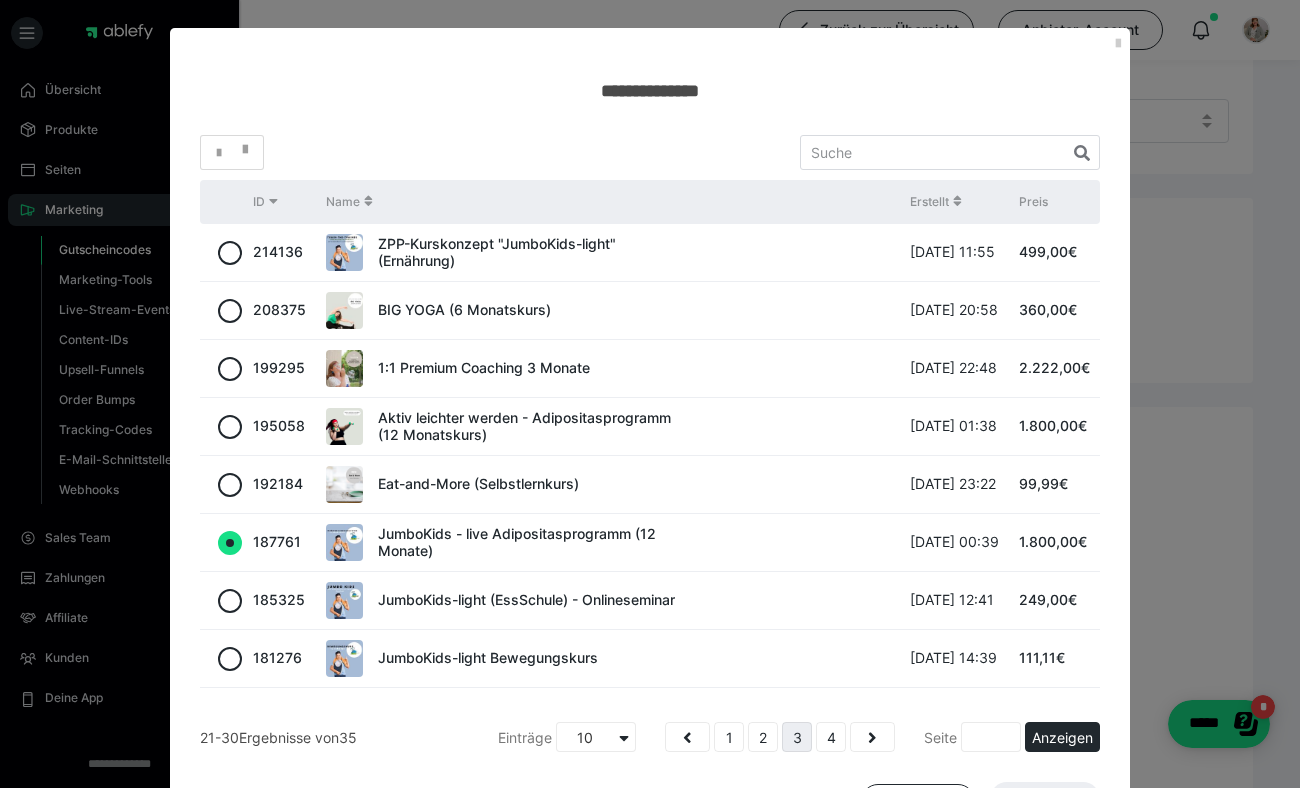 radio on "true" 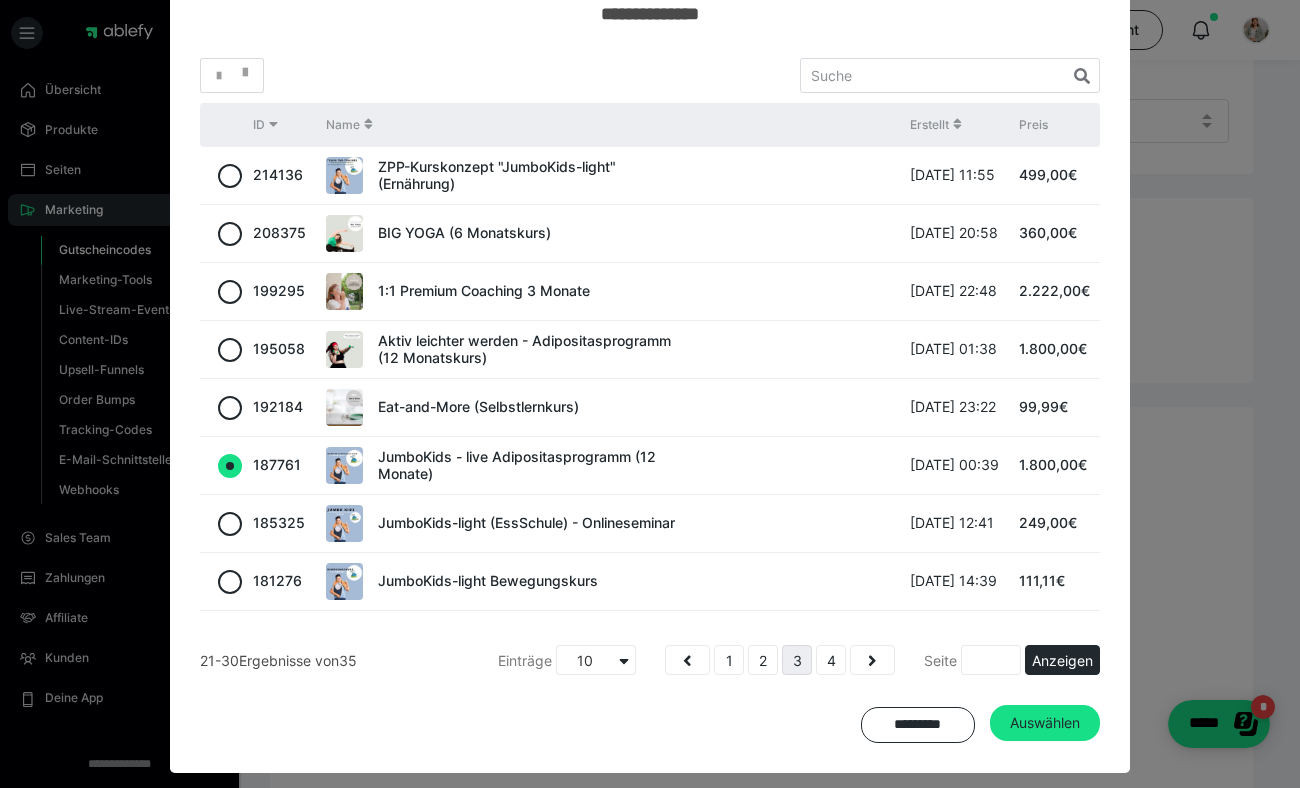 scroll, scrollTop: 88, scrollLeft: 0, axis: vertical 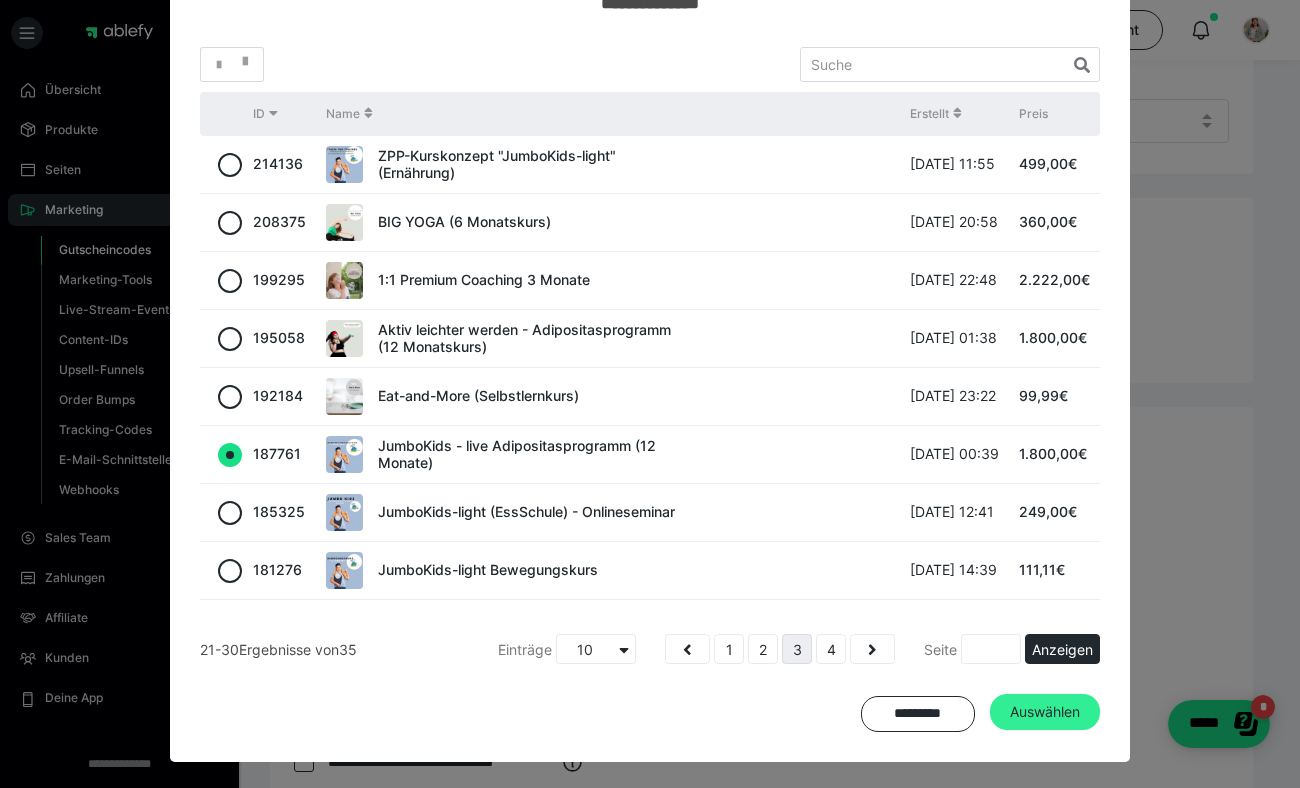 click on "Auswählen" at bounding box center [1045, 712] 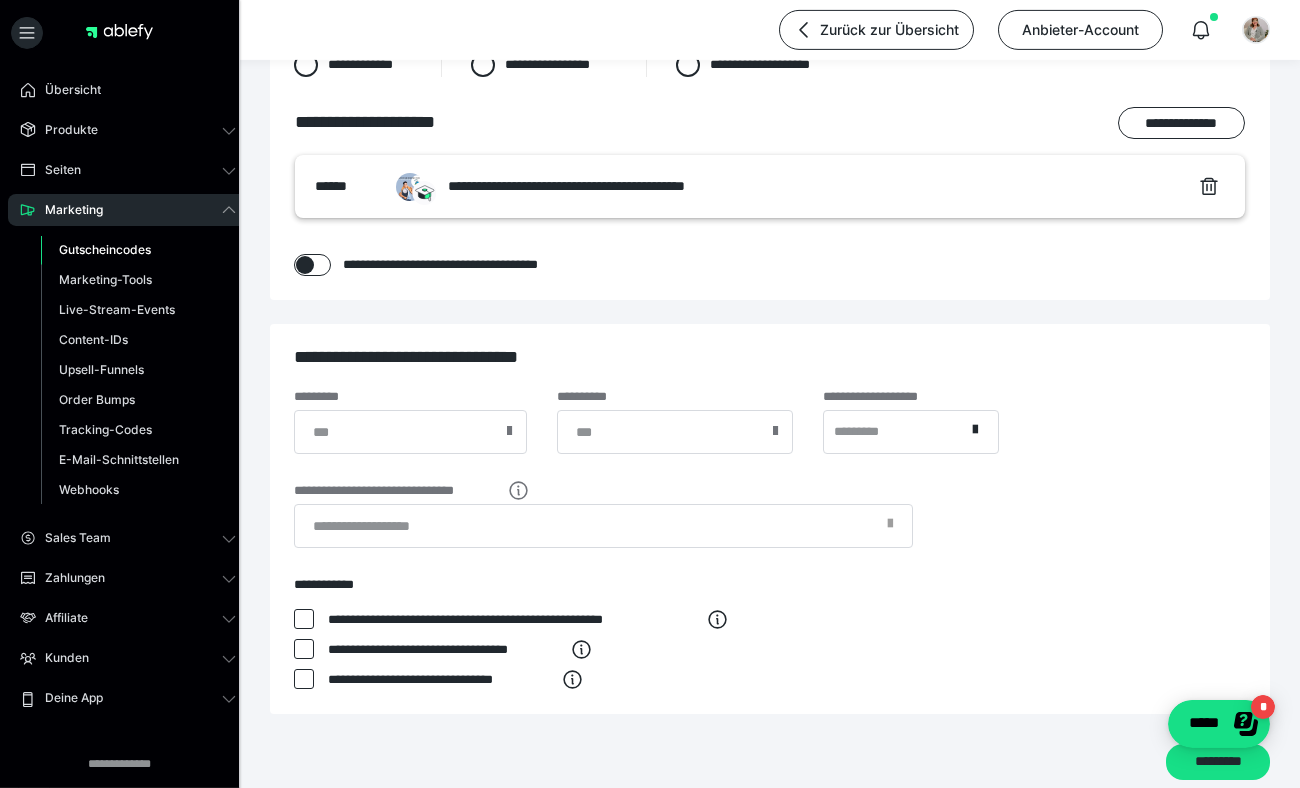 scroll, scrollTop: 540, scrollLeft: 0, axis: vertical 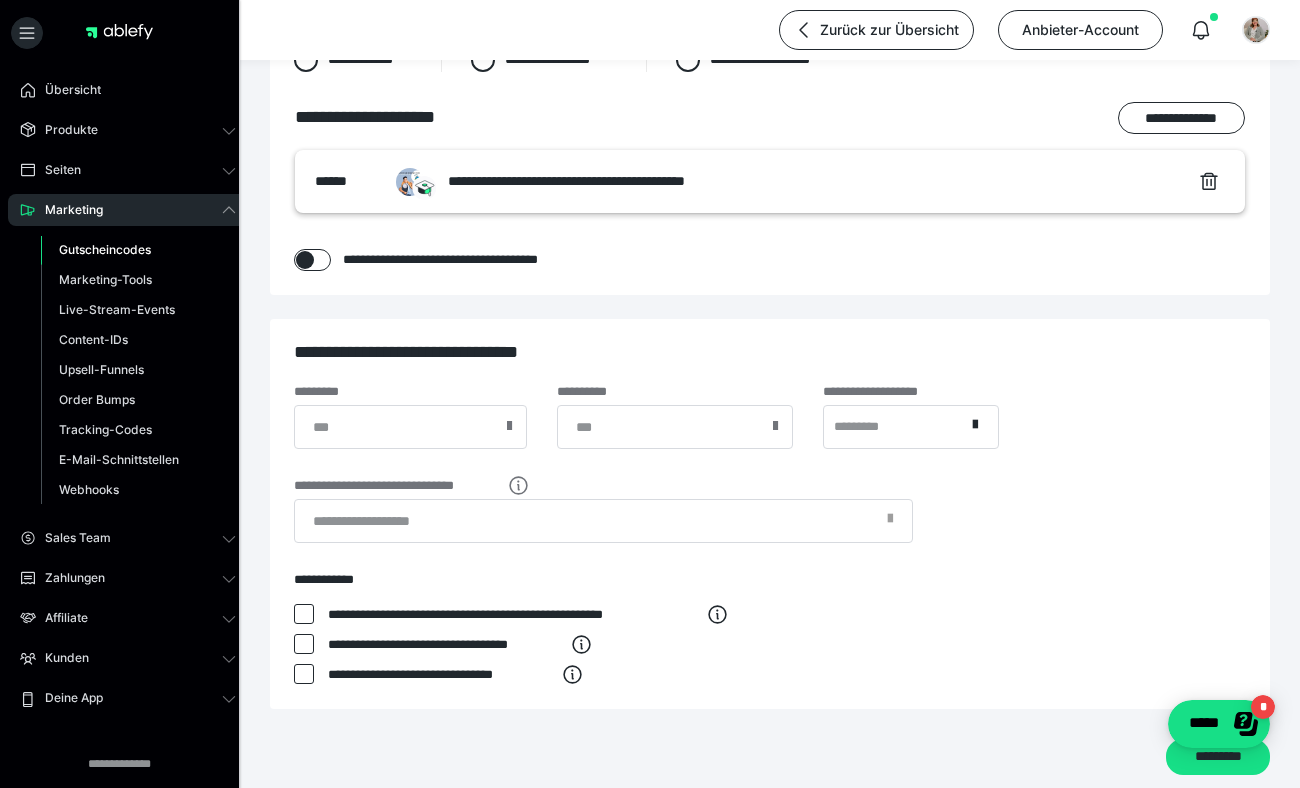 click at bounding box center (509, 426) 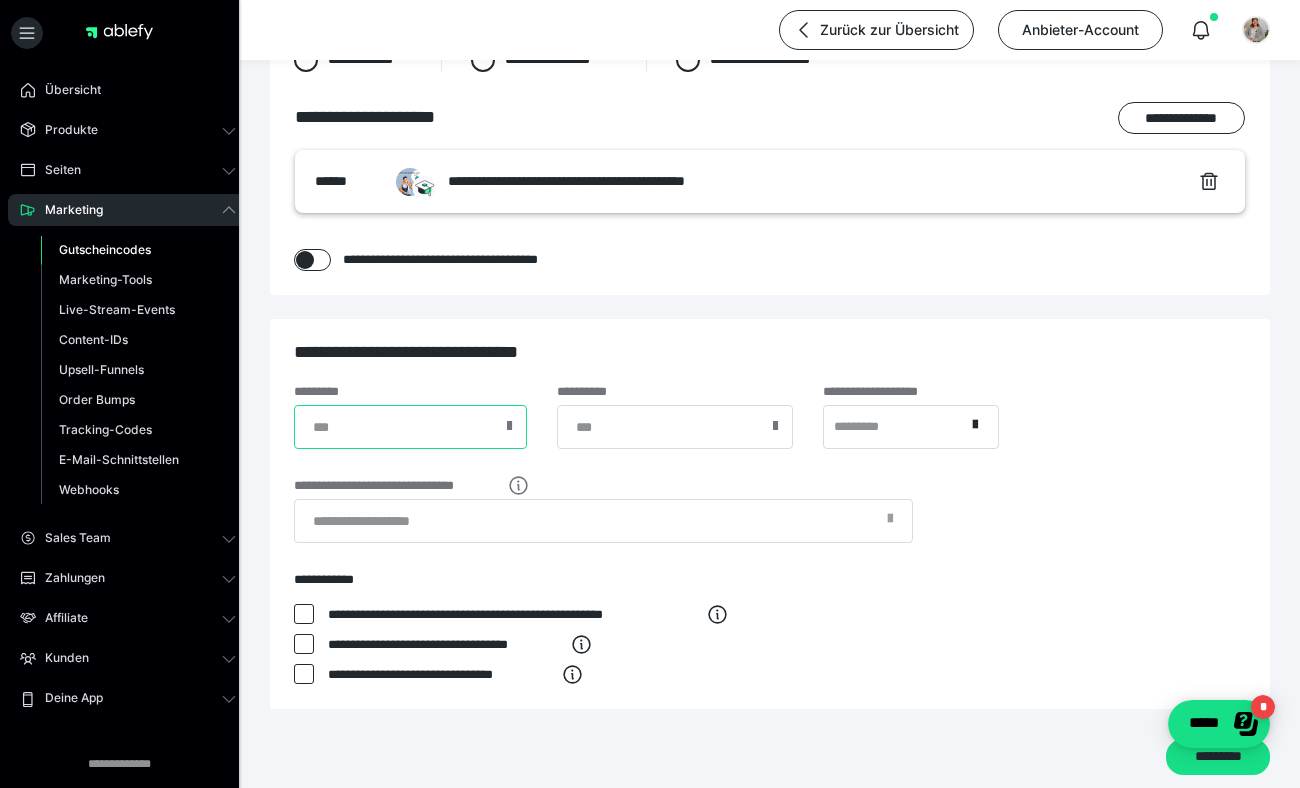 click at bounding box center [410, 427] 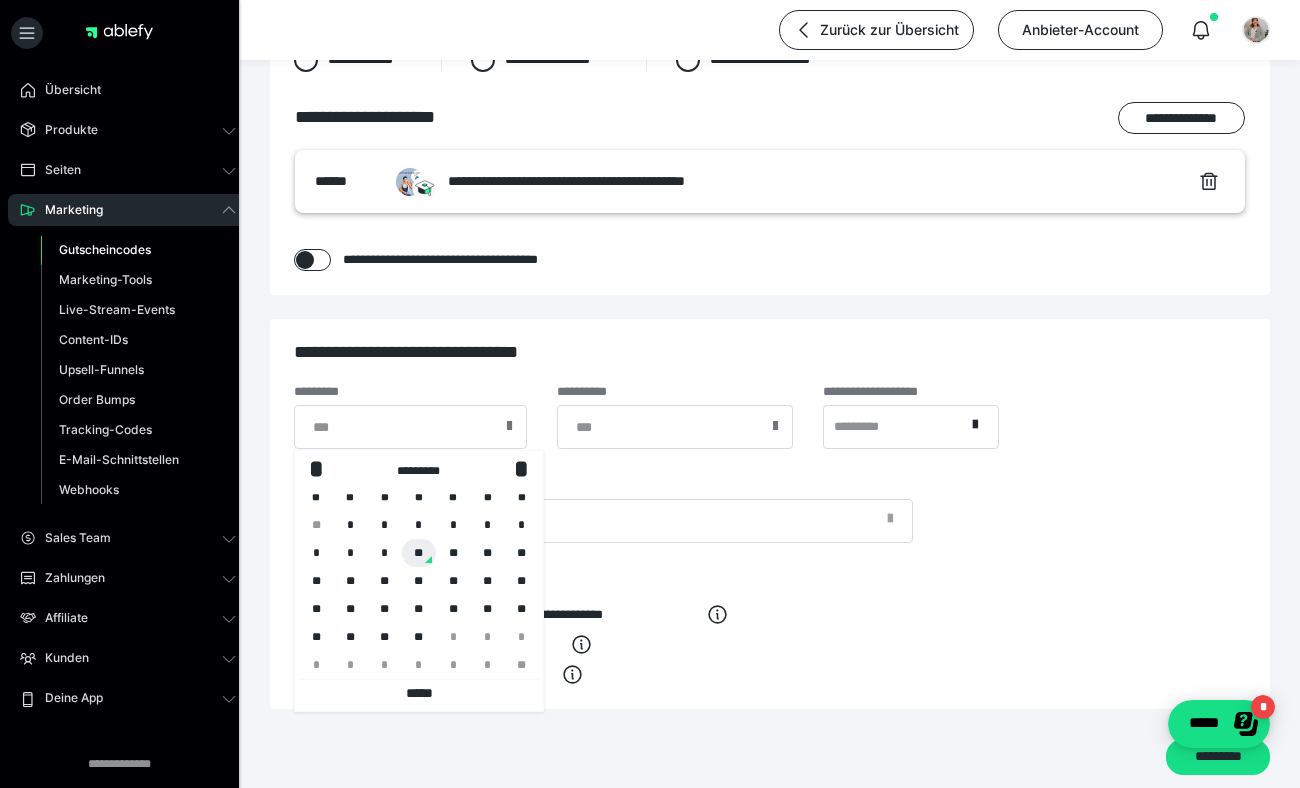 click on "**" at bounding box center (419, 553) 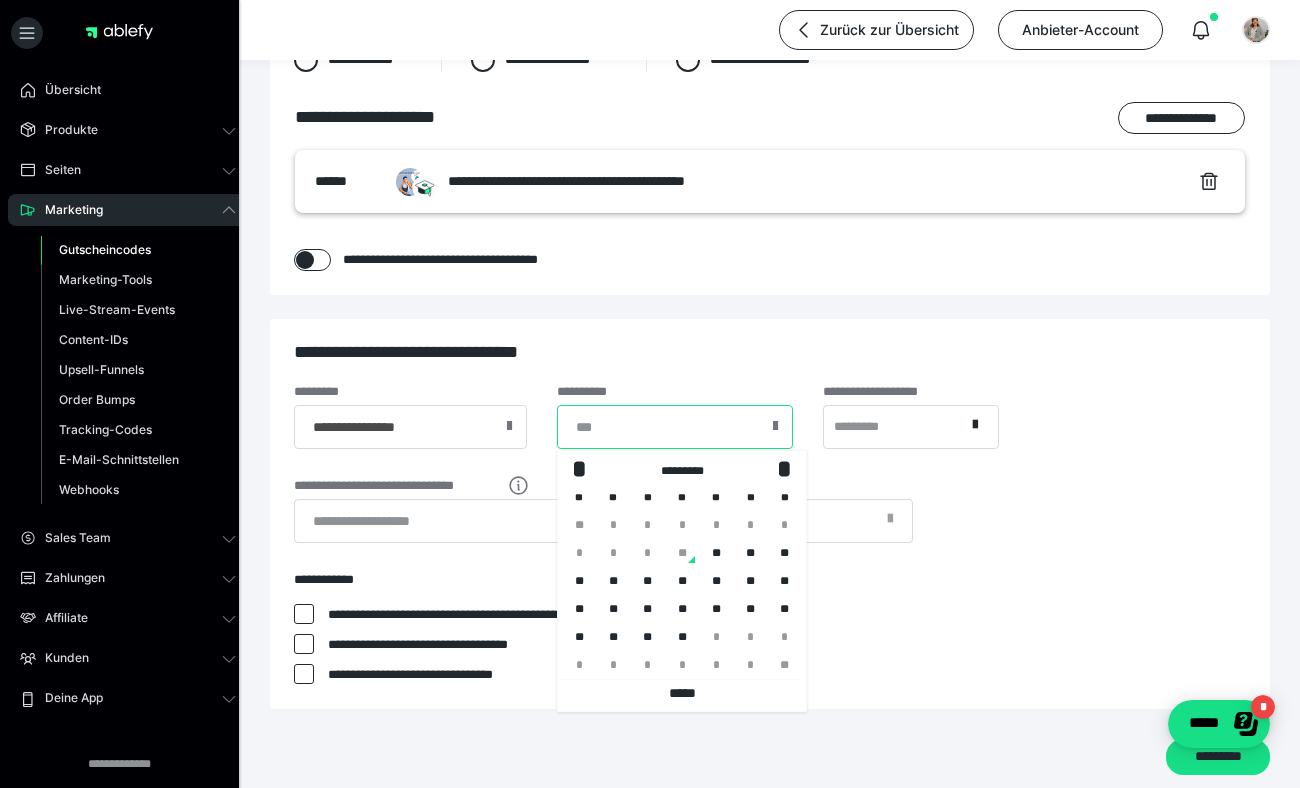 click at bounding box center [675, 427] 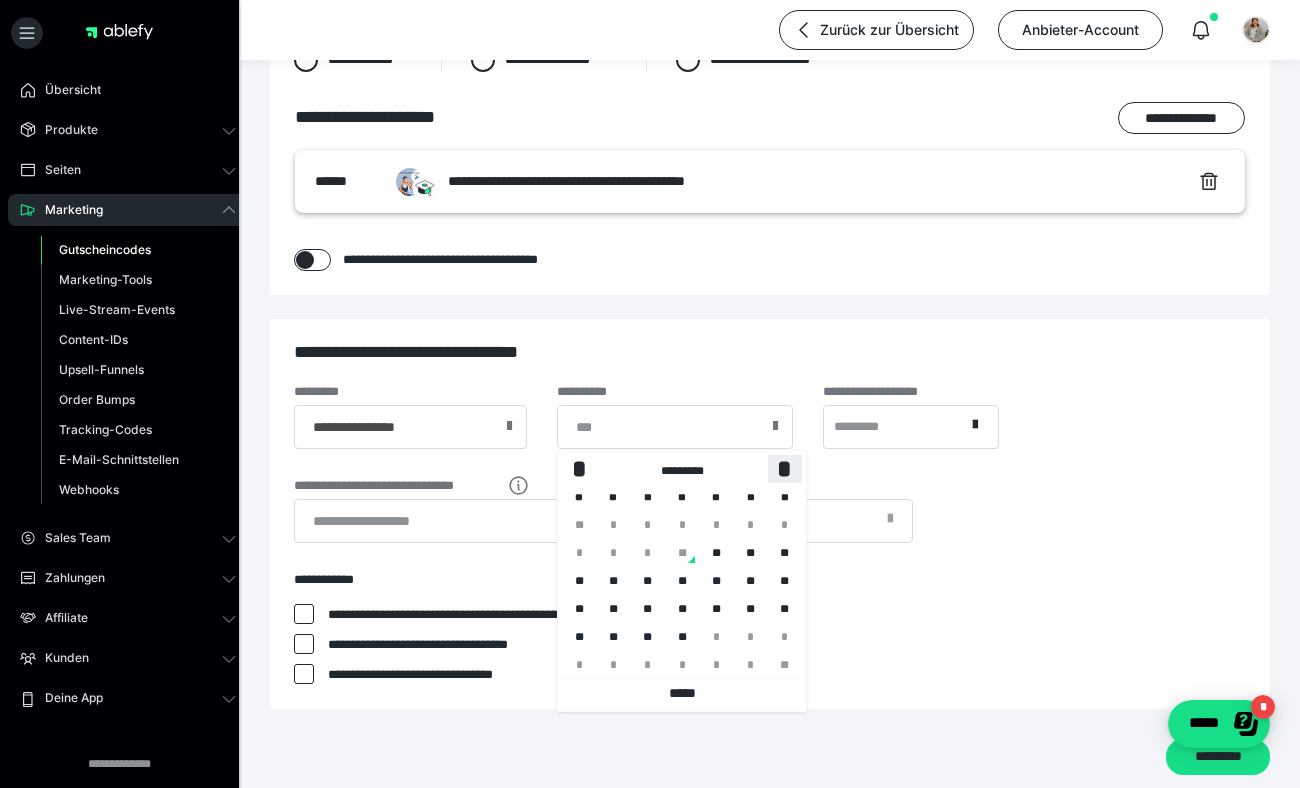 click on "*" at bounding box center (785, 468) 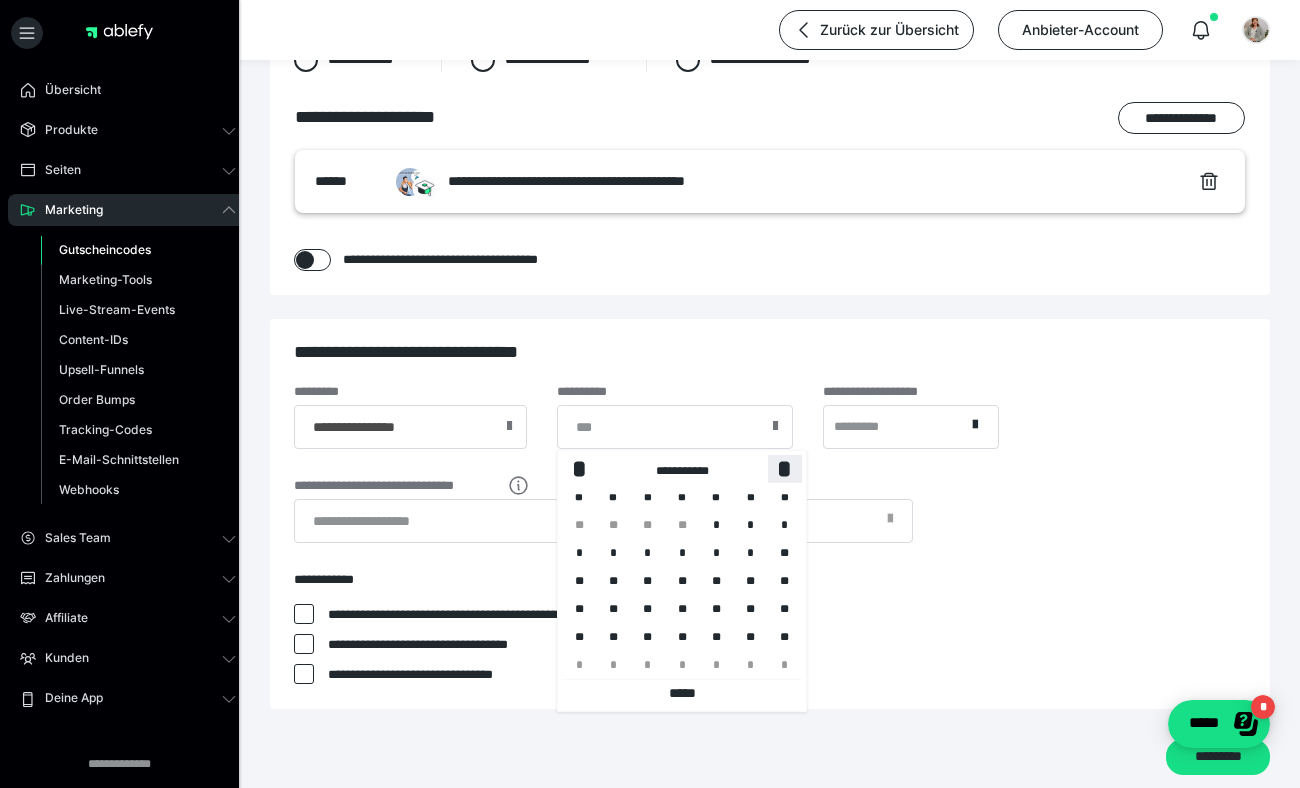 click on "*" at bounding box center [785, 468] 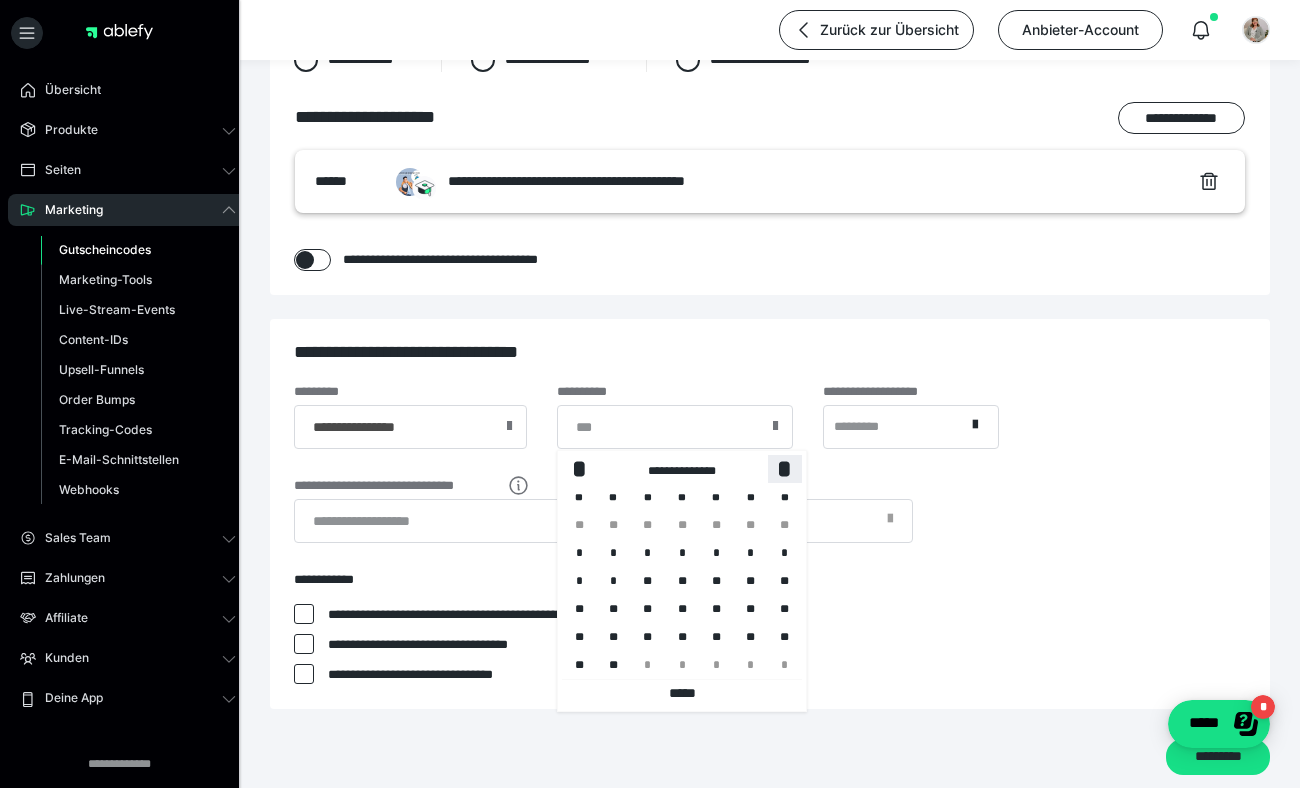 click on "*" at bounding box center (785, 468) 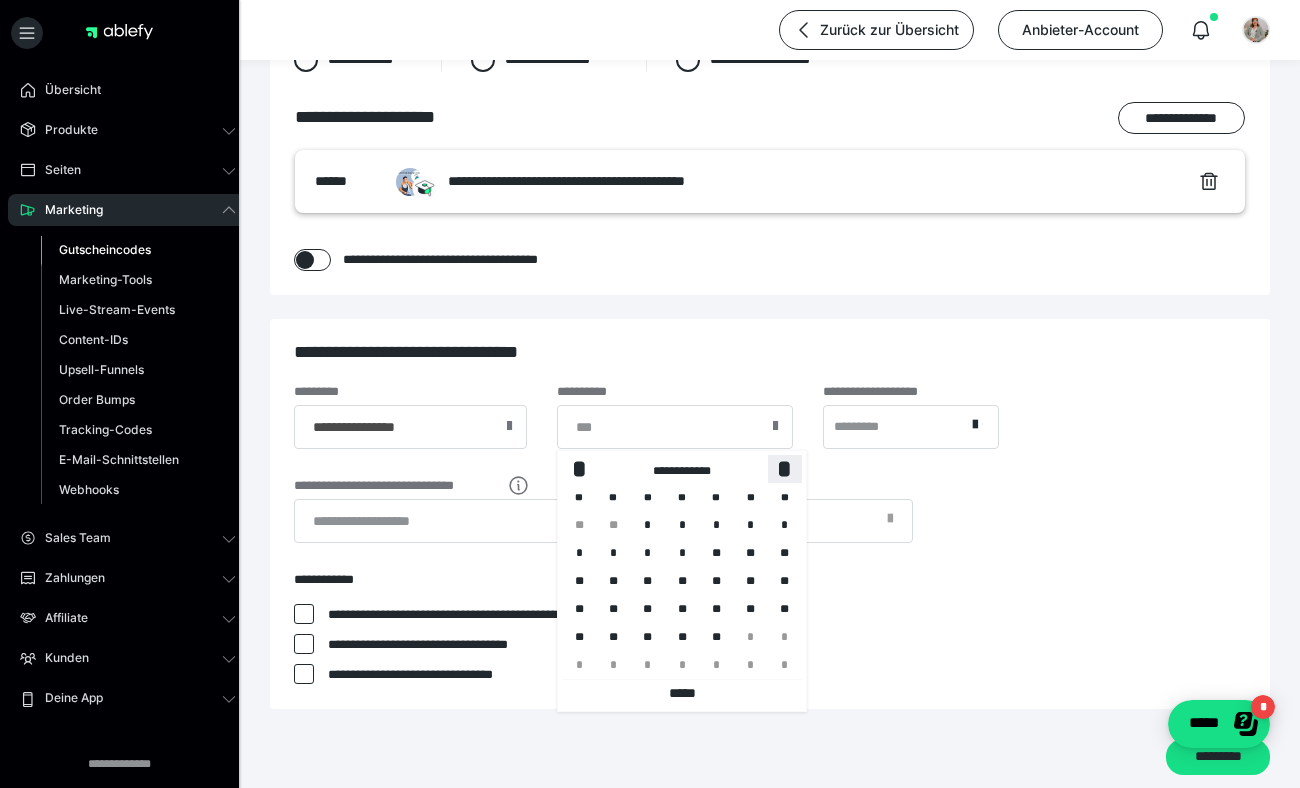 click on "*" at bounding box center (785, 468) 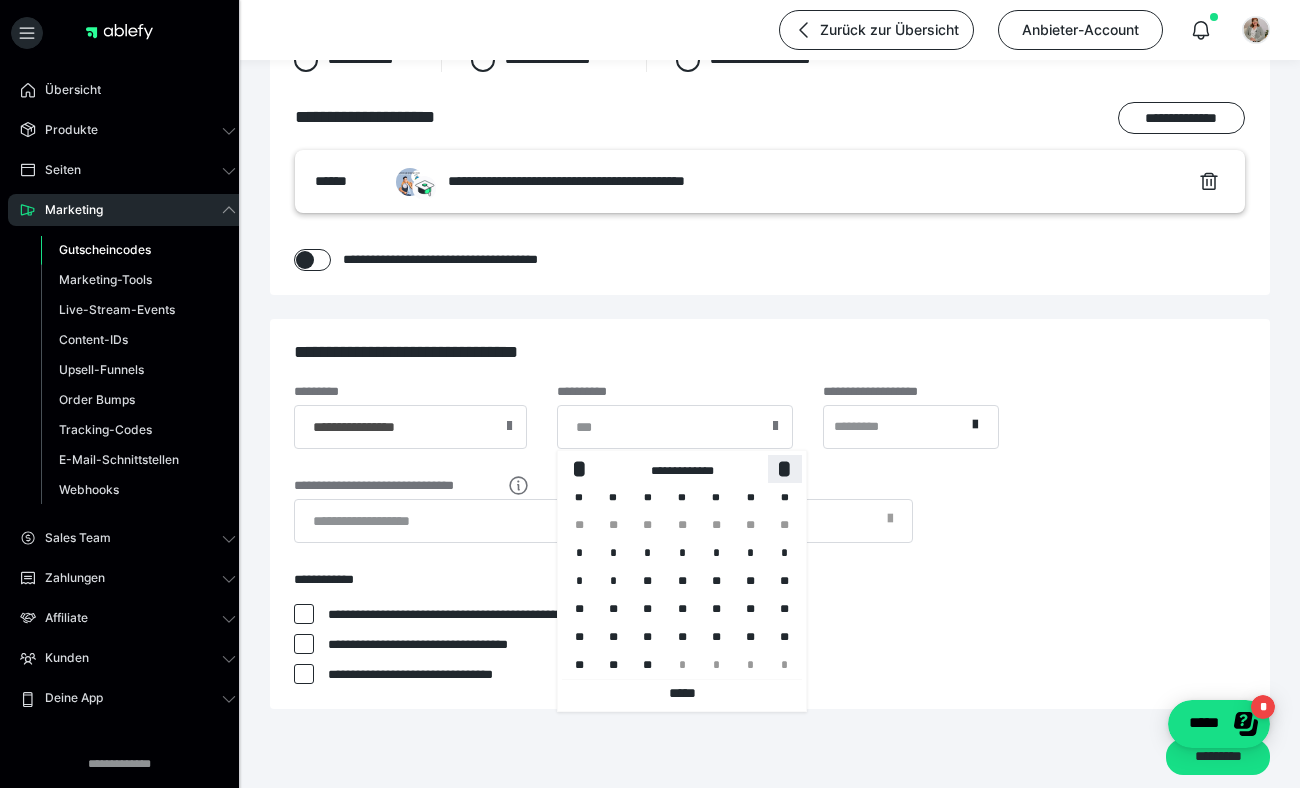 click on "*" at bounding box center (785, 468) 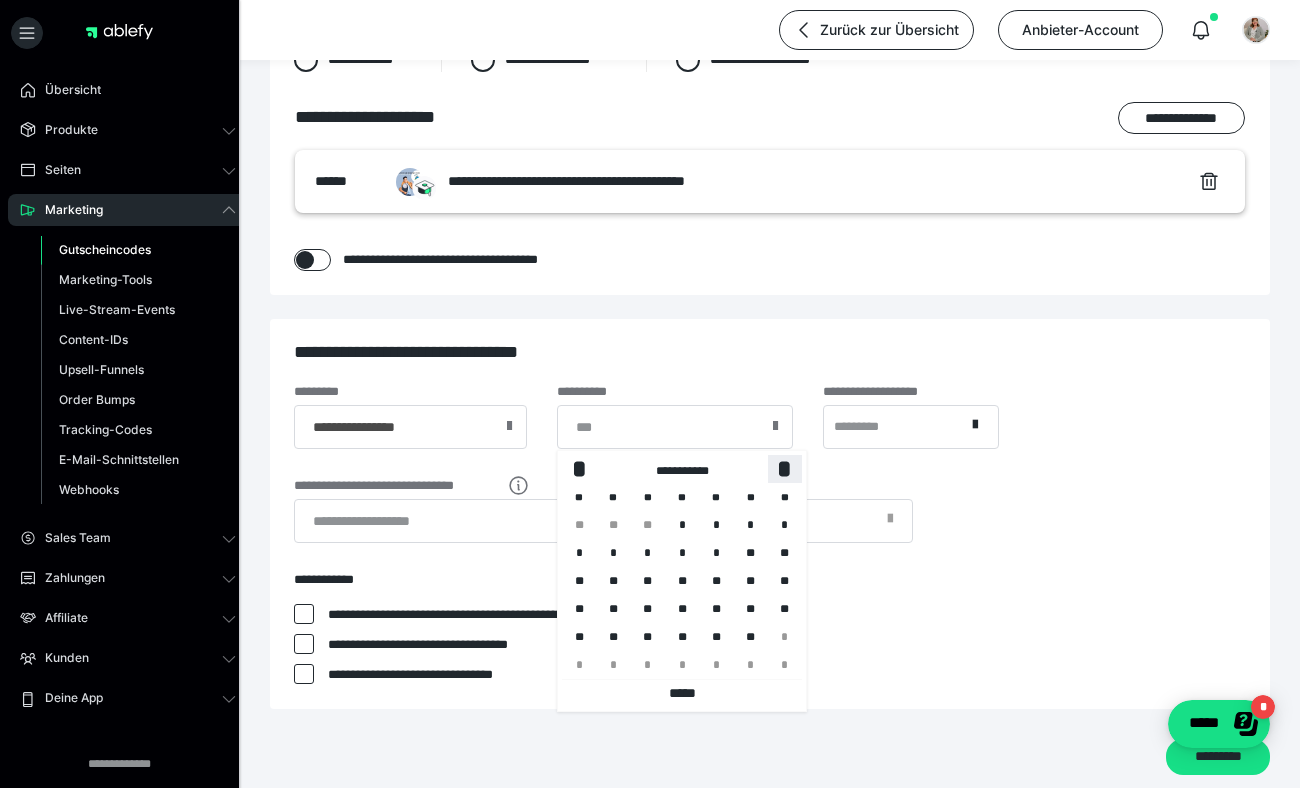 click on "*" at bounding box center (785, 468) 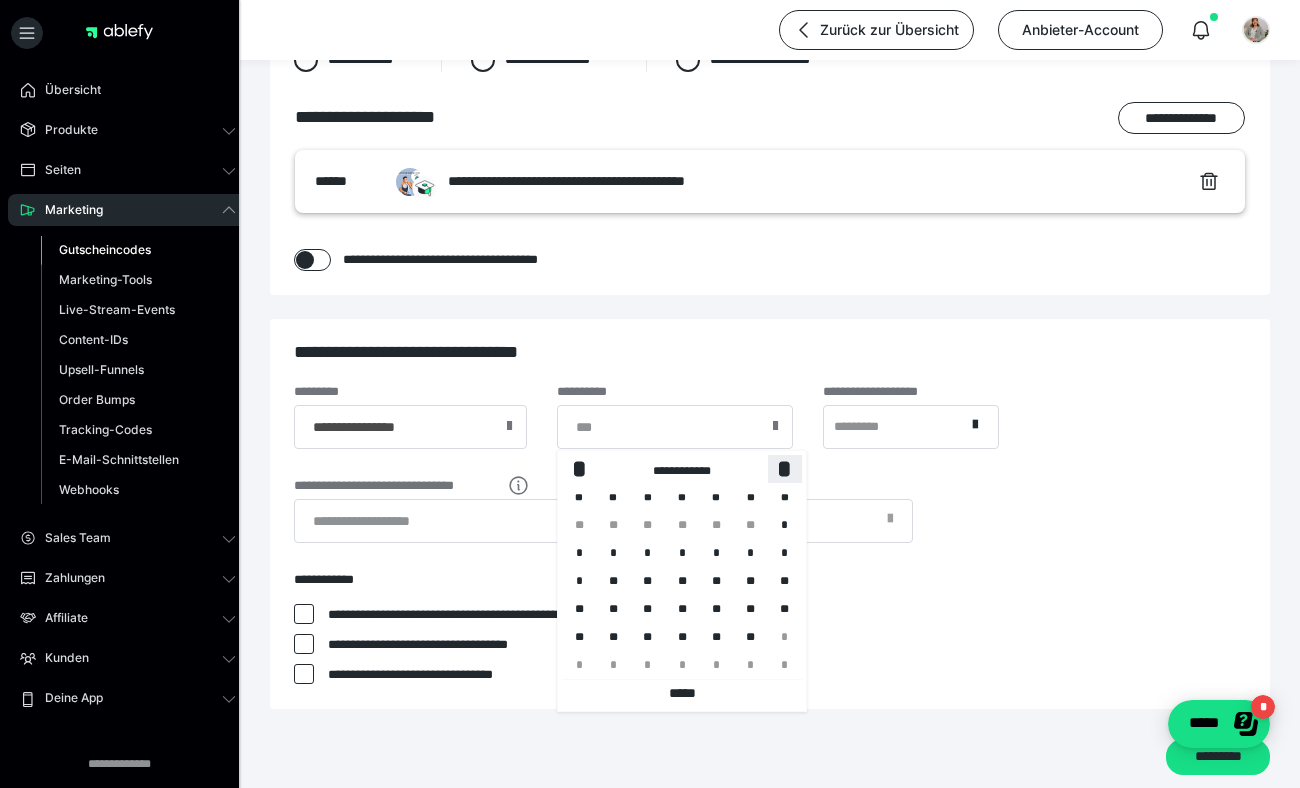 click on "*" at bounding box center (785, 468) 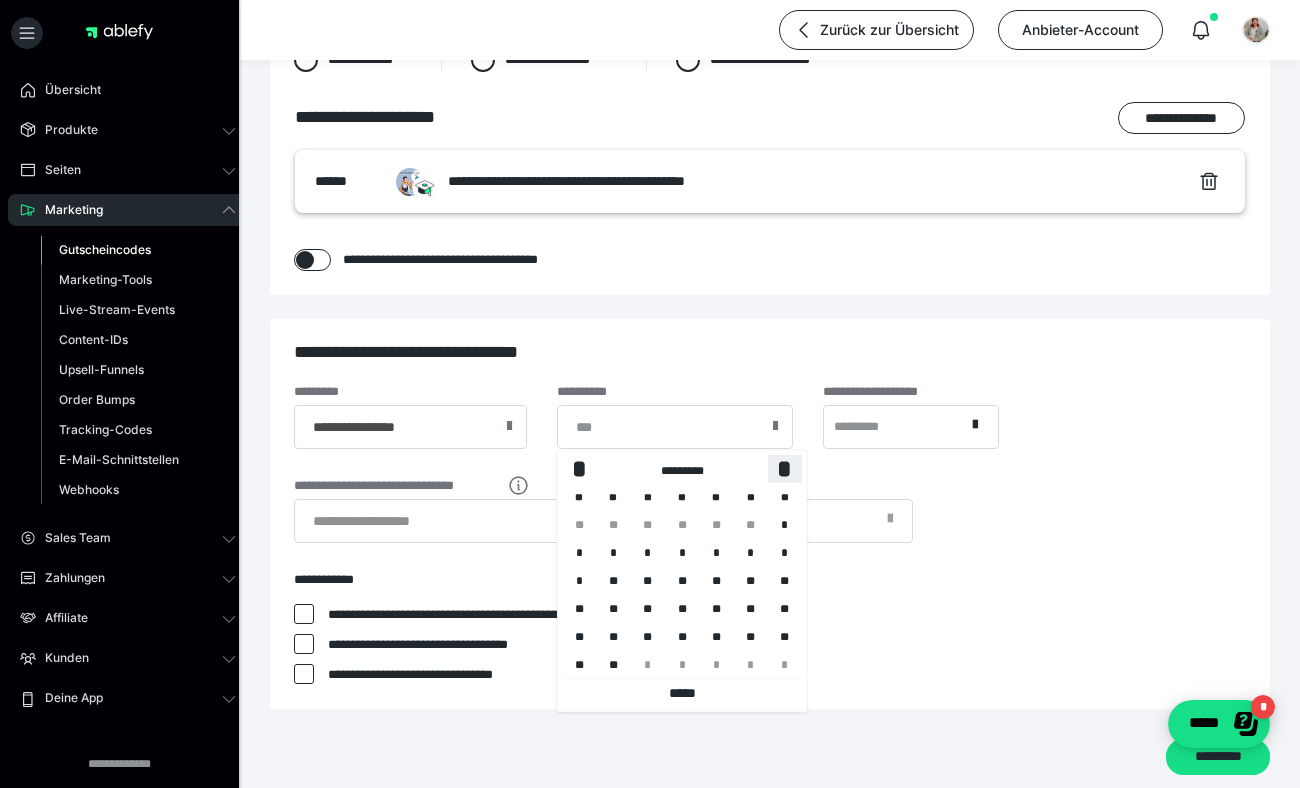 click on "*" at bounding box center [785, 468] 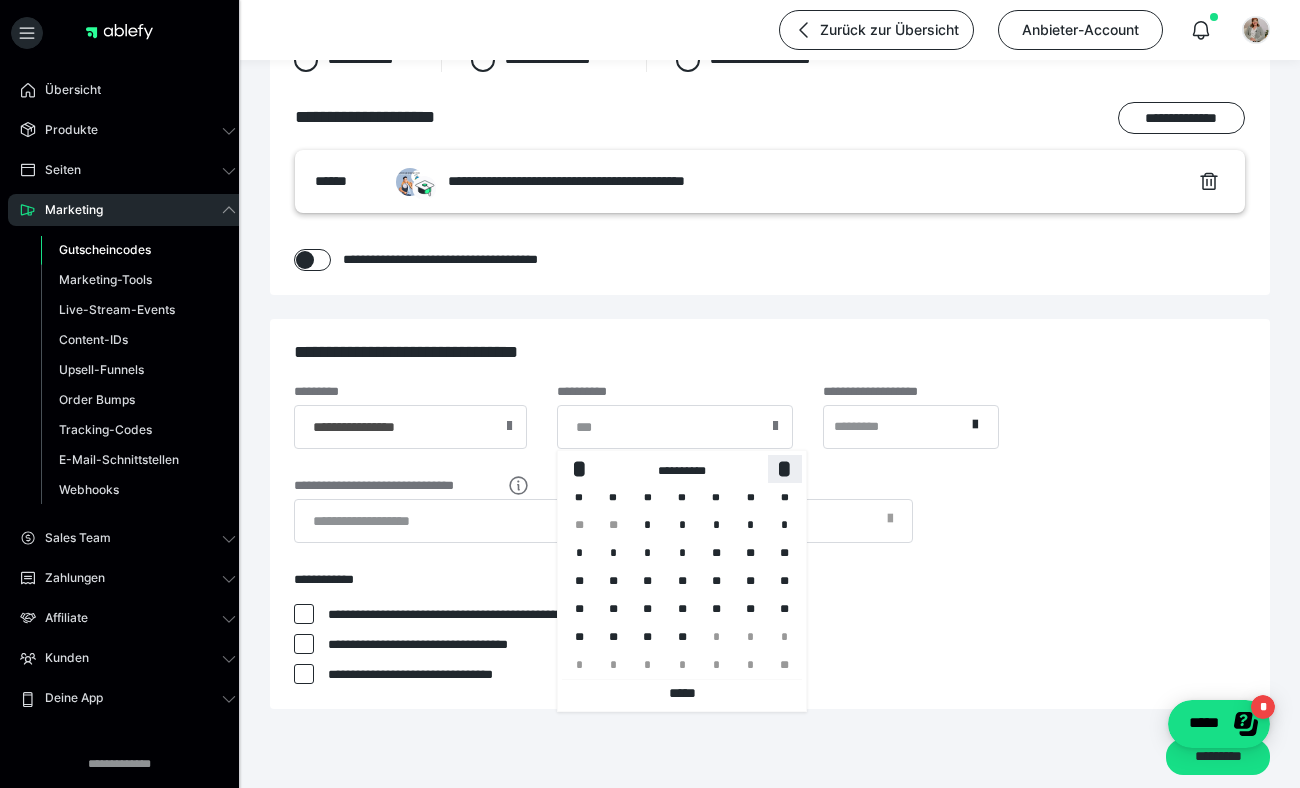click on "*" at bounding box center [785, 468] 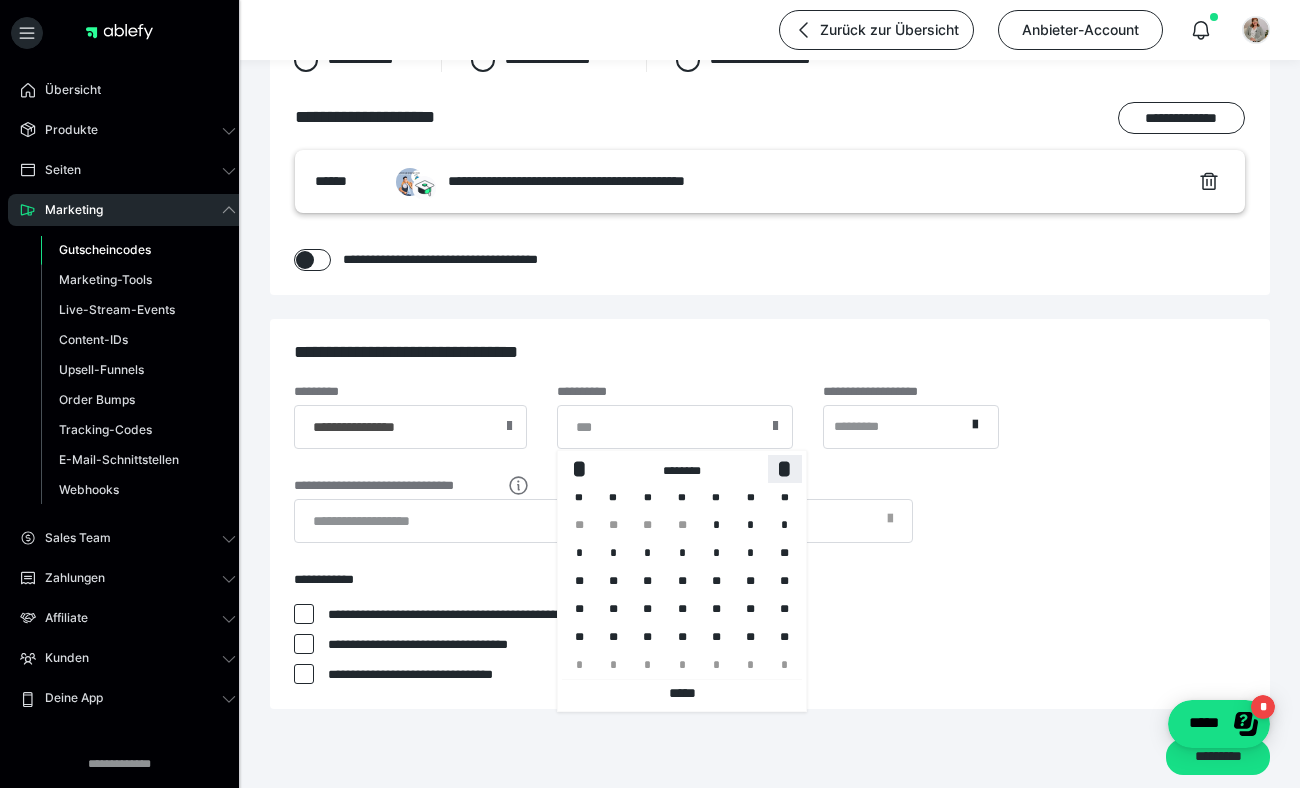 click on "*" at bounding box center [785, 468] 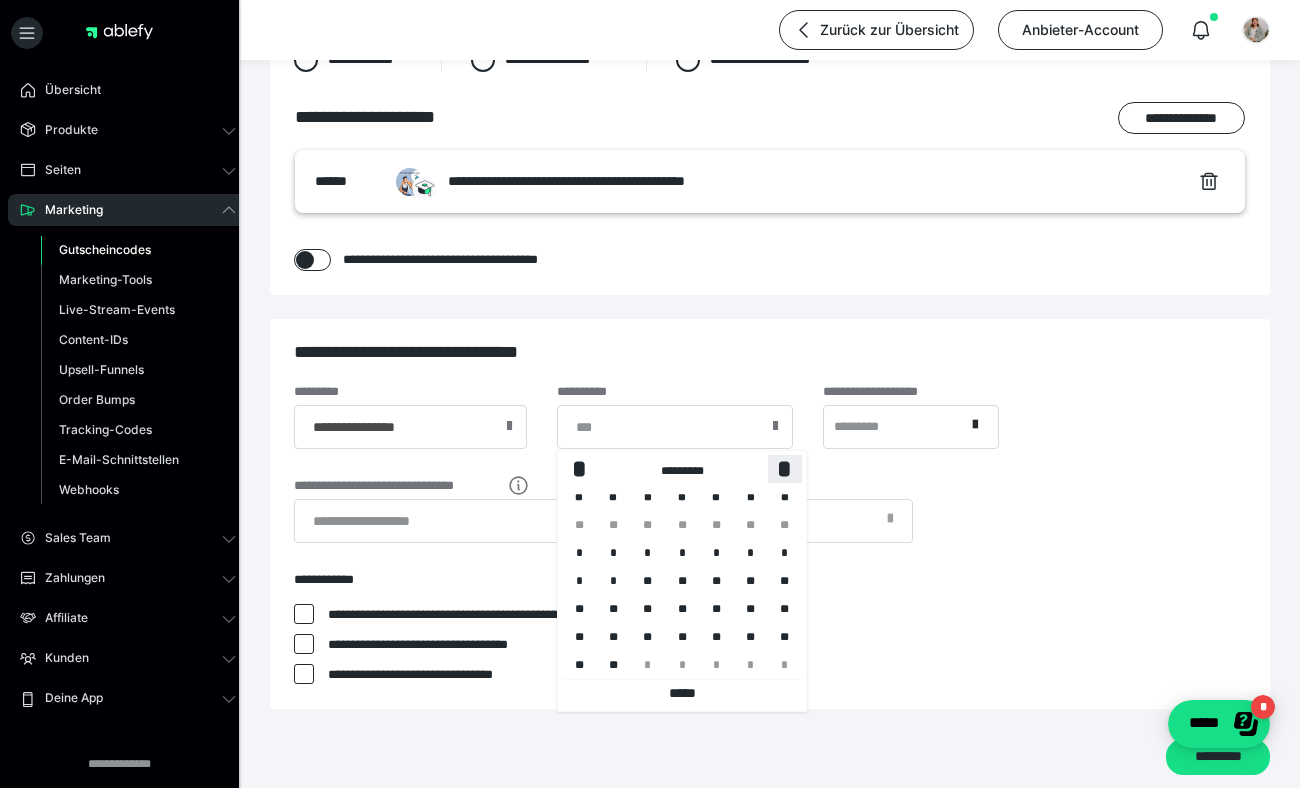 click on "*" at bounding box center (785, 468) 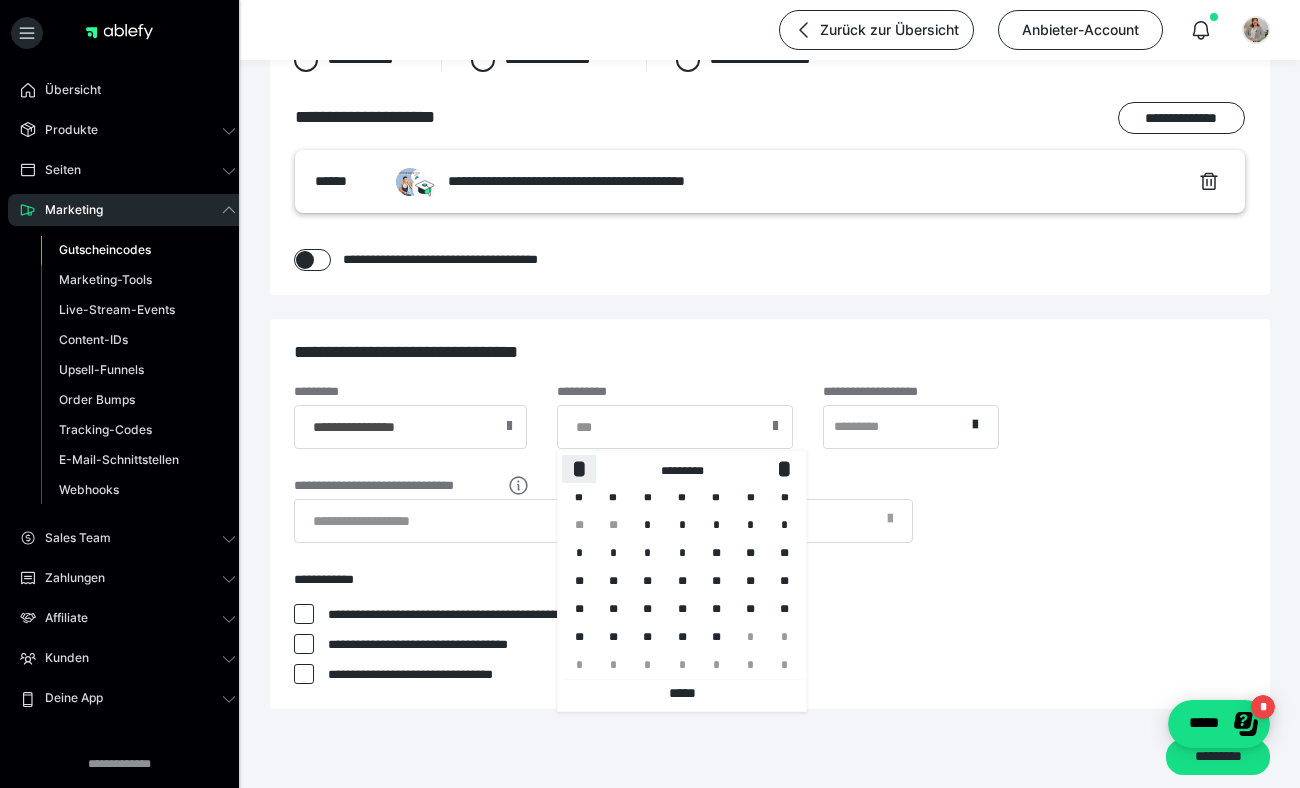 click on "*" at bounding box center (579, 468) 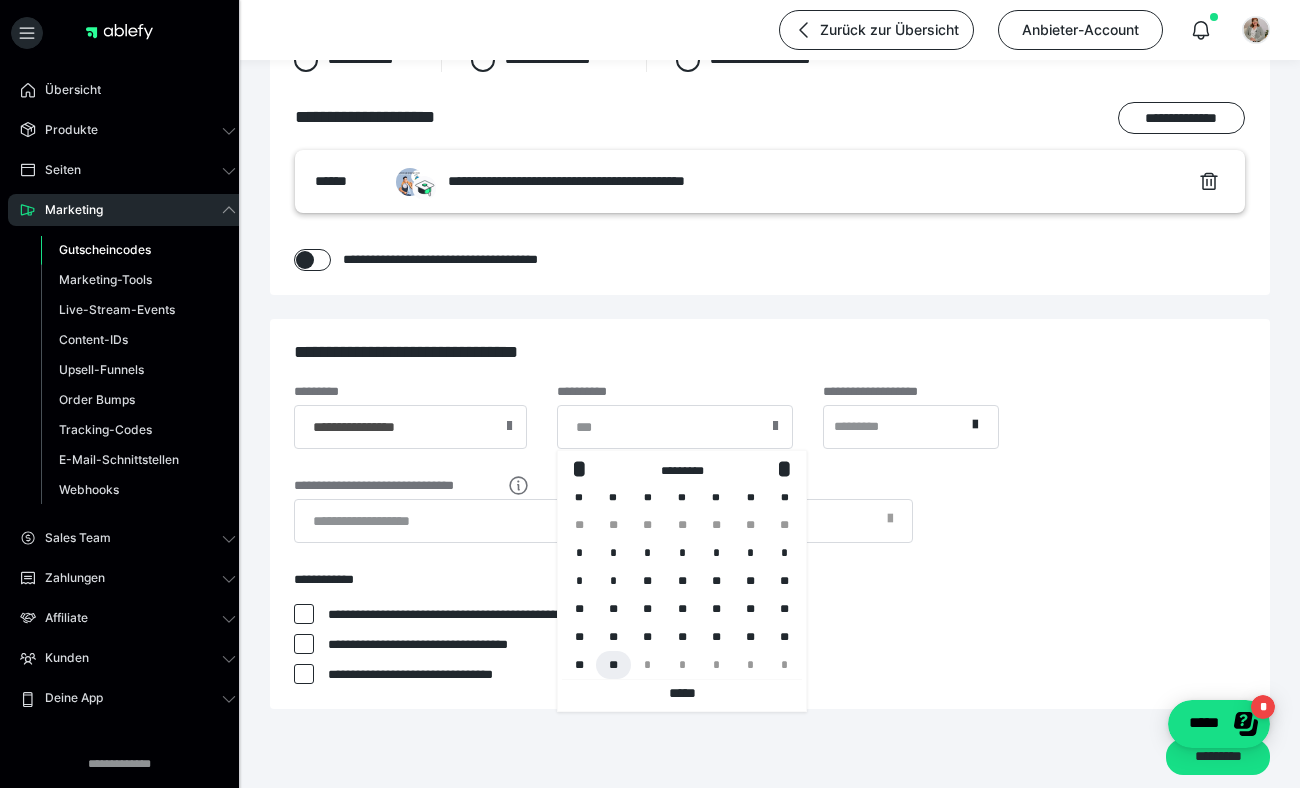 click on "**" at bounding box center (613, 665) 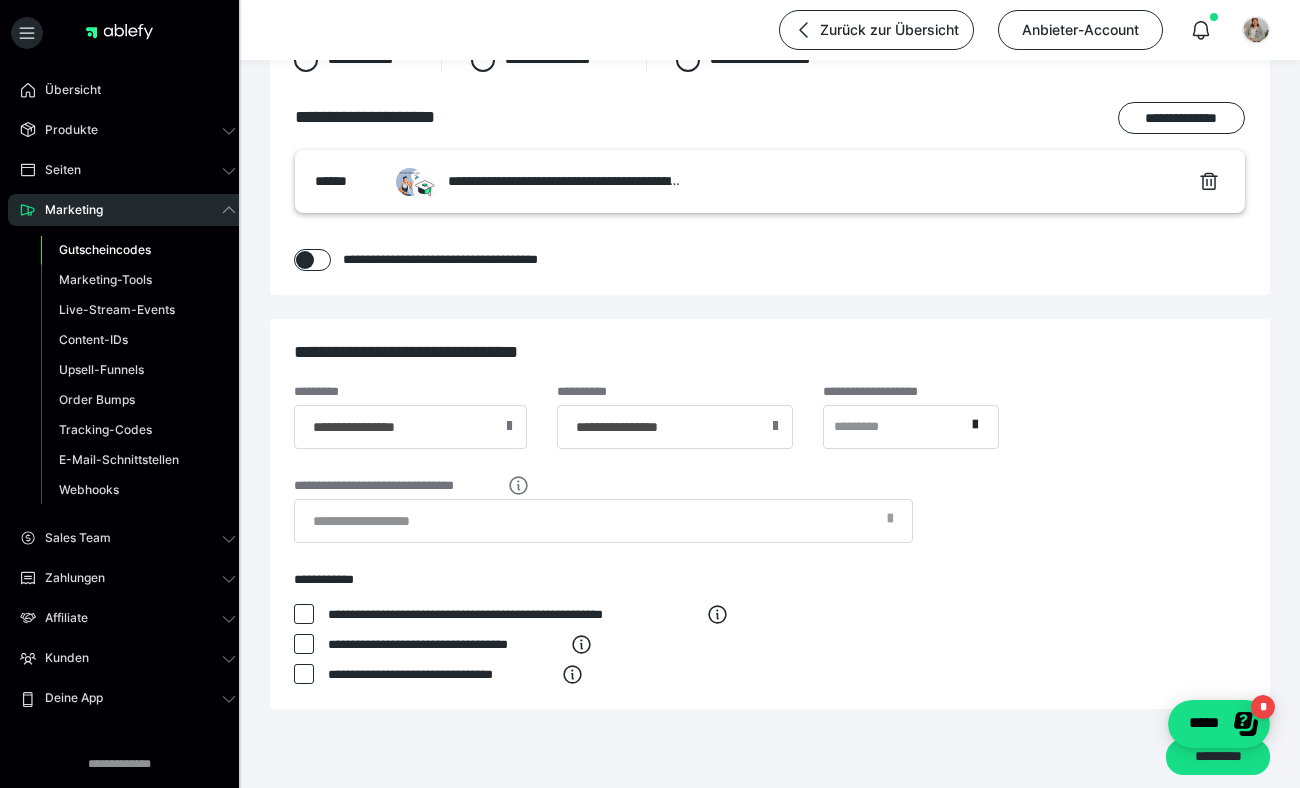 type on "**********" 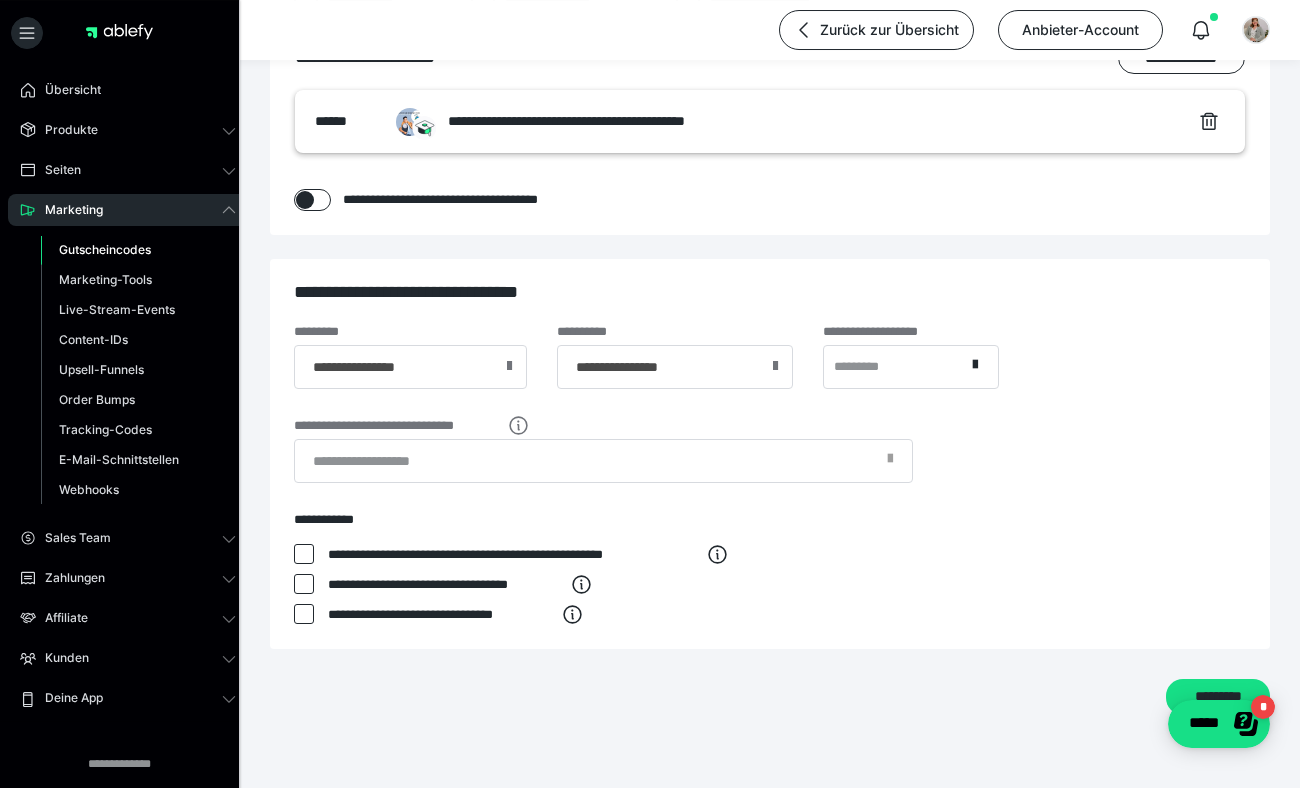 scroll, scrollTop: 631, scrollLeft: 0, axis: vertical 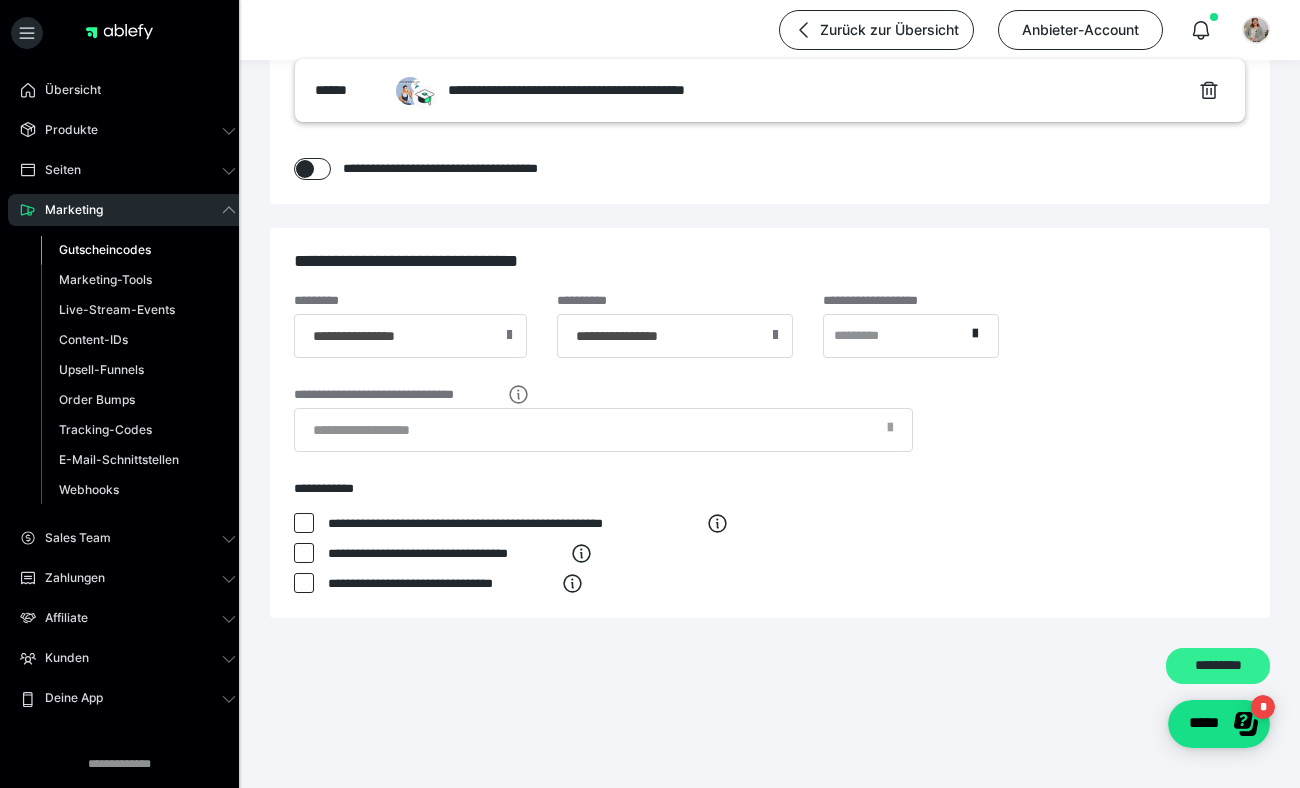 click on "*********" at bounding box center (1218, 666) 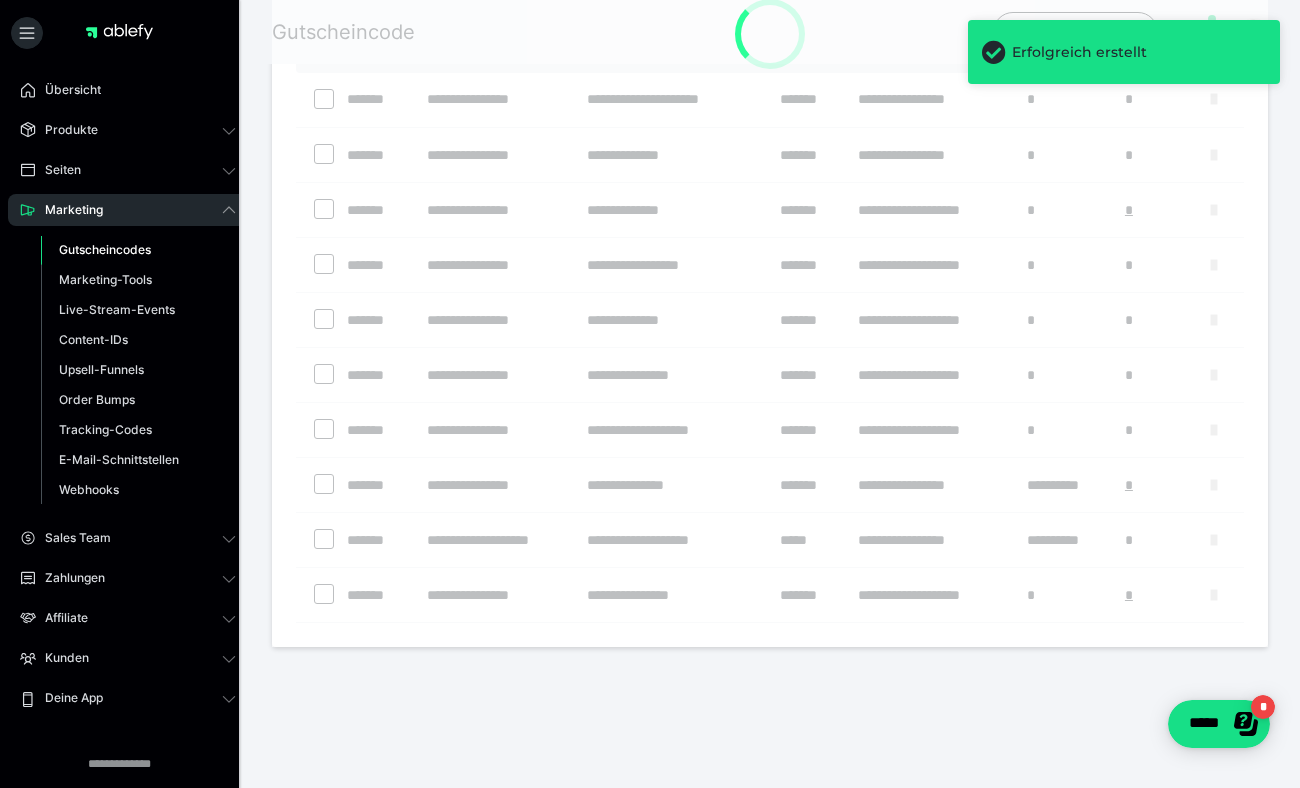 scroll, scrollTop: 0, scrollLeft: 0, axis: both 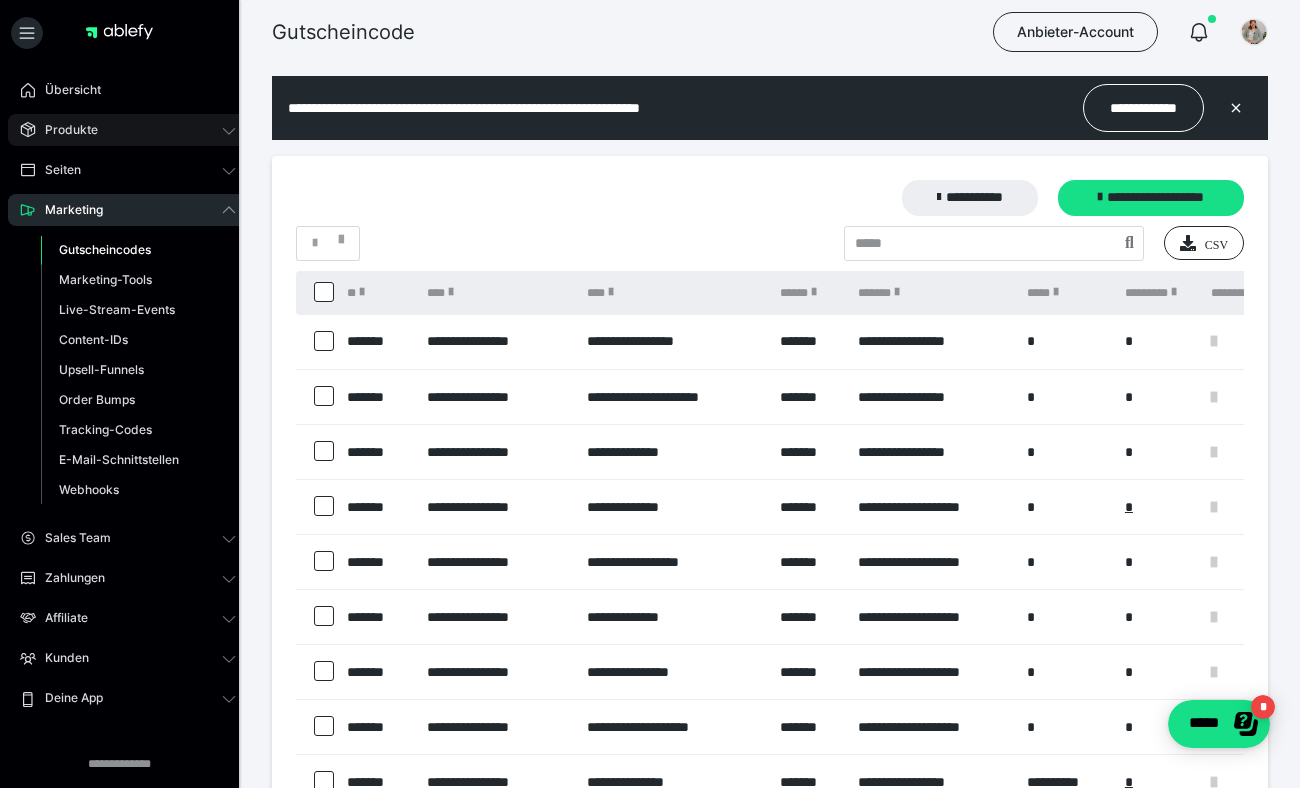 click on "Produkte" at bounding box center (128, 130) 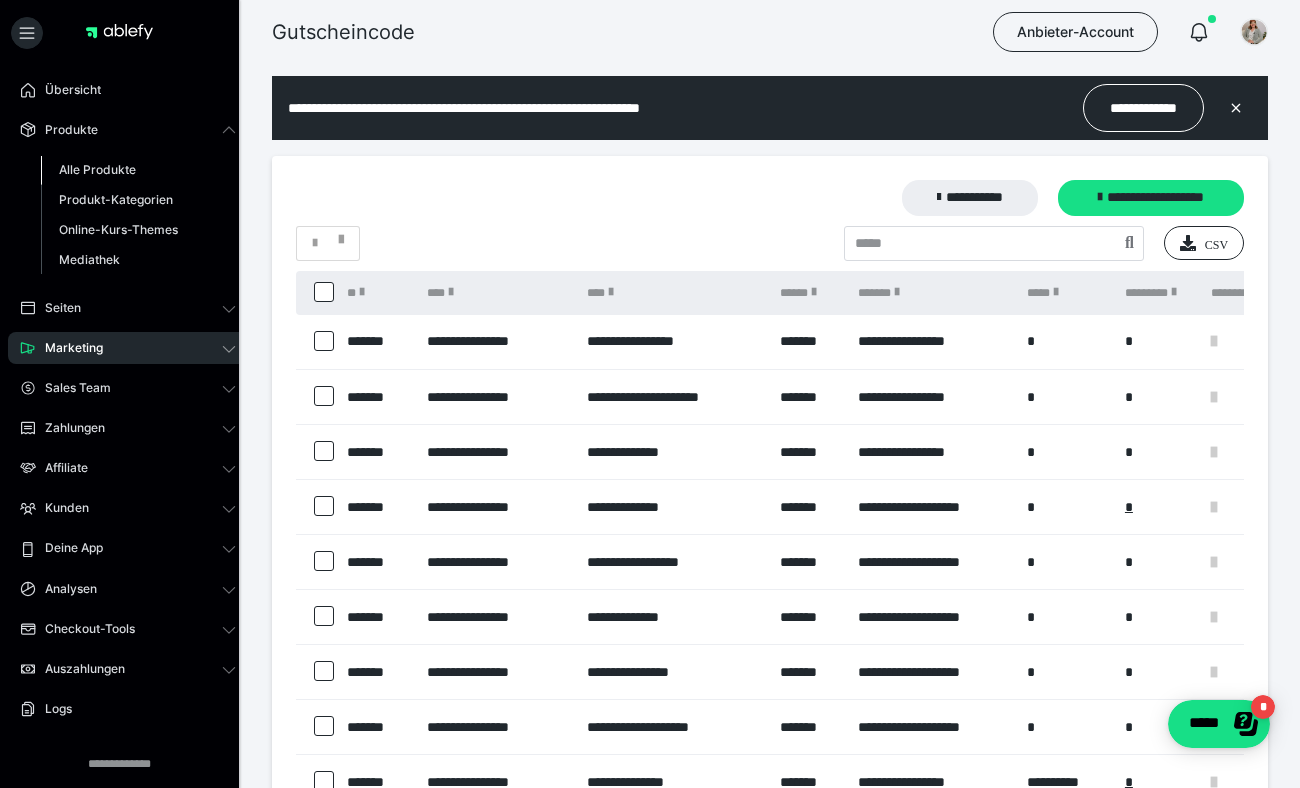 click on "Alle Produkte" at bounding box center (97, 169) 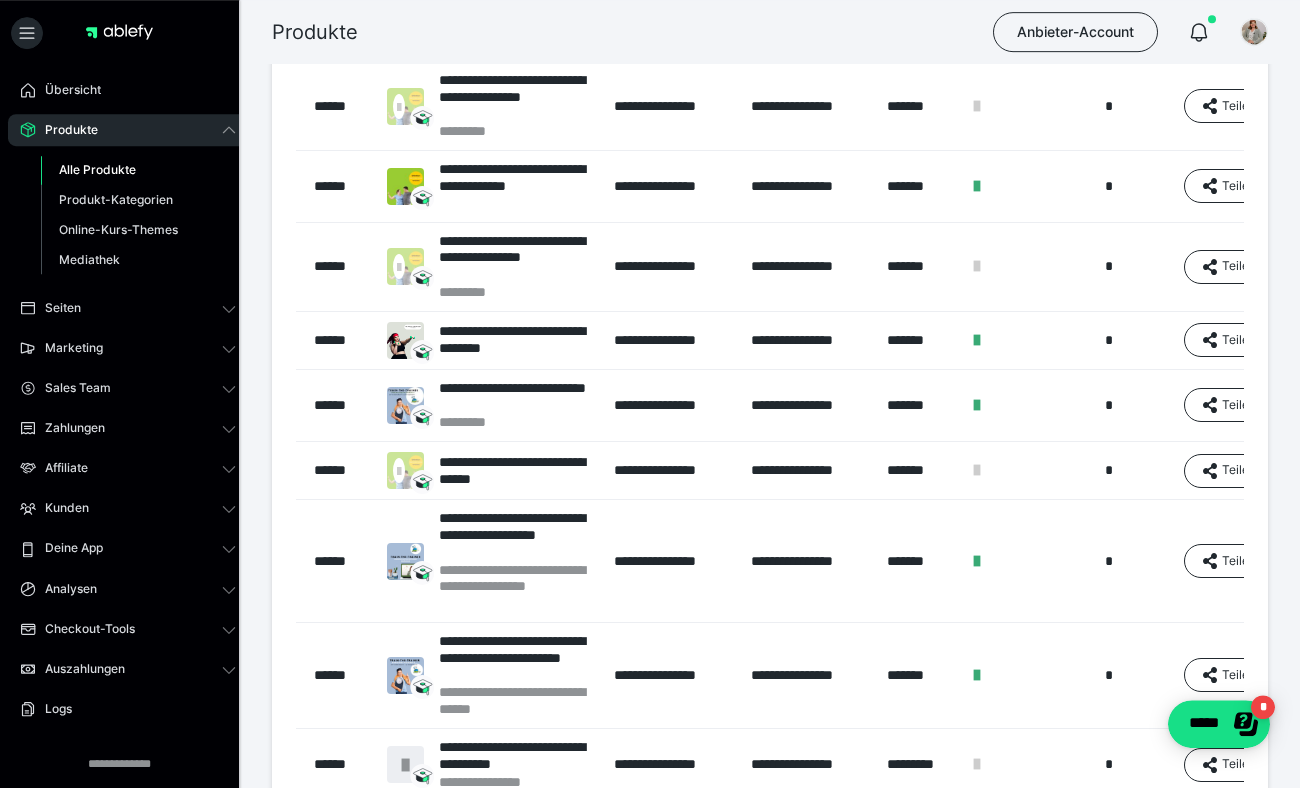 scroll, scrollTop: 491, scrollLeft: 0, axis: vertical 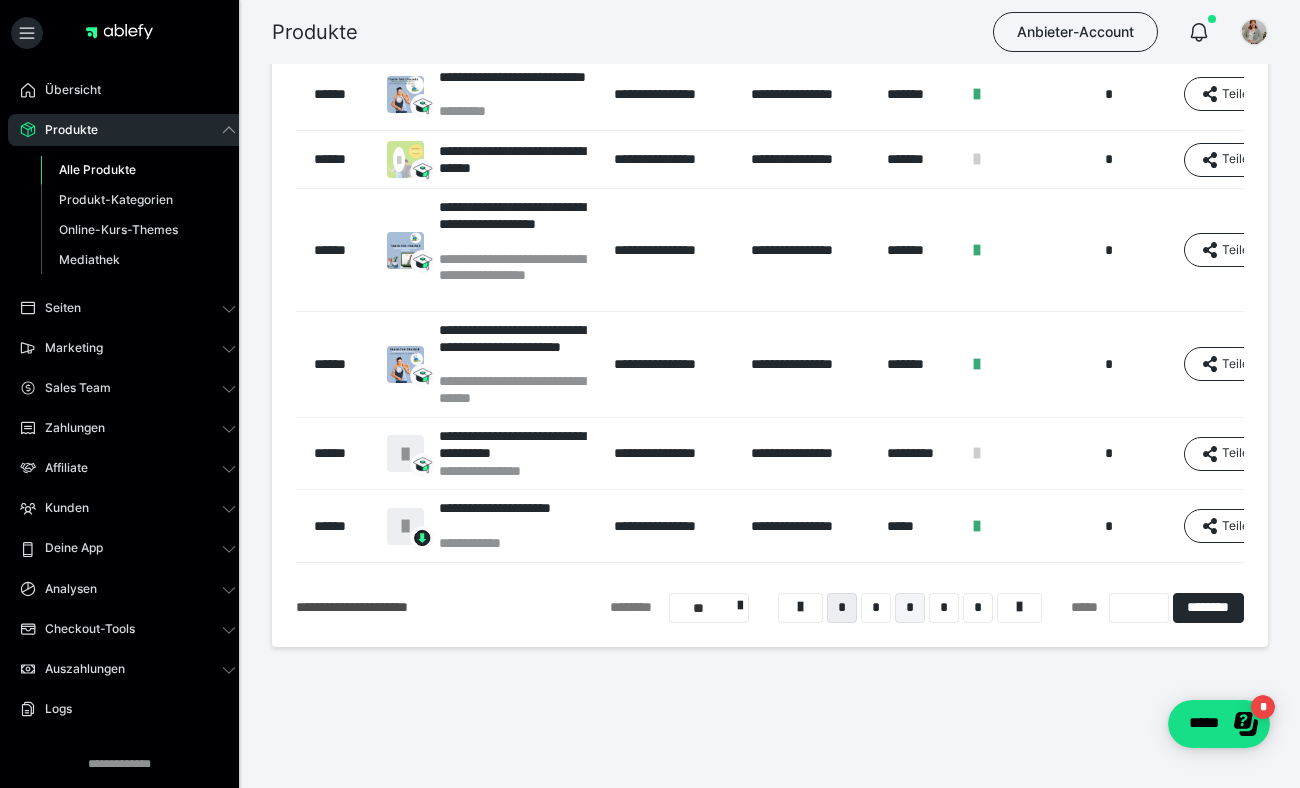 click on "*" at bounding box center [910, 608] 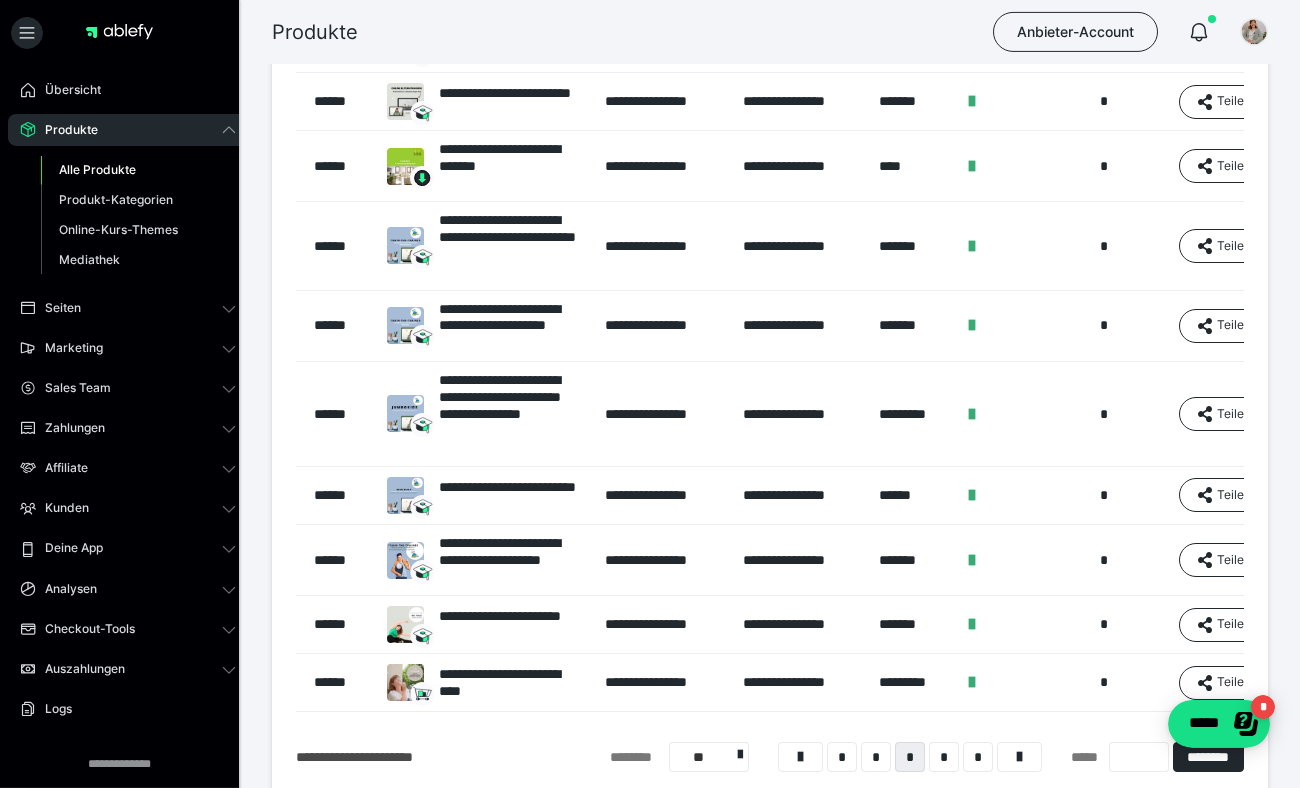 scroll, scrollTop: 232, scrollLeft: 0, axis: vertical 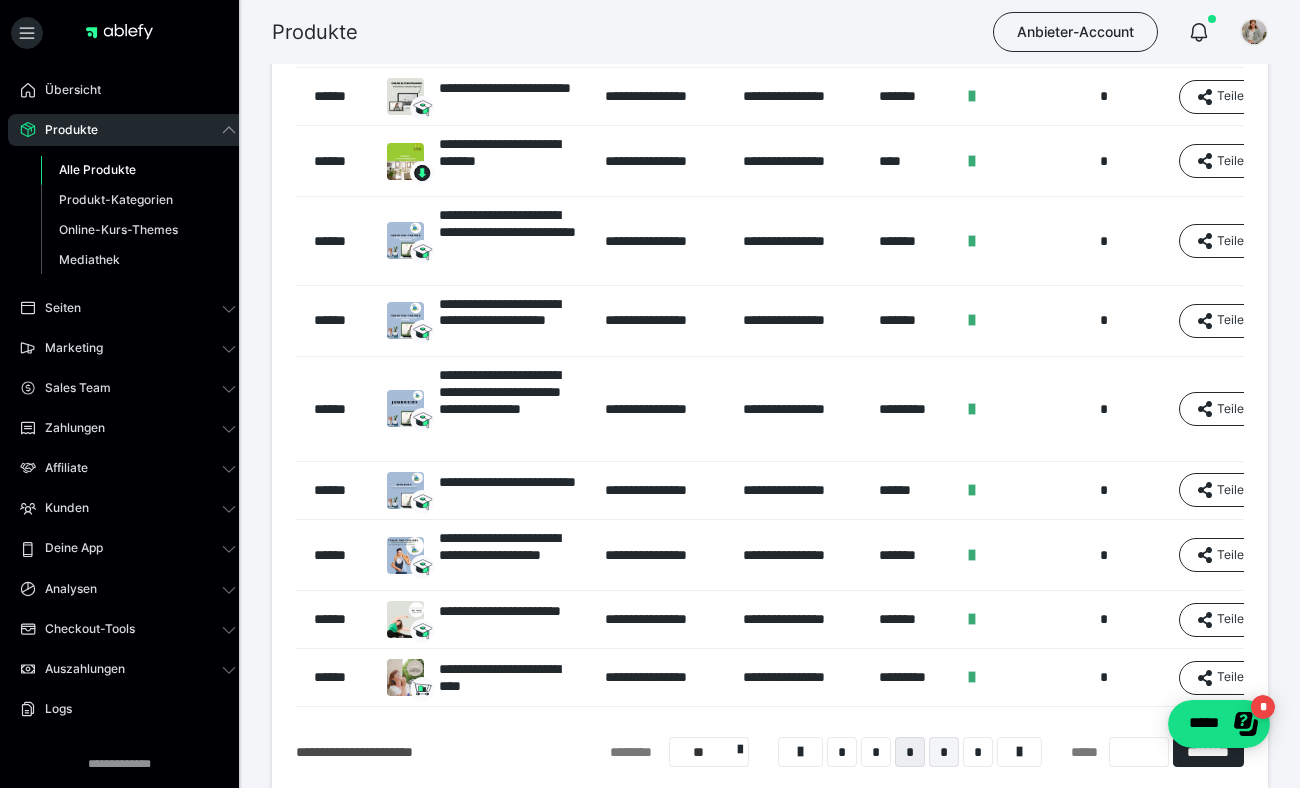 click on "*" at bounding box center (944, 752) 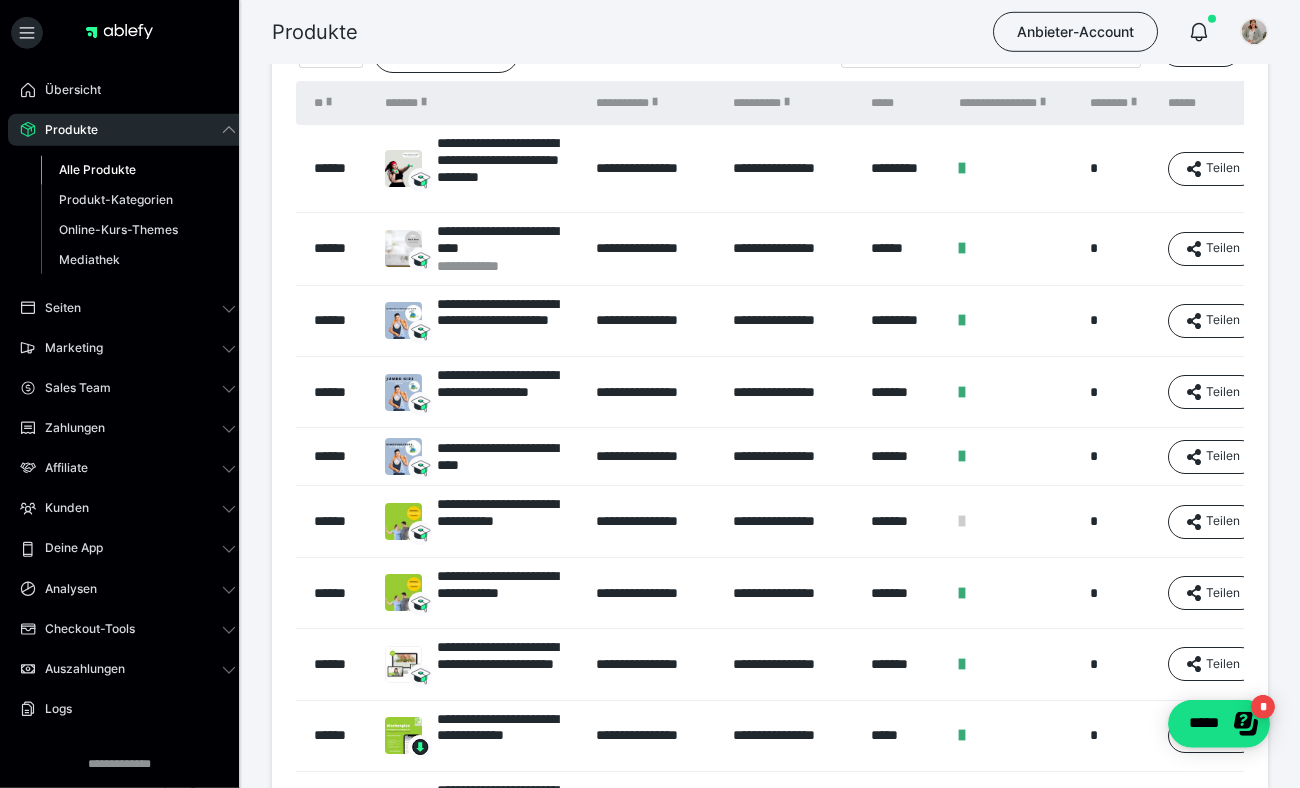 scroll, scrollTop: 232, scrollLeft: 0, axis: vertical 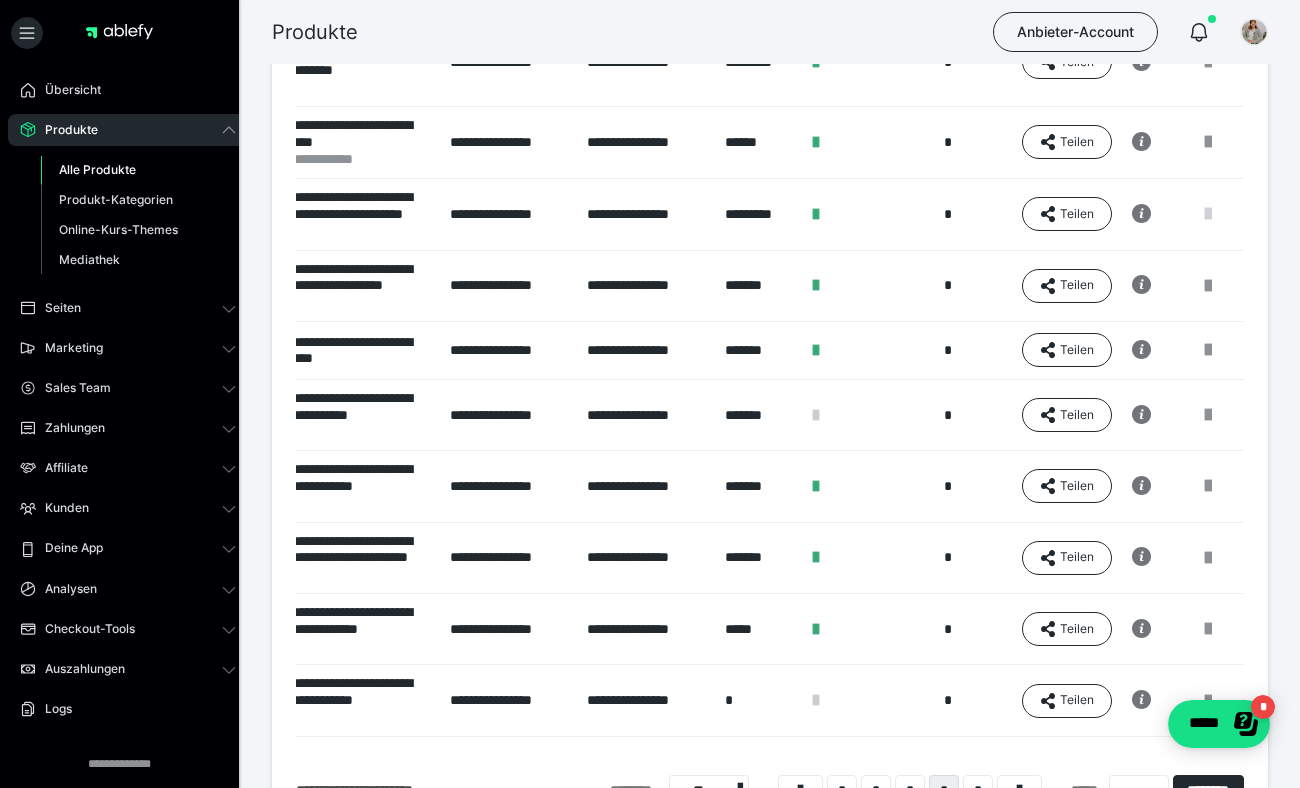 click at bounding box center [1208, 214] 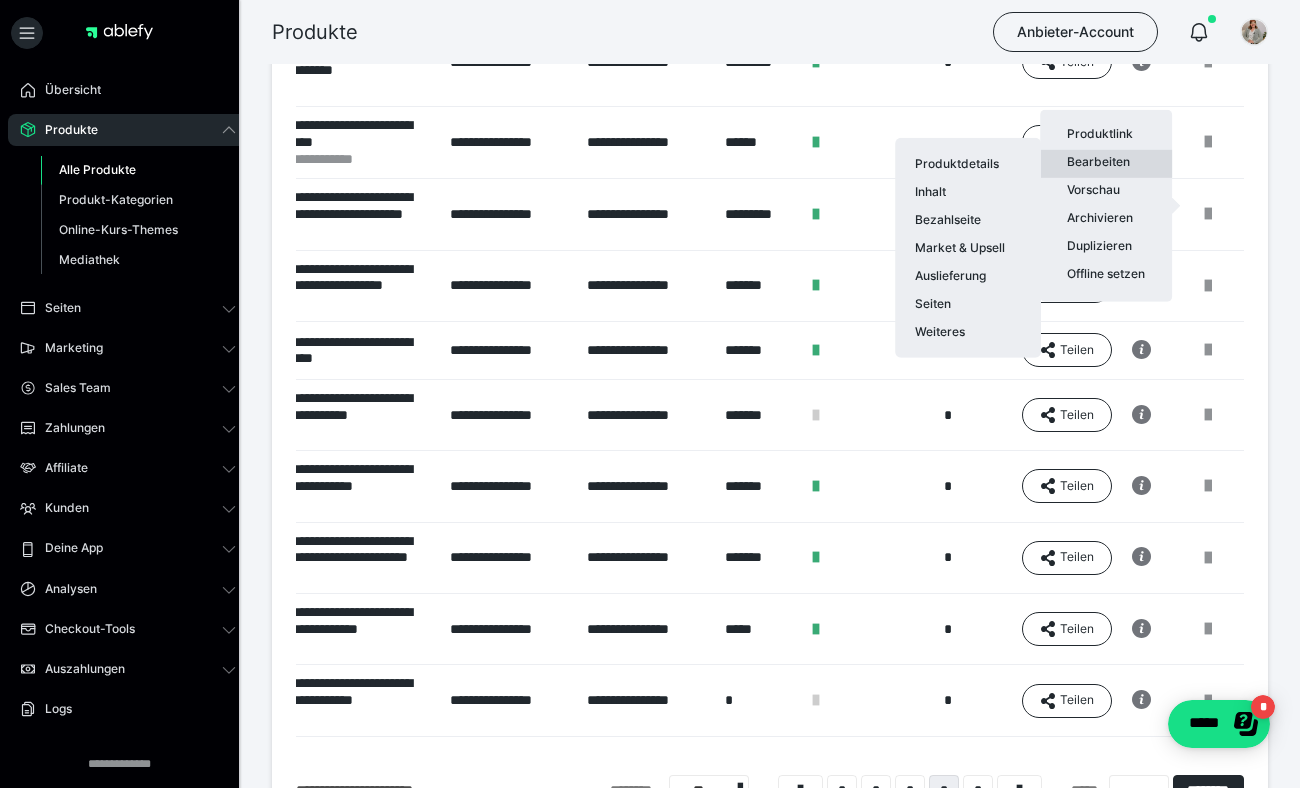 click on "Bearbeiten Produktdetails Inhalt Bezahlseite Market & Upsell Auslieferung Seiten Weiteres" at bounding box center (1106, 164) 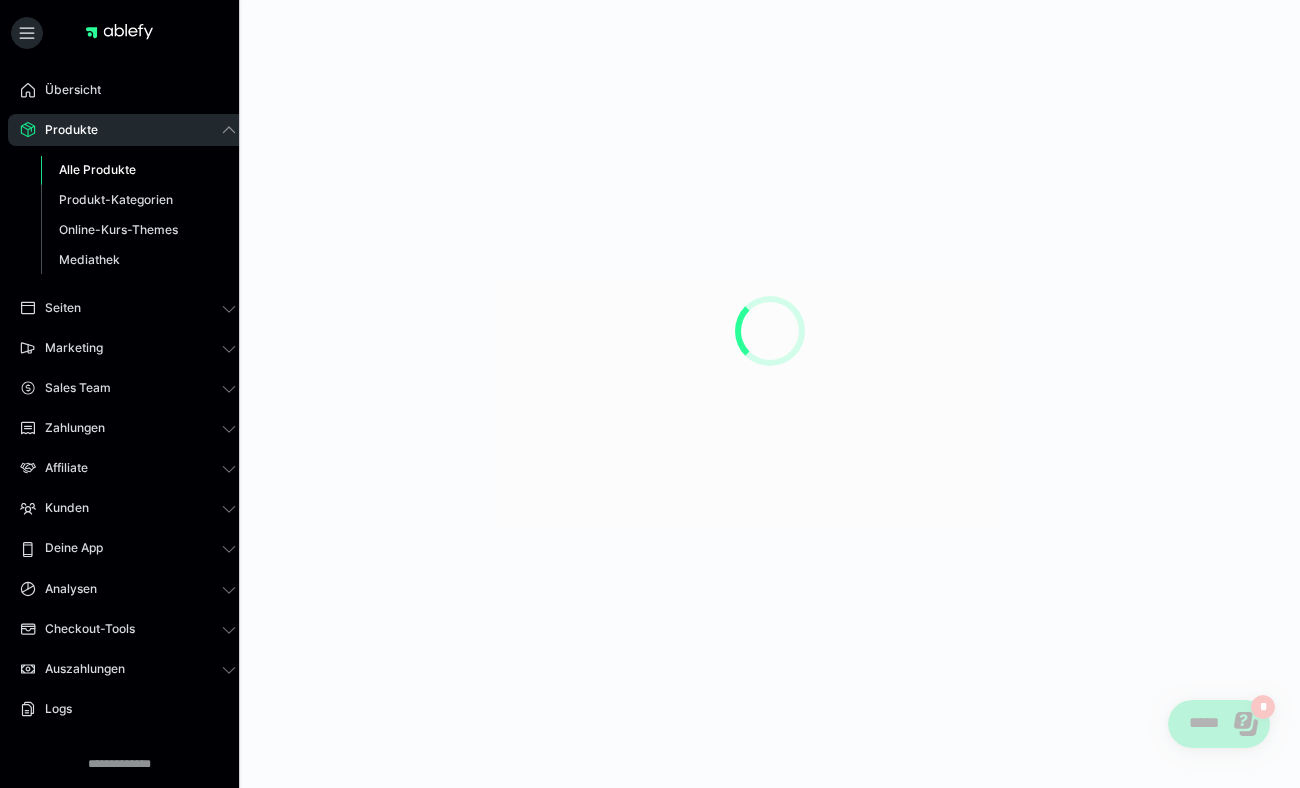 scroll, scrollTop: 0, scrollLeft: 0, axis: both 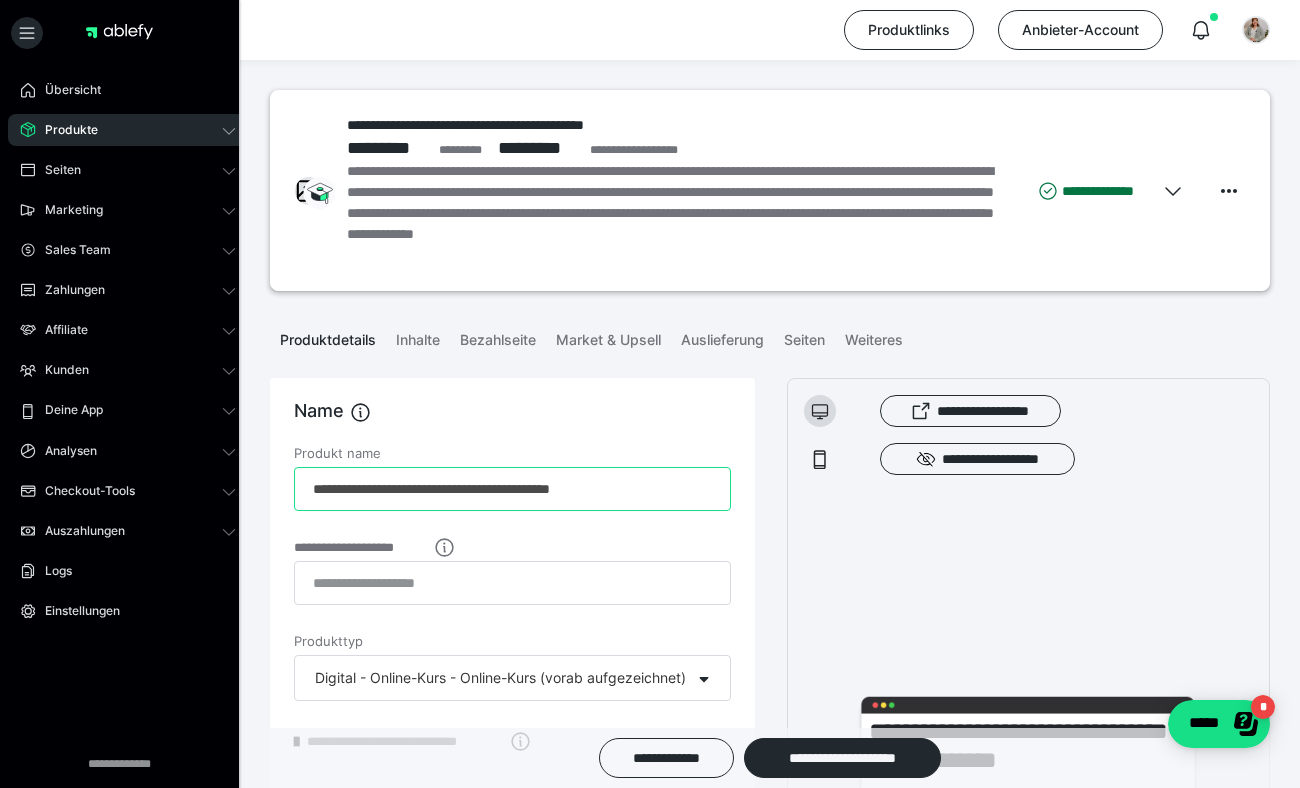click on "**********" at bounding box center (512, 489) 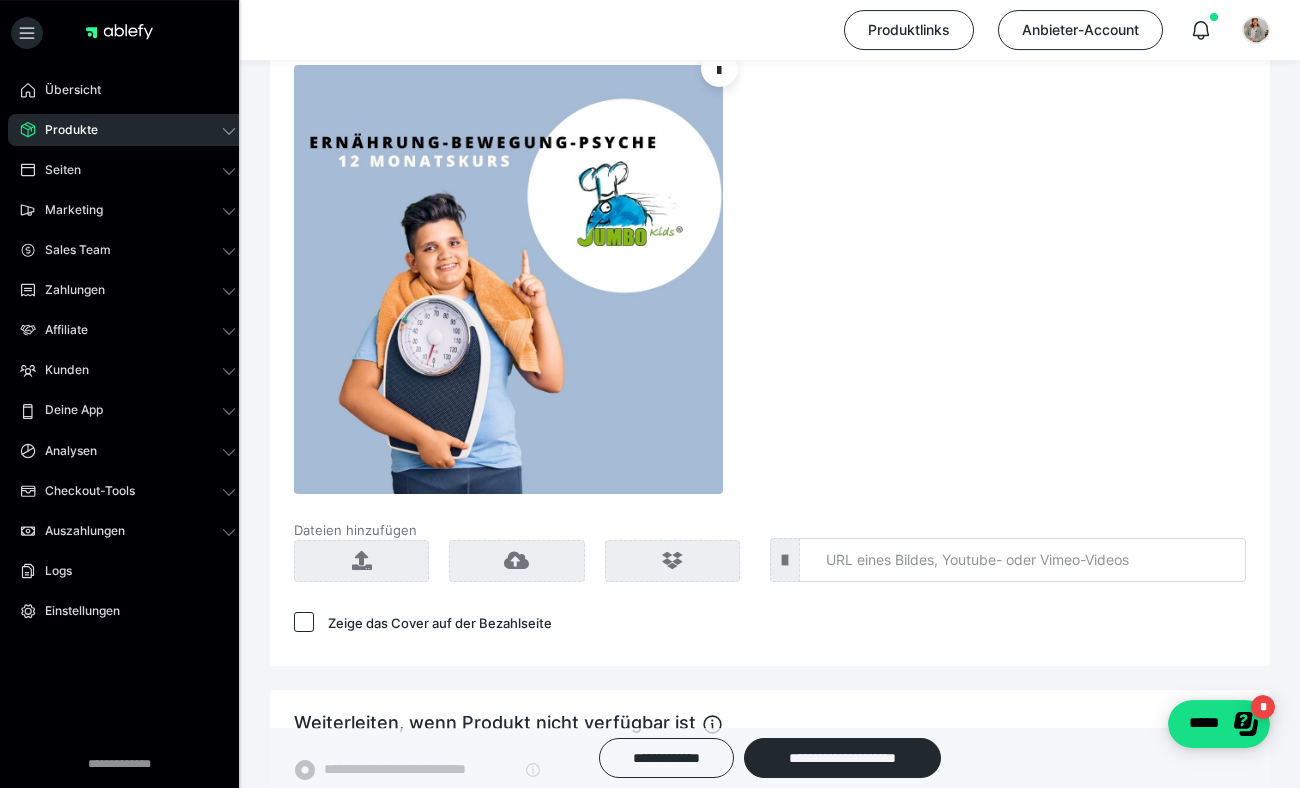 scroll, scrollTop: 2160, scrollLeft: 0, axis: vertical 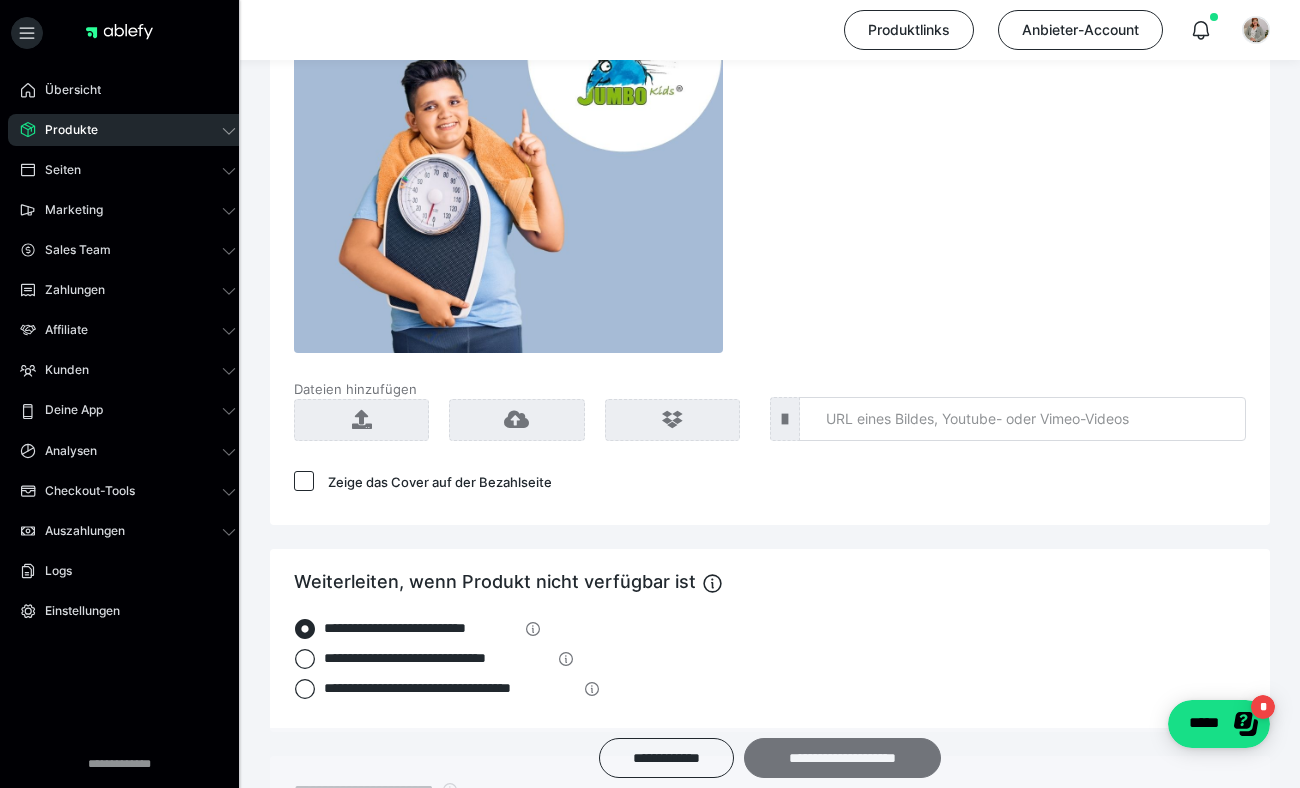 type on "**********" 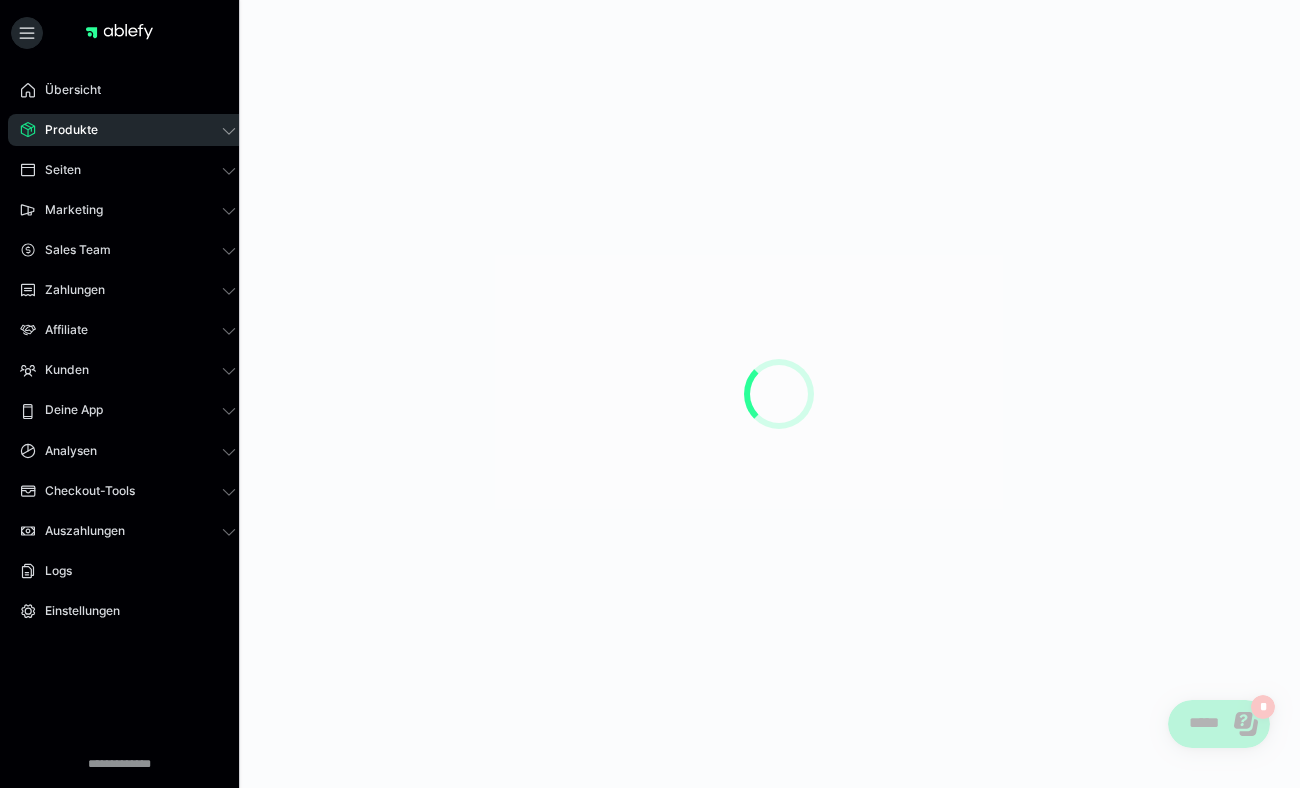scroll, scrollTop: 0, scrollLeft: 0, axis: both 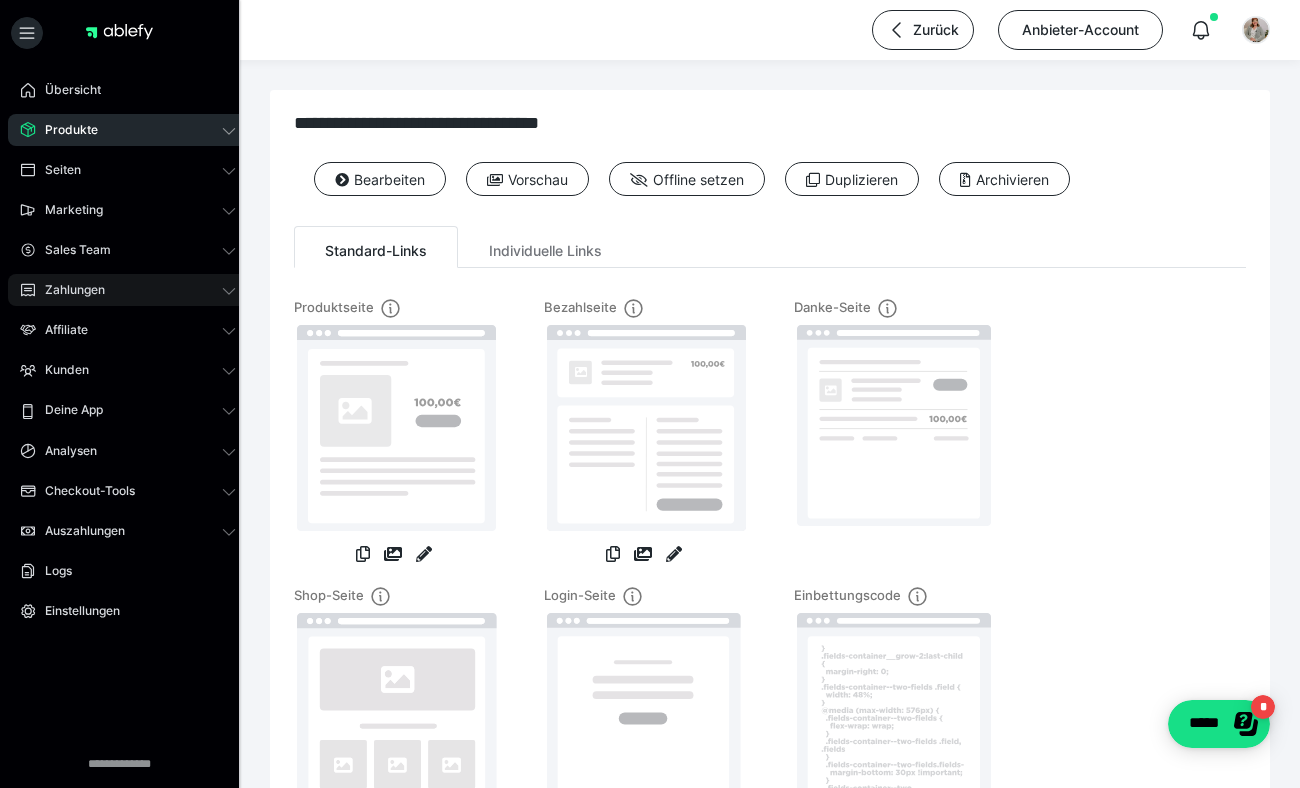 click on "Zahlungen" at bounding box center [68, 290] 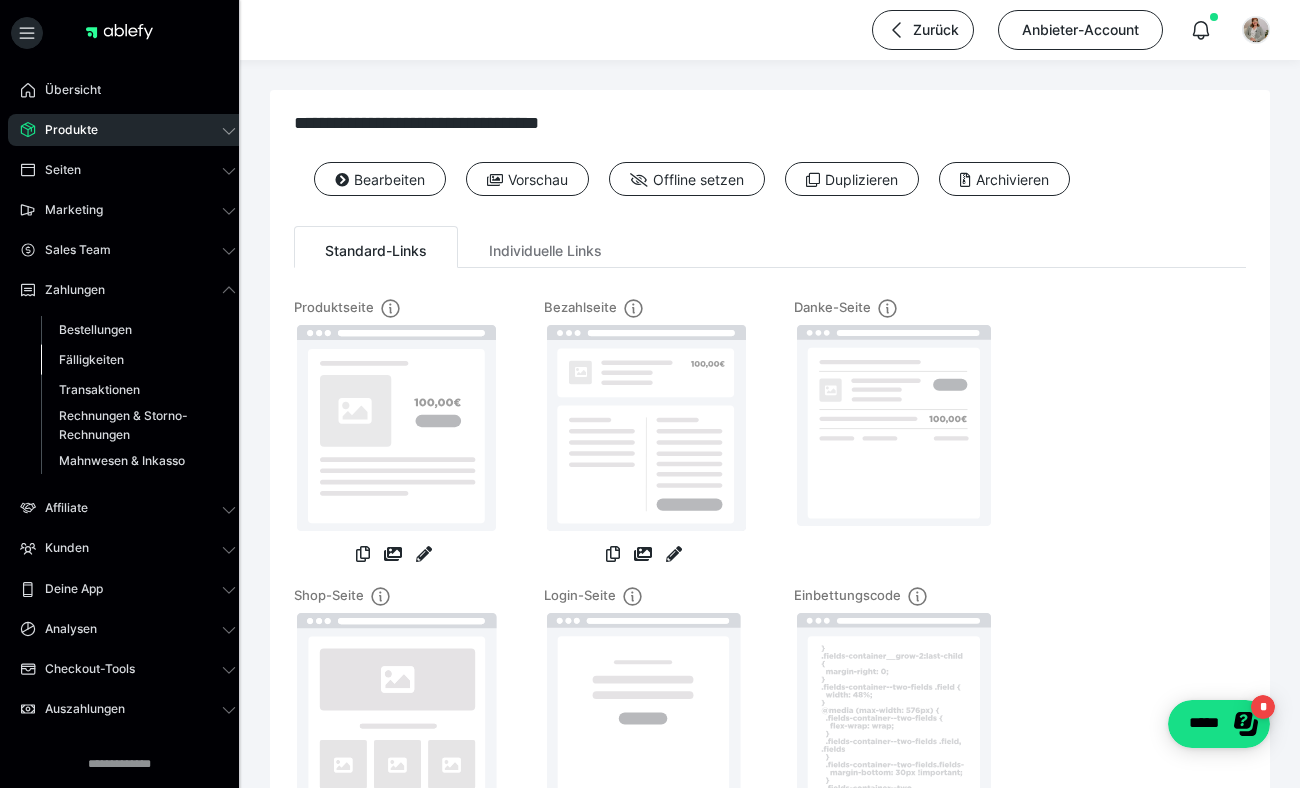click on "Fälligkeiten" at bounding box center (91, 359) 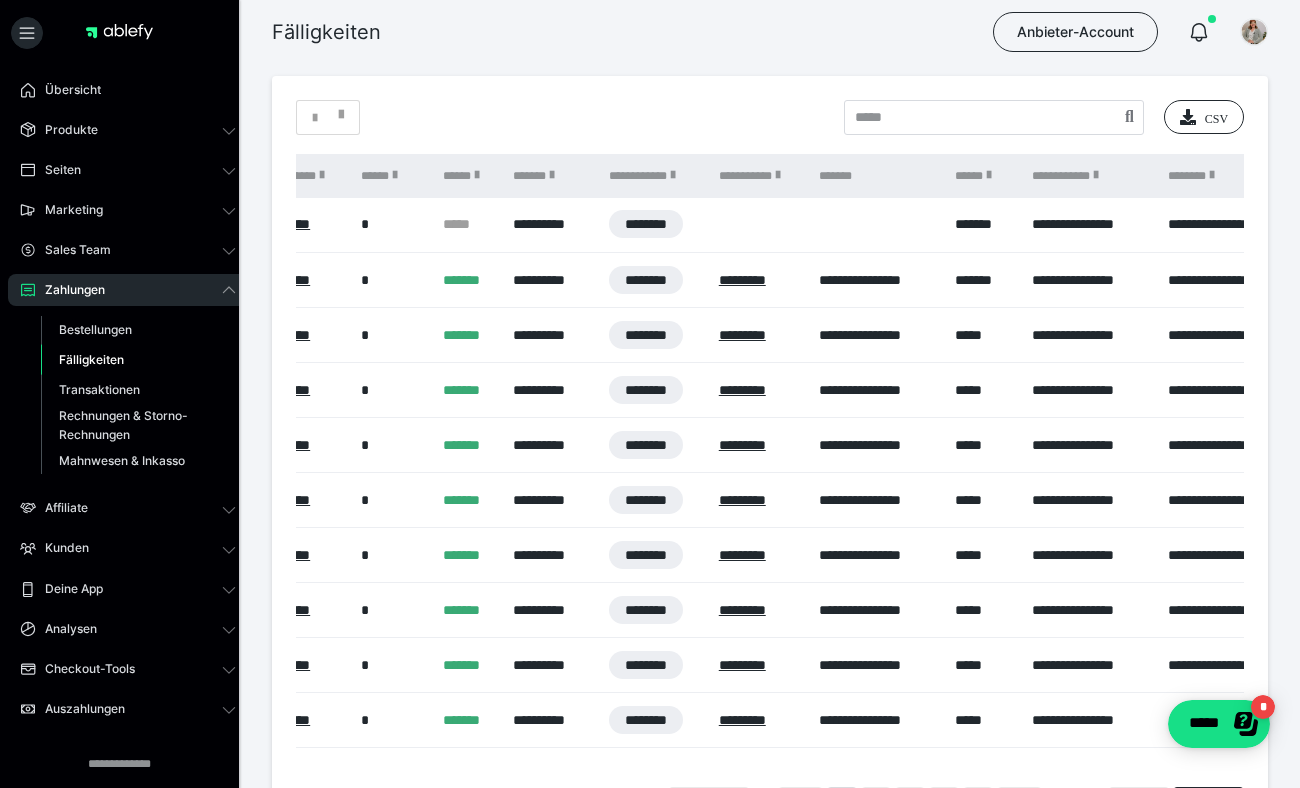 scroll, scrollTop: 0, scrollLeft: 188, axis: horizontal 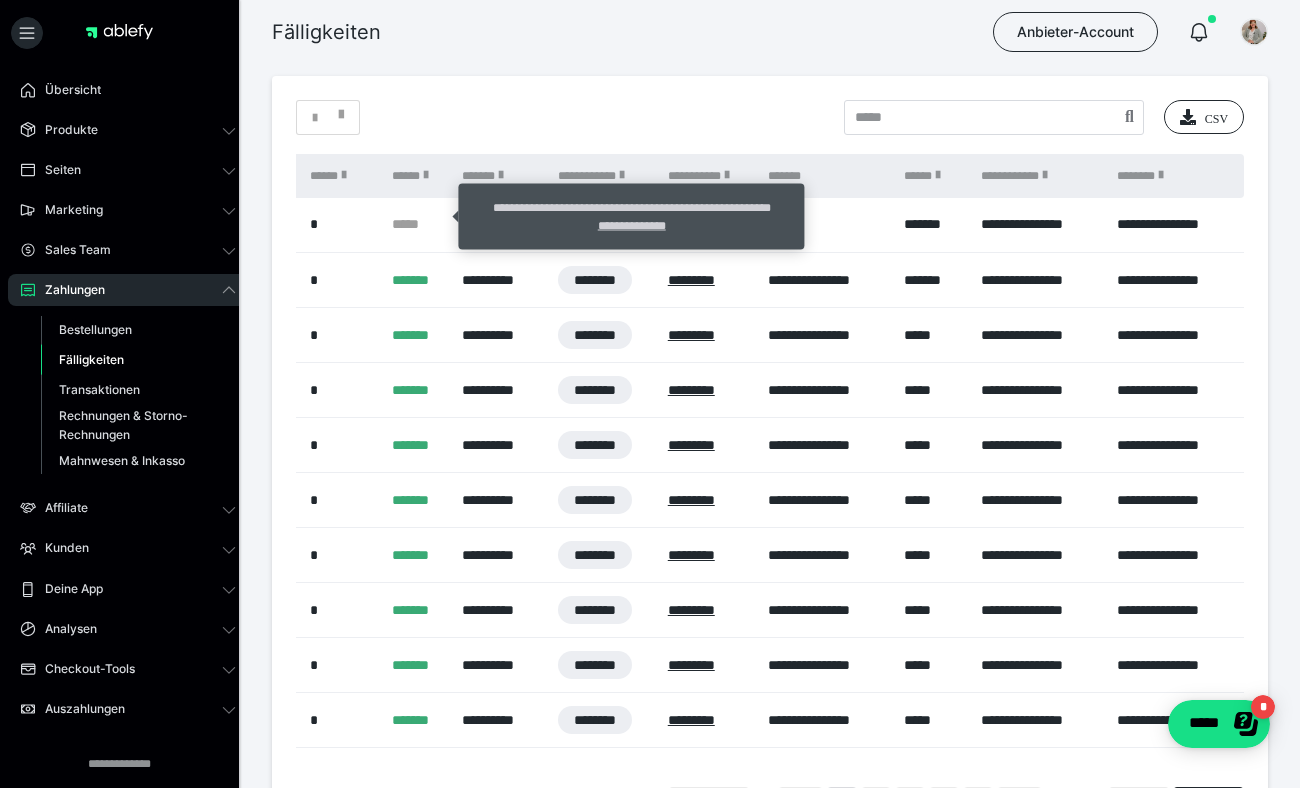 click on "*****" at bounding box center (417, 225) 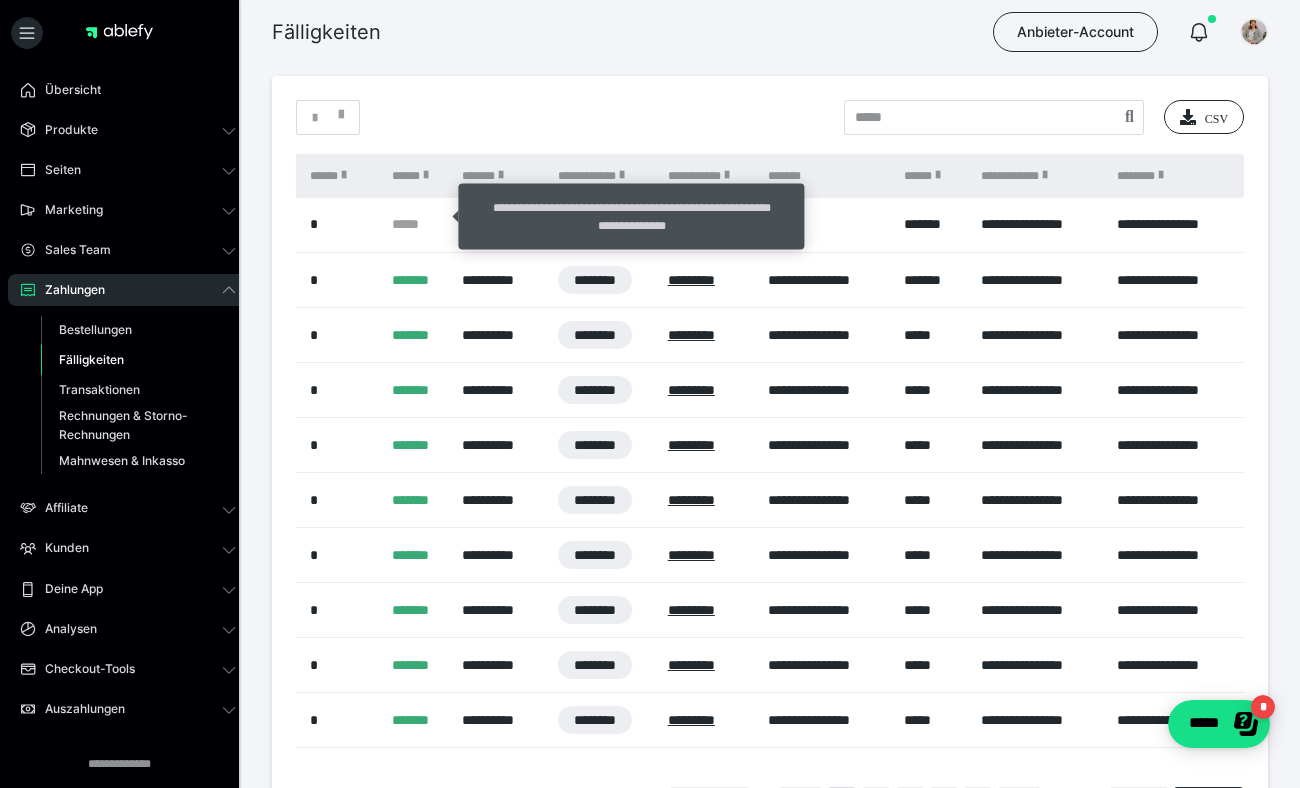 click on "**********" at bounding box center (632, 226) 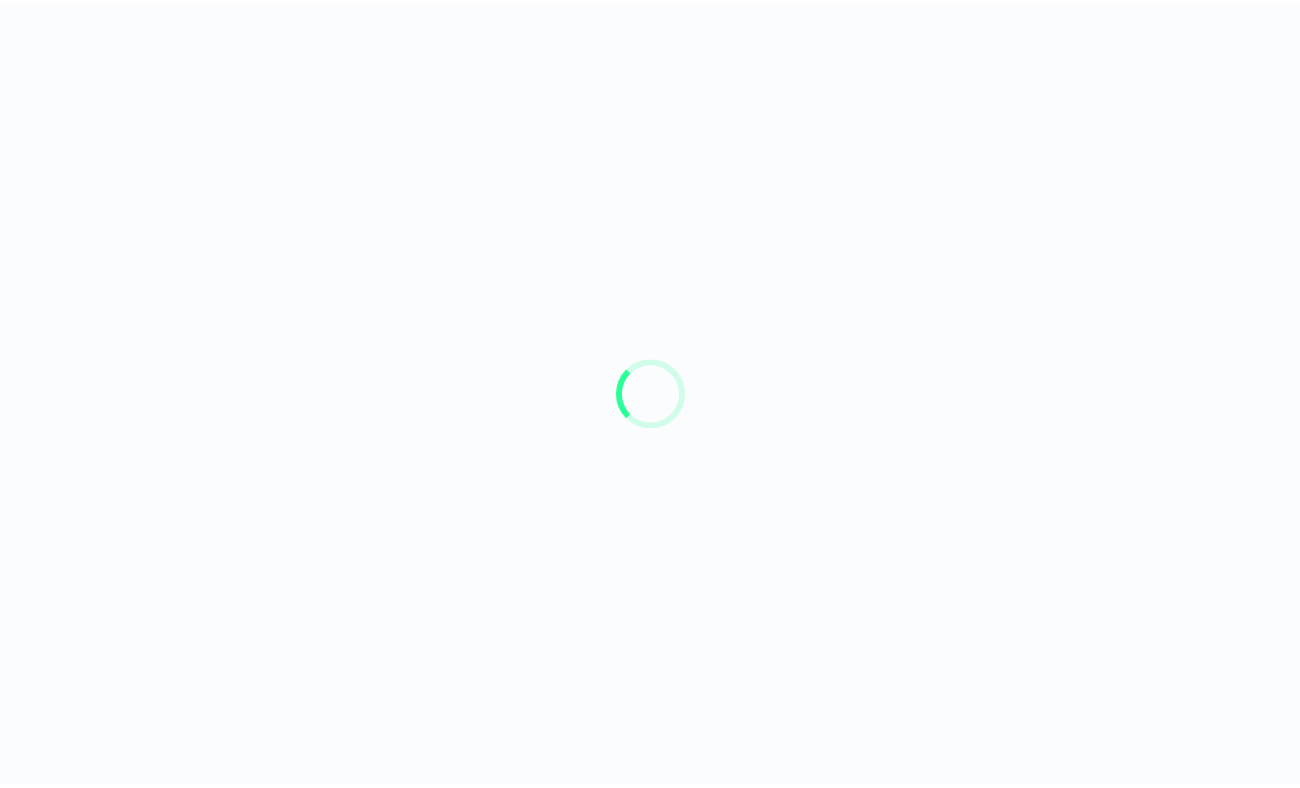 scroll, scrollTop: 0, scrollLeft: 0, axis: both 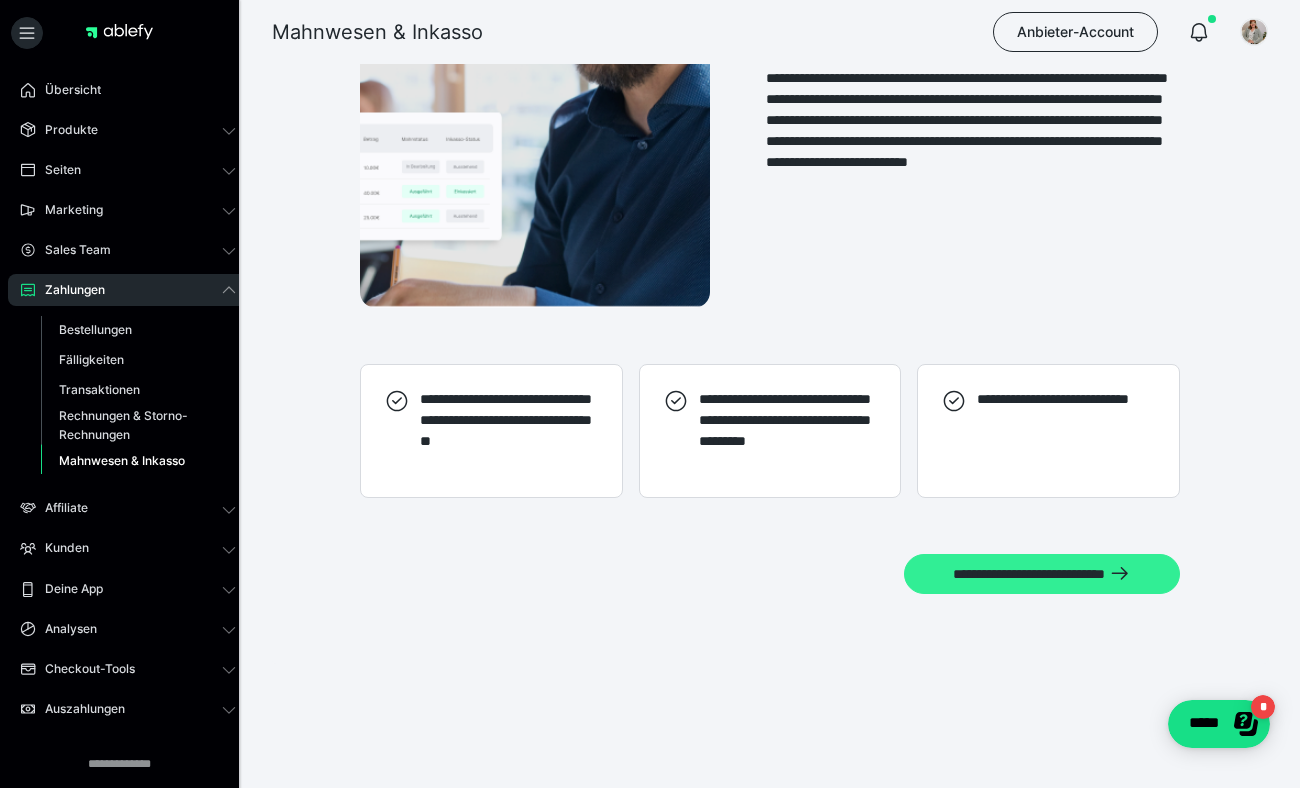 click on "**********" at bounding box center (1042, 574) 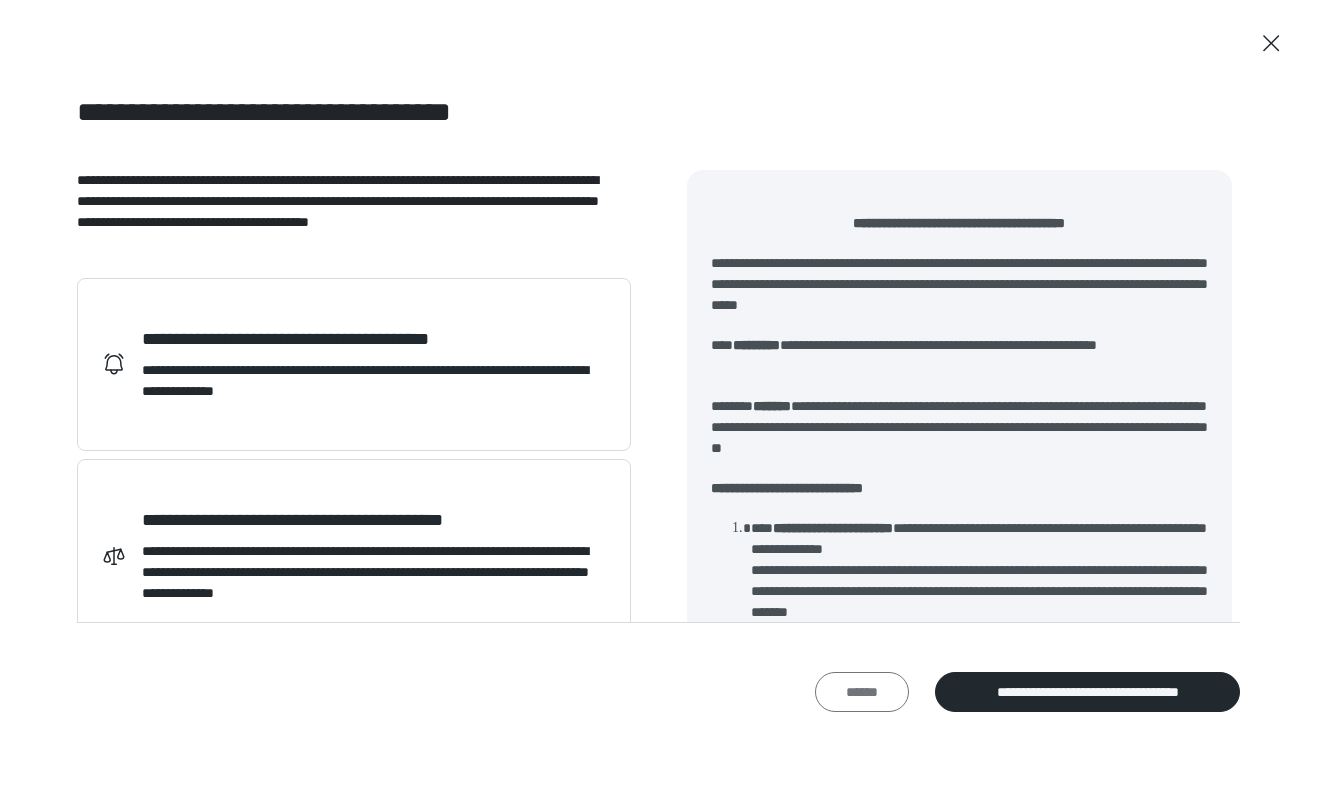 click on "******" at bounding box center [862, 692] 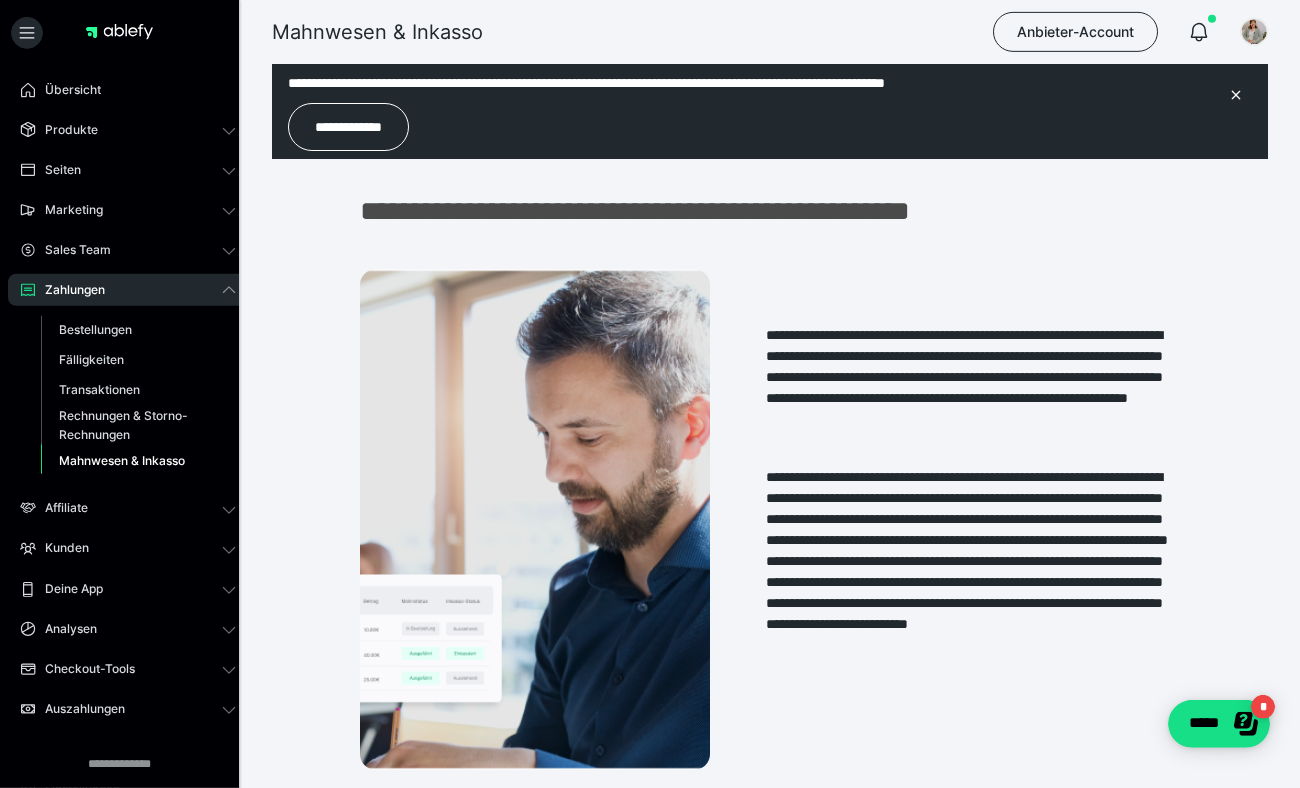 scroll, scrollTop: 0, scrollLeft: 0, axis: both 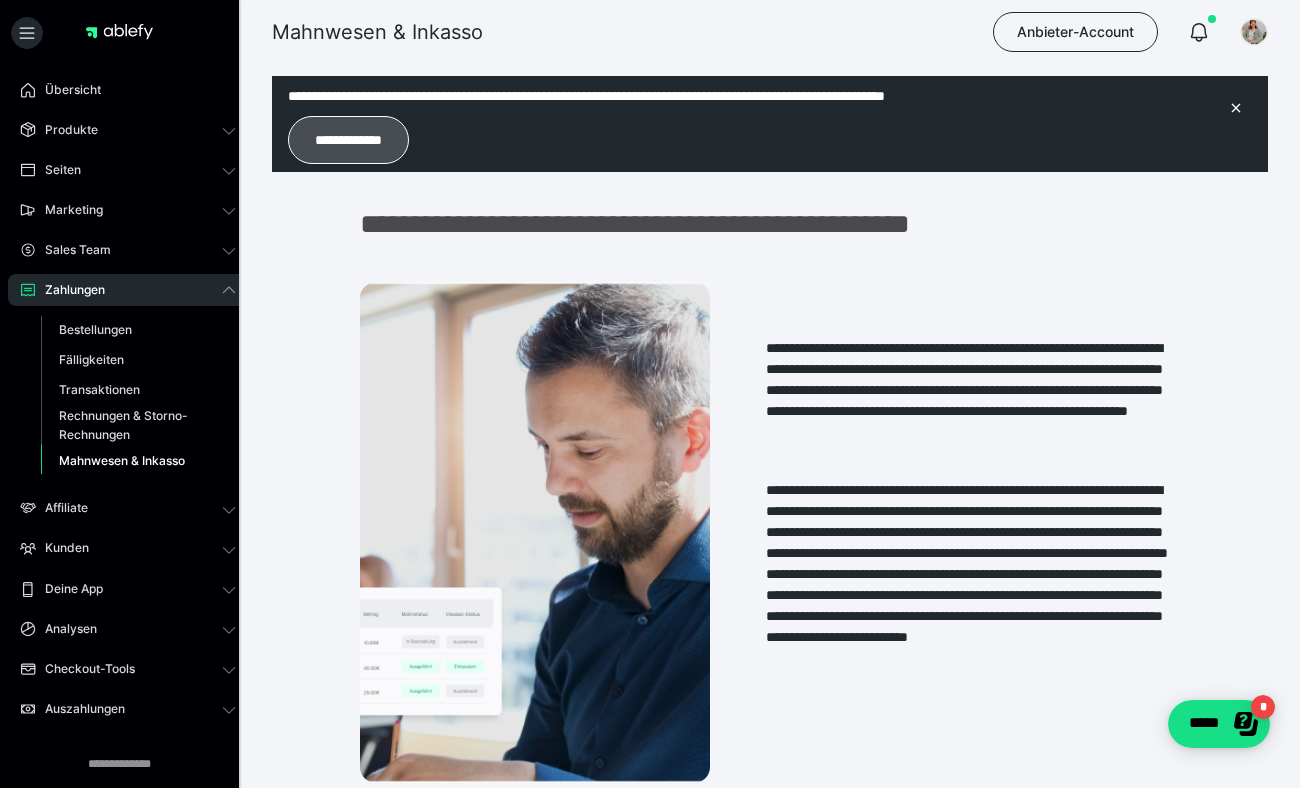 click on "**********" at bounding box center (348, 140) 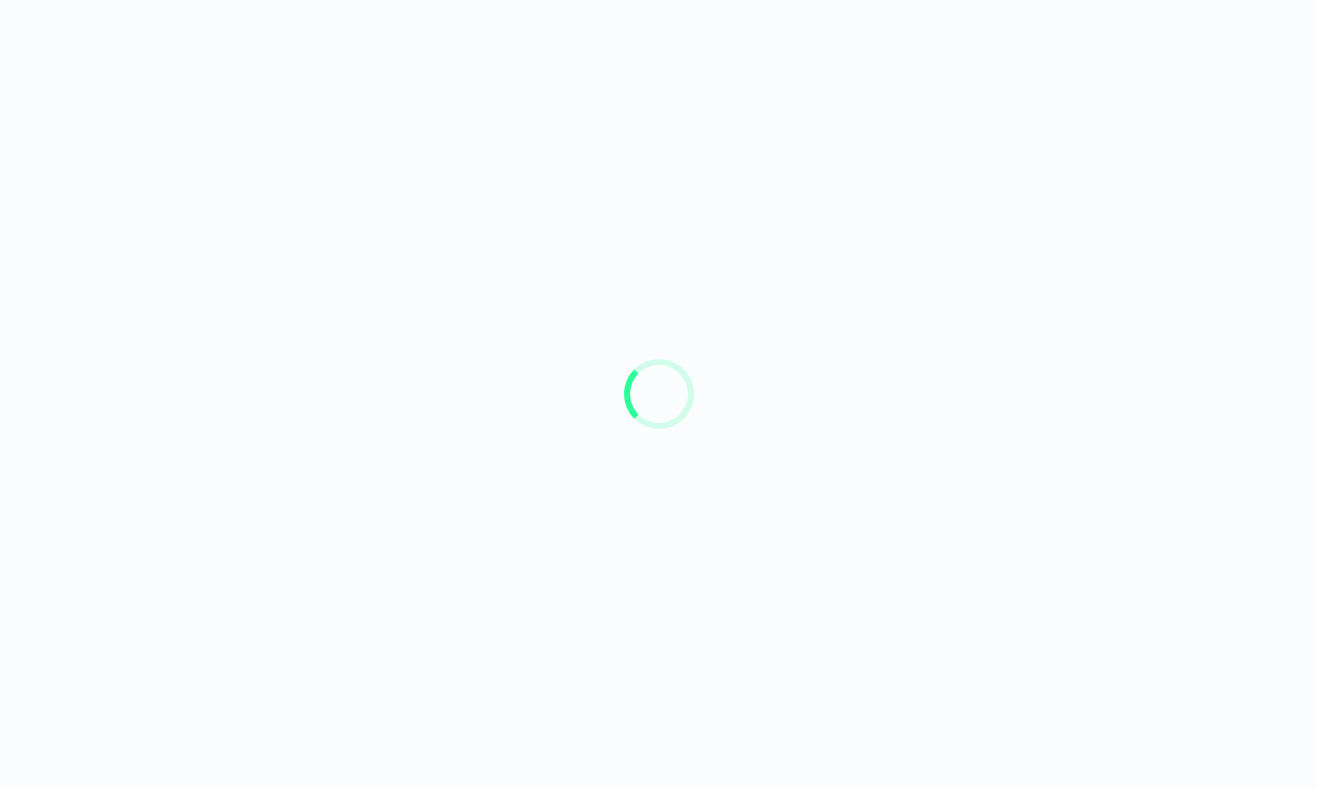 scroll, scrollTop: 0, scrollLeft: 0, axis: both 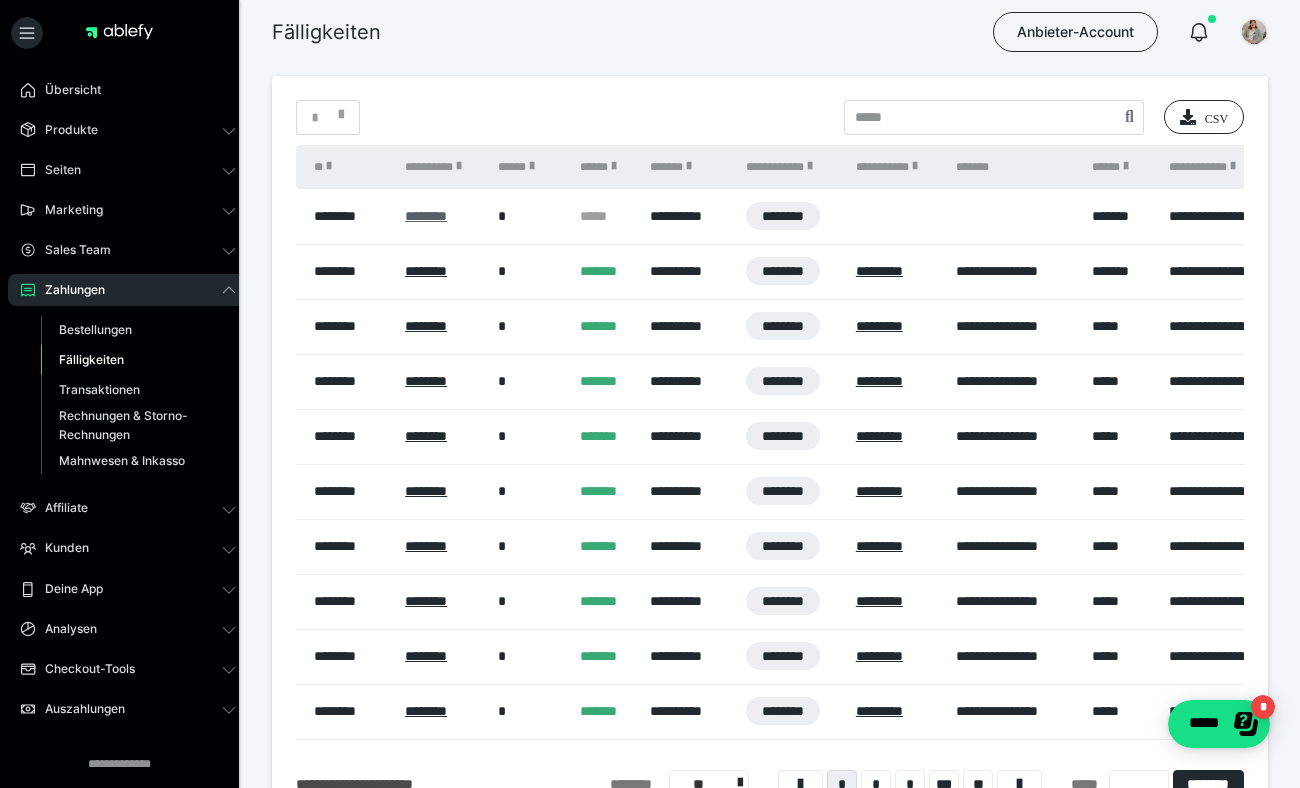 click on "********" at bounding box center [426, 216] 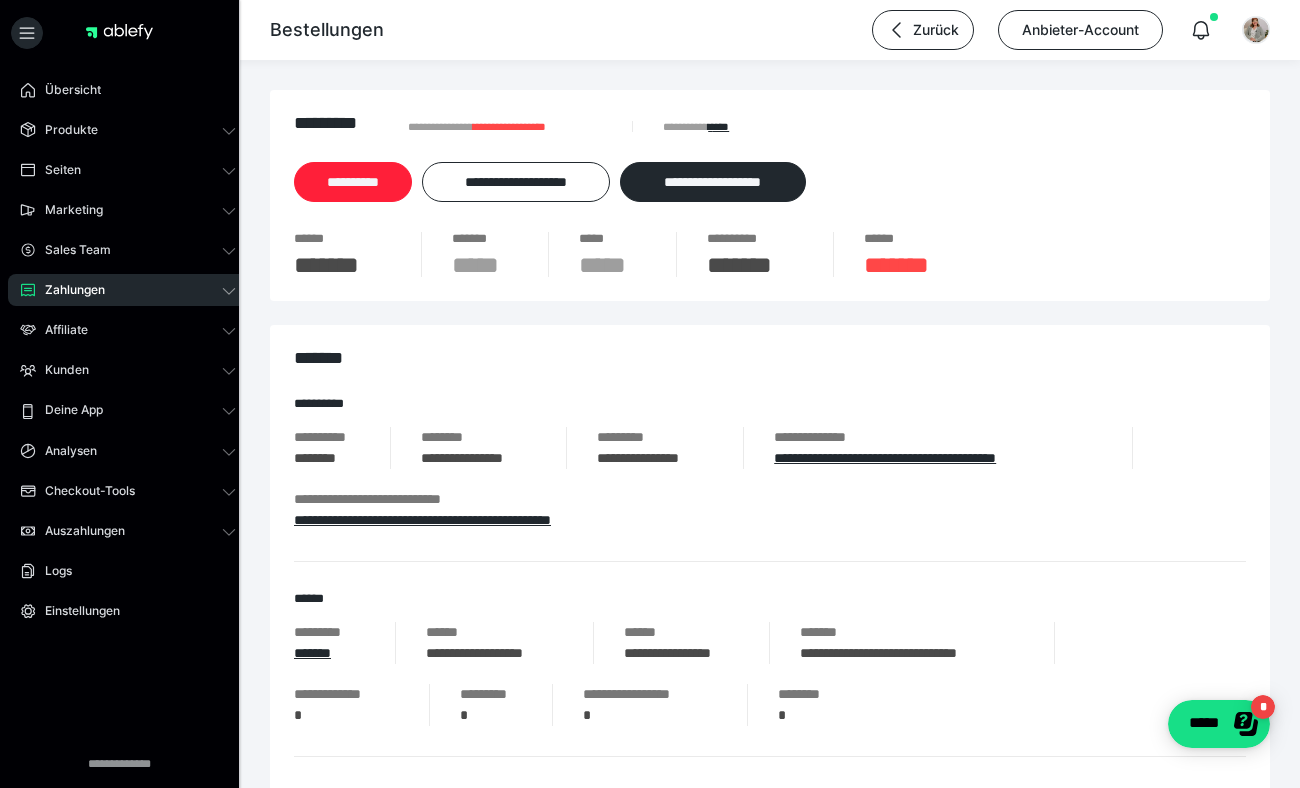 click on "**********" at bounding box center [353, 182] 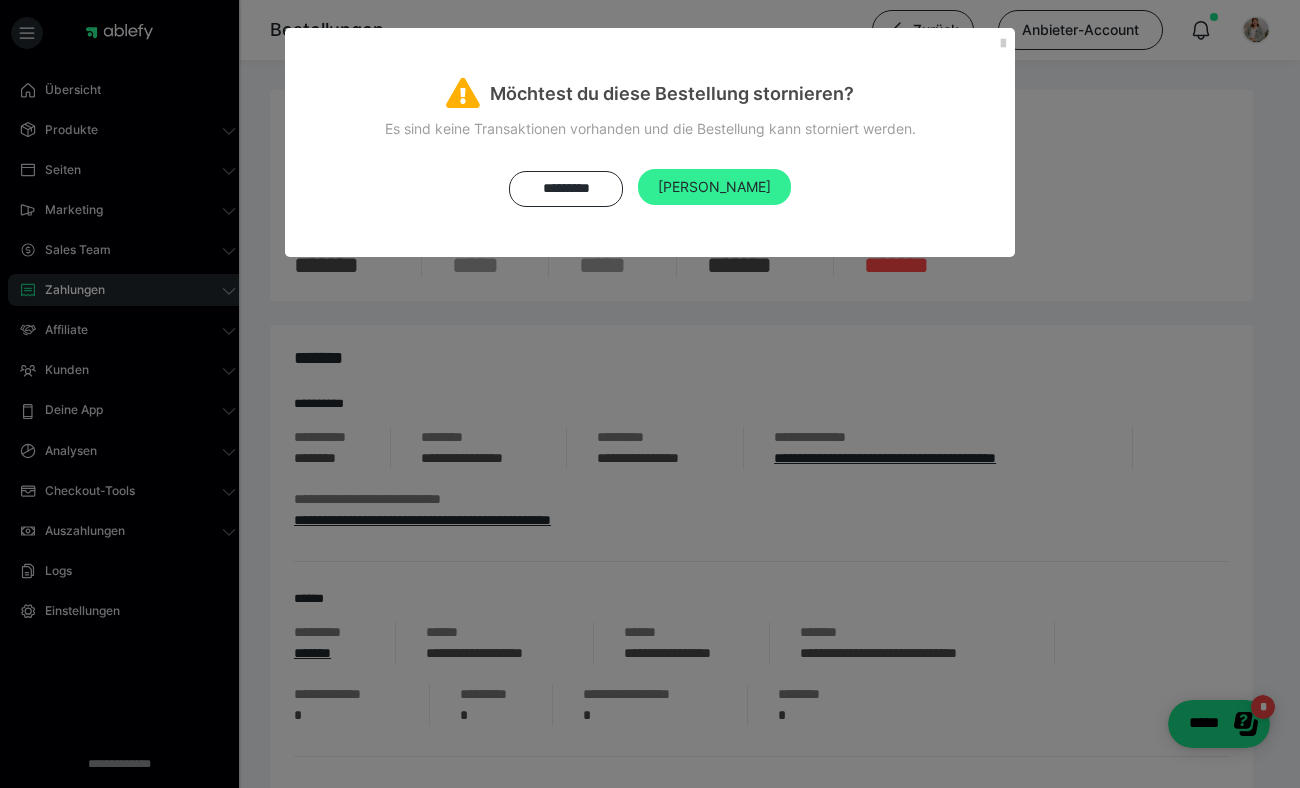click on "Ja" at bounding box center [714, 187] 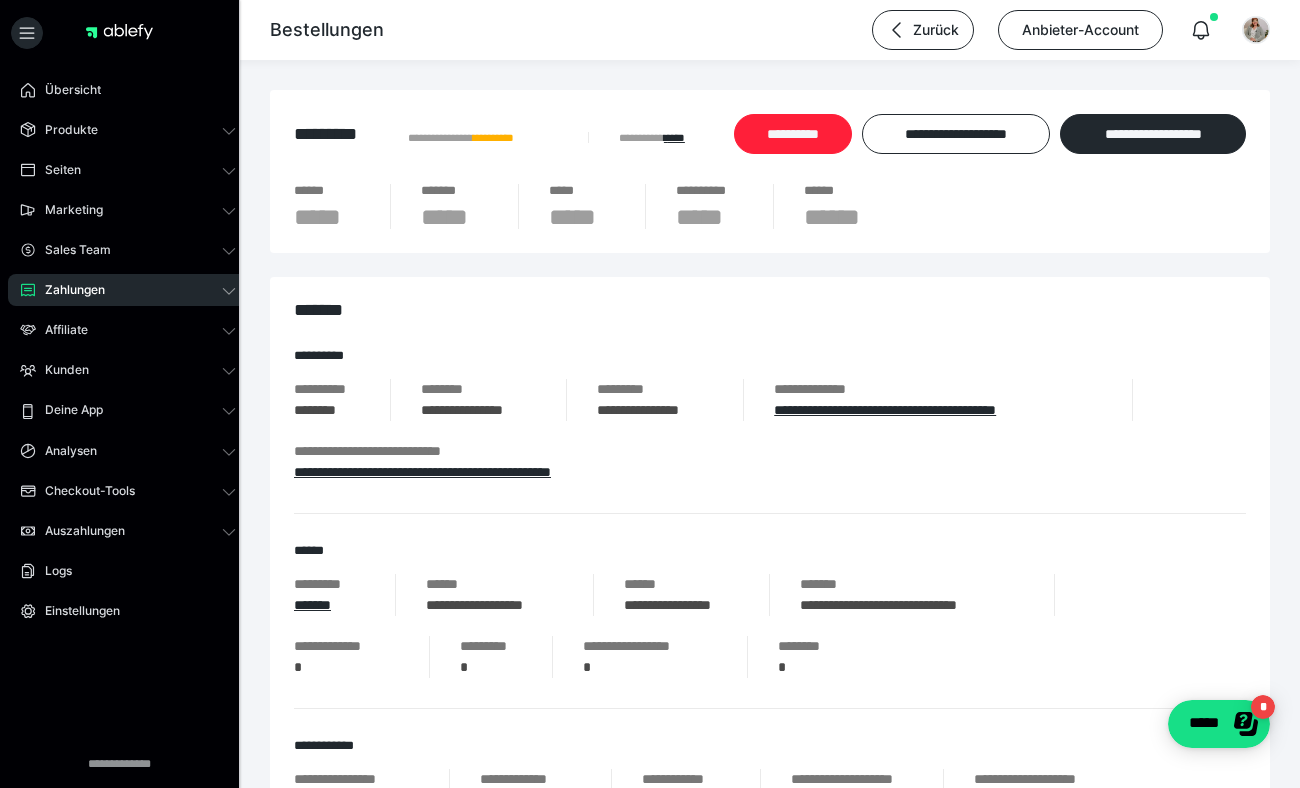 click on "**********" at bounding box center [793, 134] 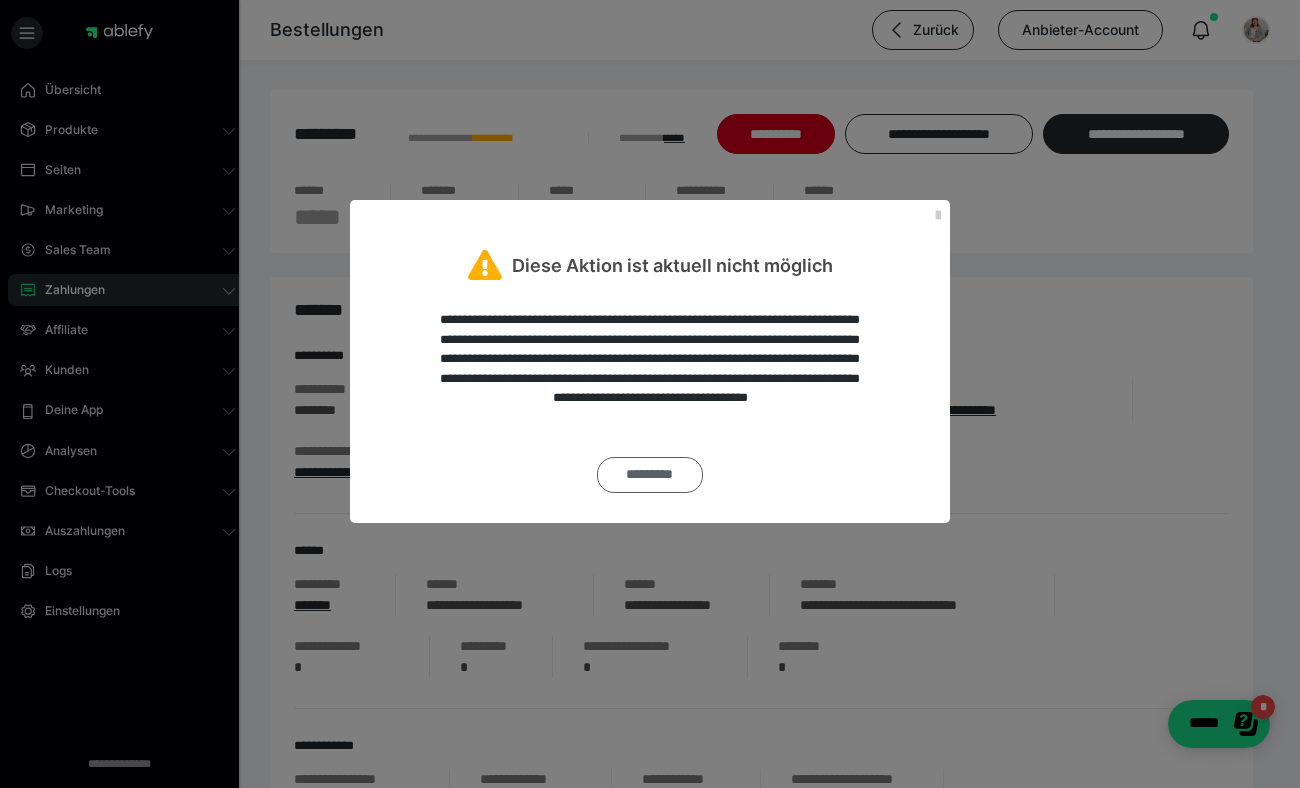click on "*********" at bounding box center [650, 475] 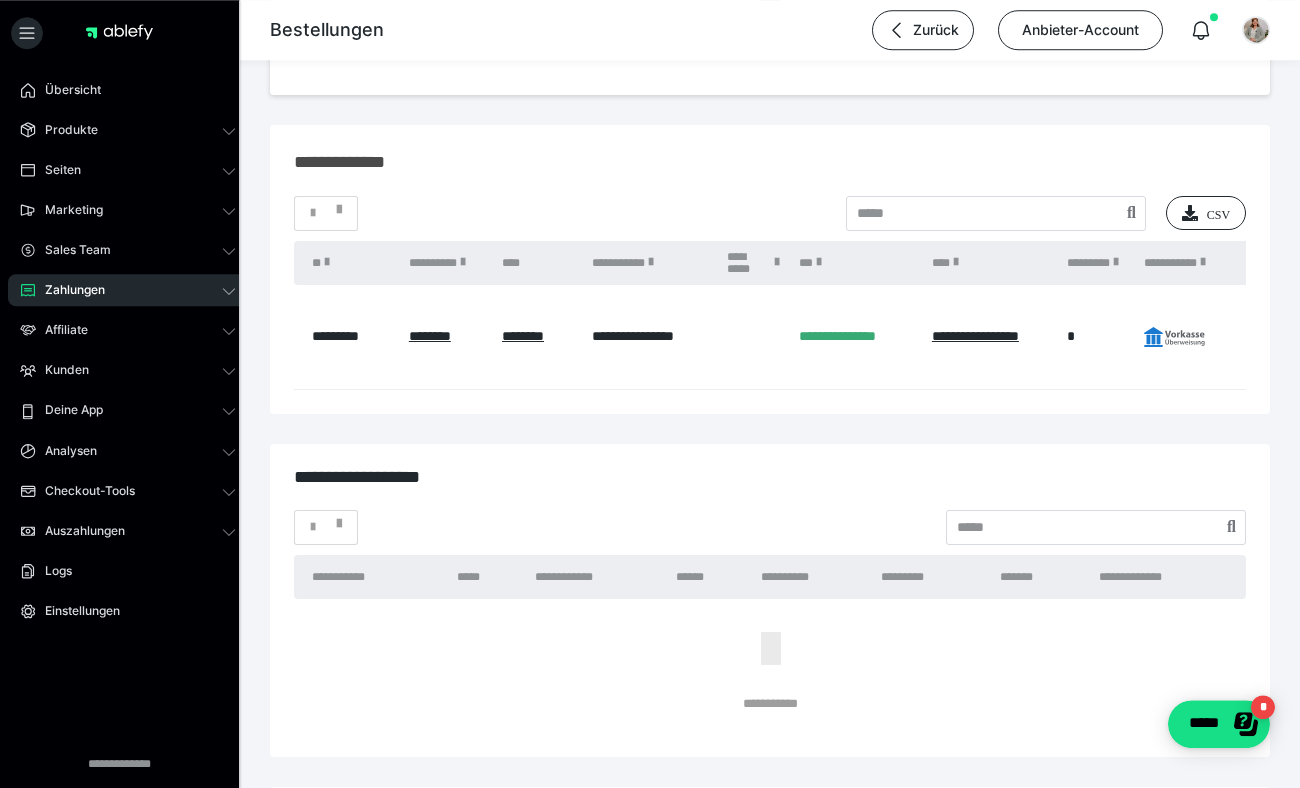 scroll, scrollTop: 2484, scrollLeft: 0, axis: vertical 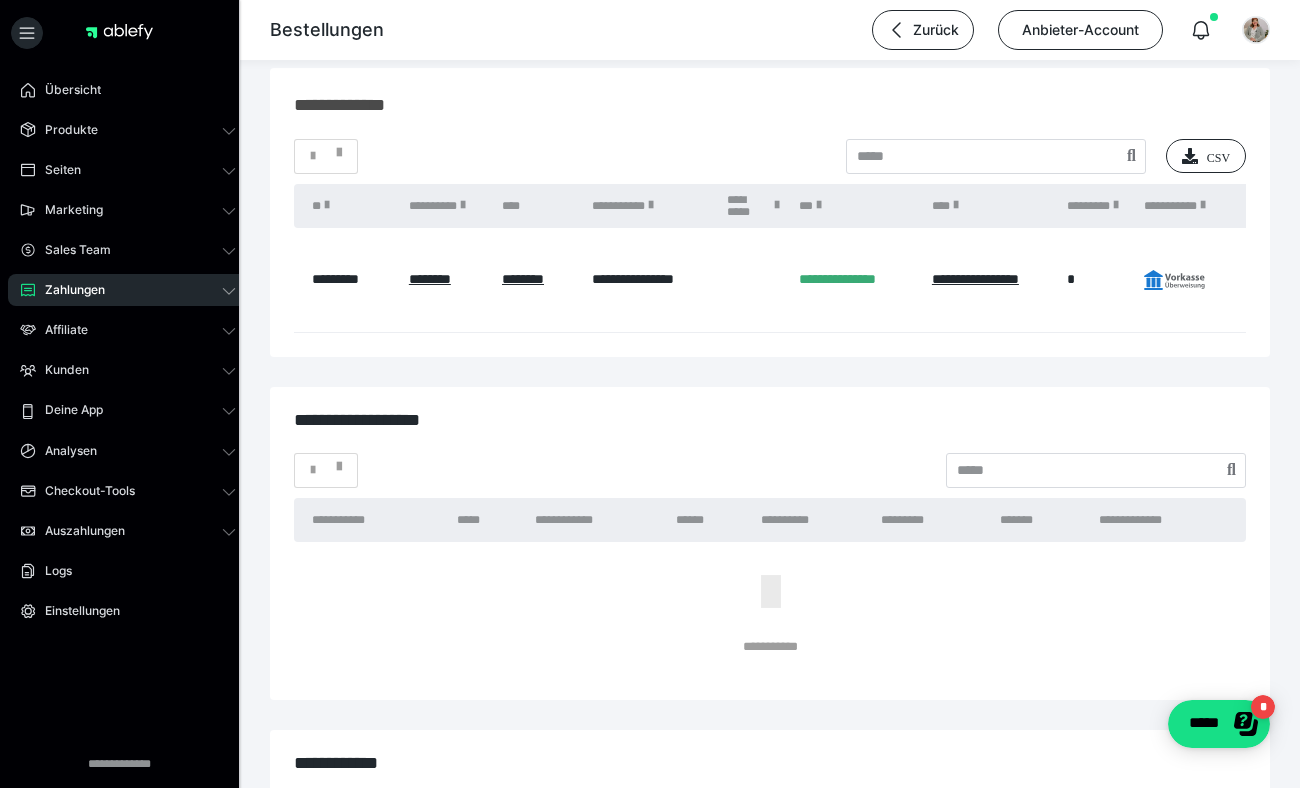 click on "**********" at bounding box center (855, 280) 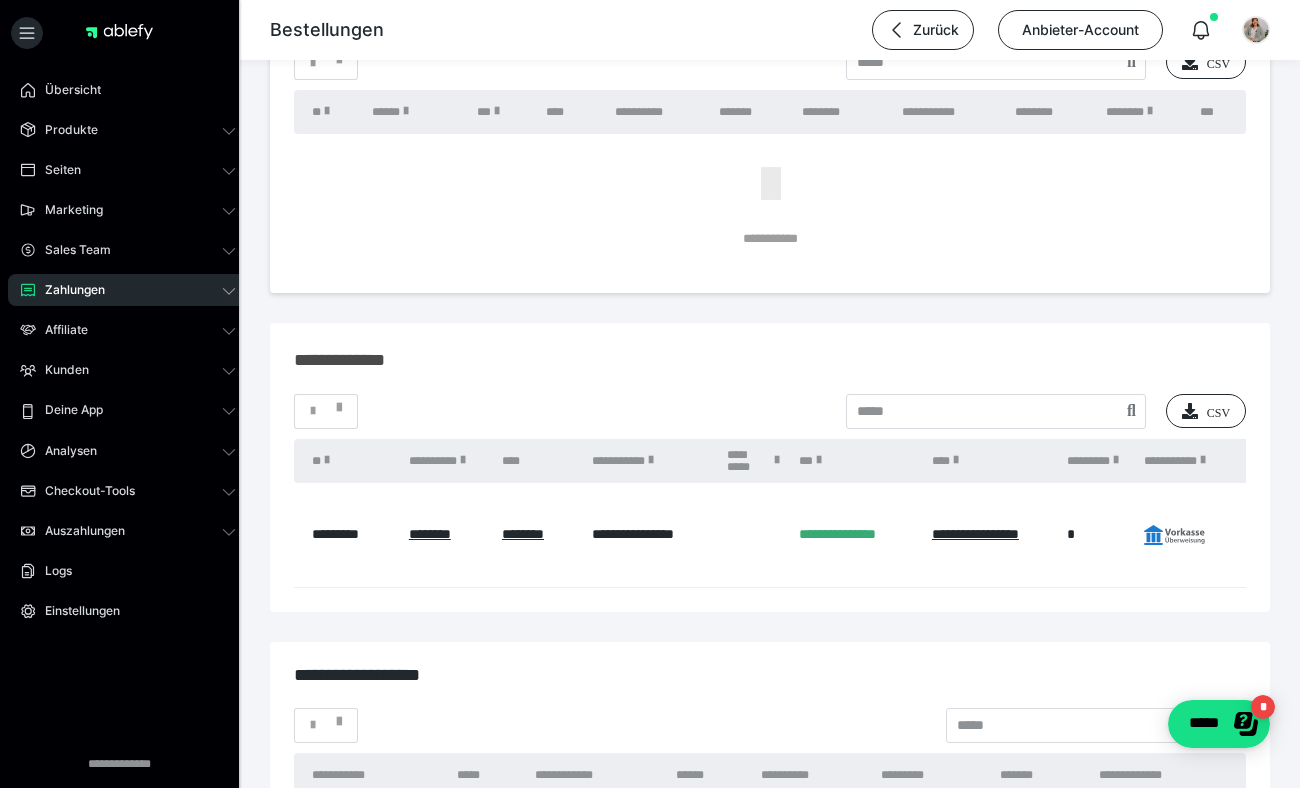 scroll, scrollTop: 1689, scrollLeft: 0, axis: vertical 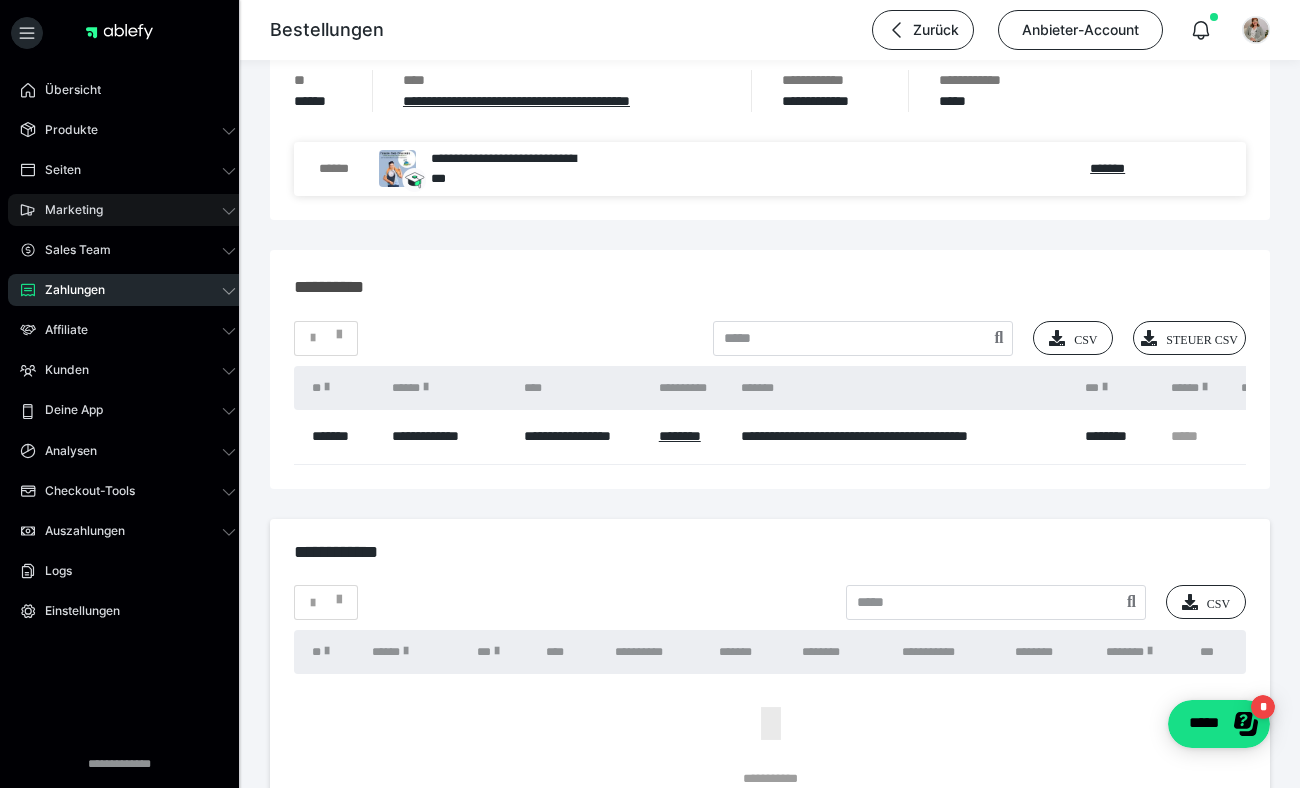 click on "Marketing" at bounding box center (67, 210) 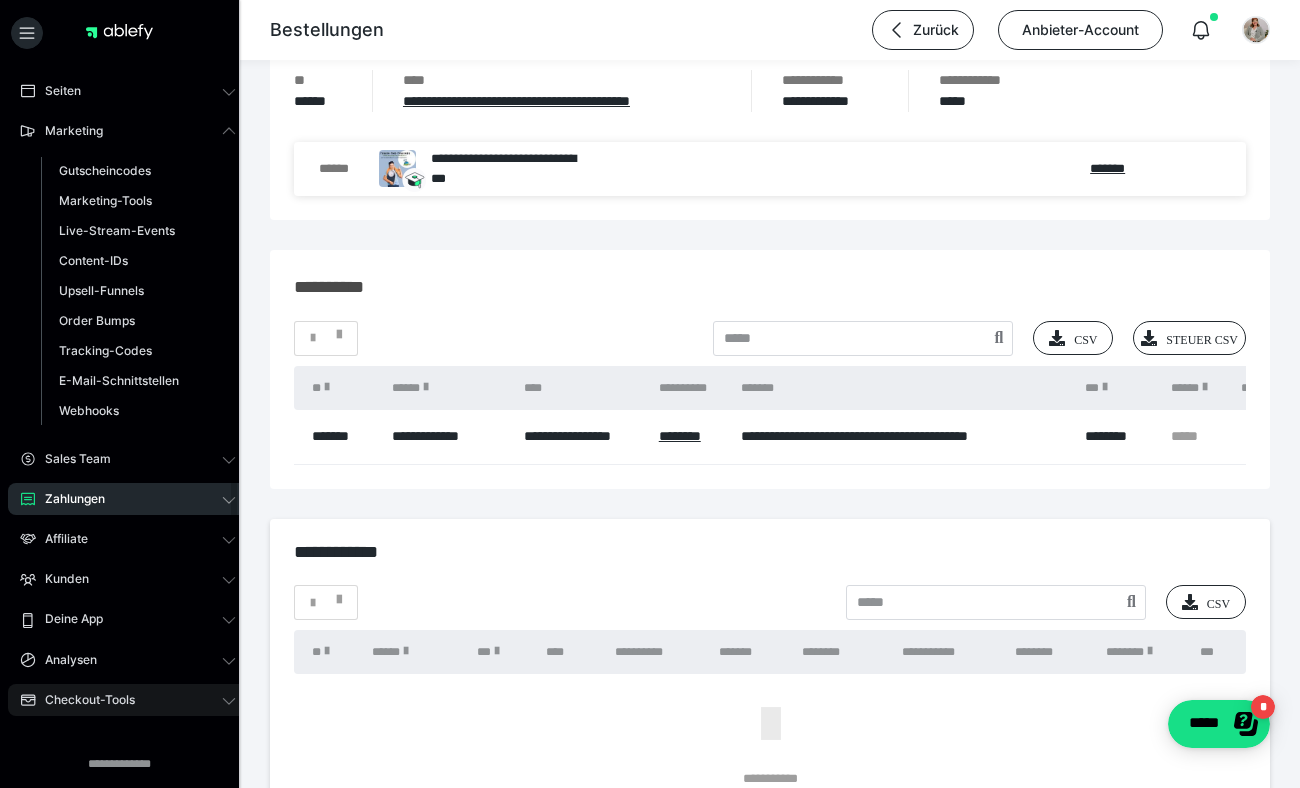 scroll, scrollTop: 117, scrollLeft: 0, axis: vertical 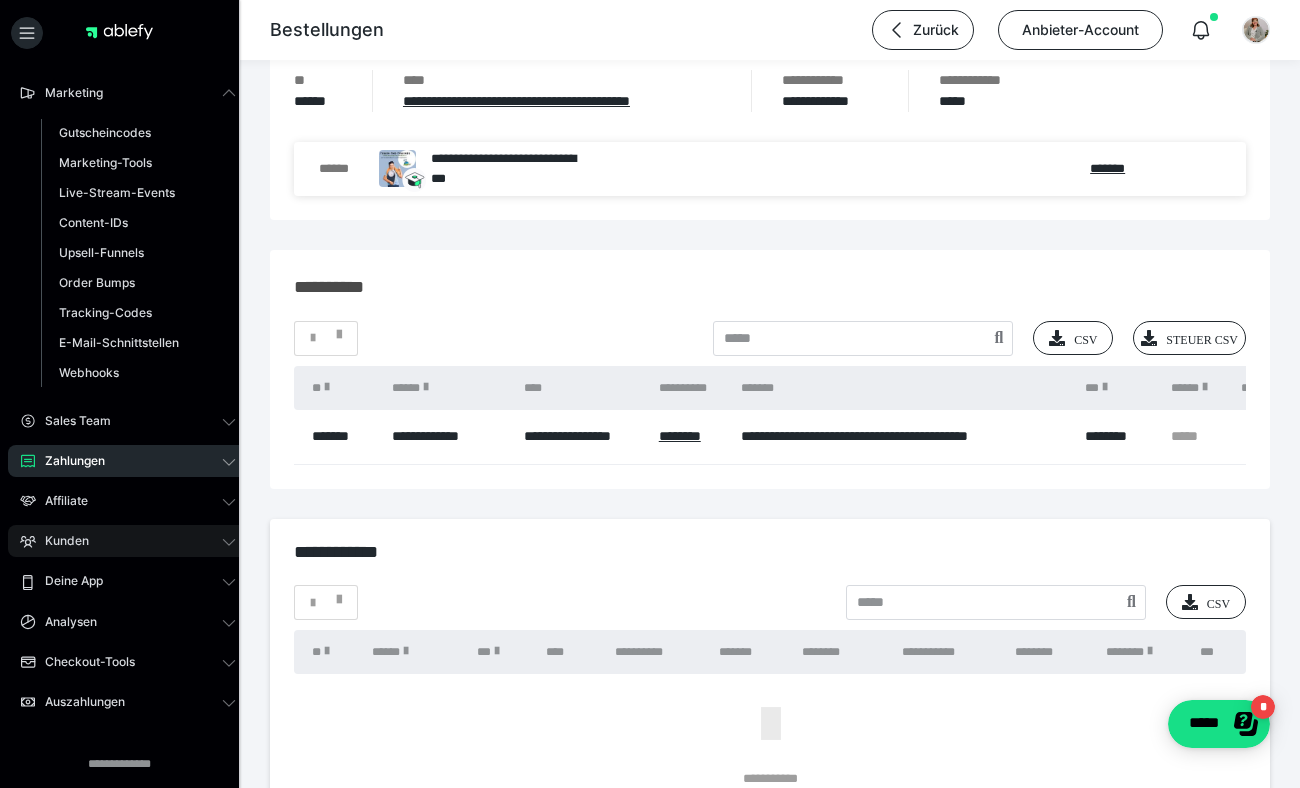 click on "Kunden" at bounding box center [128, 541] 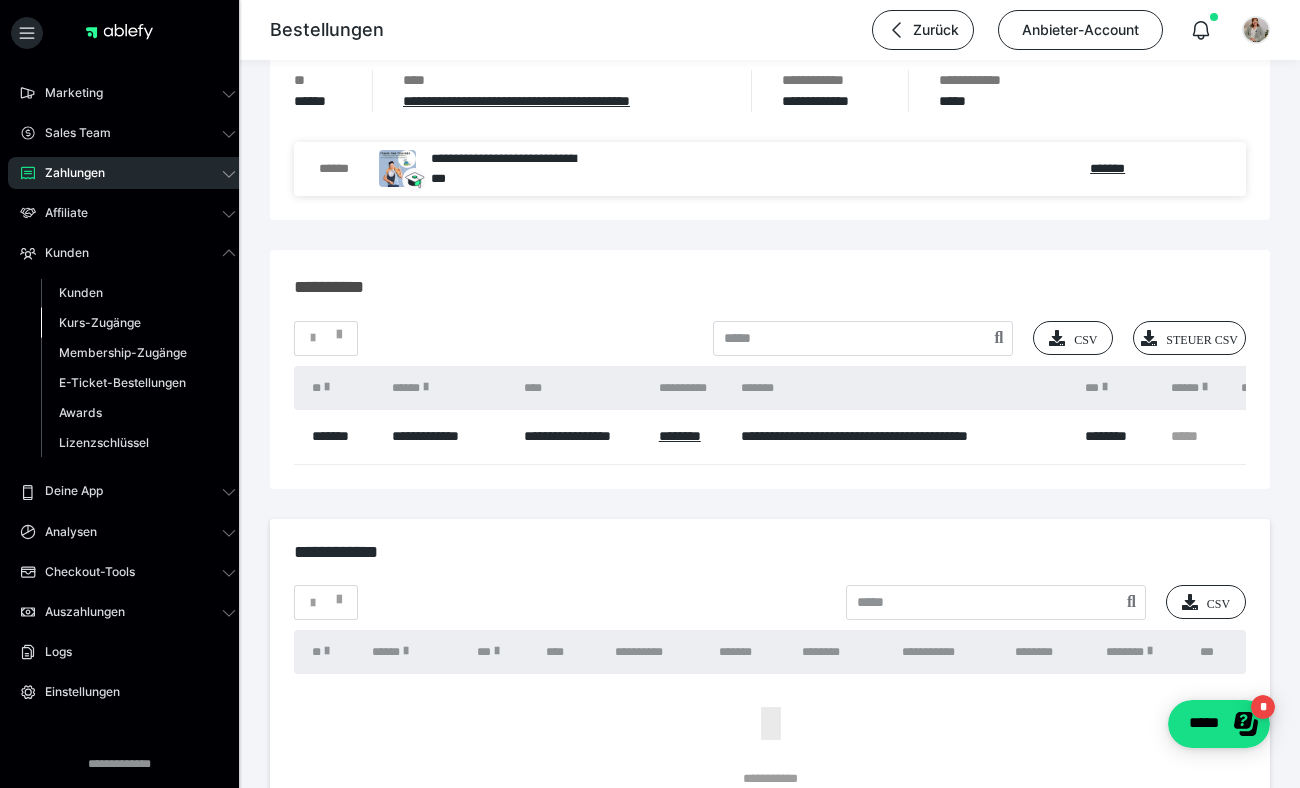 click on "Kurs-Zugänge" at bounding box center (100, 322) 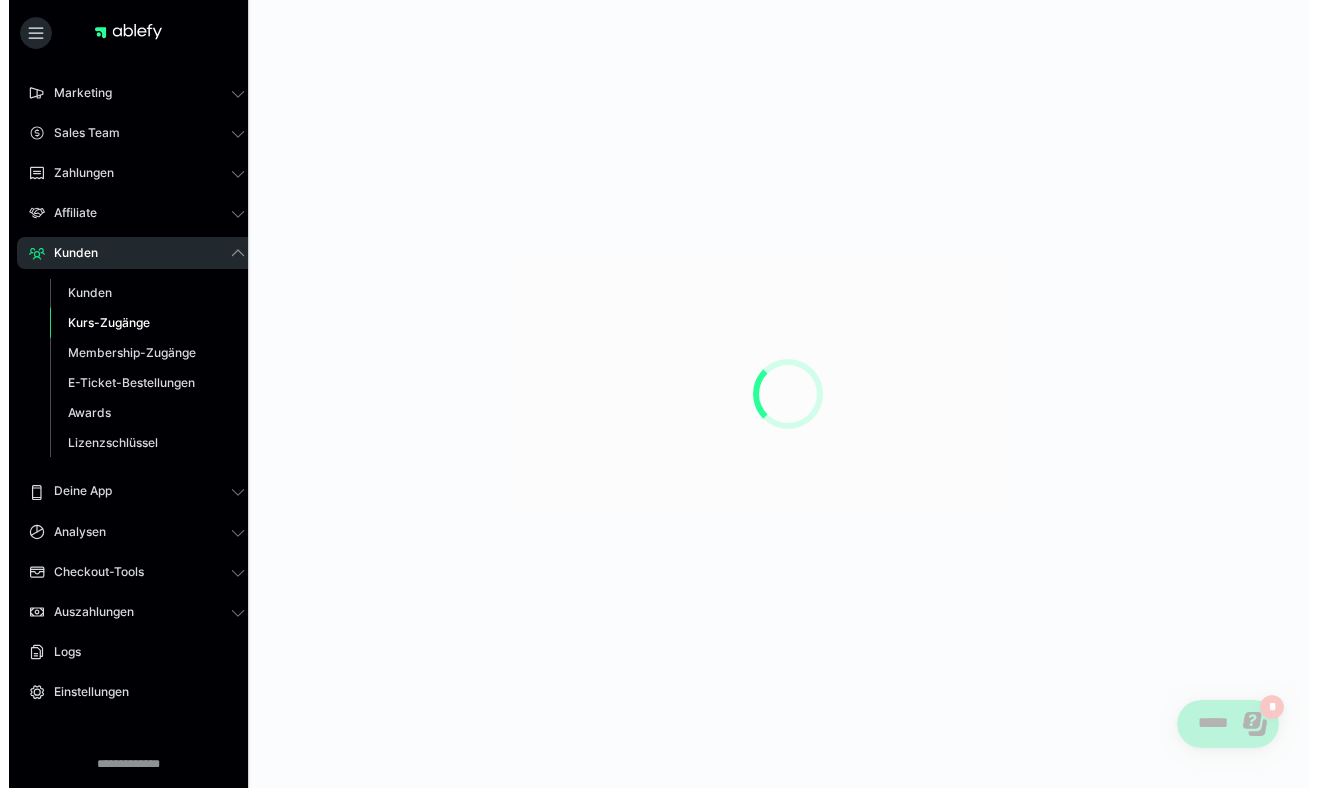 scroll, scrollTop: 0, scrollLeft: 0, axis: both 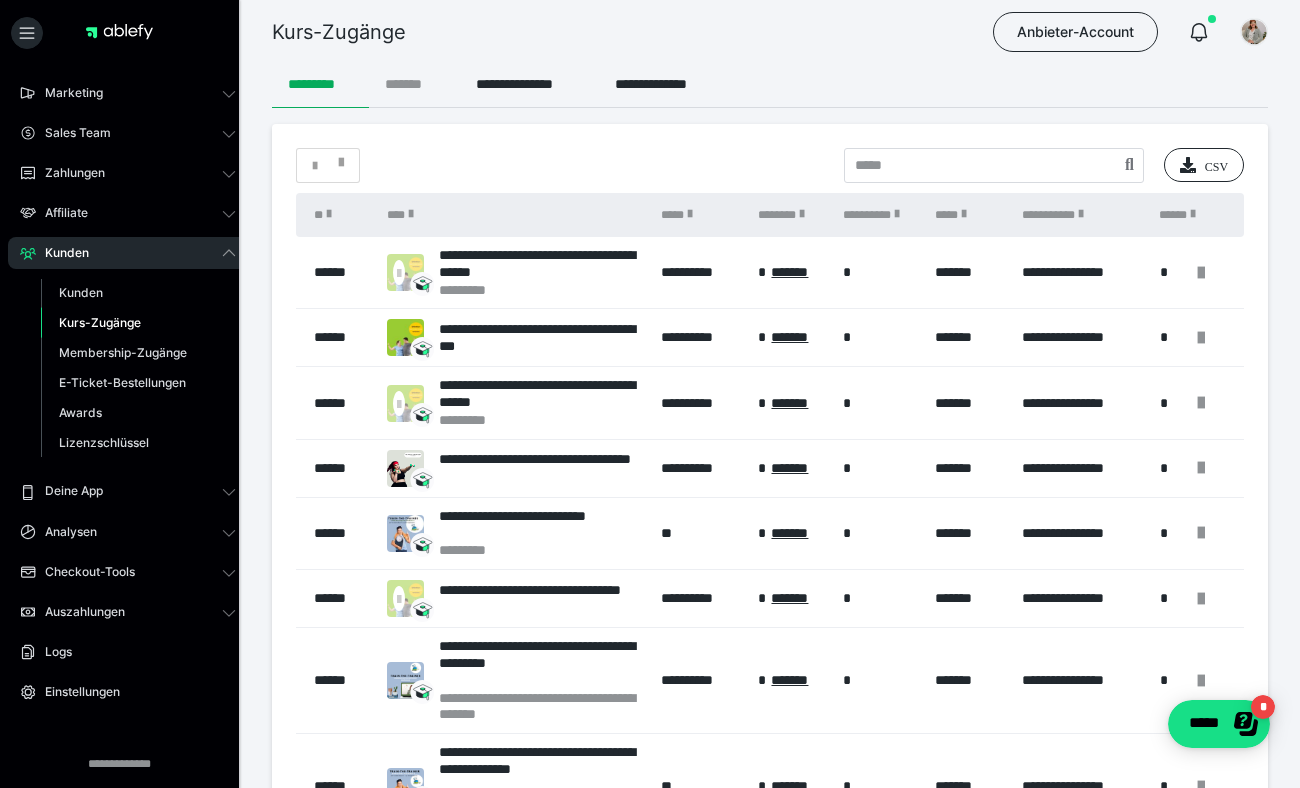 click on "*******" at bounding box center (414, 84) 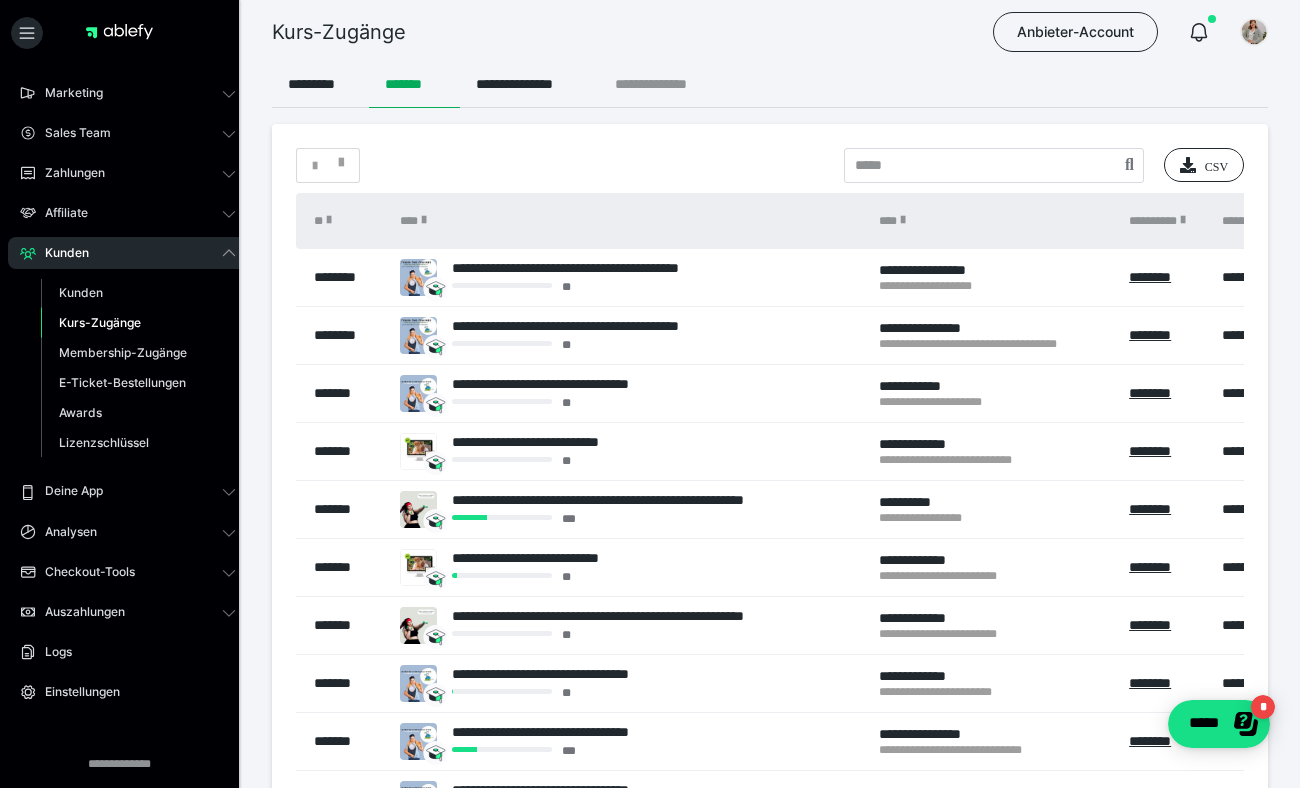 click on "**********" at bounding box center (668, 84) 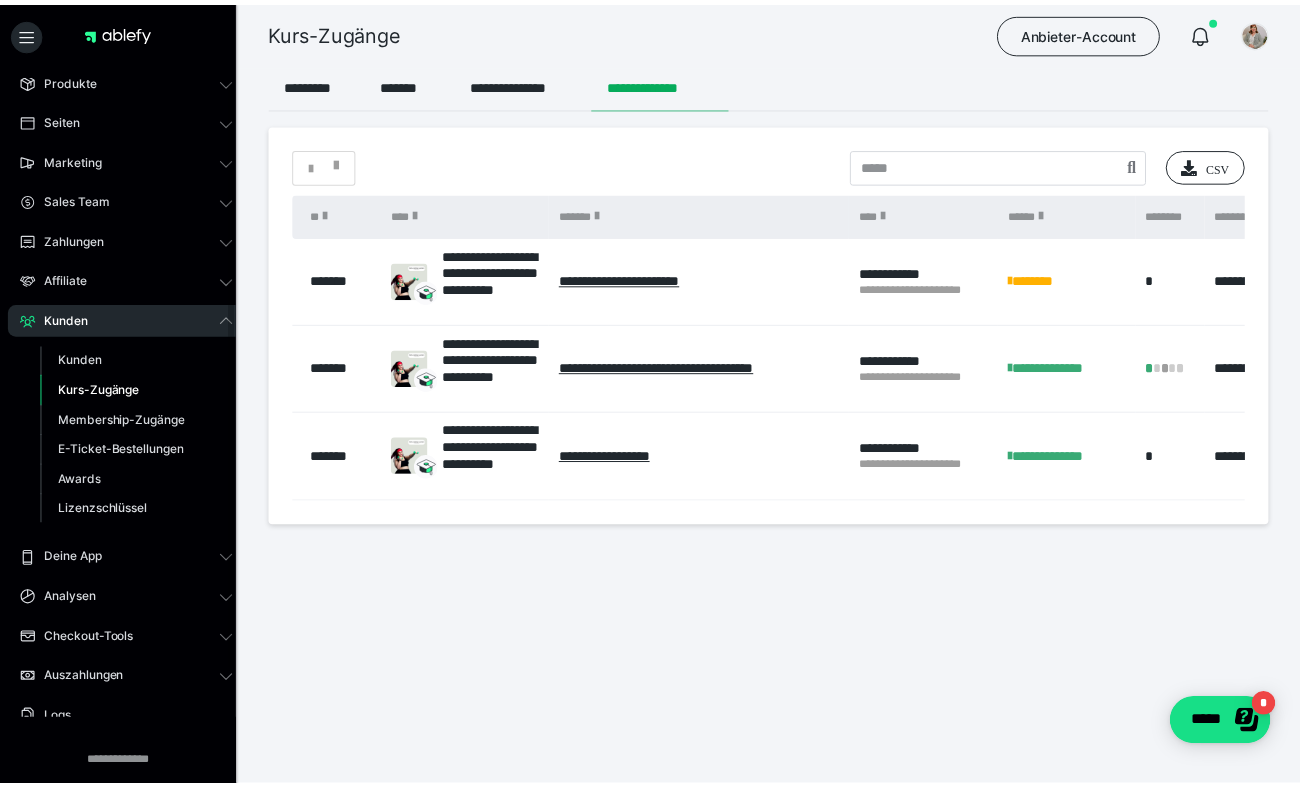 scroll, scrollTop: 0, scrollLeft: 0, axis: both 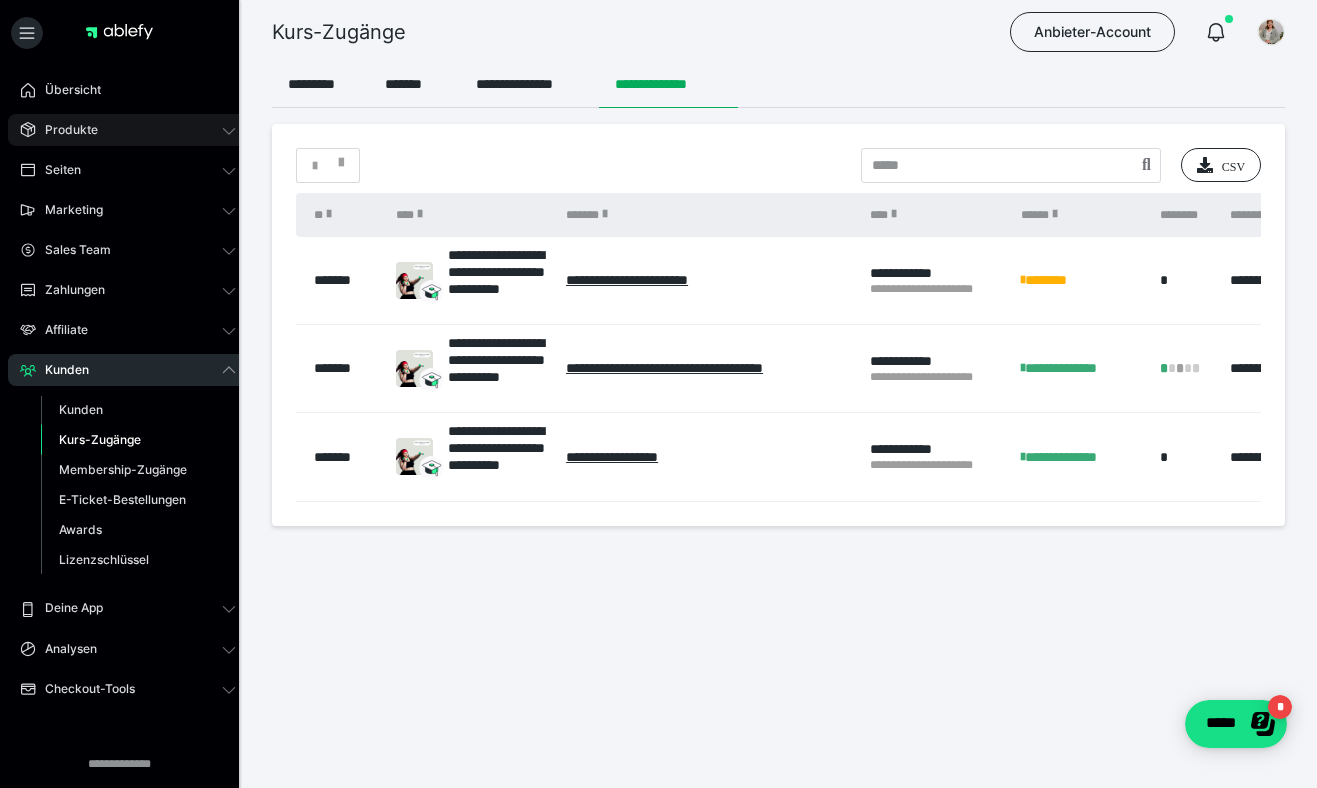 click on "Produkte" at bounding box center [128, 130] 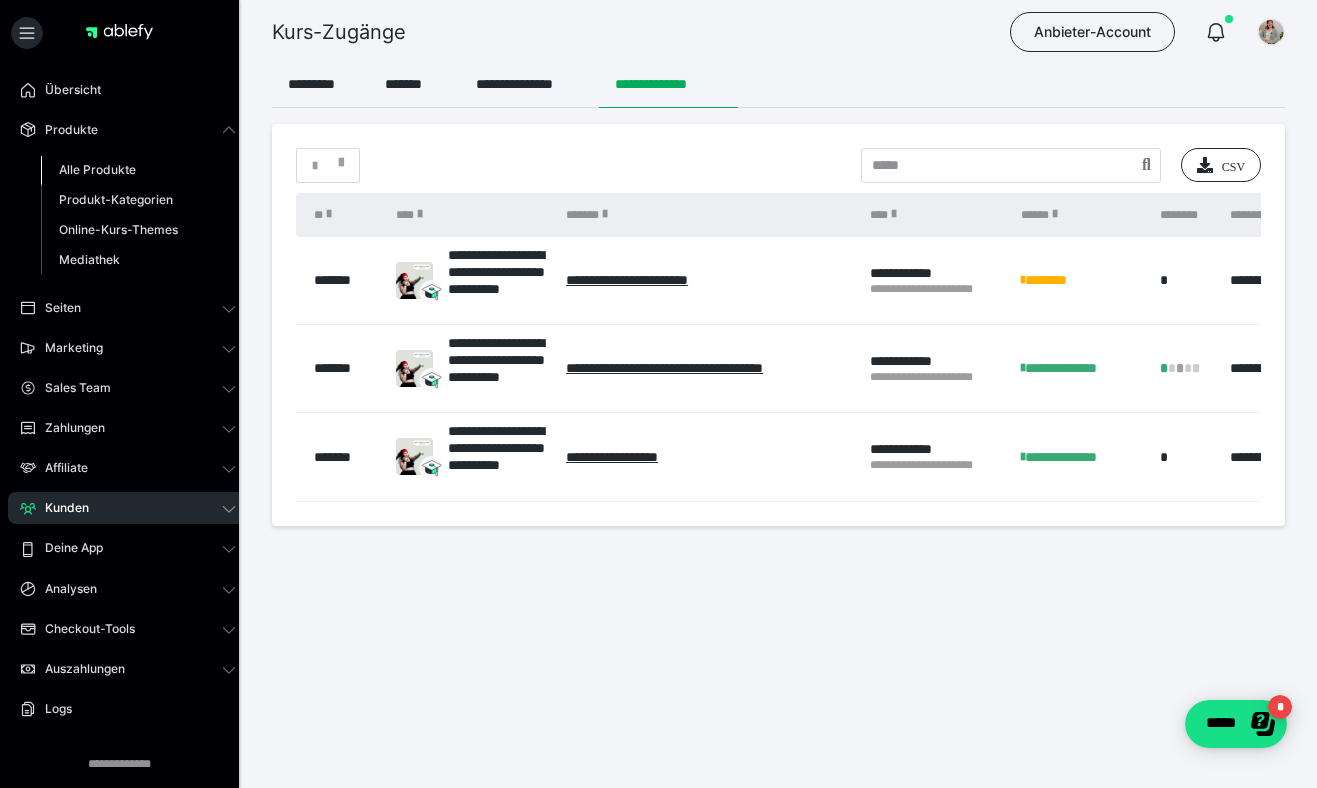 click on "Alle Produkte" at bounding box center (97, 169) 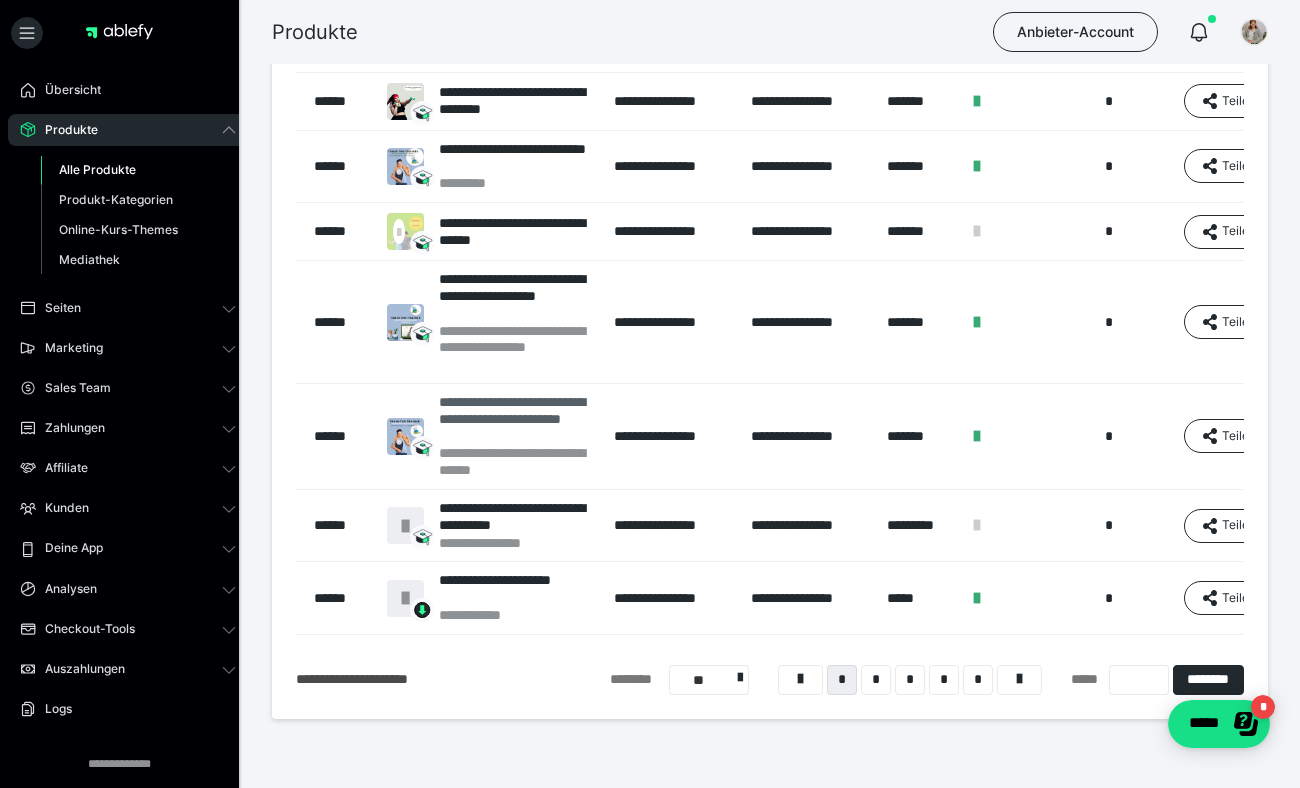 scroll, scrollTop: 491, scrollLeft: 0, axis: vertical 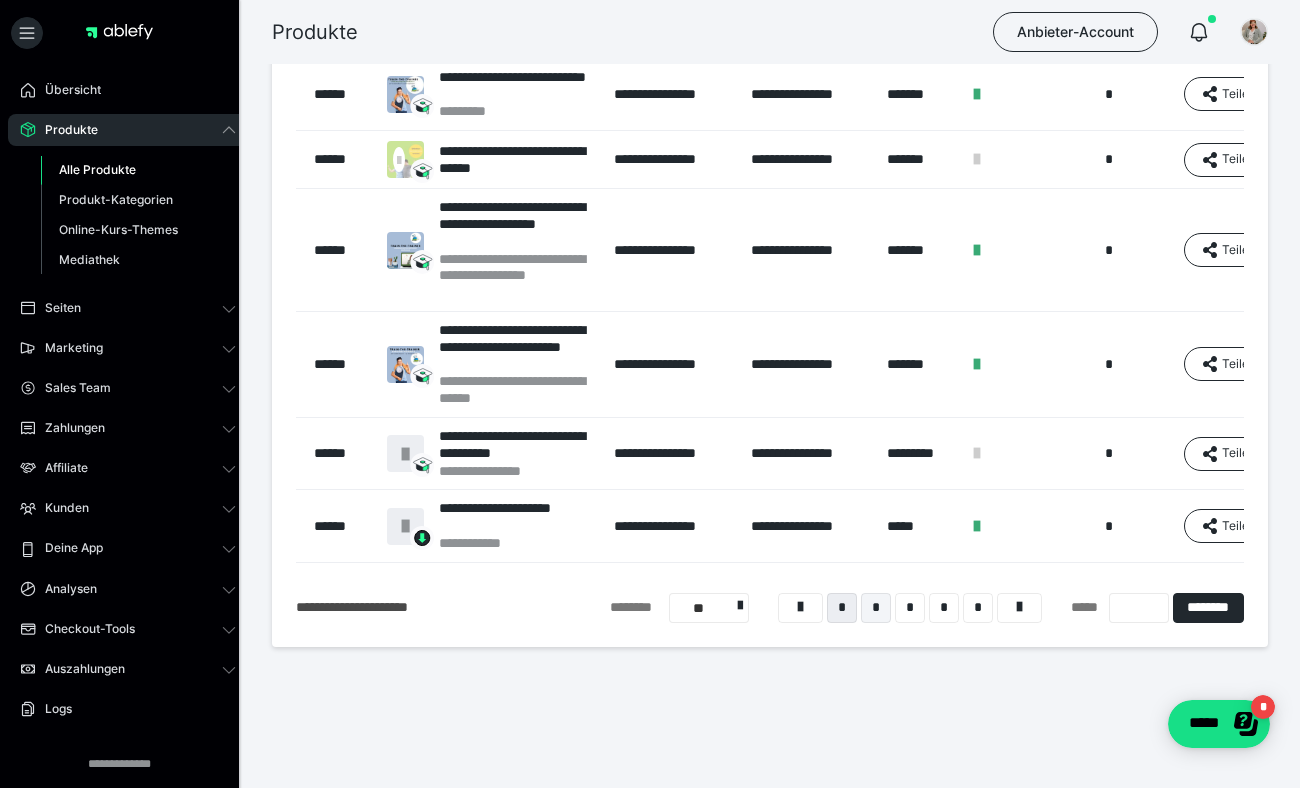 click on "*" at bounding box center (876, 608) 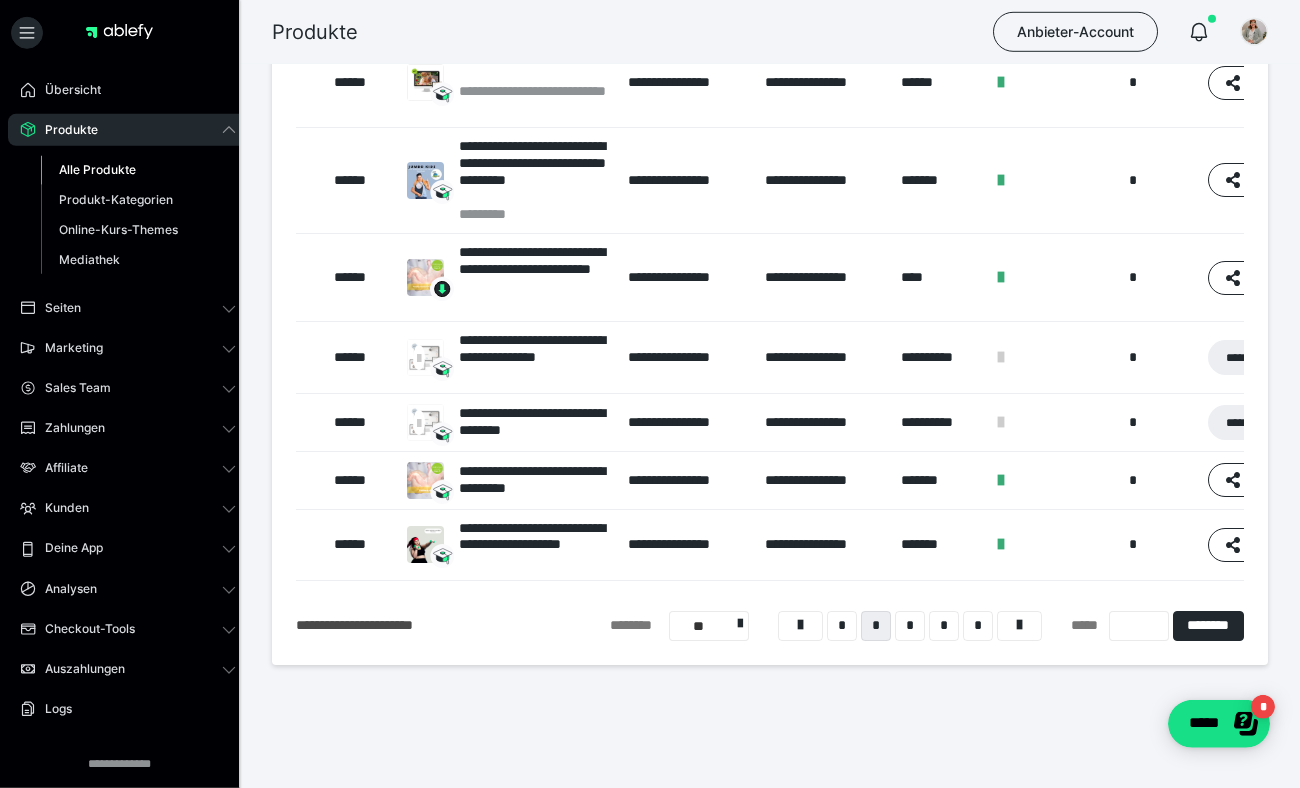 scroll, scrollTop: 472, scrollLeft: 0, axis: vertical 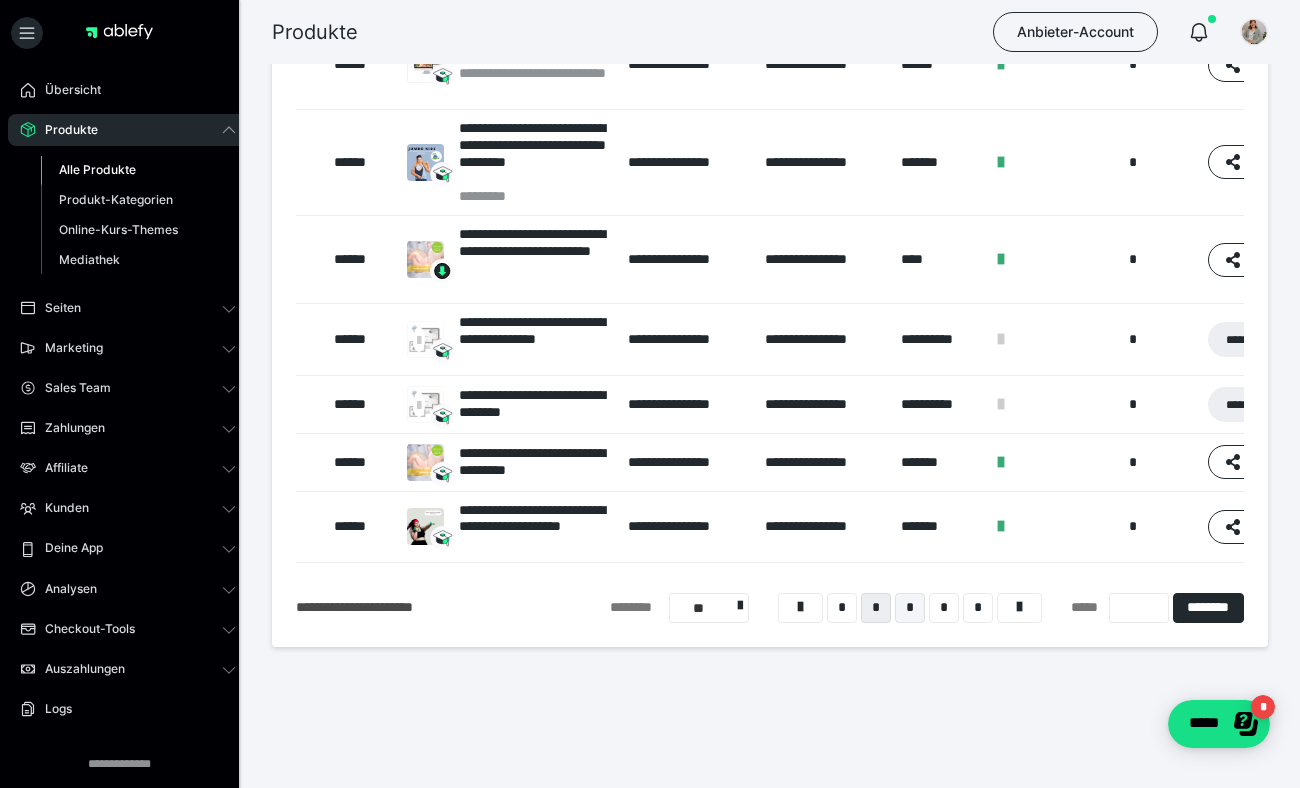 click on "*" at bounding box center (910, 608) 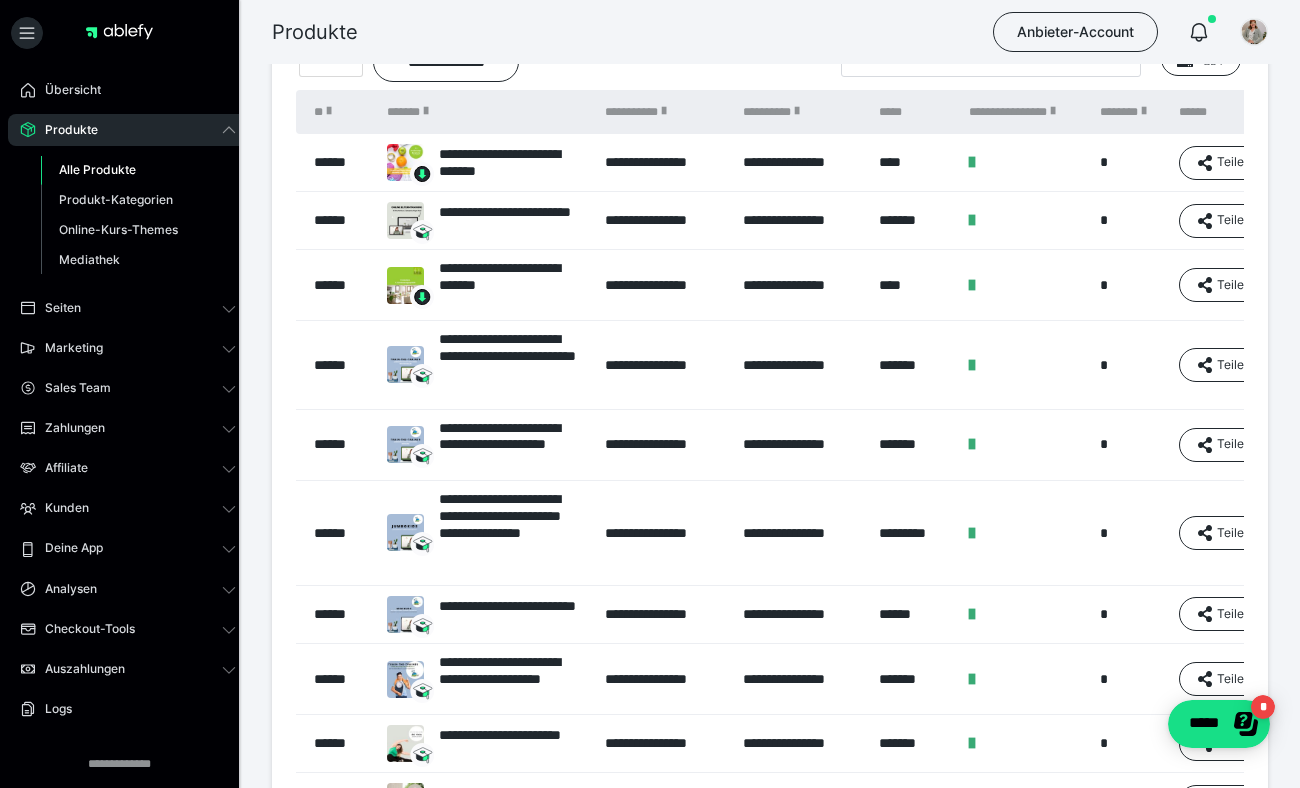 scroll, scrollTop: 0, scrollLeft: 0, axis: both 